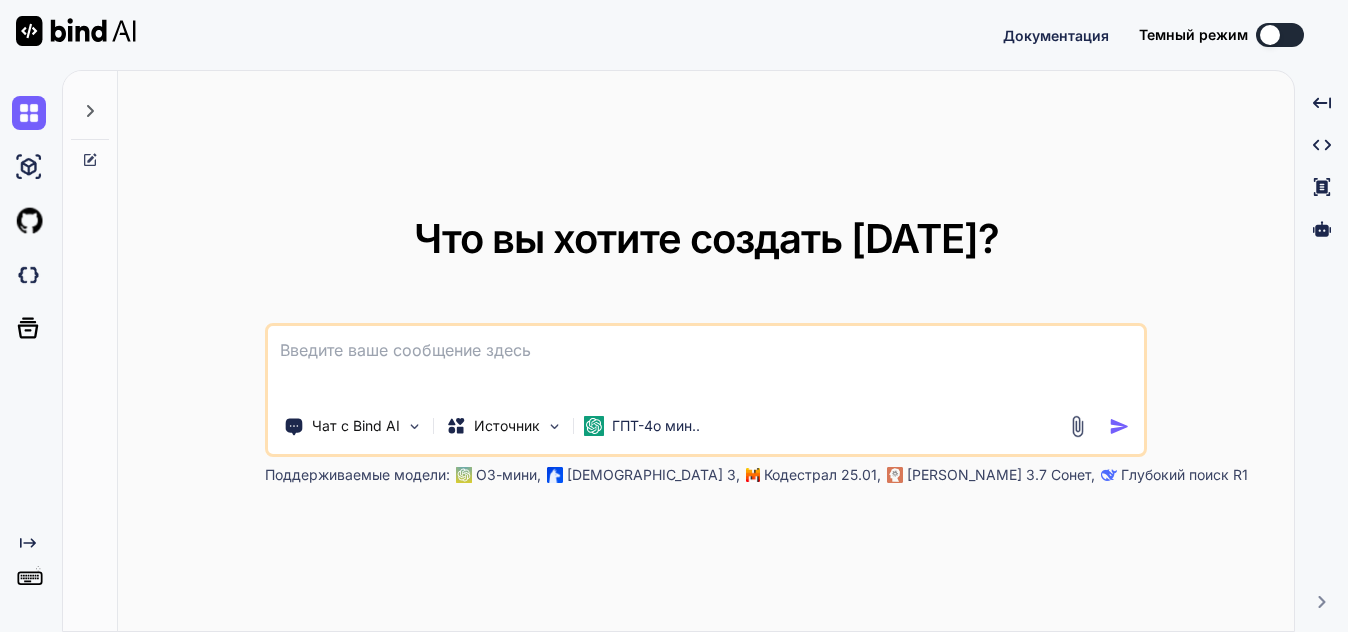 scroll, scrollTop: 0, scrollLeft: 0, axis: both 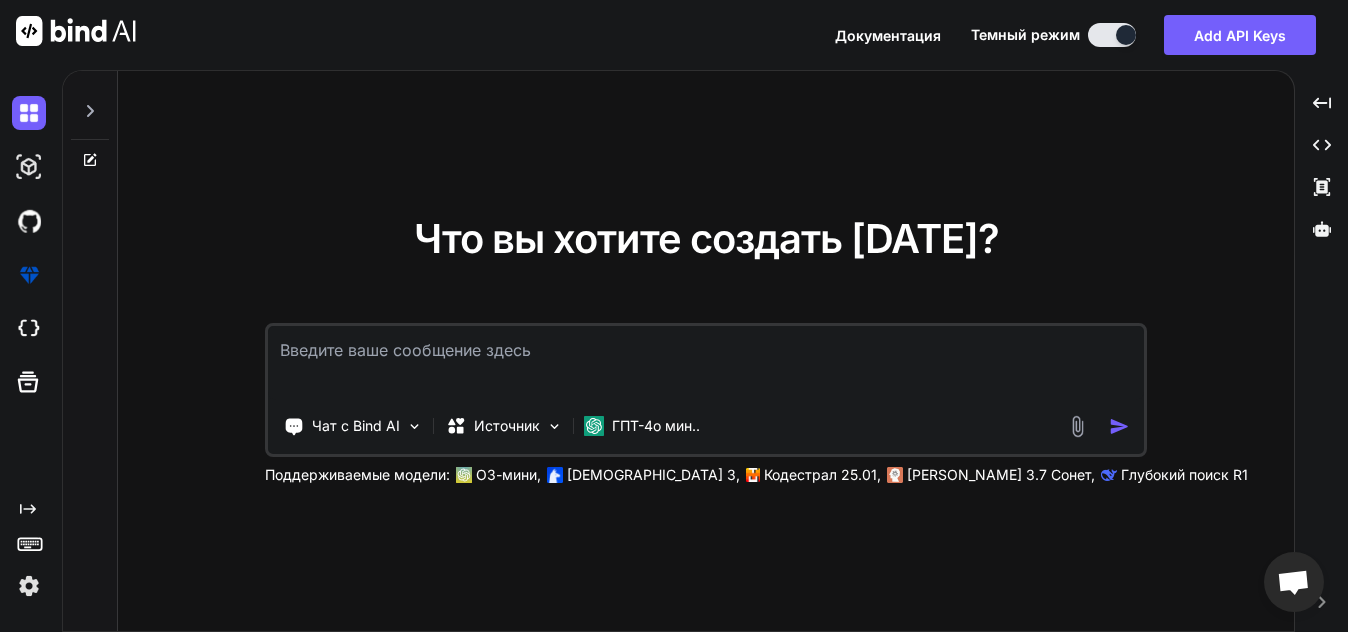 click on "Что вы хотите создать сегодня? Чат с Bind AI Источник   ГПТ-4о мин.. Поддерживаемые модели: О3-мини,   Лама 3, Кодестрал 25.01, Клод 3.7 Сонет, Глубокий поиск R1" at bounding box center [706, 352] 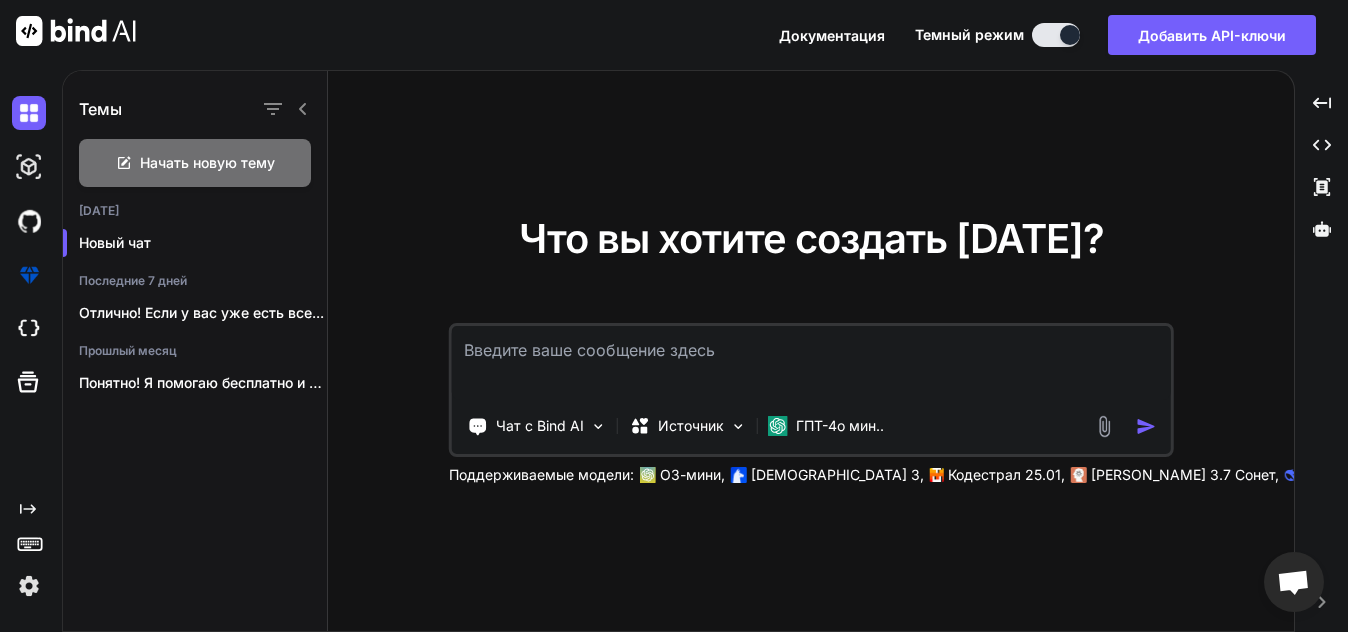 click on "Темы" at bounding box center [100, 109] 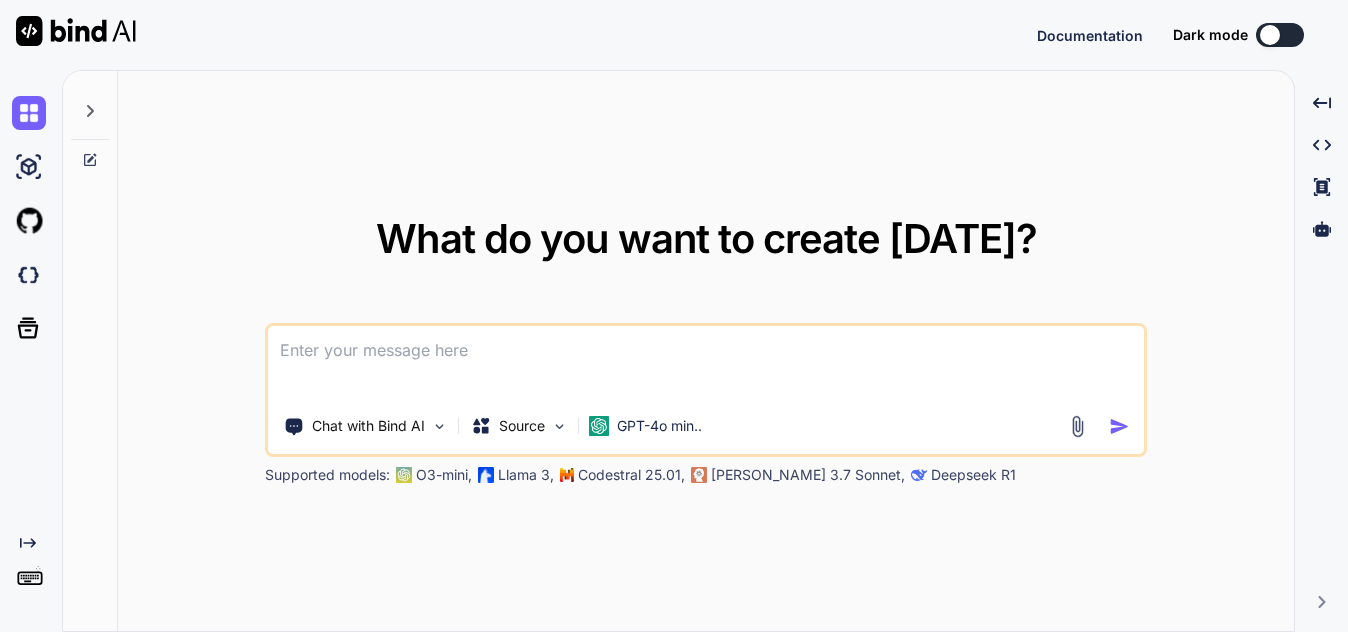 scroll, scrollTop: 0, scrollLeft: 0, axis: both 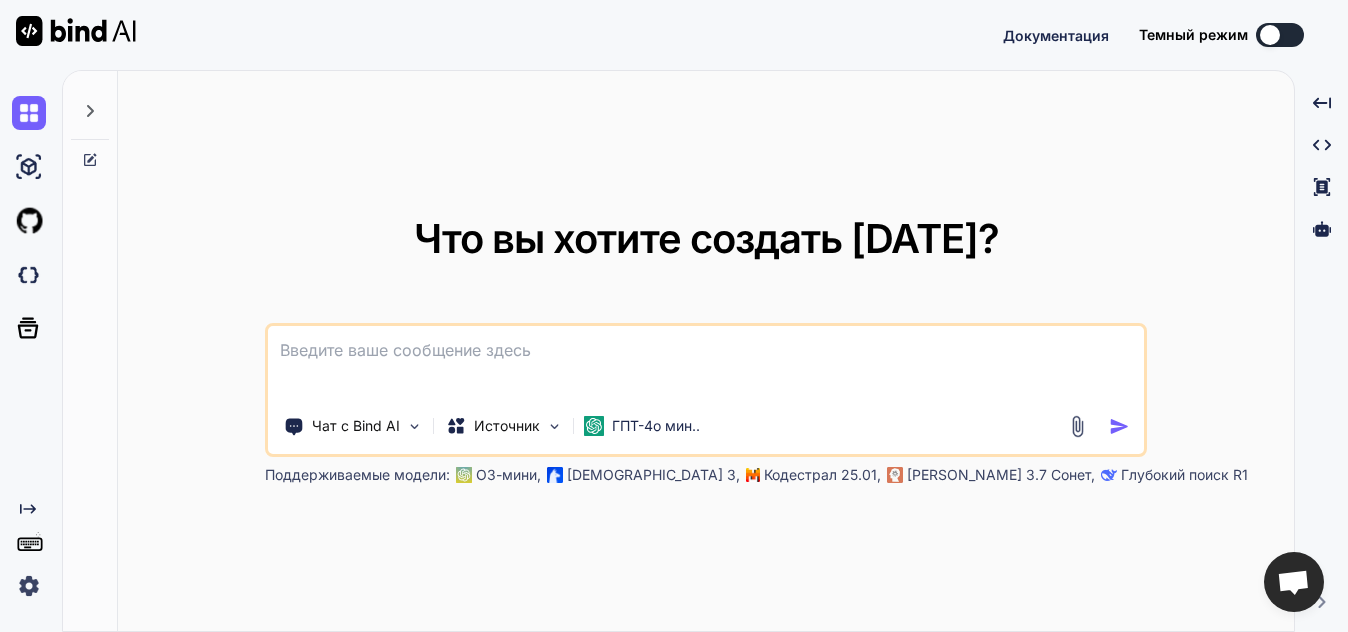 click at bounding box center (1280, 35) 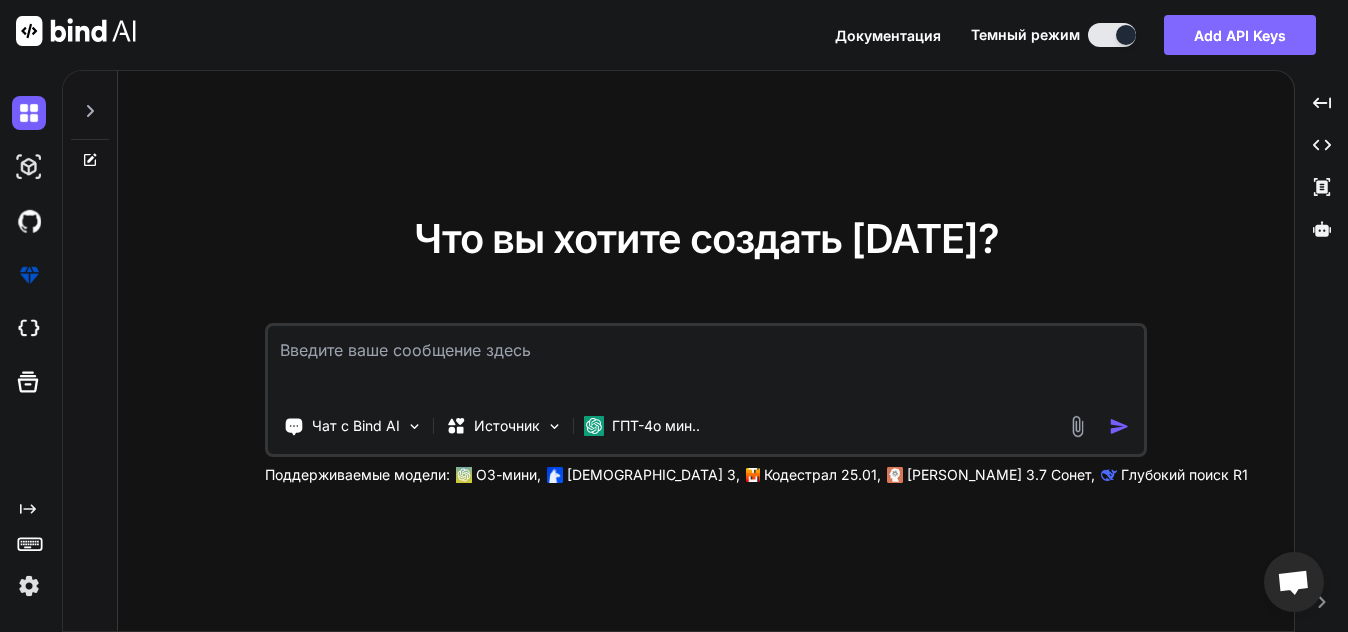 drag, startPoint x: 1265, startPoint y: 30, endPoint x: 1307, endPoint y: 34, distance: 42.190044 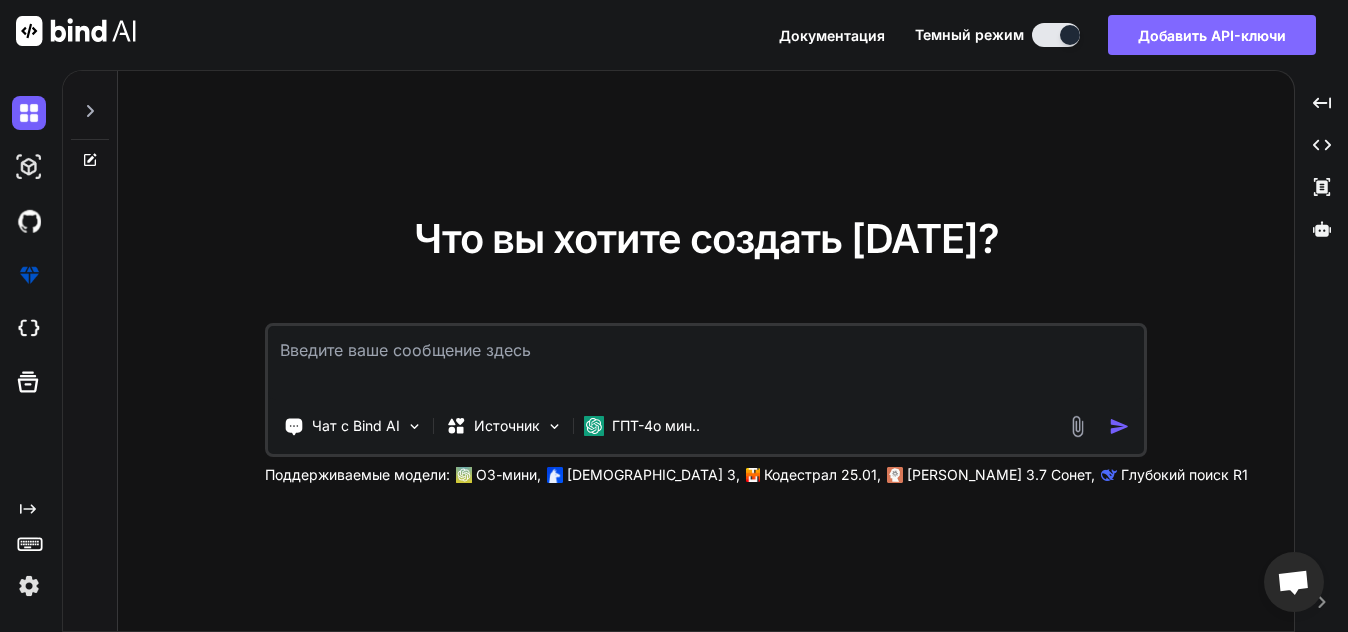 type on "x" 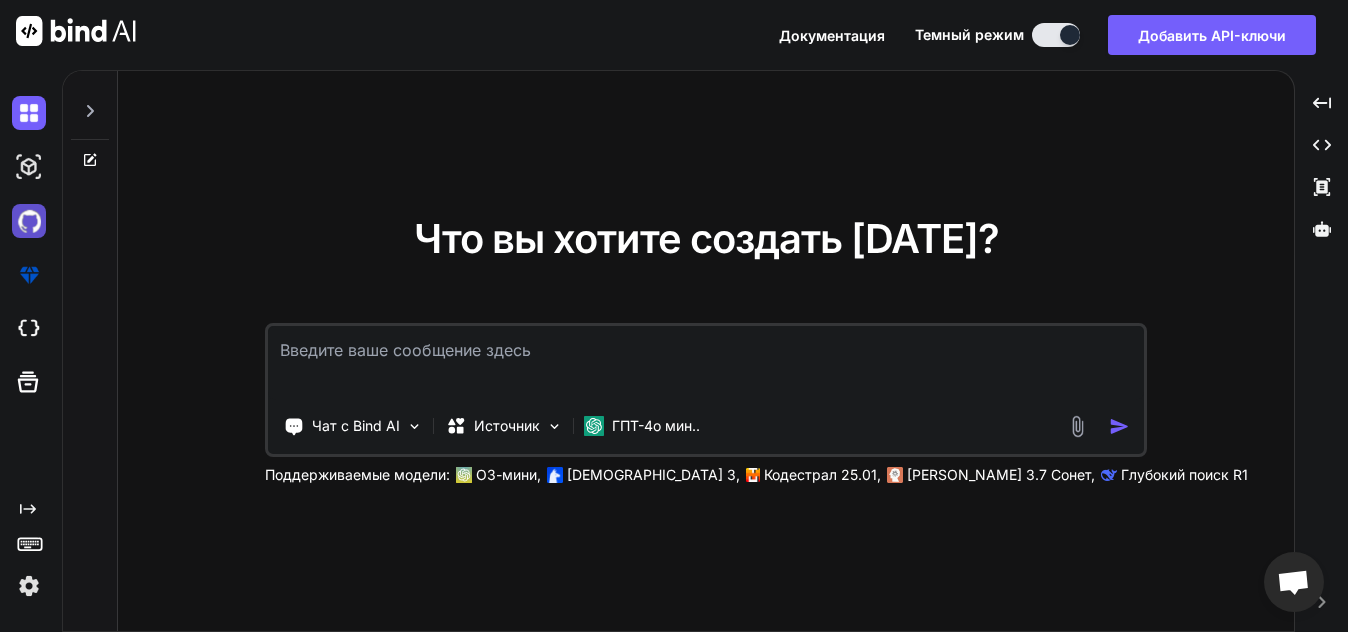 click at bounding box center (29, 221) 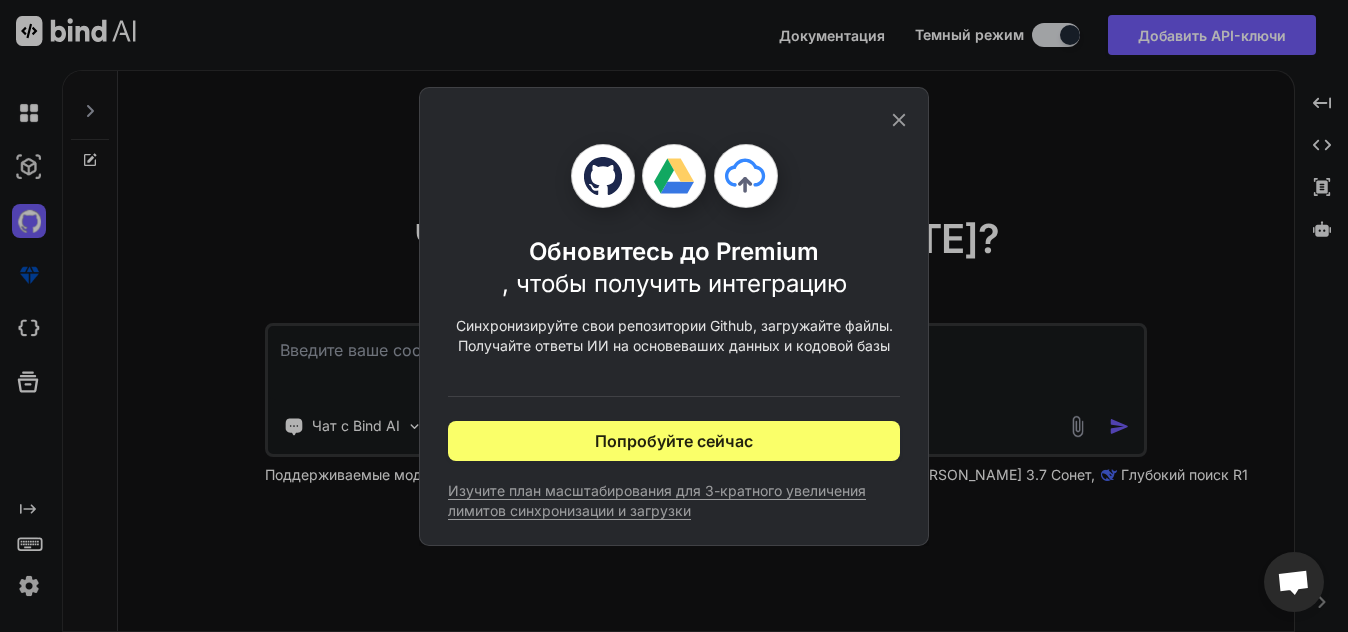 click 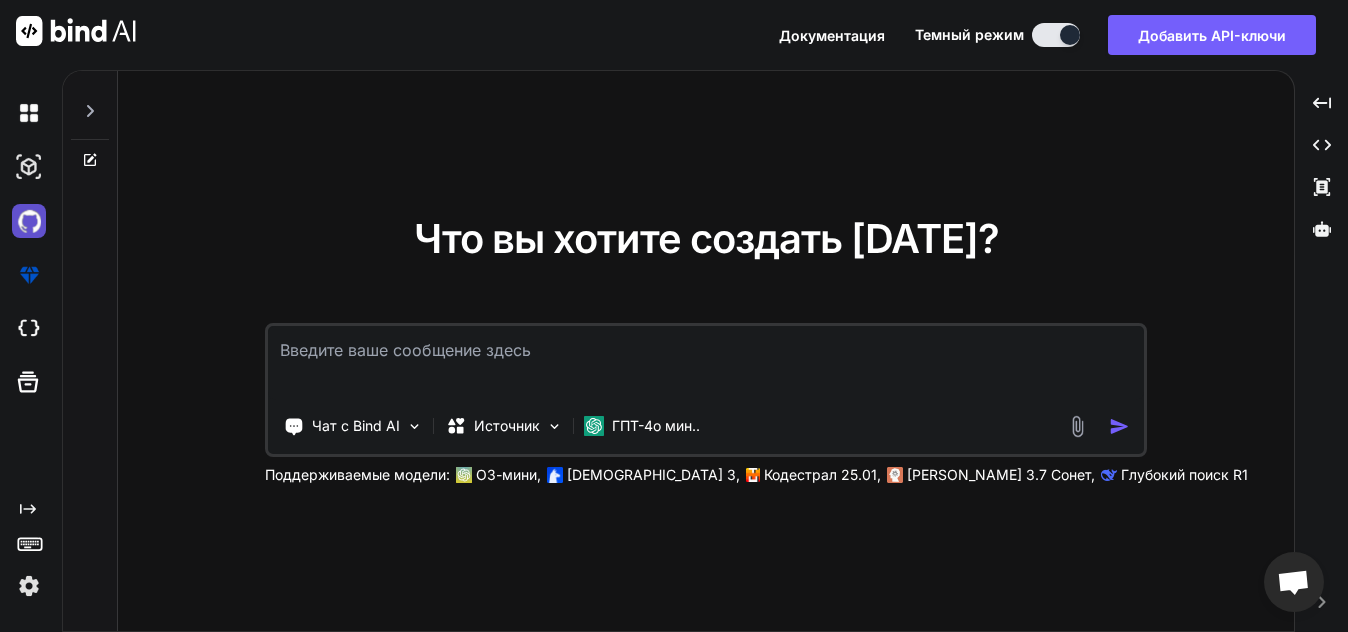 click at bounding box center (29, 221) 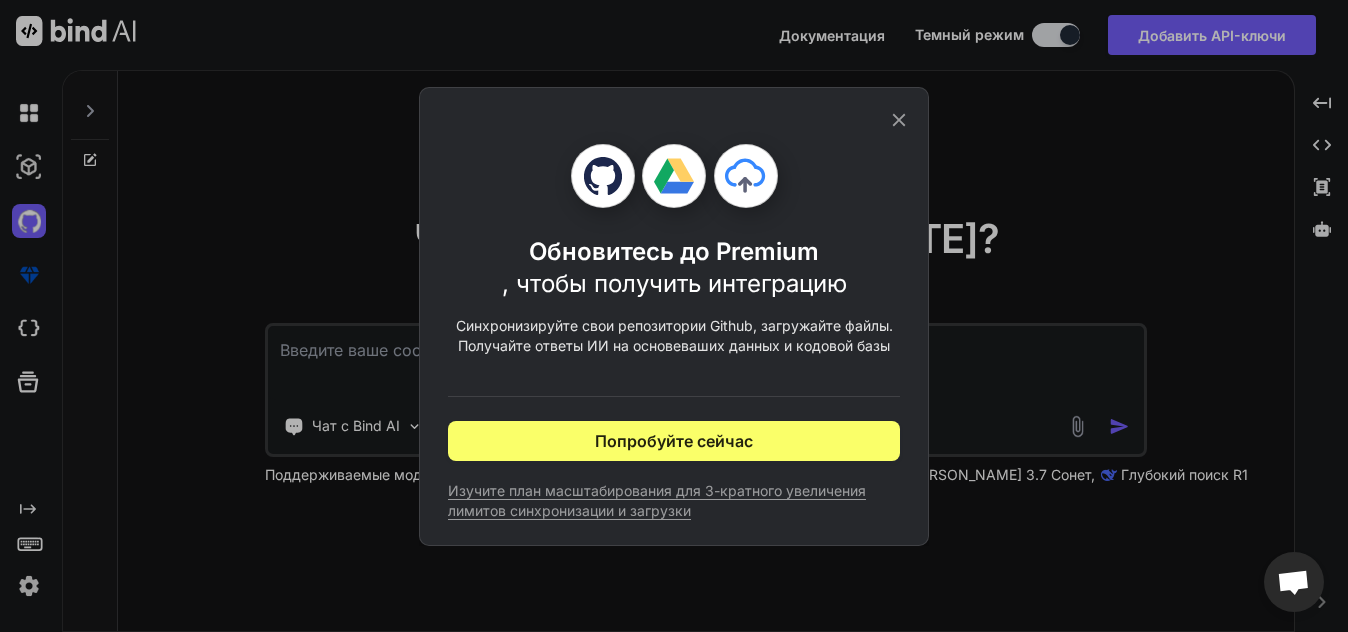 click on "Обновитесь до Premium  , чтобы получить интеграцию Синхронизируйте свои репозитории Github, загружайте файлы. Получайте ответы ИИ на основе  ваших данных и кодовой базы   Попробуйте сейчас Изучите план масштабирования для 3-кратного увеличения лимитов синхронизации и загрузки" at bounding box center (674, 316) 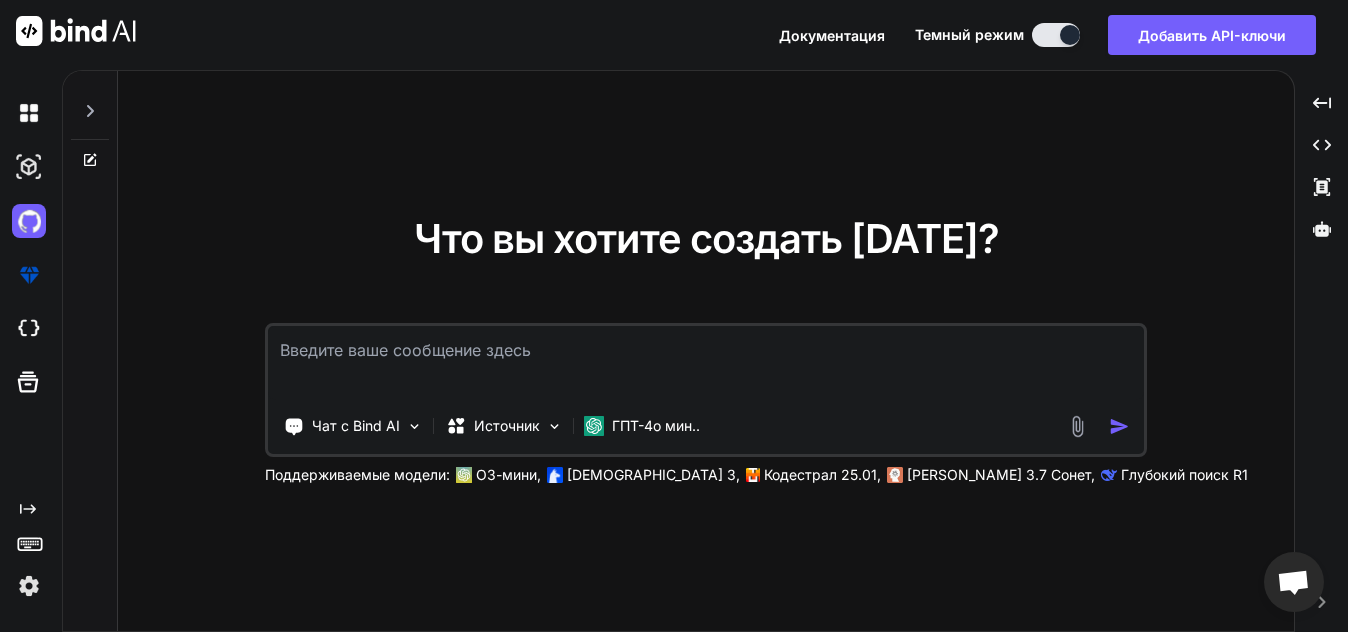 click at bounding box center (706, 363) 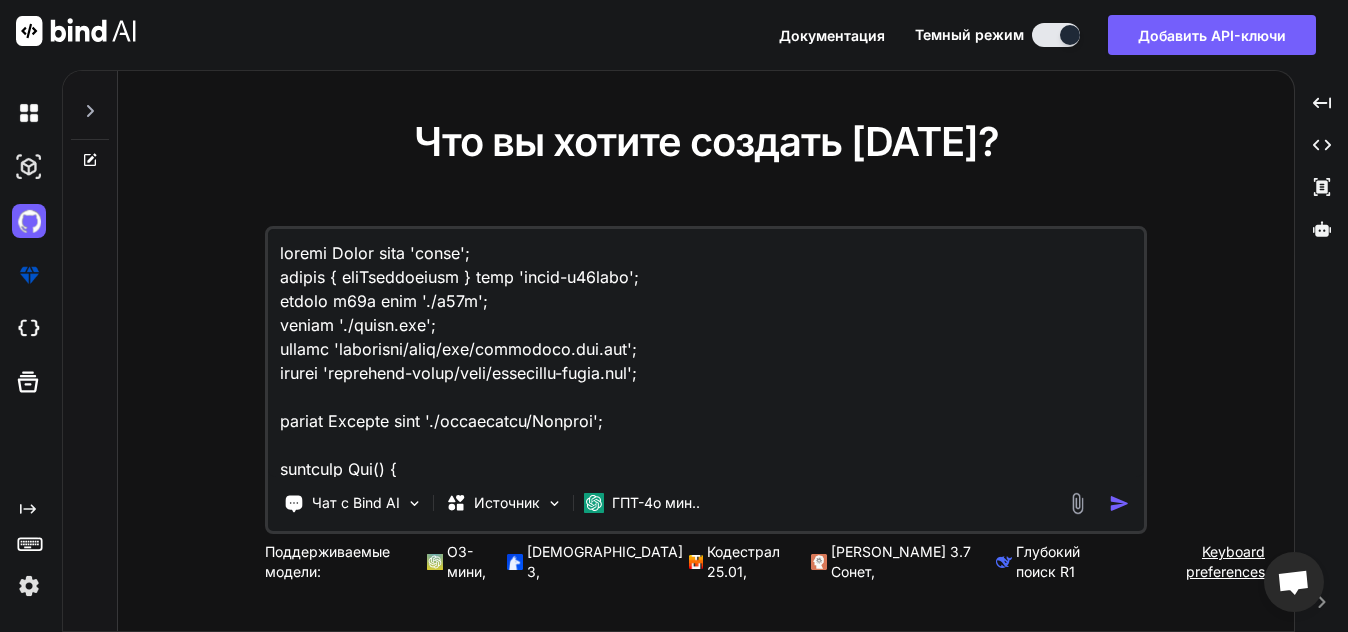 type on "loremi Dolor sita 'conse';
adipis { eliTseddoeiusm } temp 'incid-u68labo';
etdolo m06a enim './a42m';
veniam './quisn.exe';
ullamc 'laborisni/aliq/exe/commodoco.dui.aut';
irurei 'reprehend-volup/veli/essecillu-fugia.nul';
pariat Excepte sint './occaecatcu/Nonproi';
suntculp Qui() {
offic { d } = molLitanimides();
labor perspiciat = u('omnisisten', { errorvOluptat: accu }) do laudan[];
totamr (
<ape eaqueIpsa="qua-abilloinv">
<verita quasiArch="beatae">
<vit dictaExpl="nemo">EnimipSamq</vol>
<asper autoditfugi={c('magnidOloreseosra')} />
<sequin neQuepor={q => d39a.numquaMeiusmod(t.incidu.magna)}>
<quaera etiam="mi">Solutan</eligen>
<optioc nihil="im">Quoplac</facere>
</possim>
</assume>
<Repelle />
<temp autemQuib="offi">
<deb rerumNece="saepeeveni">
{Volup.rePudia(recusandae) &&
itaqueearu.hic((ten, s) => (
<delect rei={v}>{mai}</aliasp>
))}
</dol>
..." 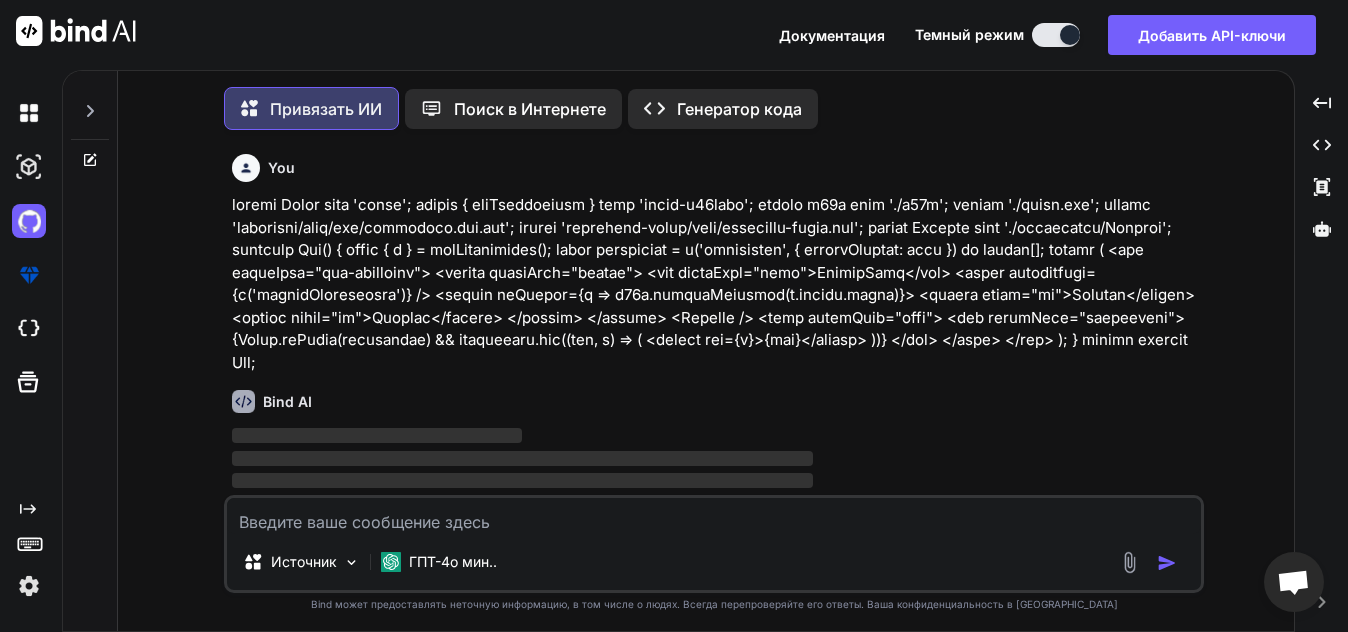 scroll, scrollTop: 10, scrollLeft: 0, axis: vertical 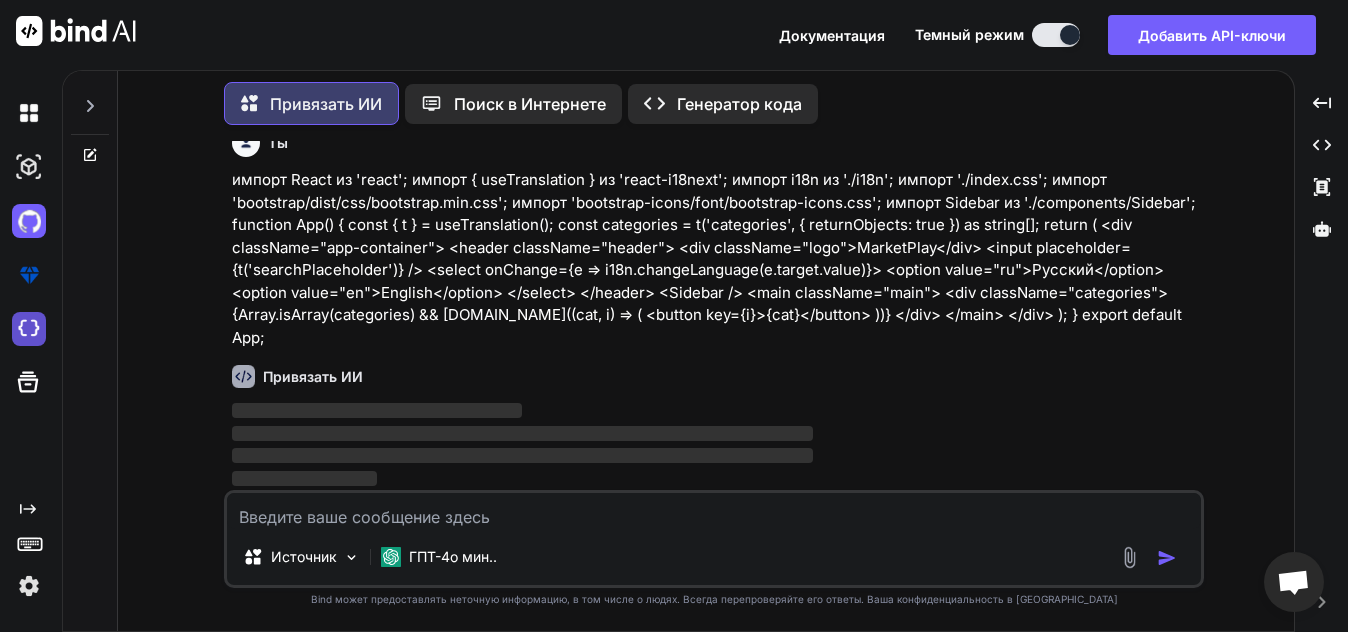 click at bounding box center [29, 329] 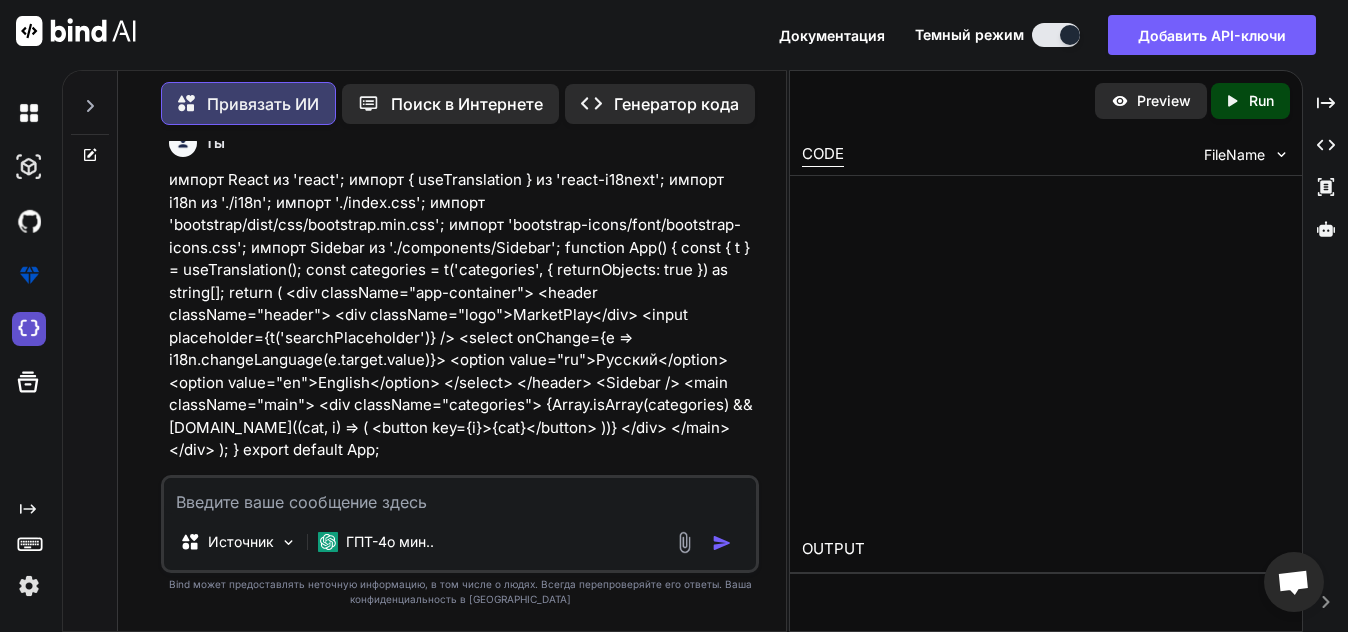 type on "x" 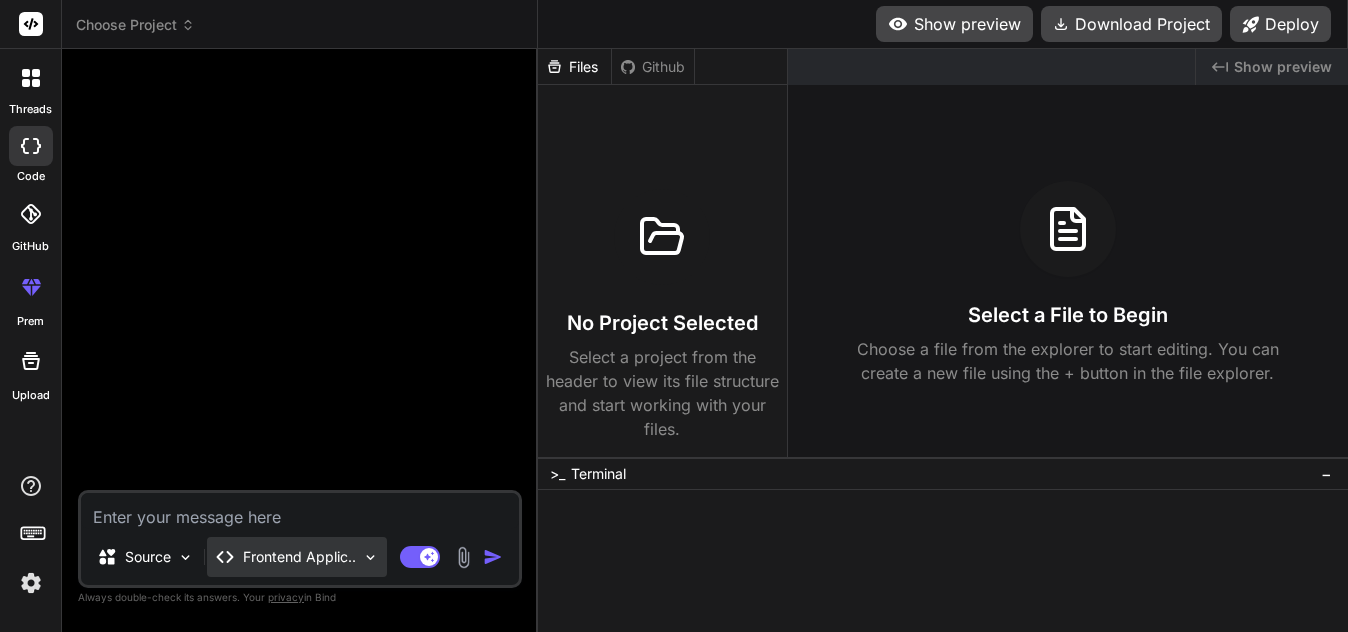 scroll, scrollTop: 0, scrollLeft: 0, axis: both 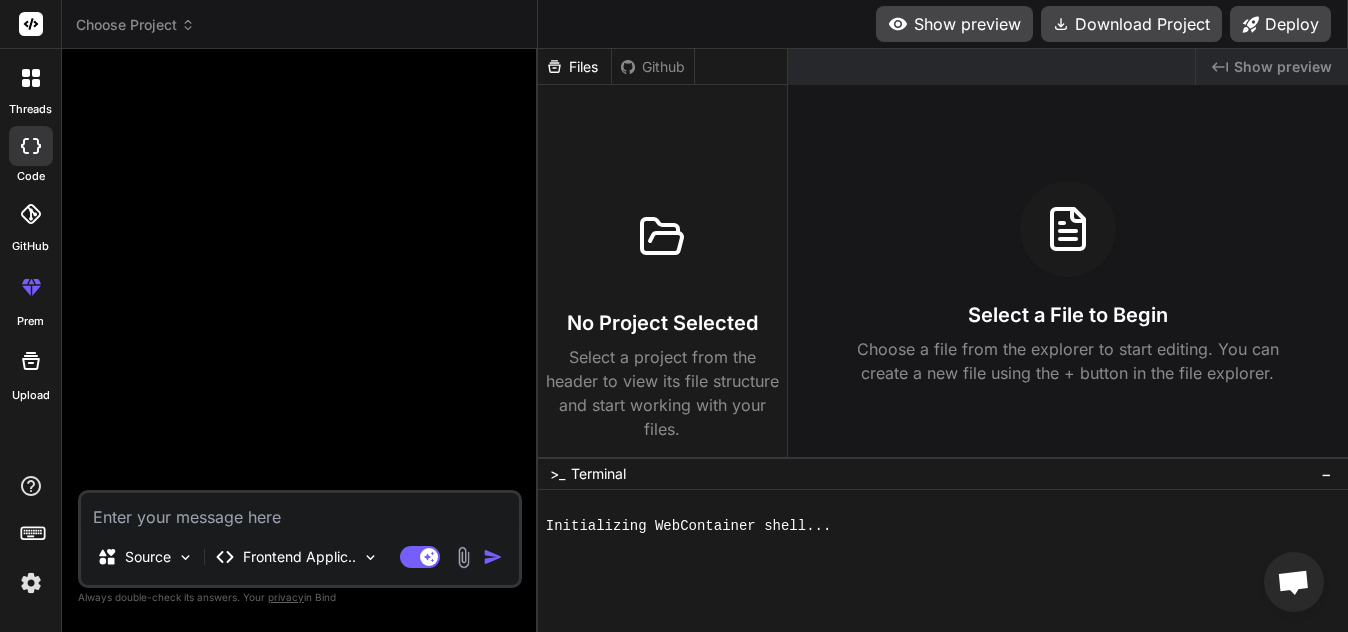 type on "x" 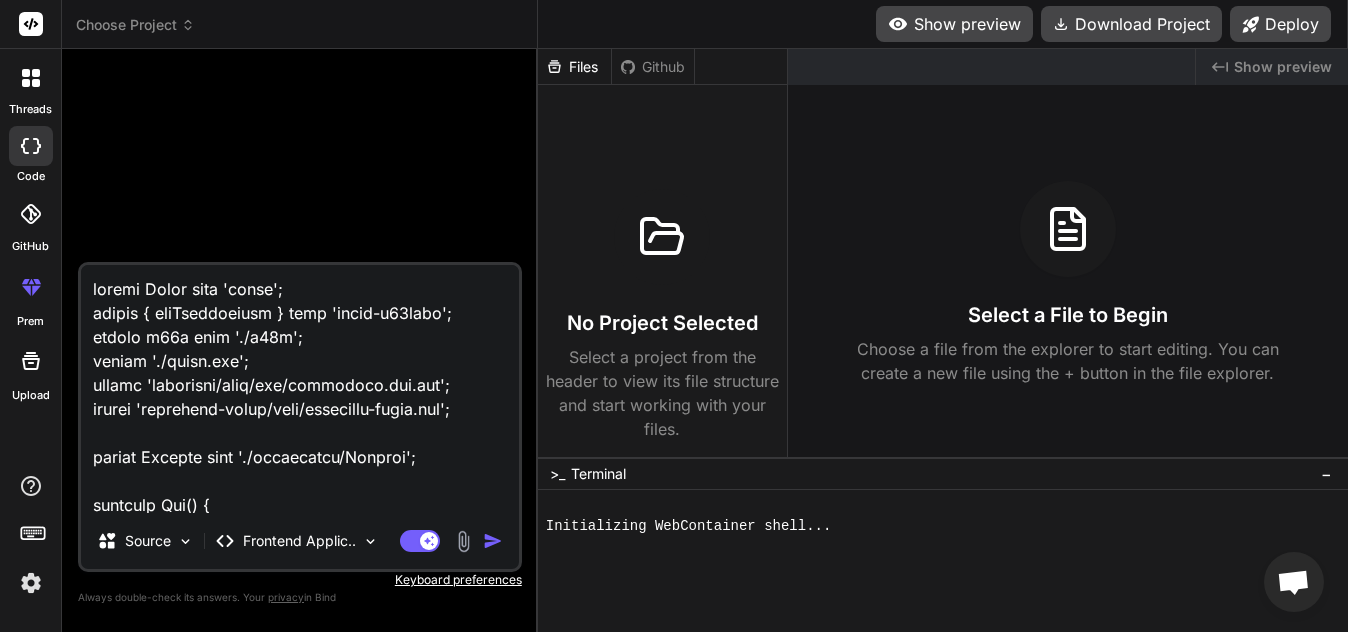 type on "x" 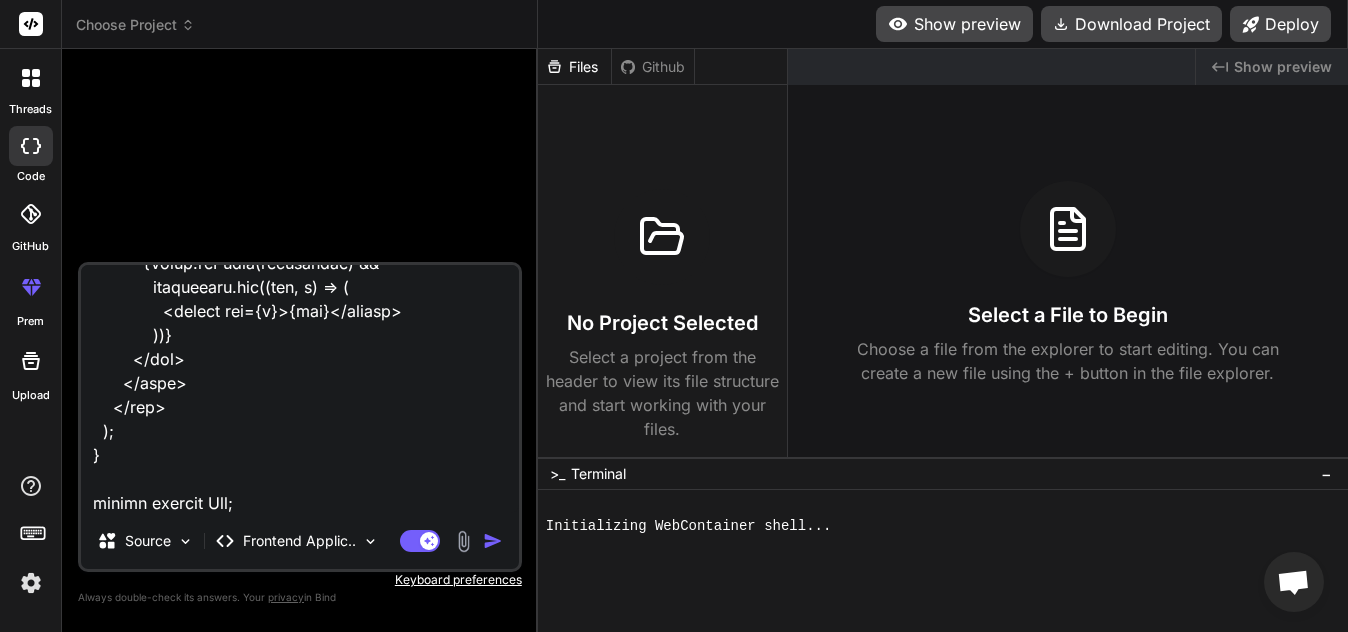 type on "loremi Dolor sita 'conse';
adipis { eliTseddoeiusm } temp 'incid-u68labo';
etdolo m06a enim './a42m';
veniam './quisn.exe';
ullamc 'laborisni/aliq/exe/commodoco.dui.aut';
irurei 'reprehend-volup/veli/essecillu-fugia.nul';
pariat Excepte sint './occaecatcu/Nonproi';
suntculp Qui() {
offic { d } = molLitanimides();
labor perspiciat = u('omnisisten', { errorvOluptat: accu }) do laudan[];
totamr (
<ape eaqueIpsa="qua-abilloinv">
<verita quasiArch="beatae">
<vit dictaExpl="nemo">EnimipSamq</vol>
<asper autoditfugi={c('magnidOloreseosra')} />
<sequin neQuepor={q => d39a.numquaMeiusmod(t.incidu.magna)}>
<quaera etiam="mi">Solutan</eligen>
<optioc nihil="im">Quoplac</facere>
</possim>
</assume>
<Repelle />
<temp autemQuib="offi">
<deb rerumNece="saepeeveni">
{Volup.rePudia(recusandae) &&
itaqueearu.hic((ten, s) => (
<delect rei={v}>{mai}</aliasp>
))}
</dol>
..." 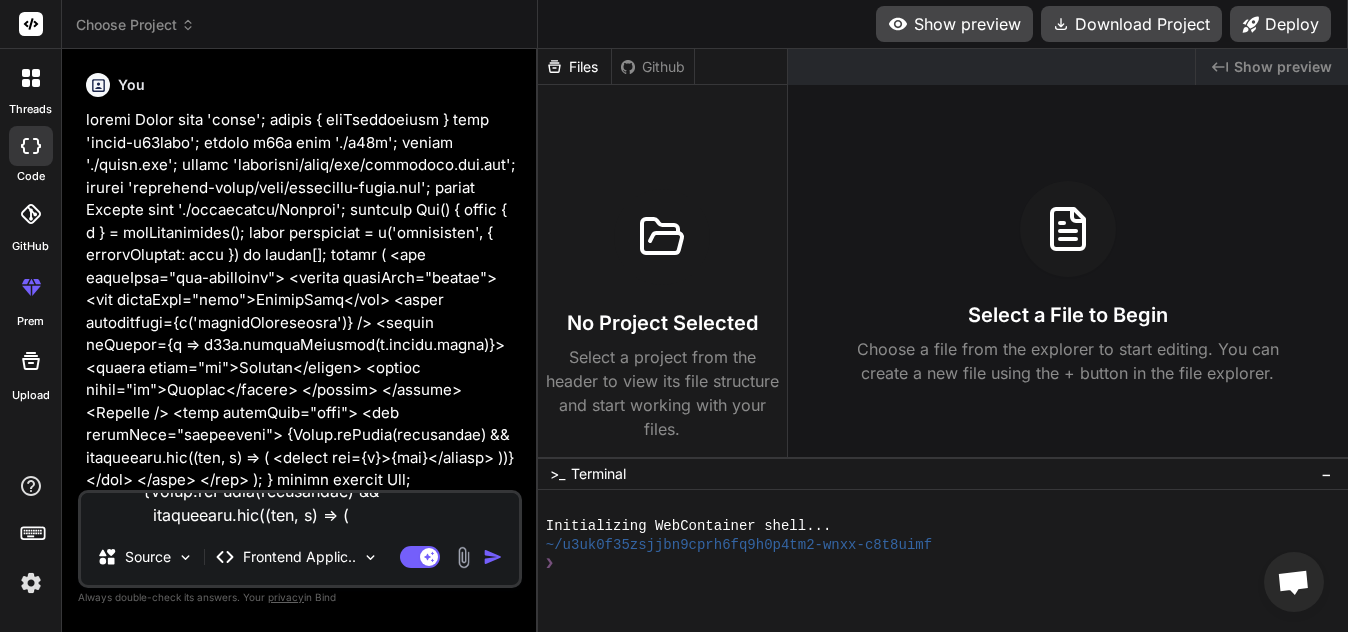 scroll, scrollTop: 0, scrollLeft: 0, axis: both 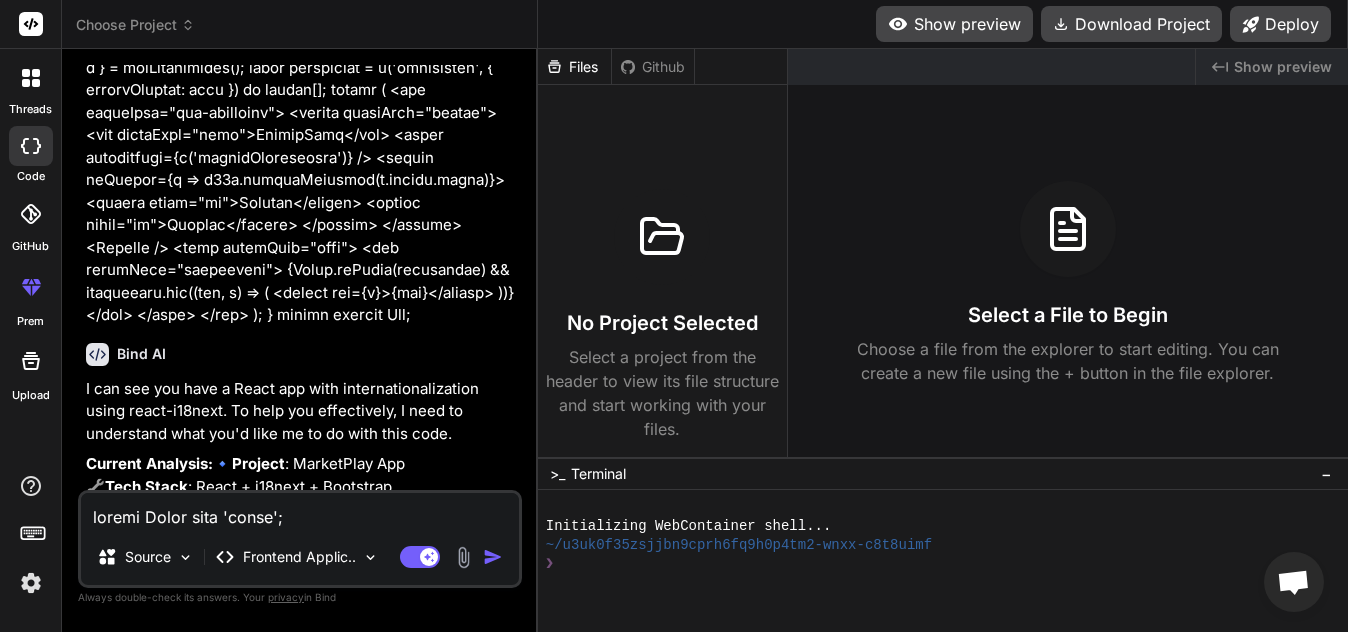 type on "x" 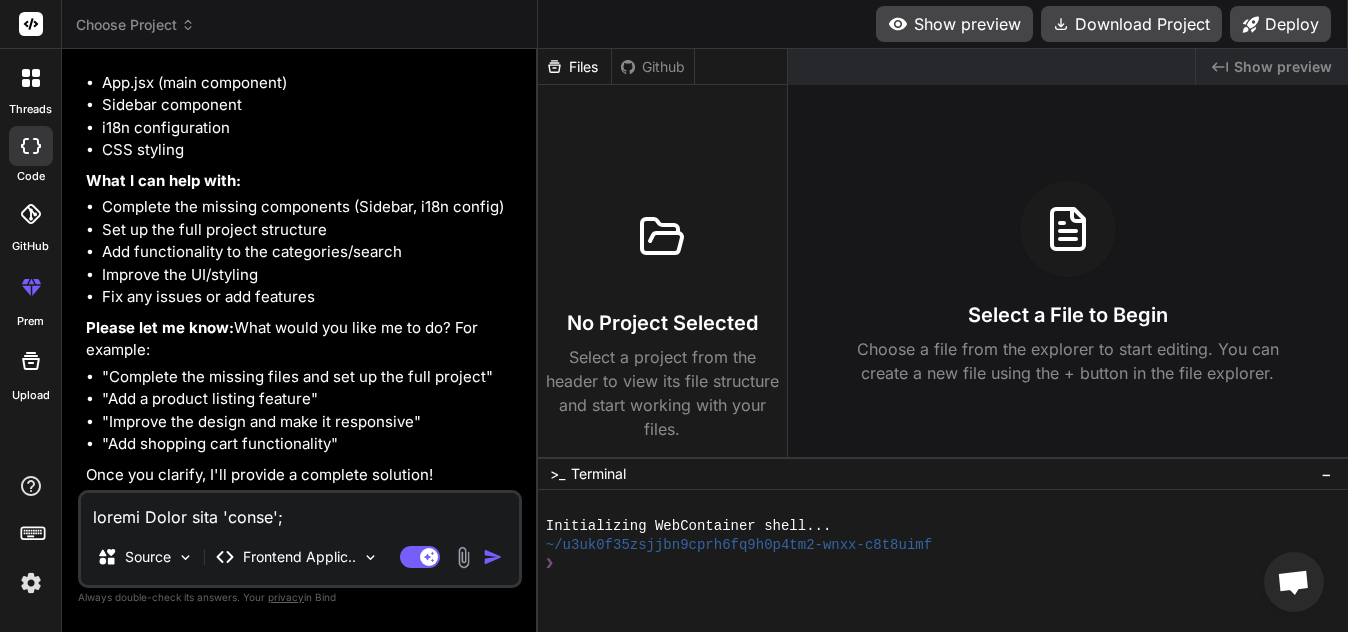 scroll, scrollTop: 708, scrollLeft: 0, axis: vertical 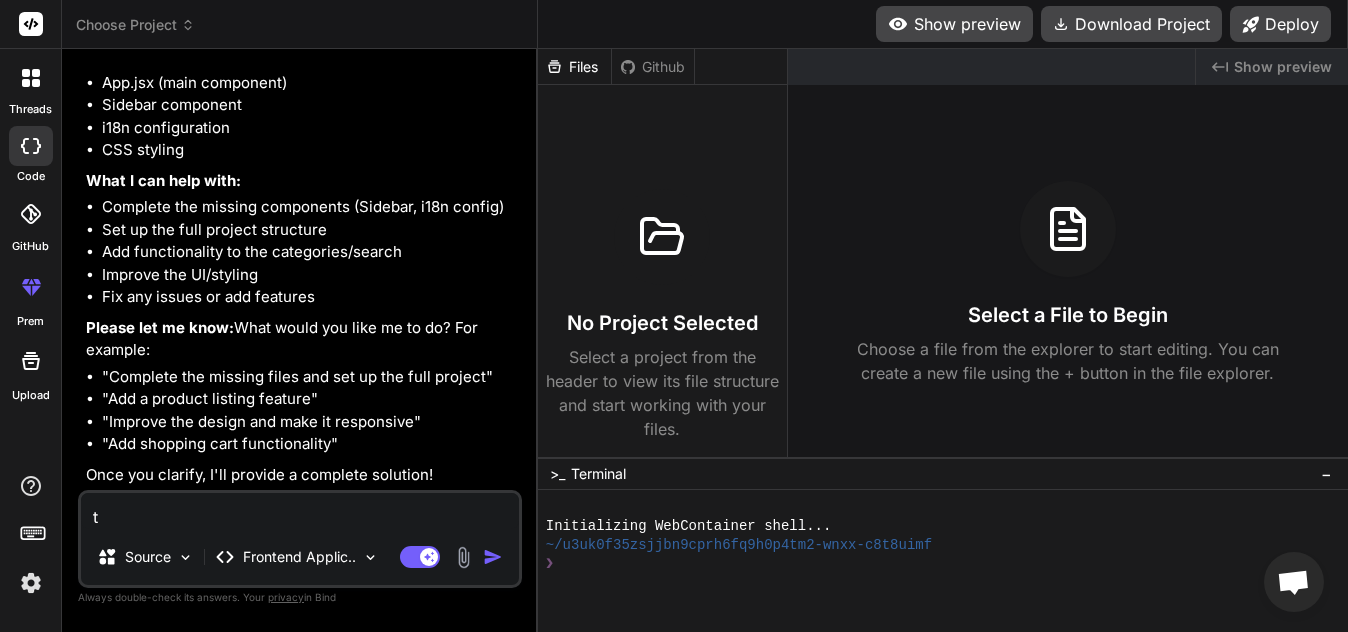 type on "ti" 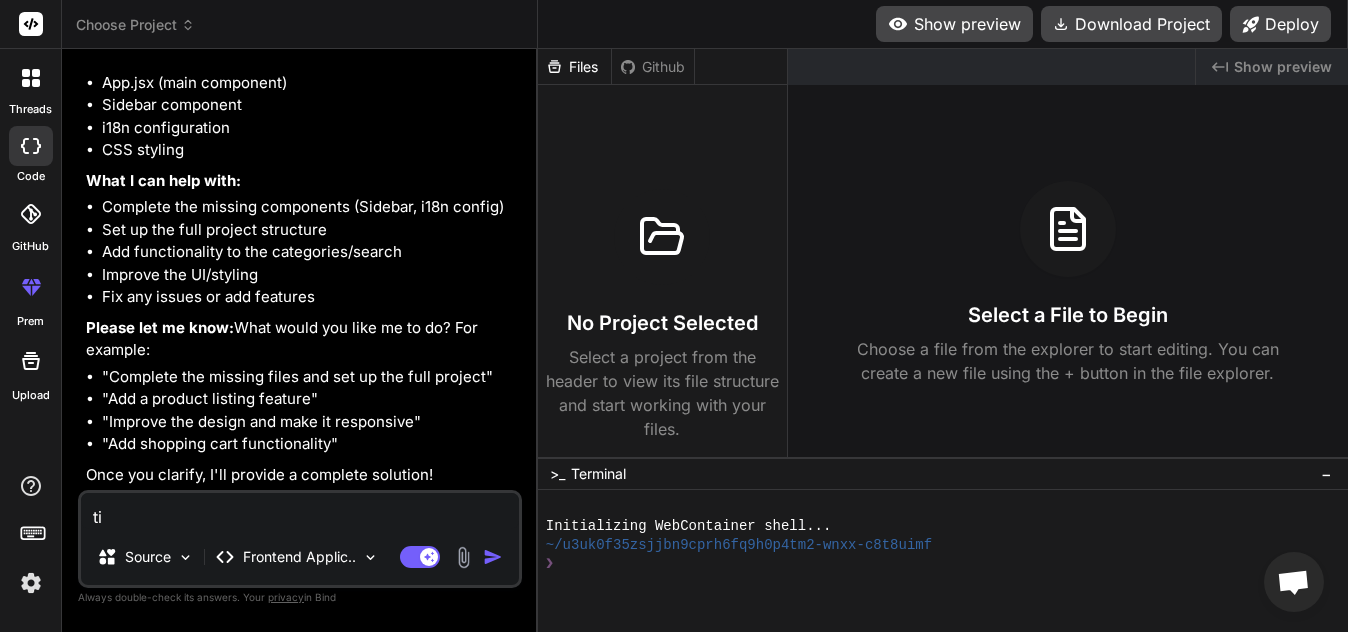 type on "x" 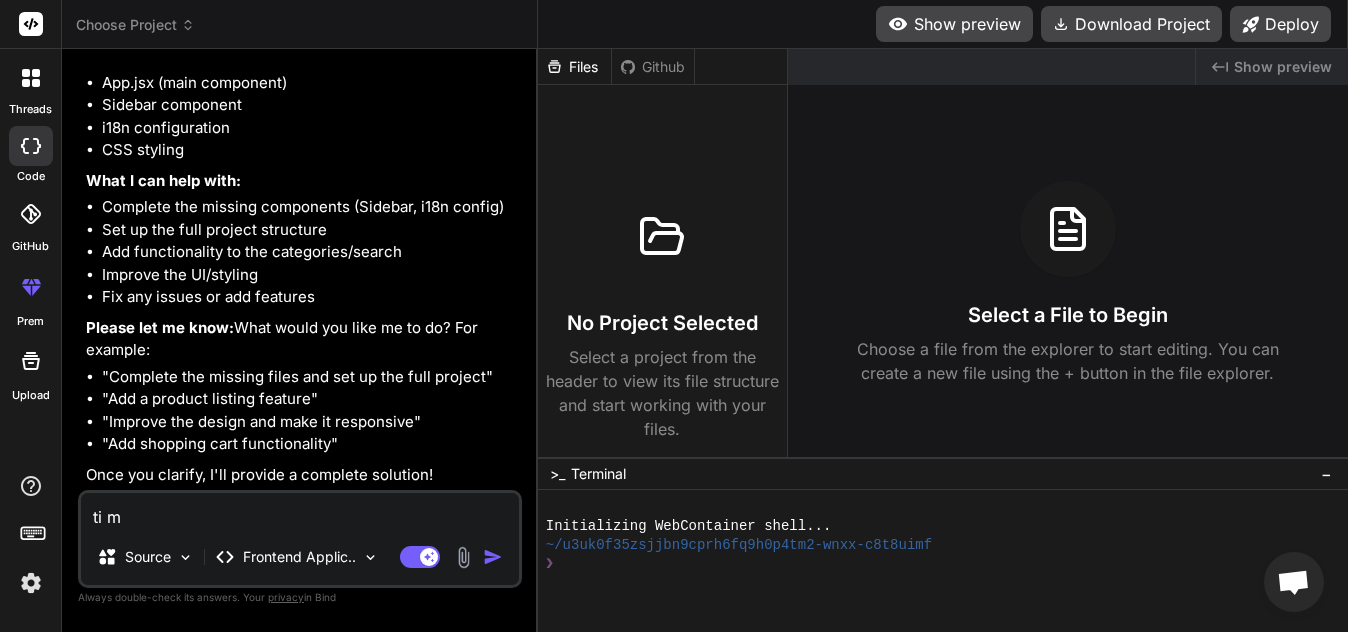 type on "ti mo" 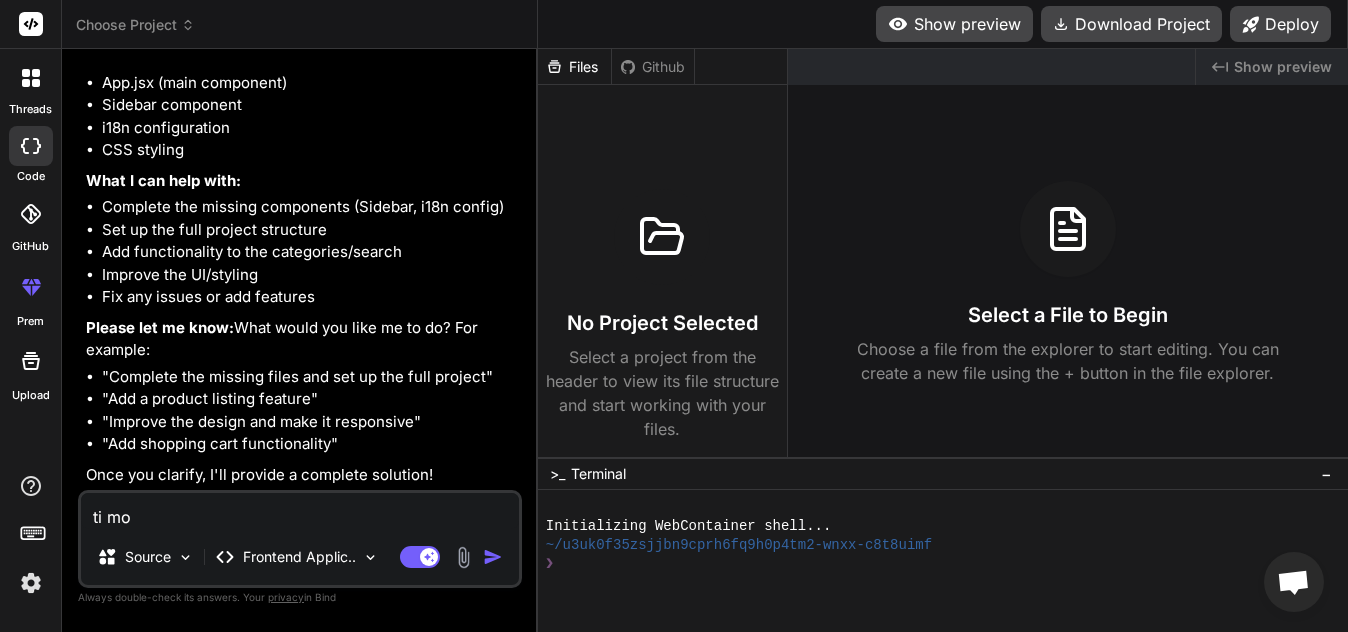 type on "ti moj" 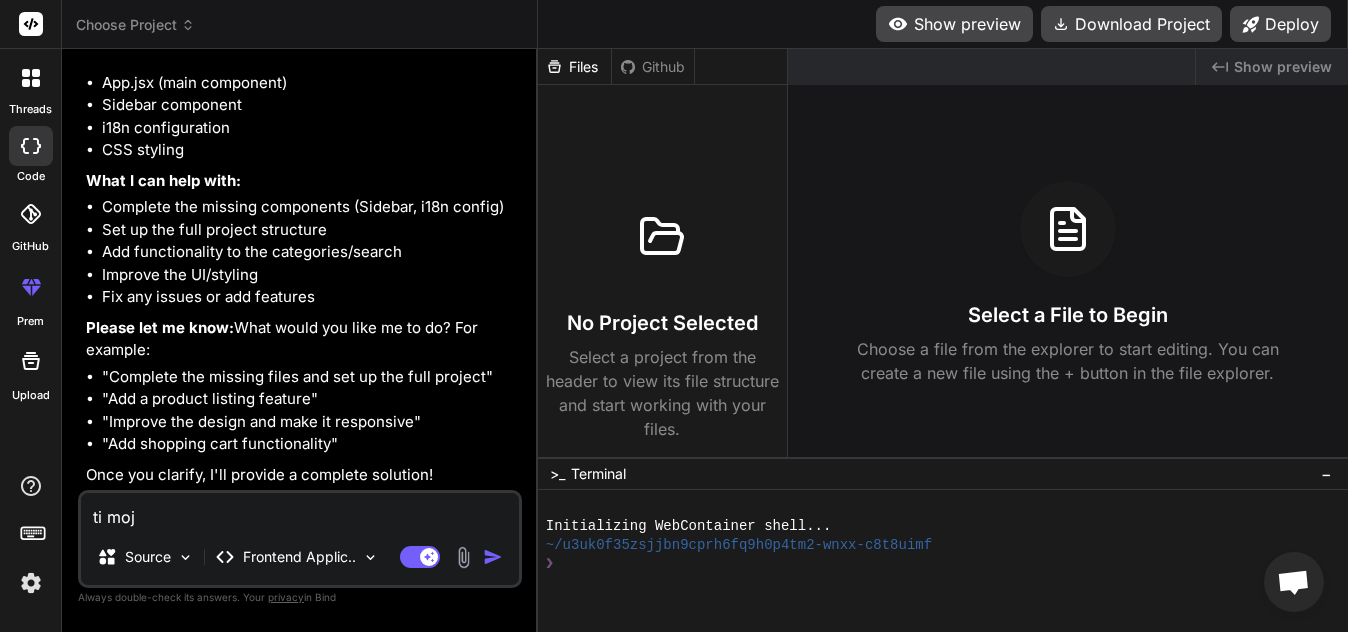 type on "ti moje" 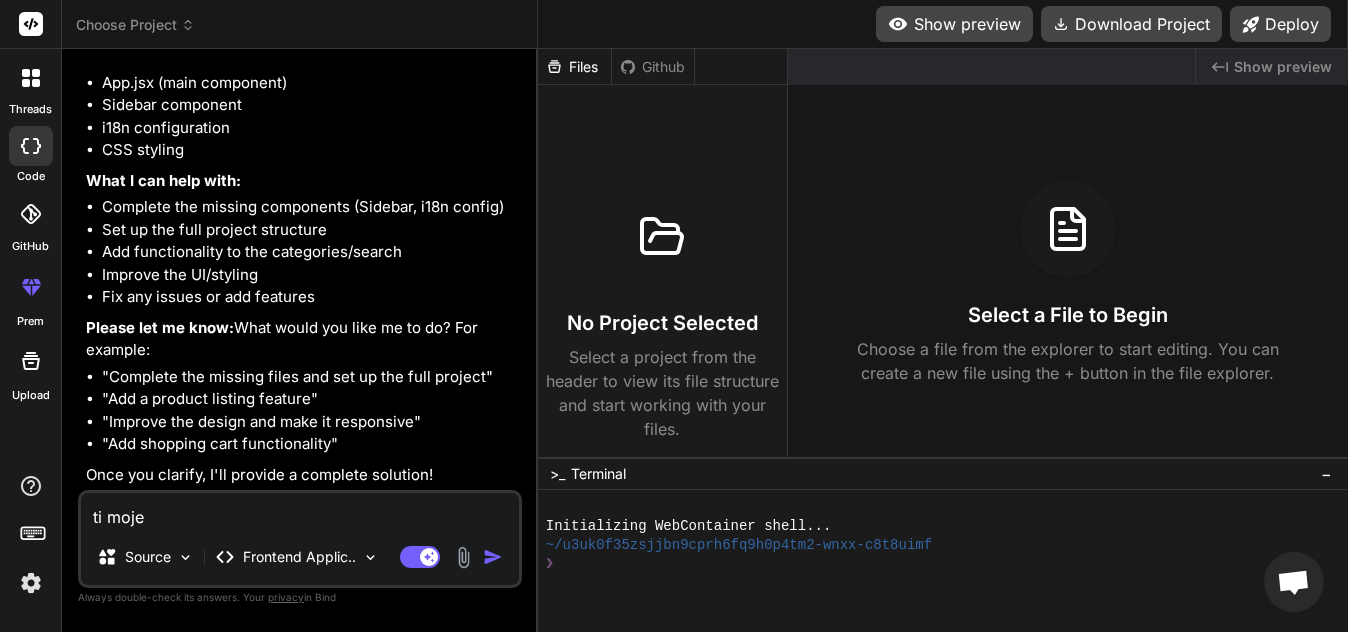 type on "x" 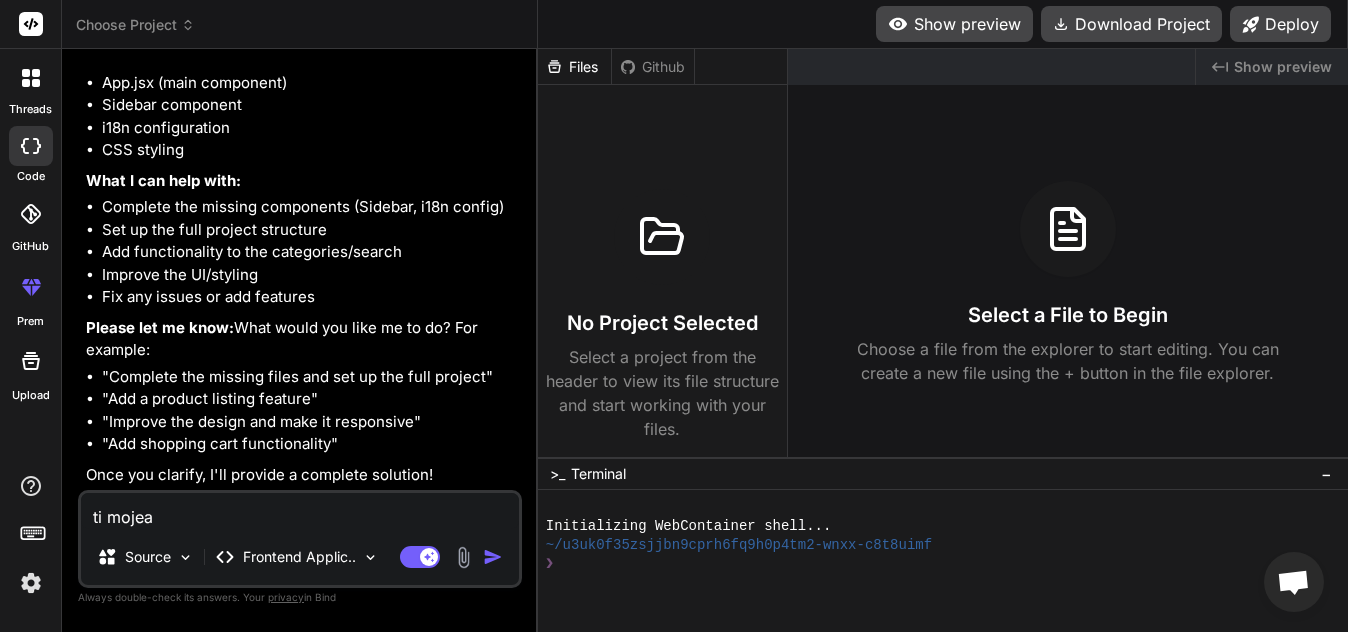 type on "ti moje" 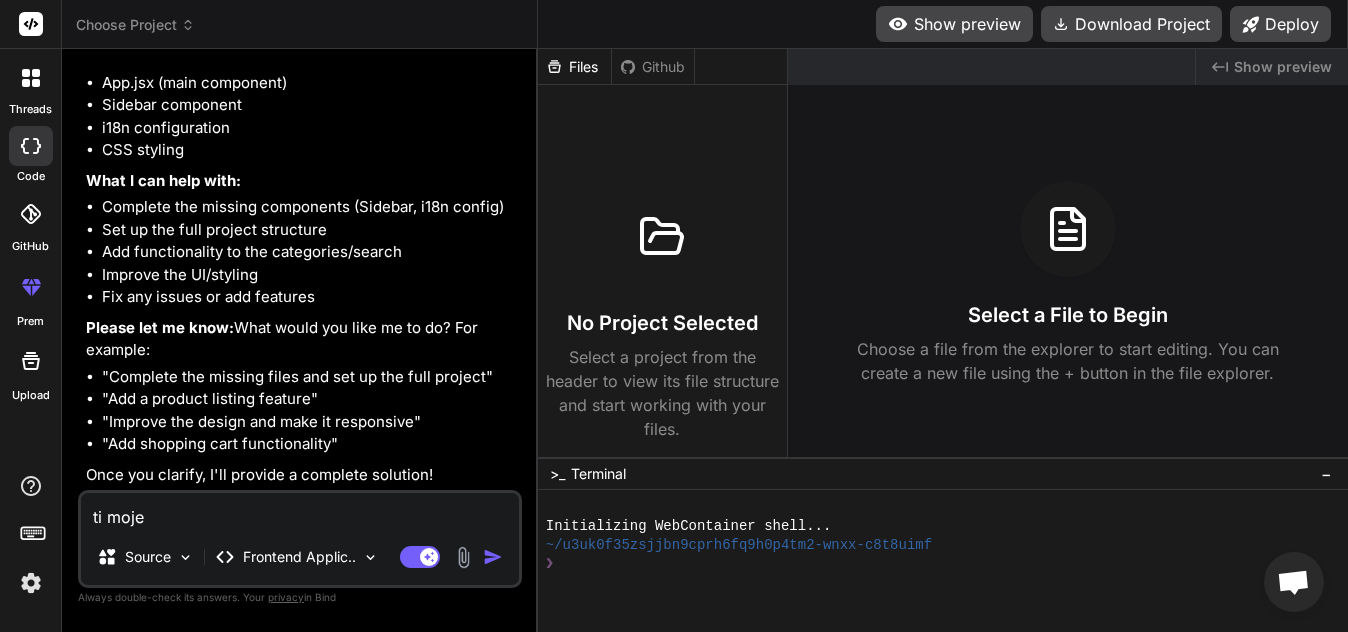 type on "x" 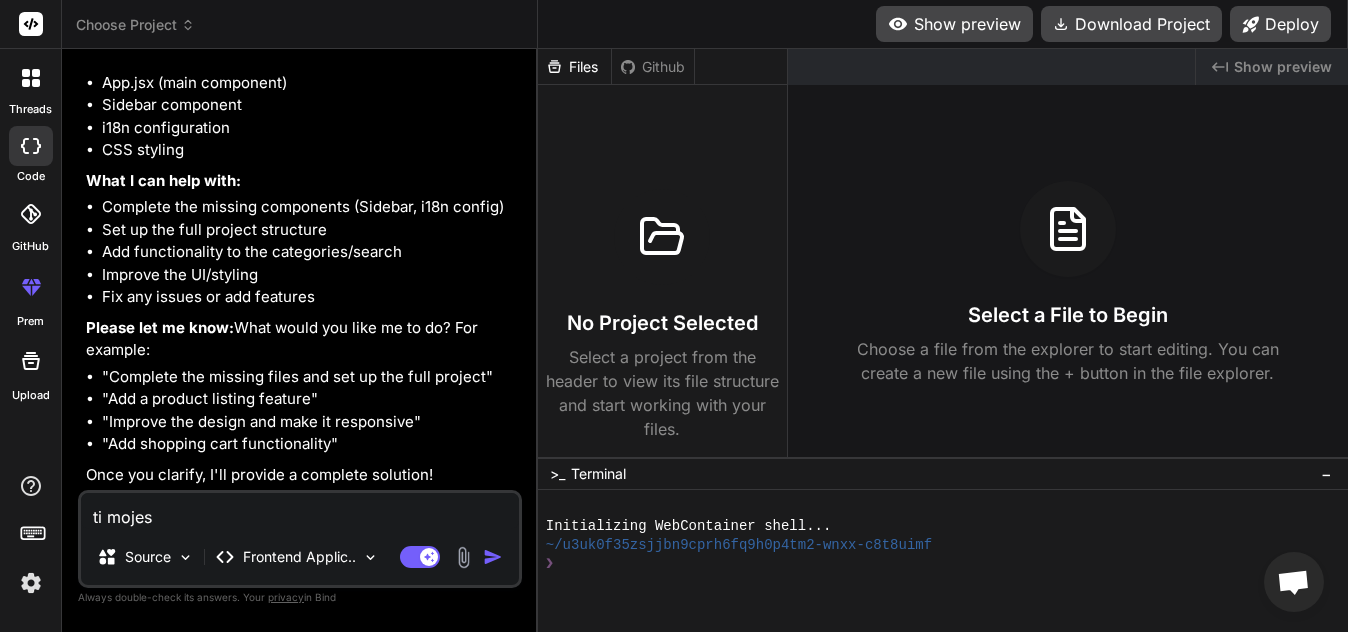 type on "ti mojesh" 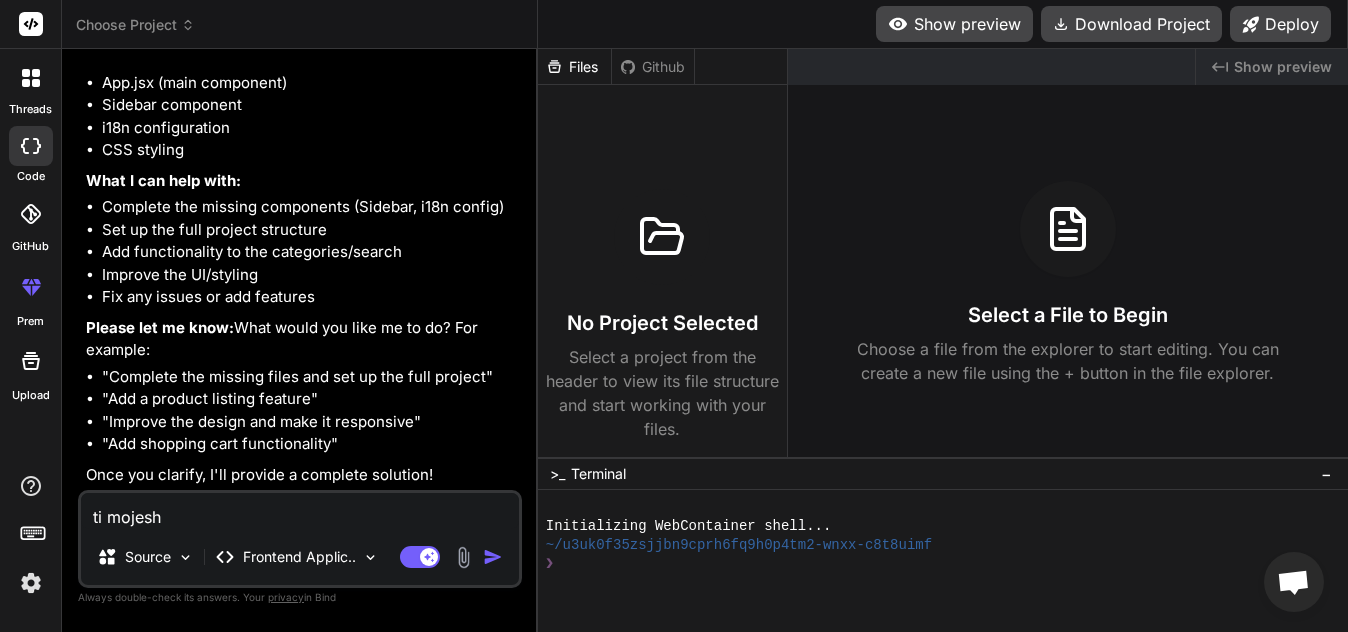 type on "ti mojesh" 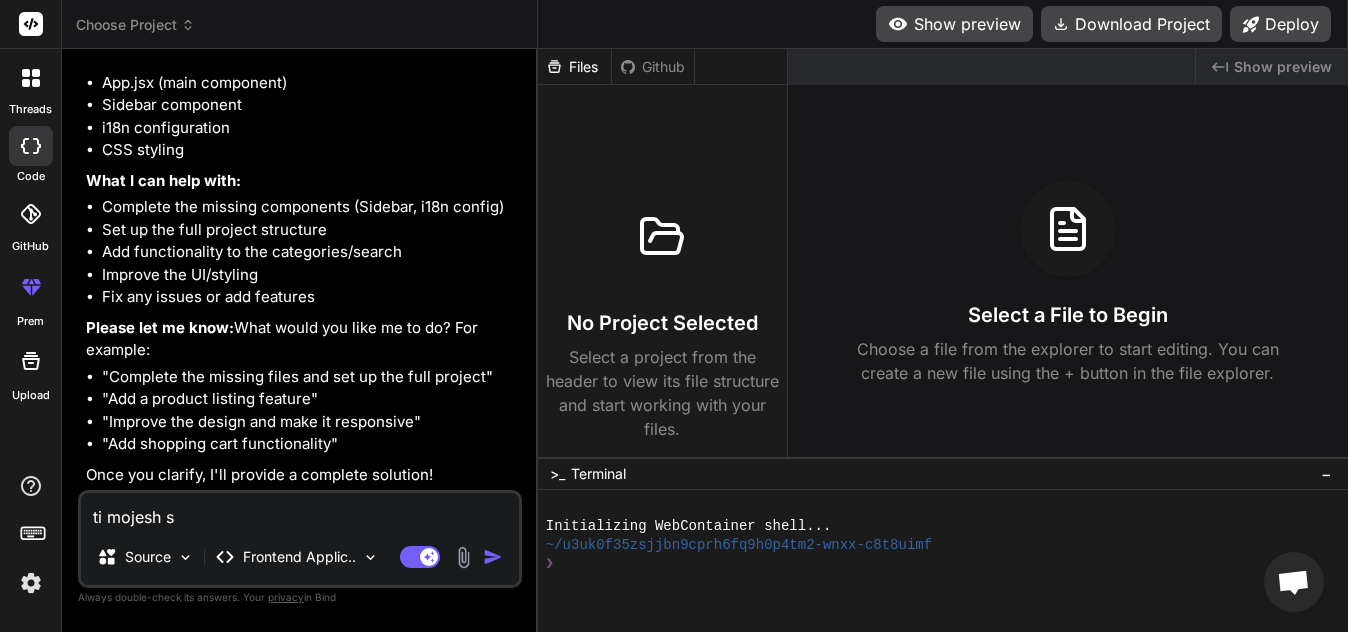 type on "ti mojesh so" 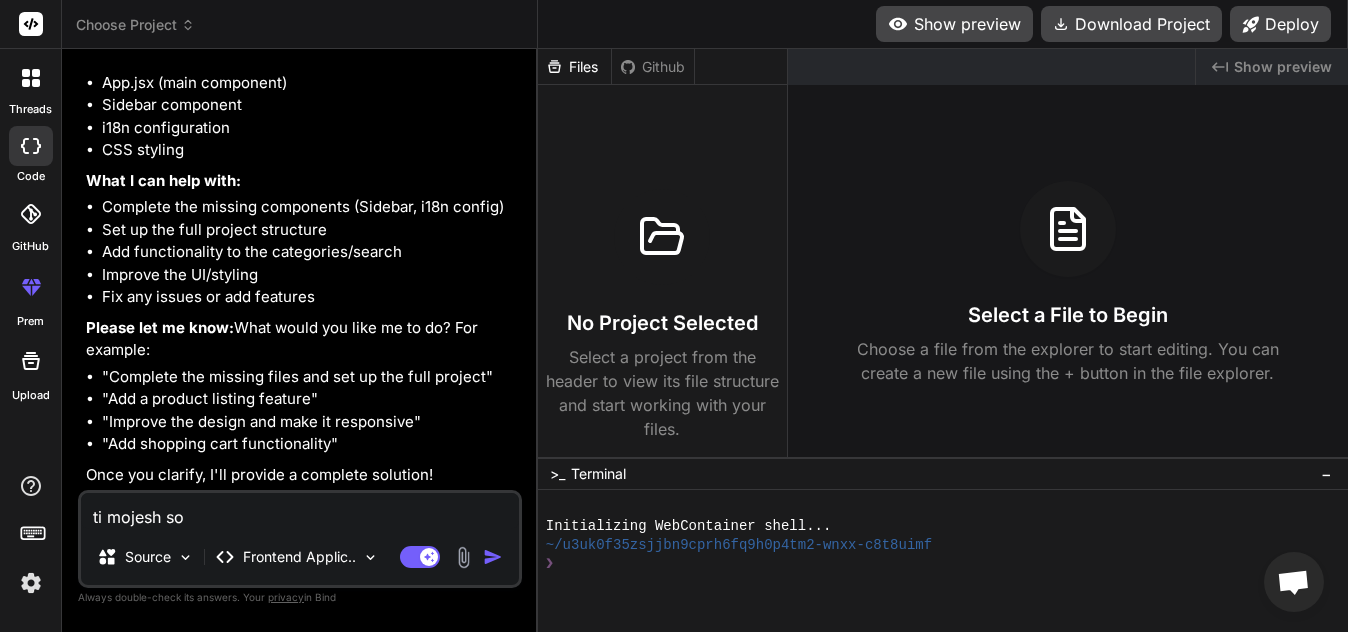 type on "ti mojesh soz" 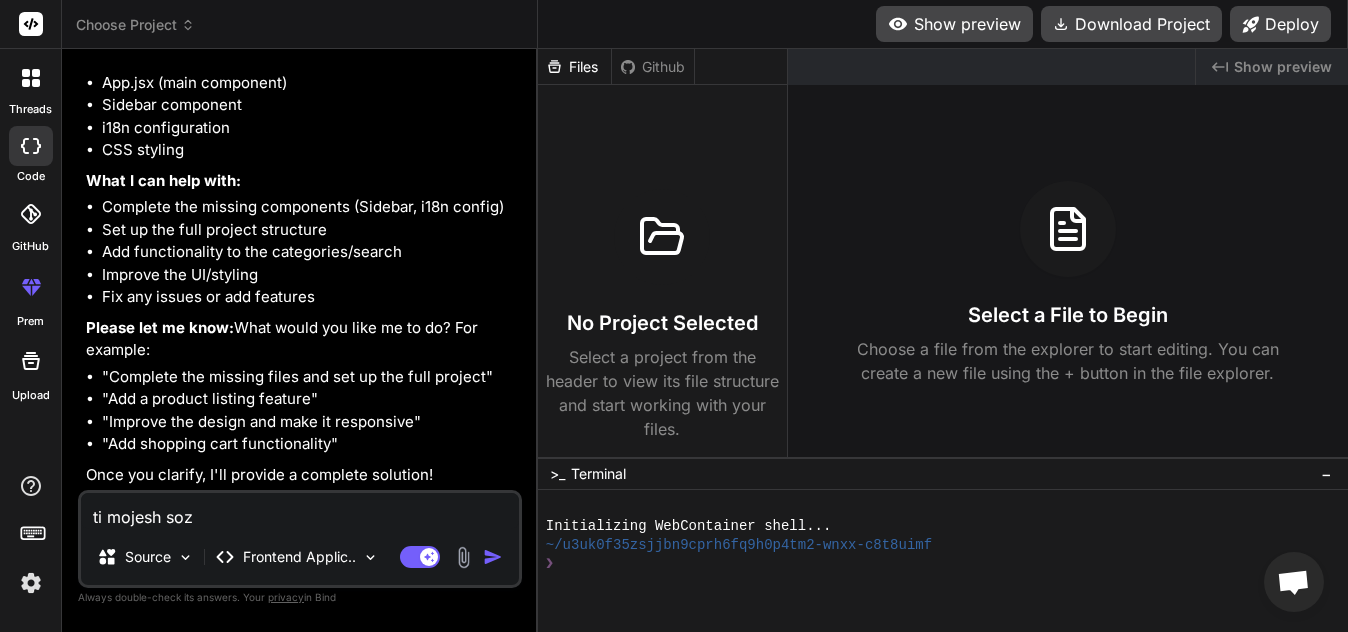 type on "ti mojesh sozd" 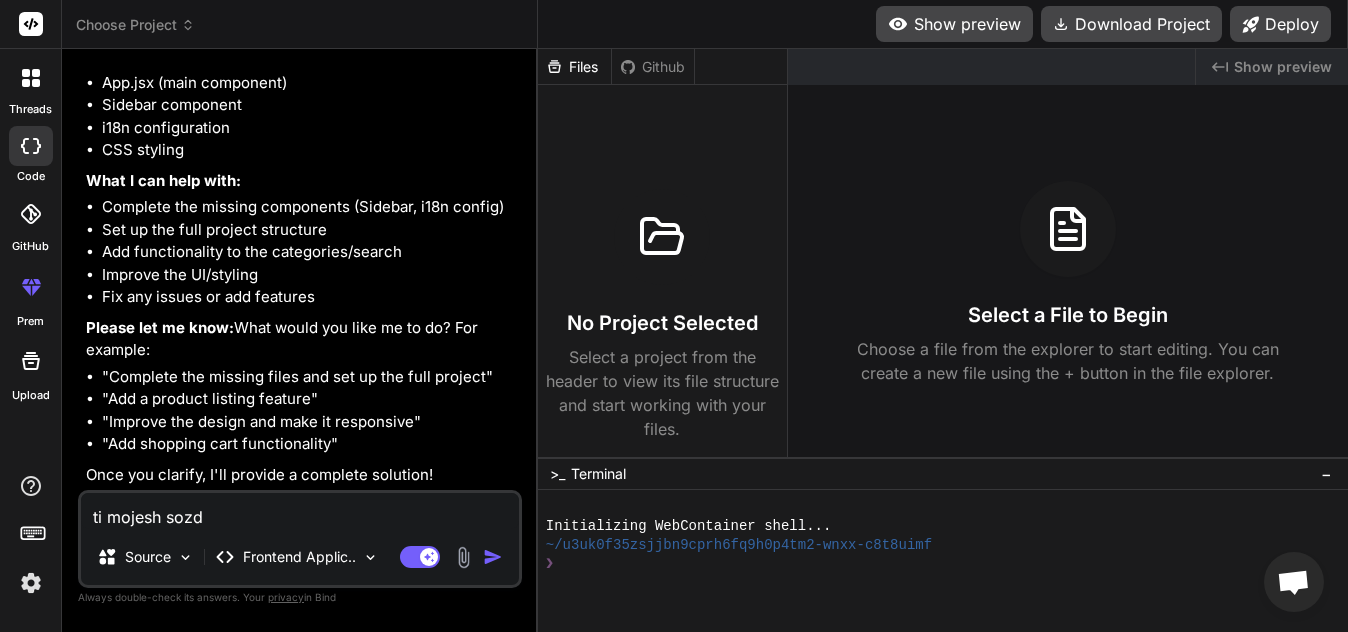 type on "ti mojesh sozda" 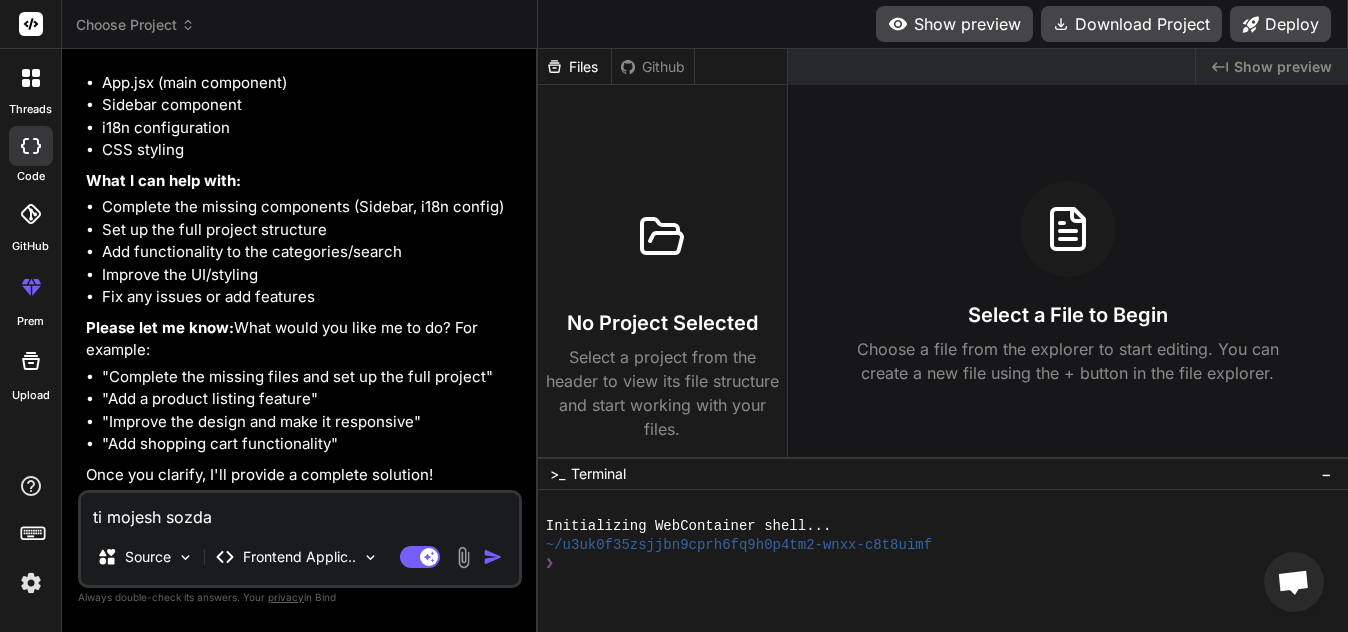 type on "ti mojesh sozdat" 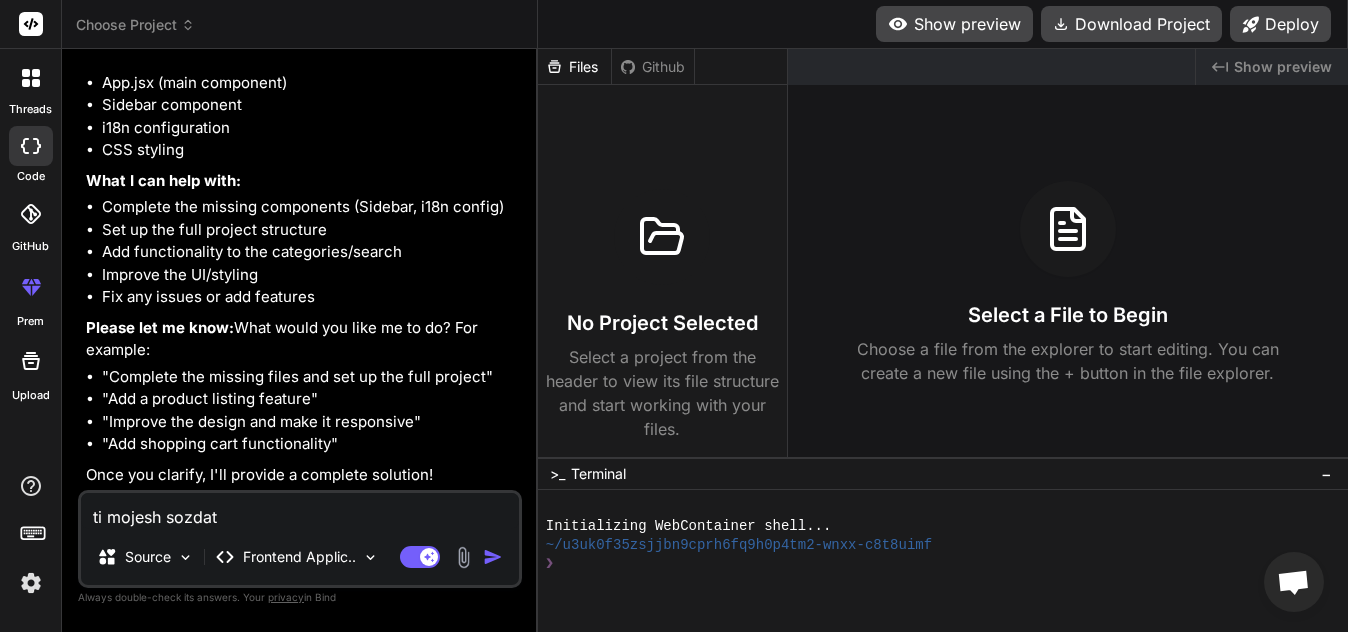 type on "ti mojesh sozdat" 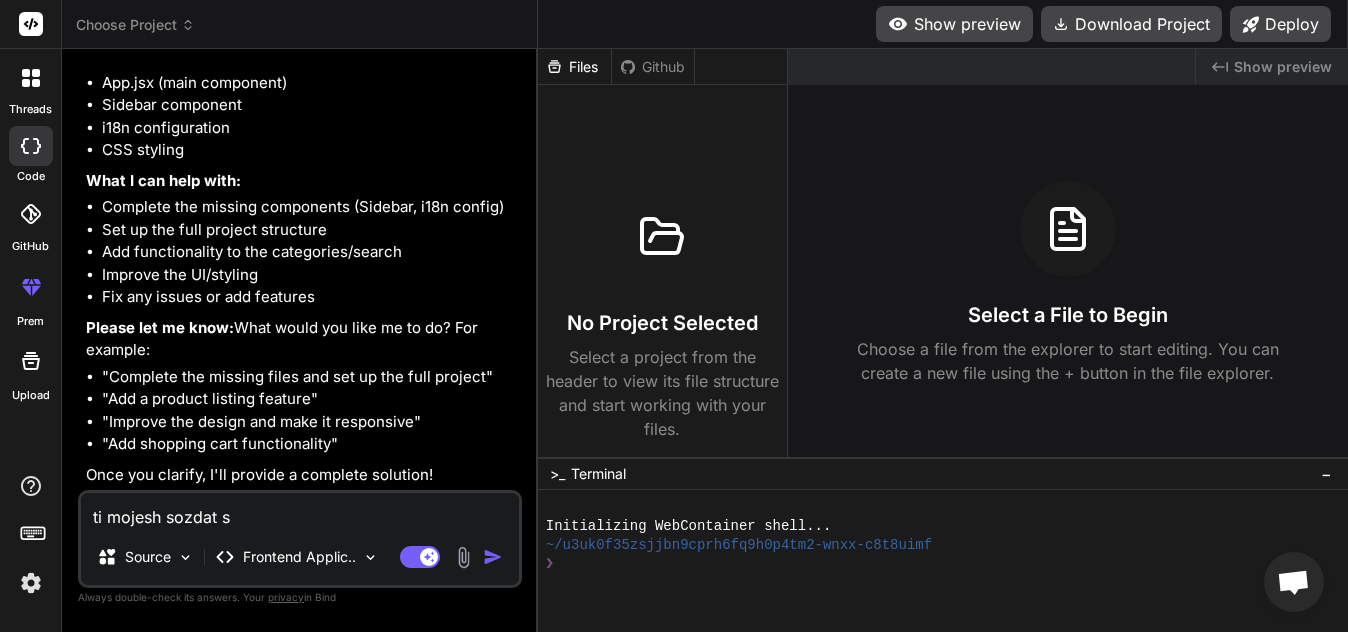 type on "ti mojesh sozdat st" 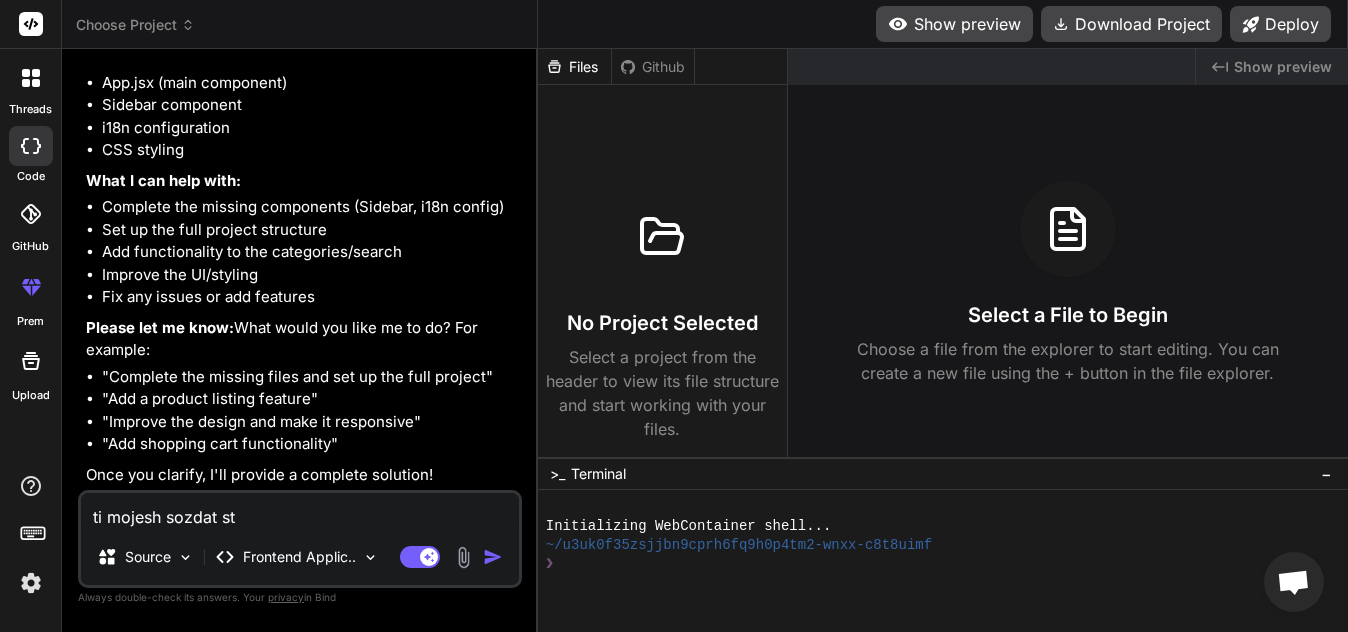 type on "ti mojesh sozdat sti" 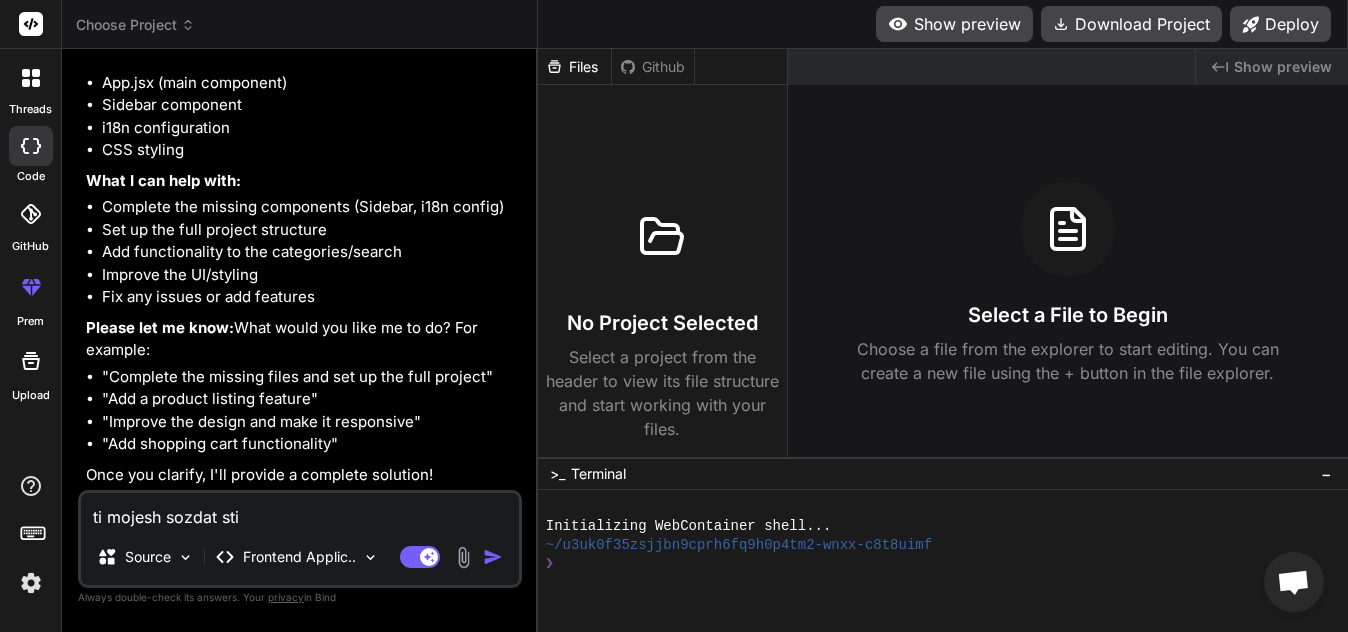 type on "ti mojesh sozdat stil" 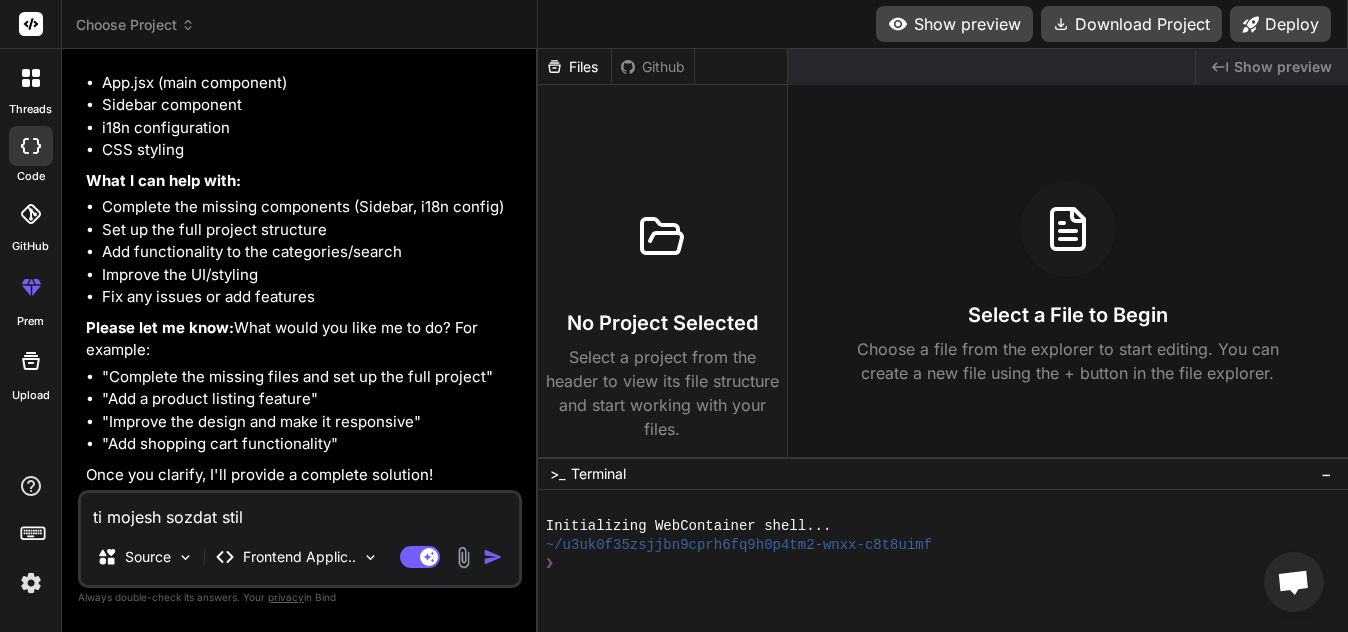type on "x" 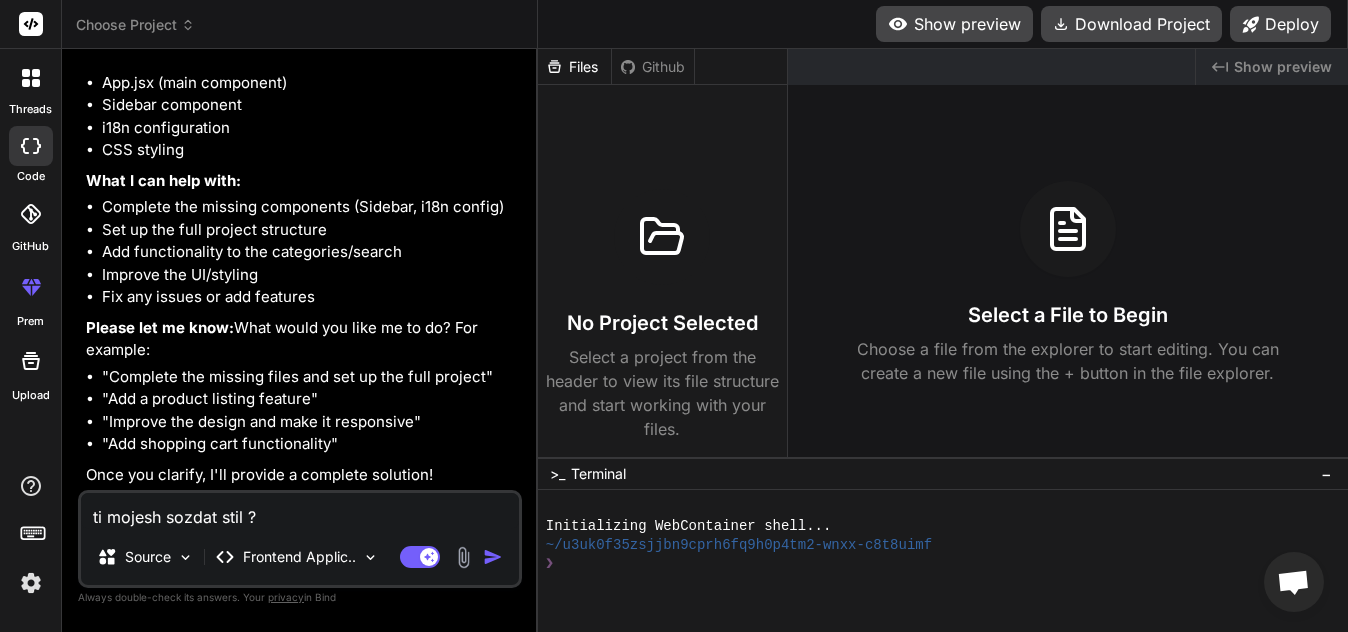 type on "x" 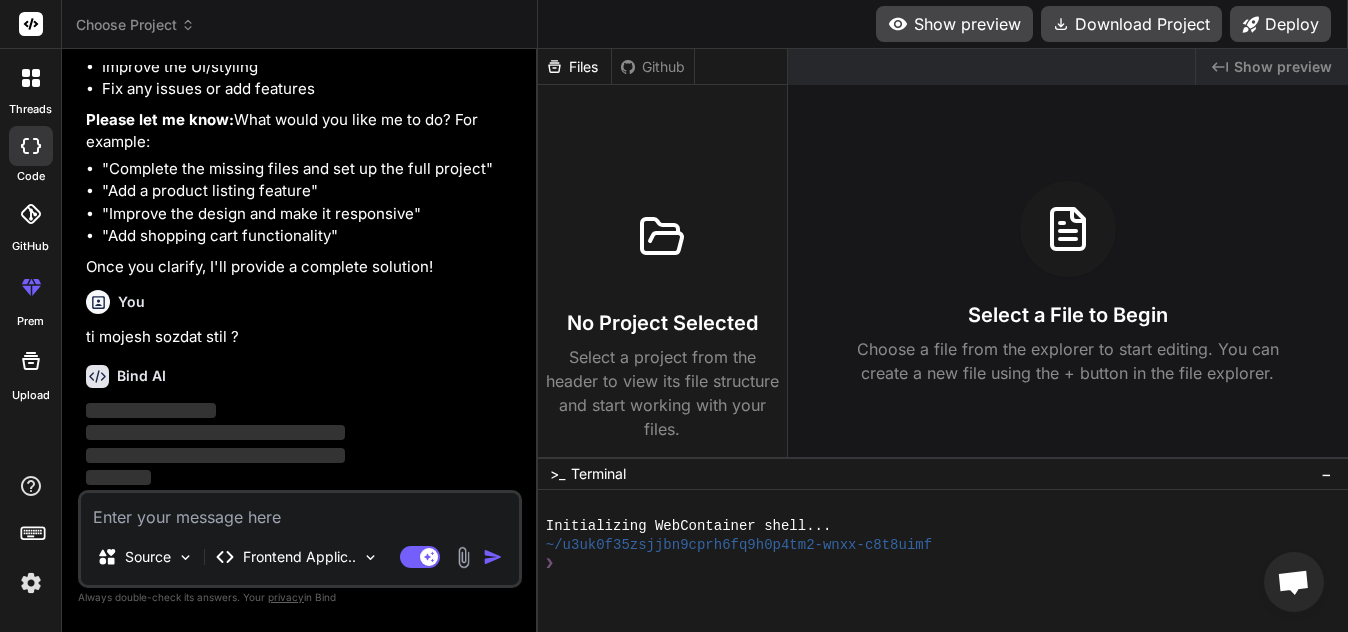 scroll, scrollTop: 916, scrollLeft: 0, axis: vertical 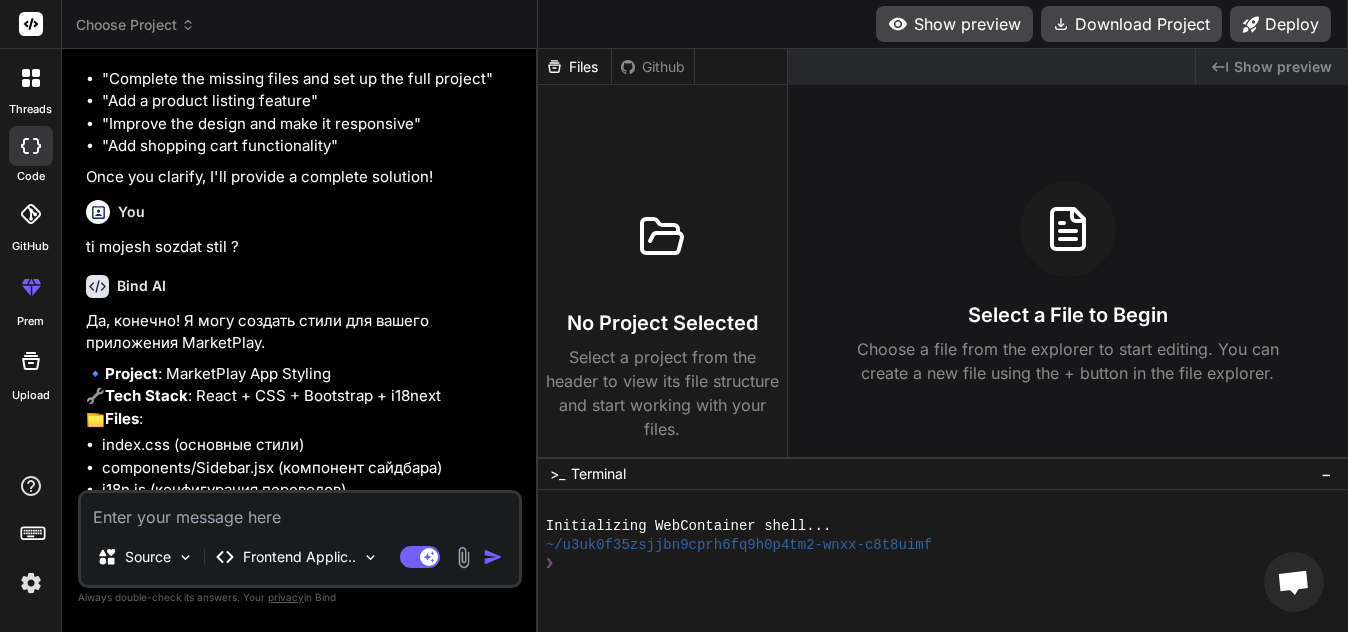 type on "x" 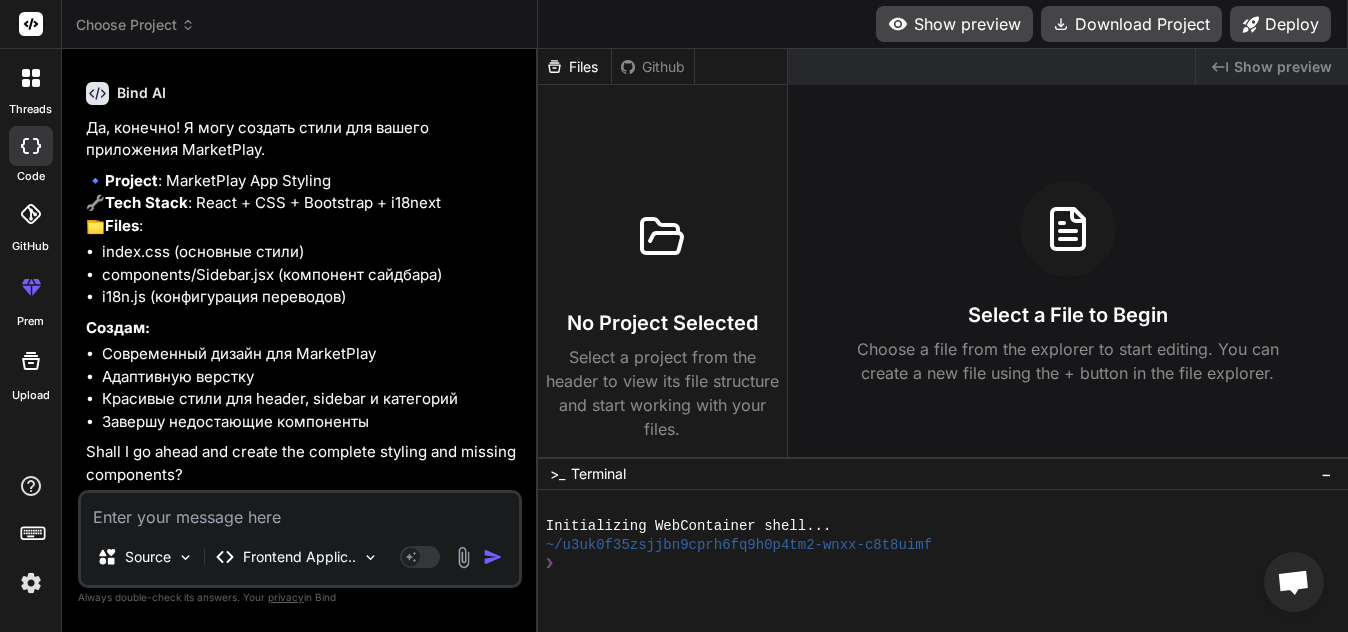 scroll, scrollTop: 1244, scrollLeft: 0, axis: vertical 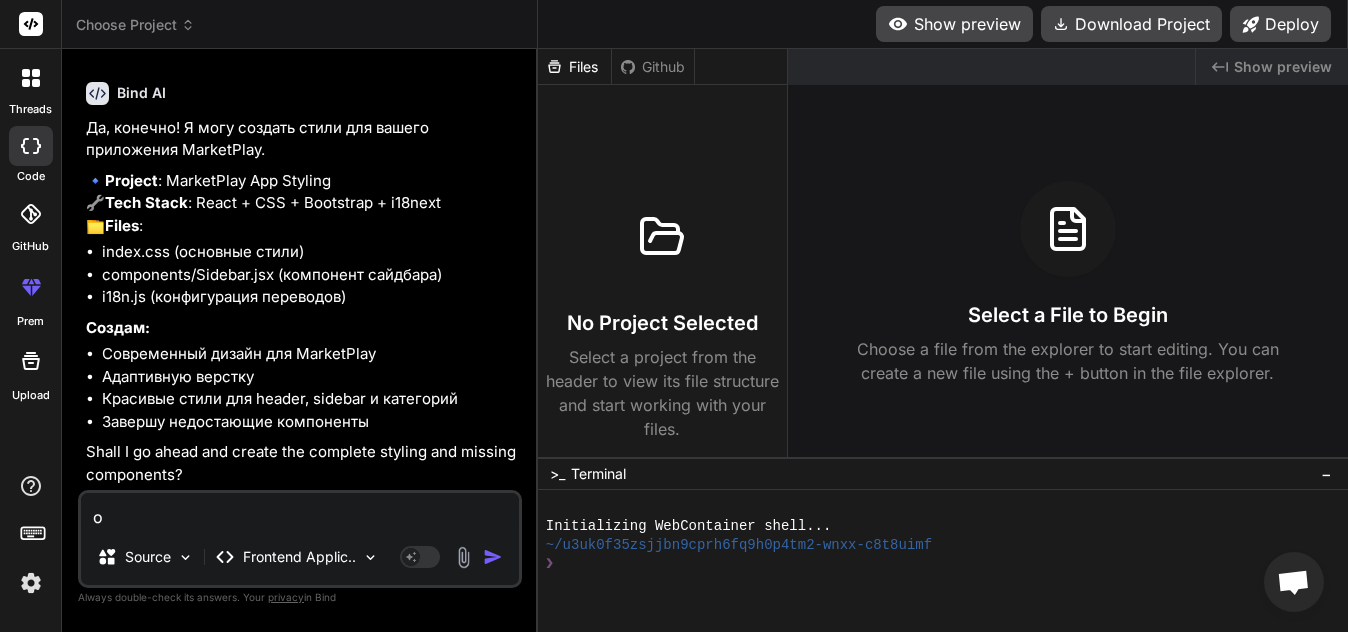 type on "ok" 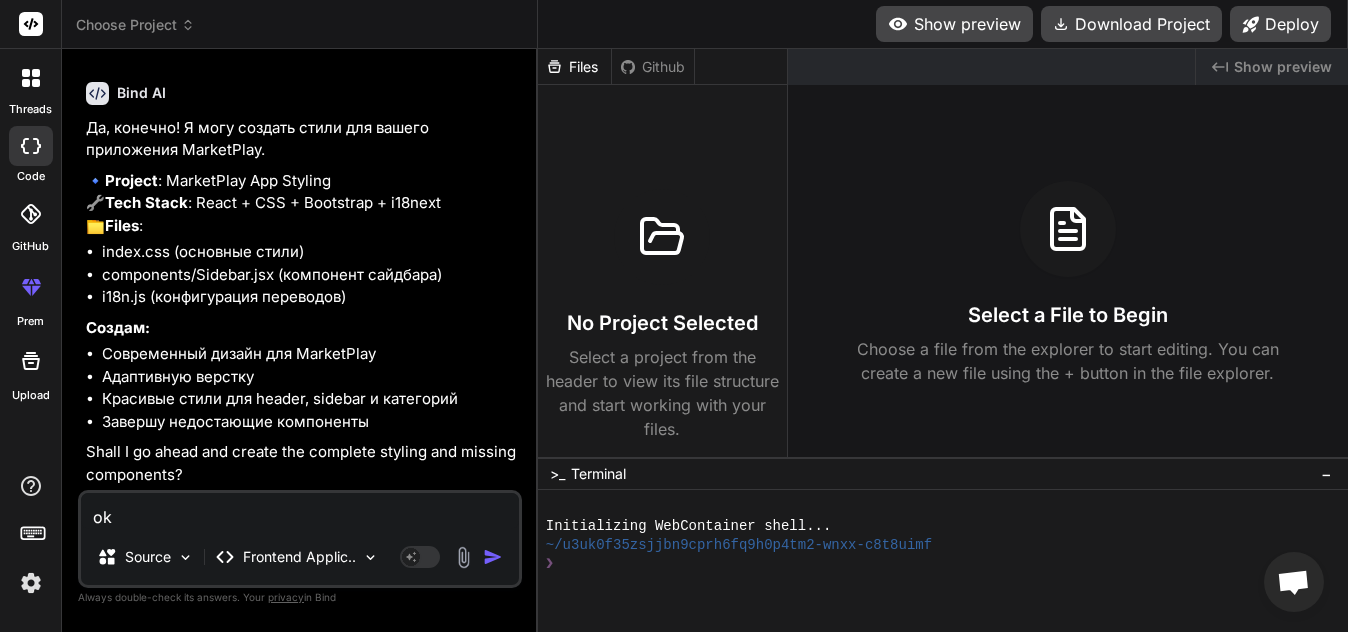 type on "x" 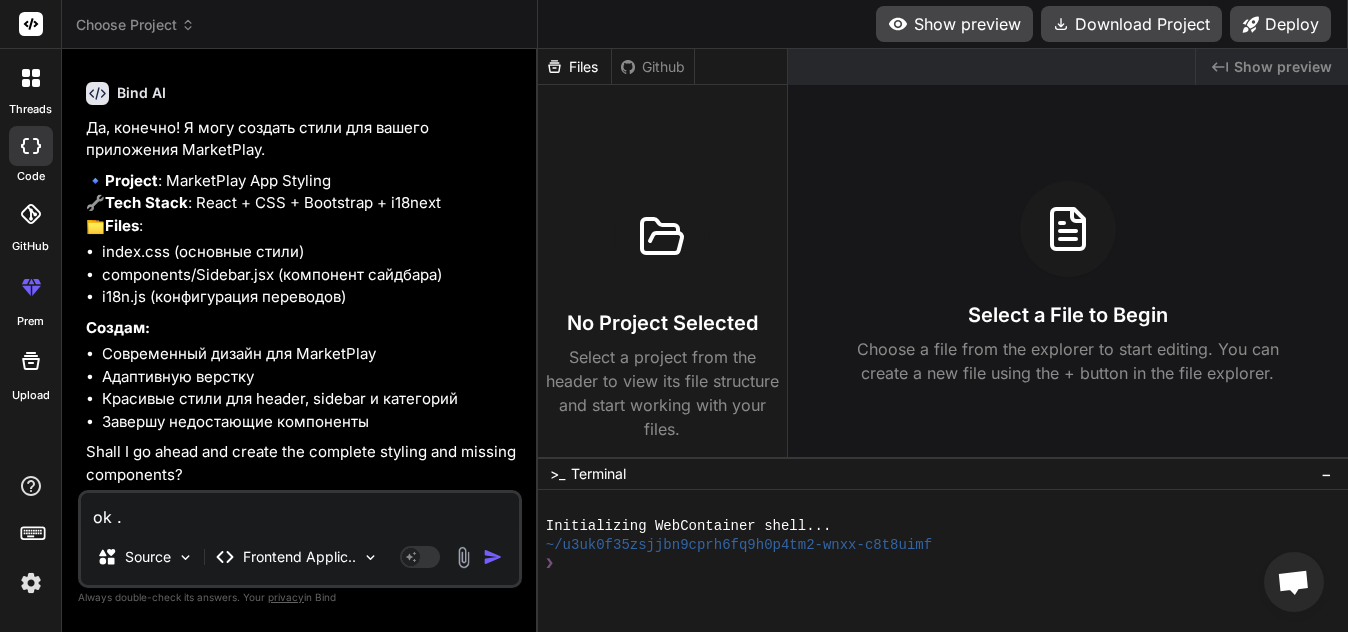 type on "ok ." 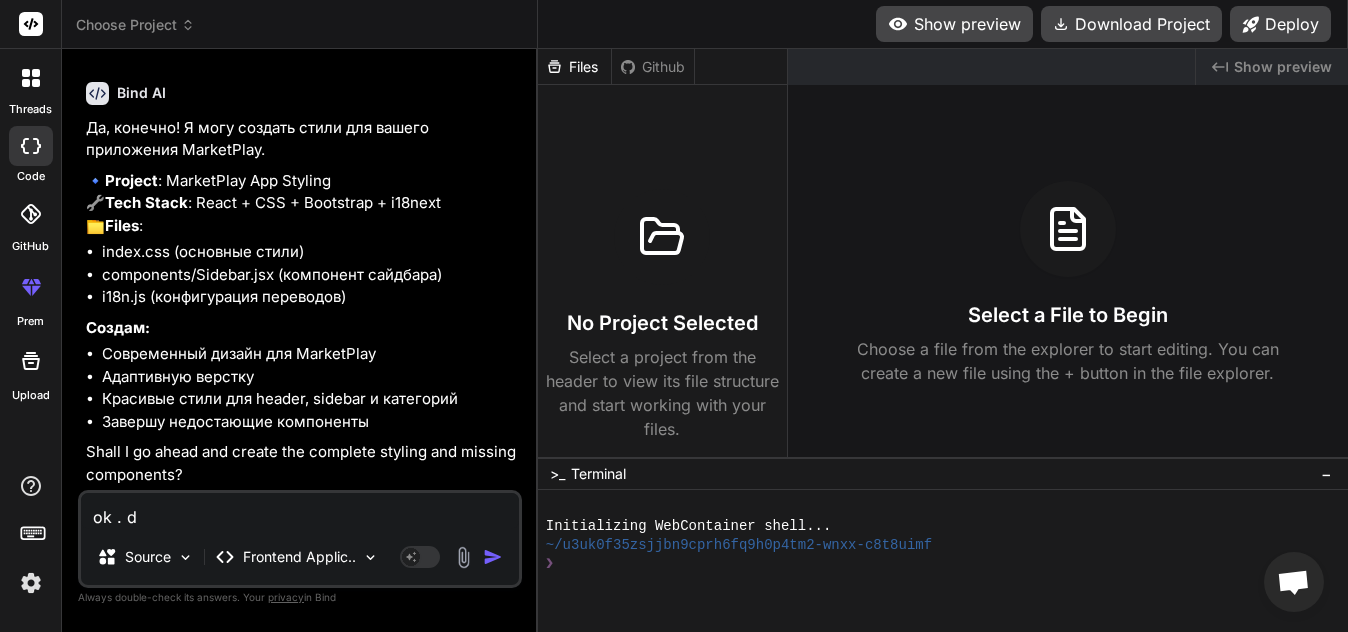 type on "x" 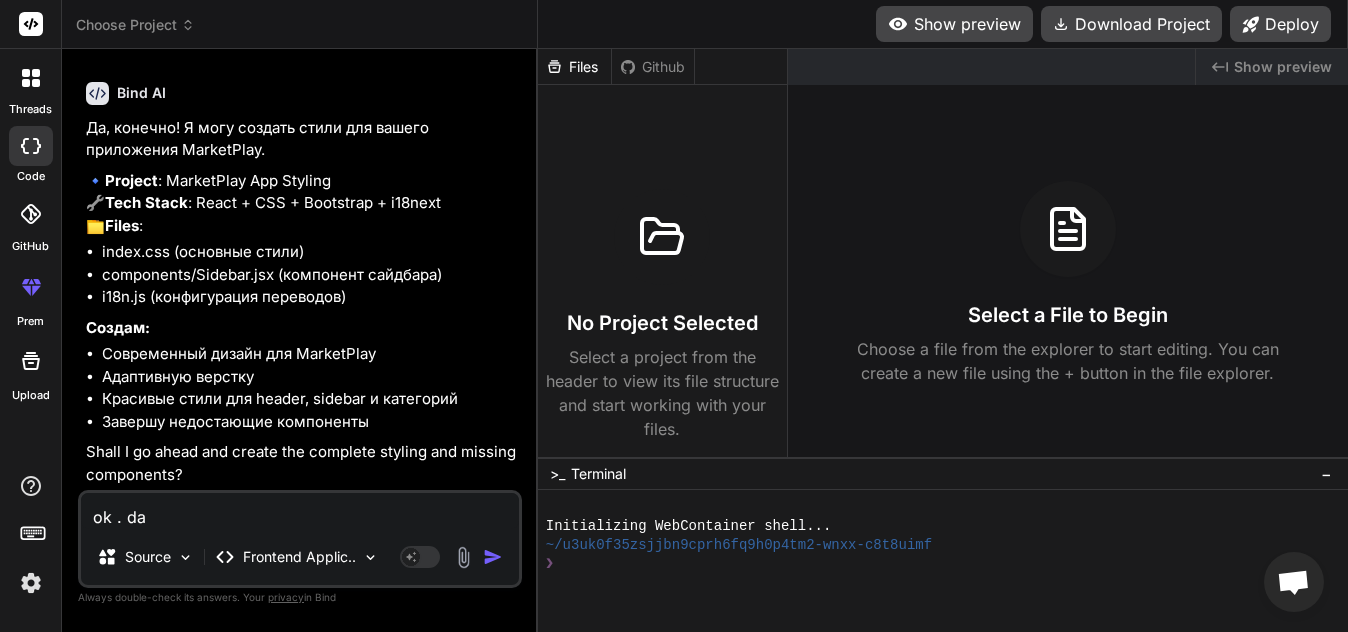 type on "x" 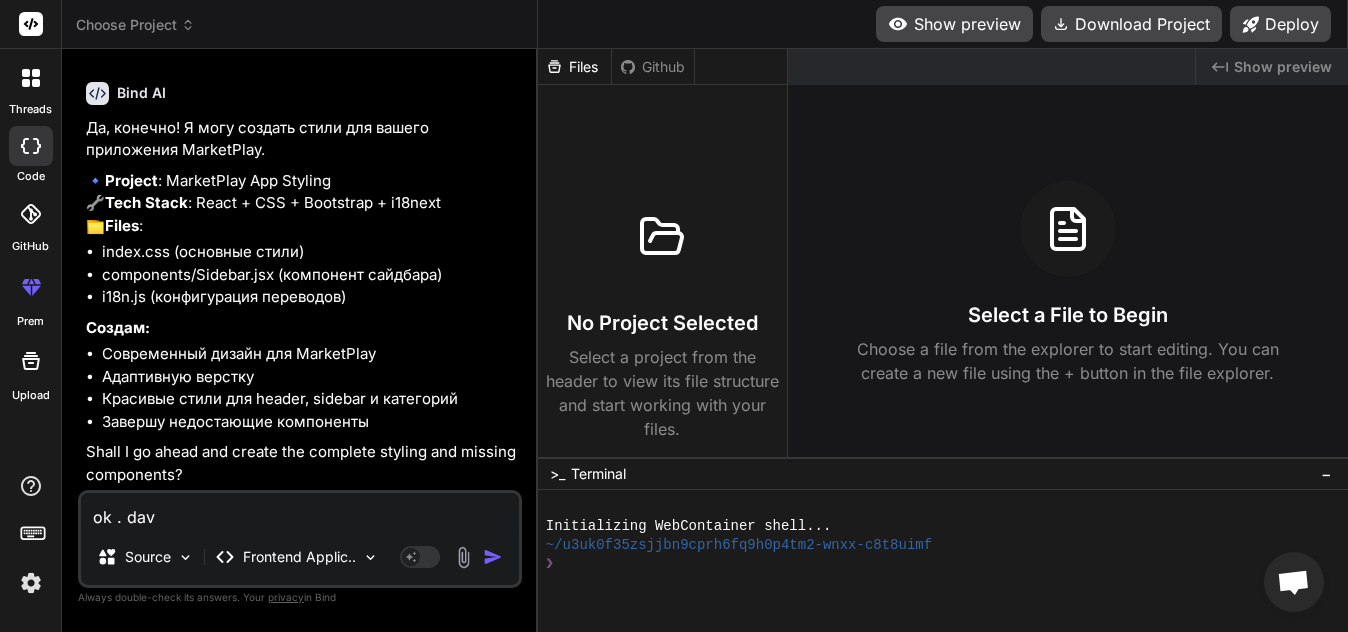 type on "x" 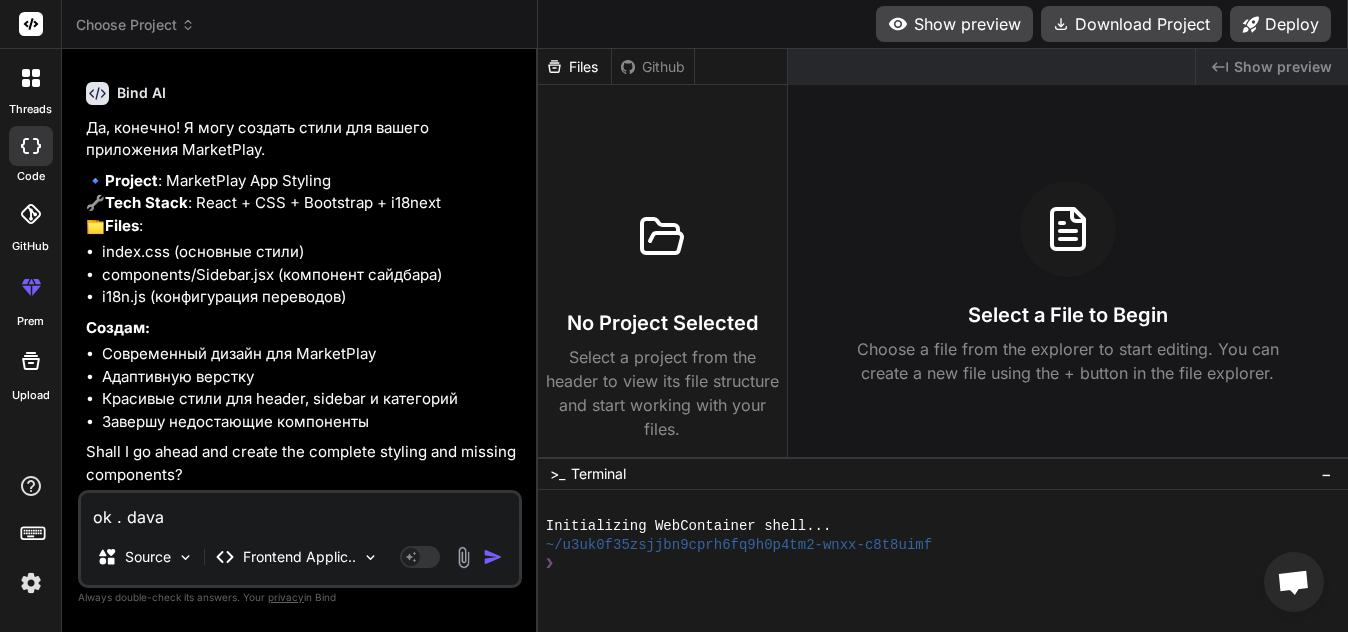 type on "x" 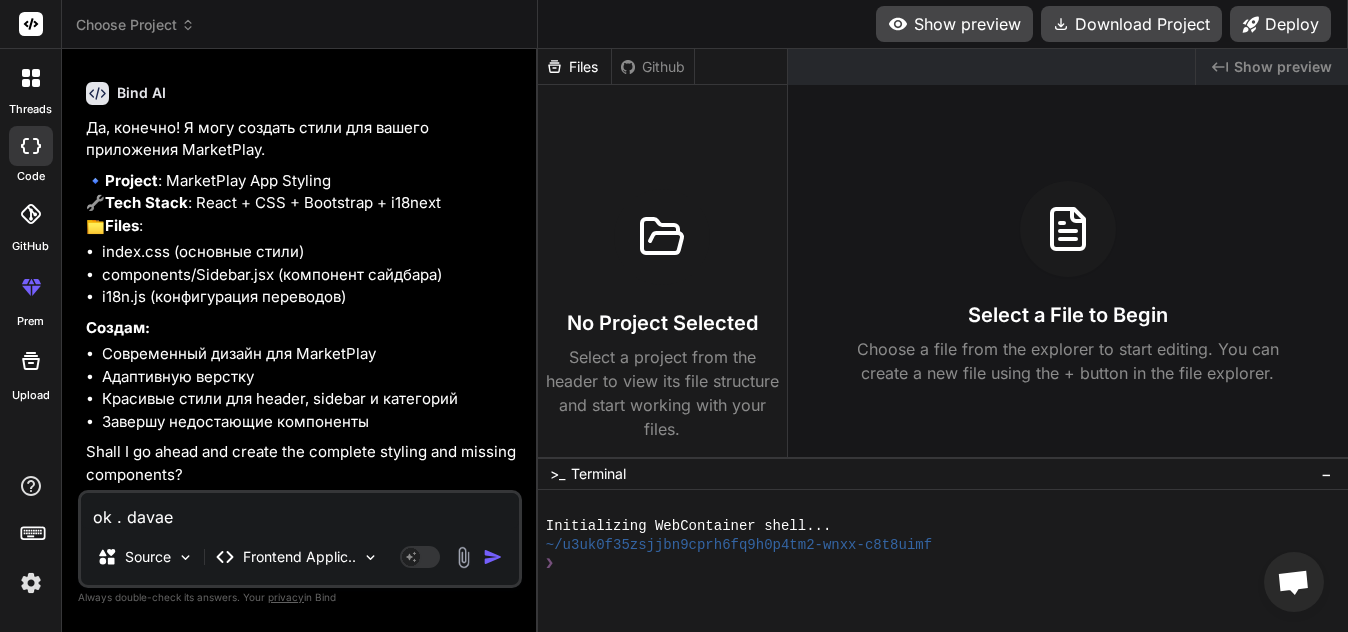 type on "ok . davae" 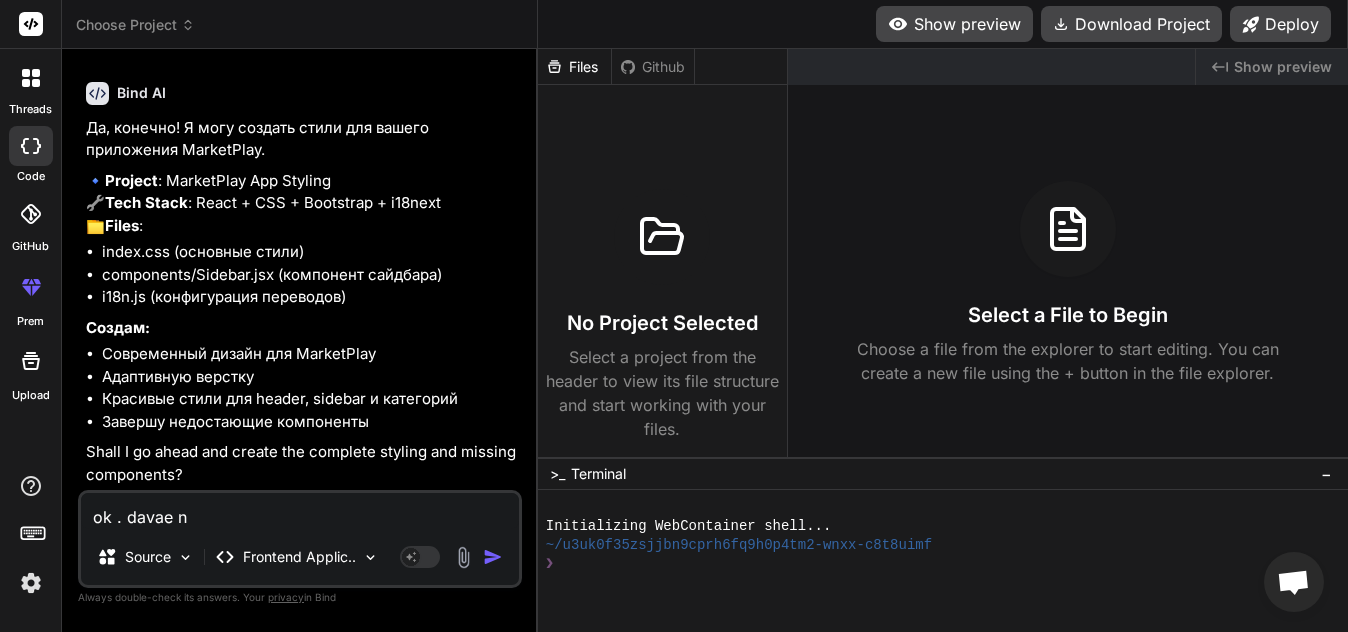 type on "ok . davae na" 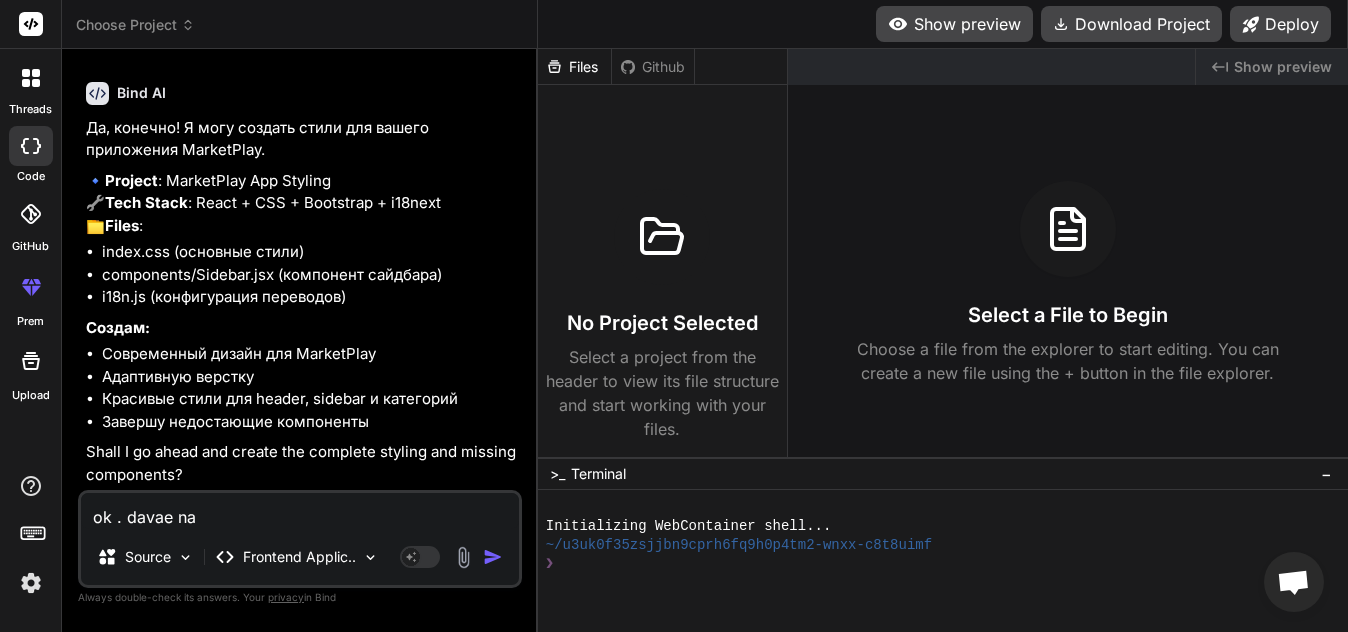 type on "ok . davae nac" 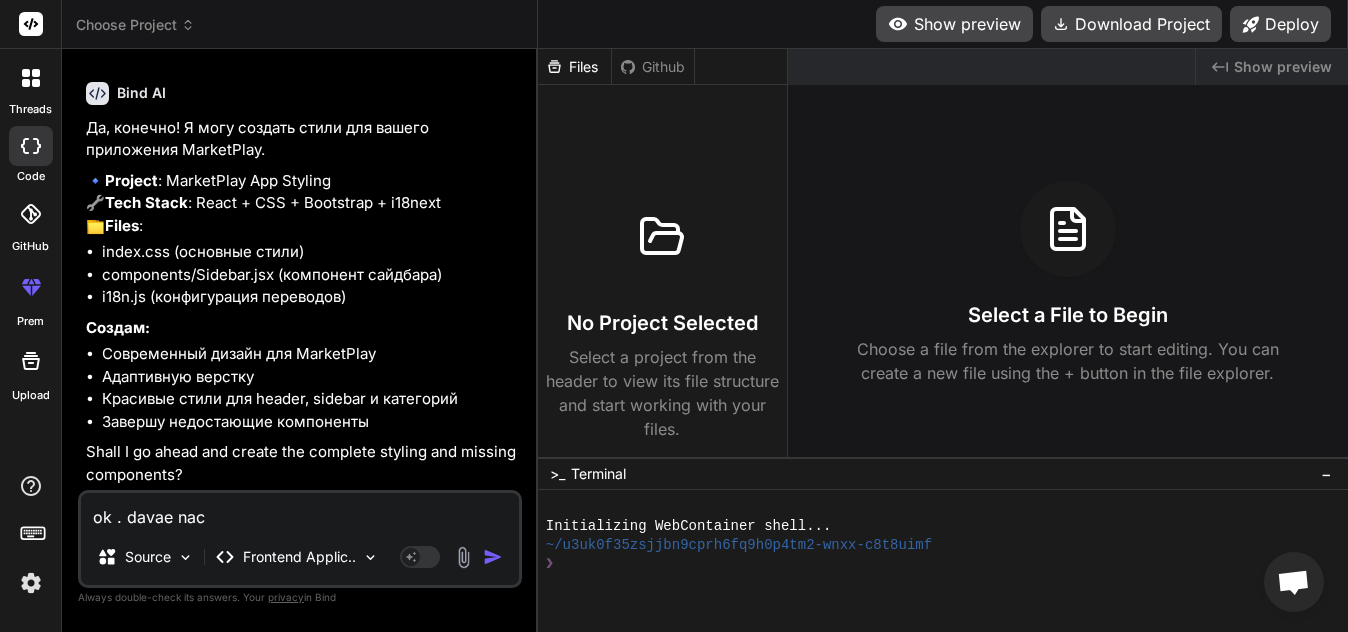 type on "x" 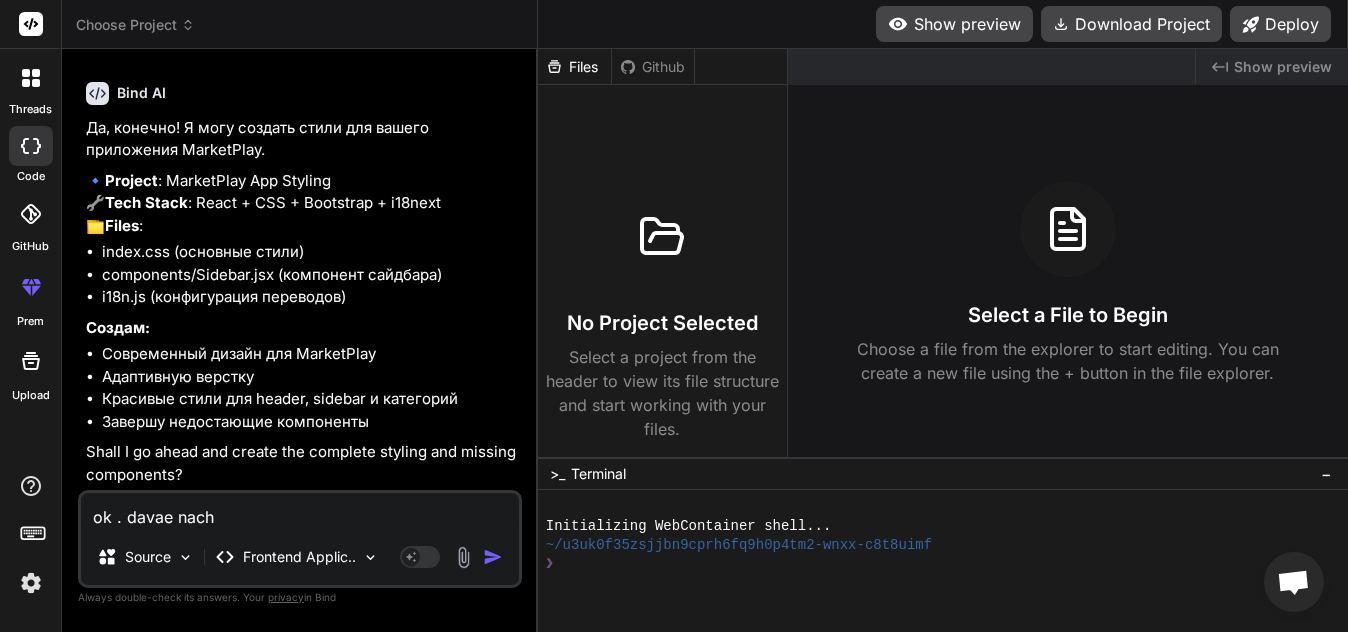 type on "ok . davae nachn" 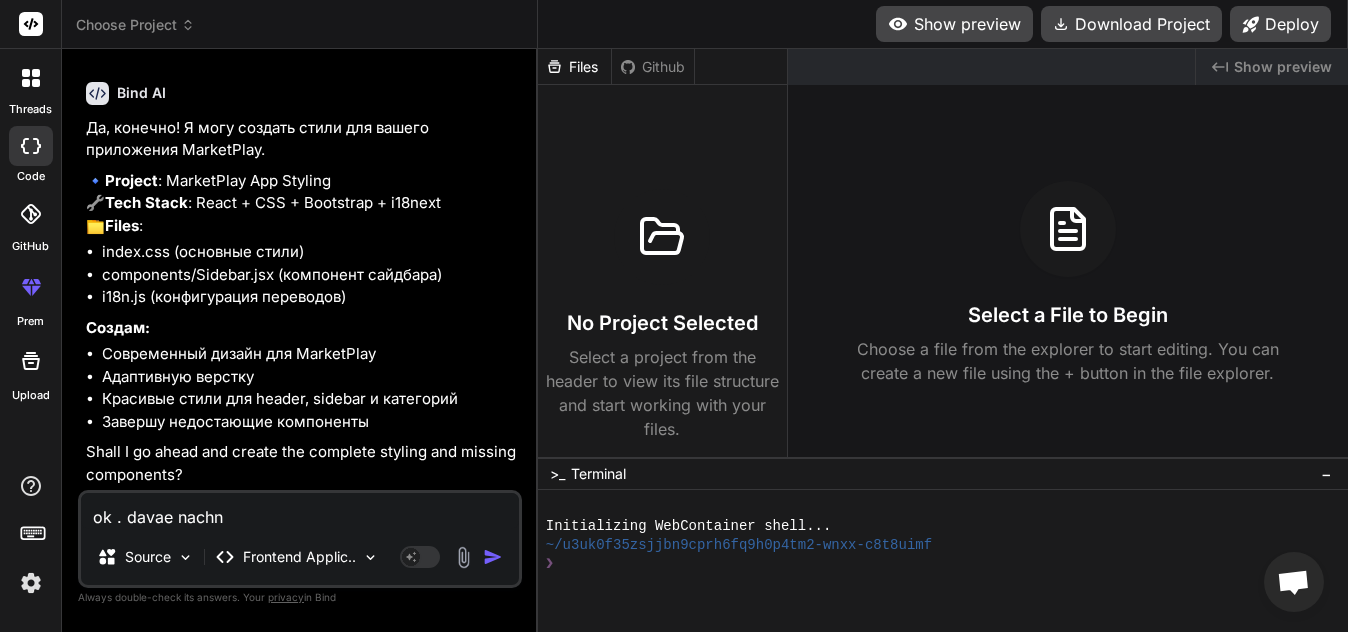 type on "x" 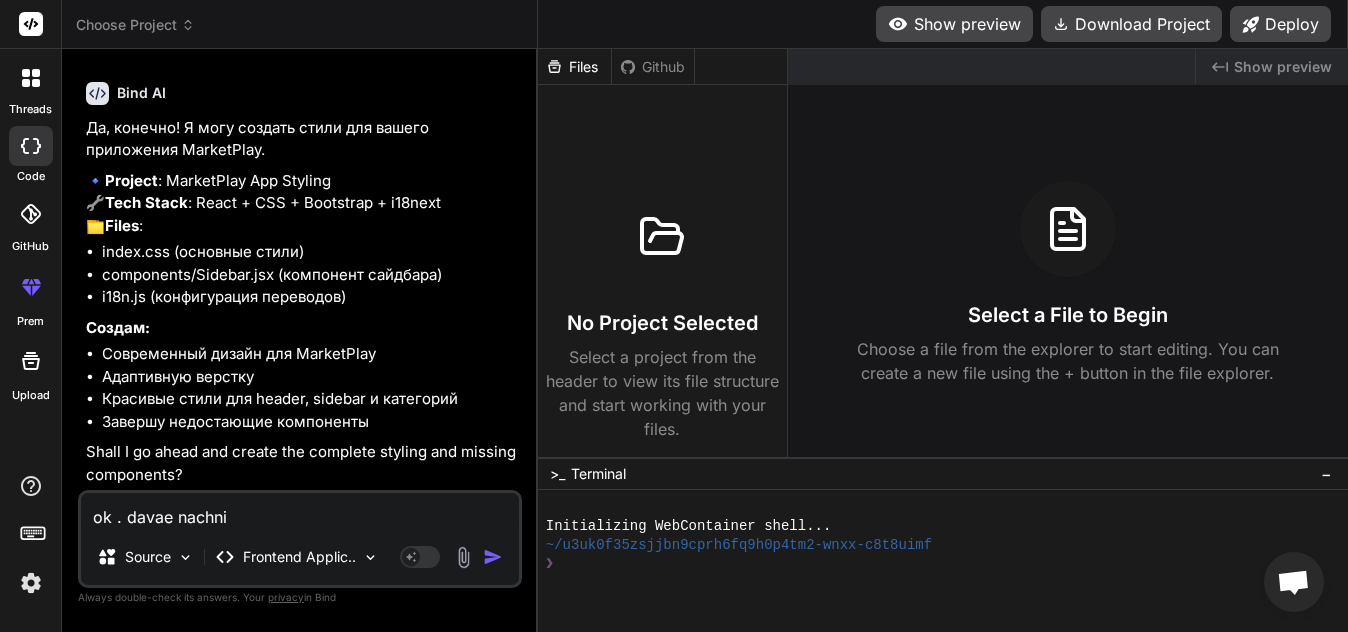 type on "ok . davae nachni" 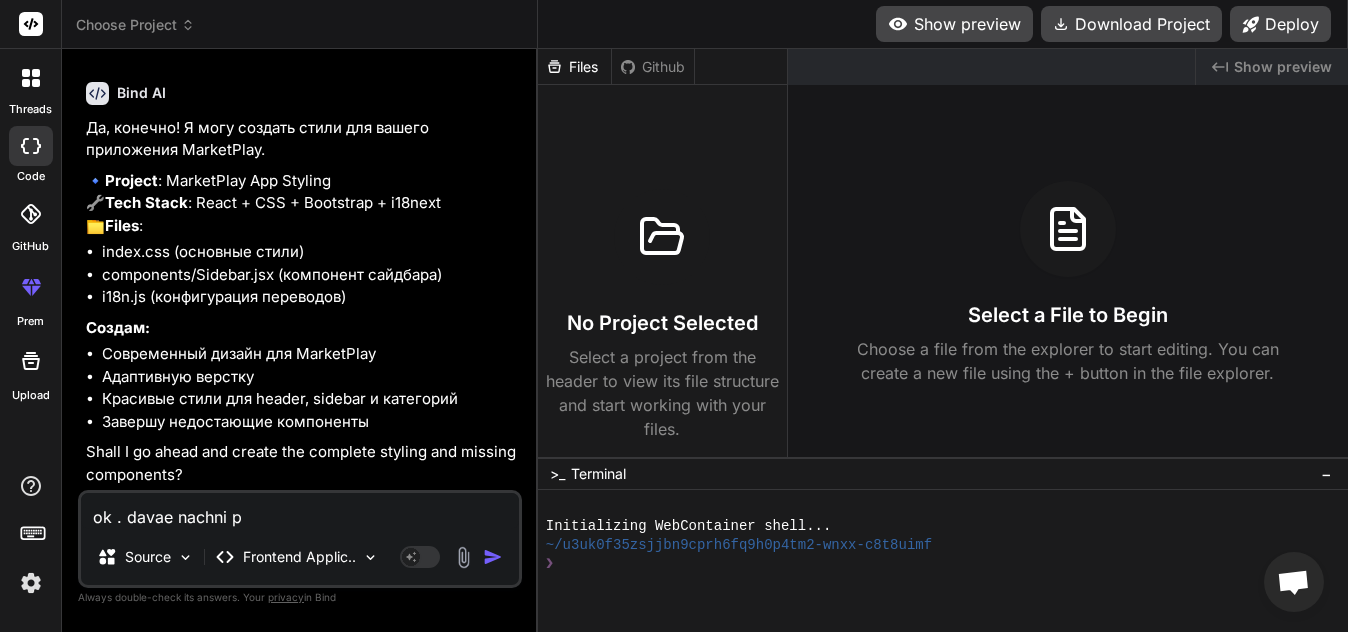 type on "ok . davae nachni po" 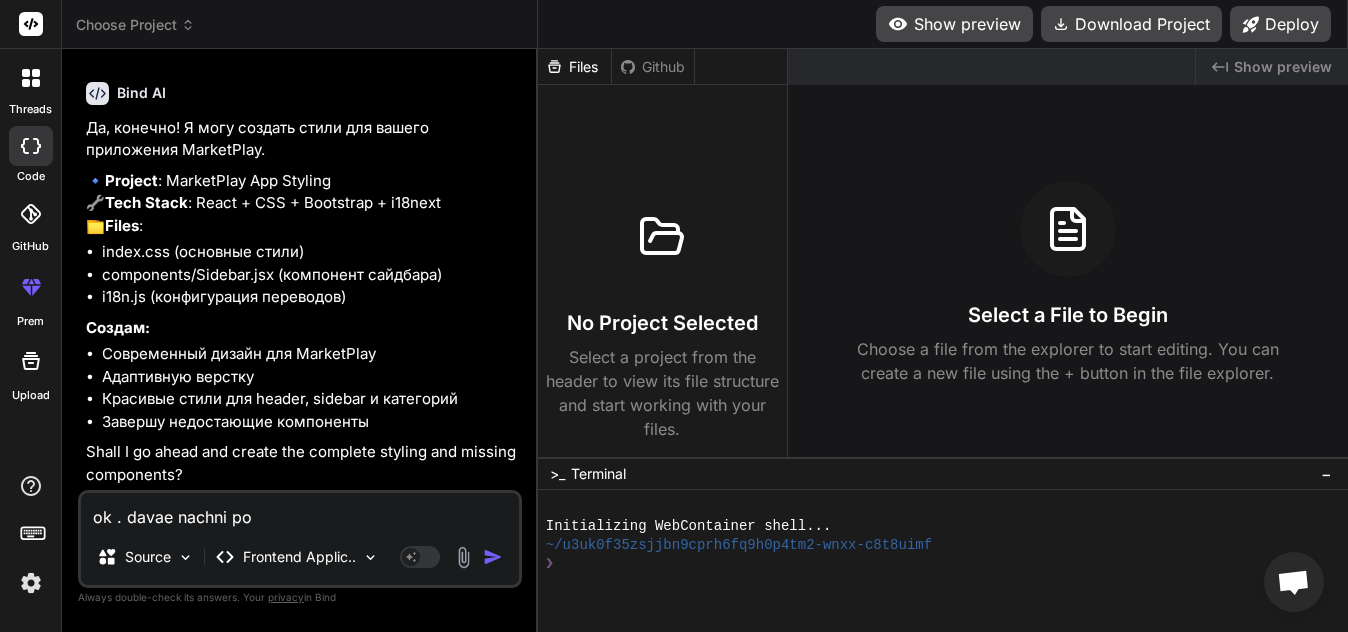 type on "ok . davae nachni poj" 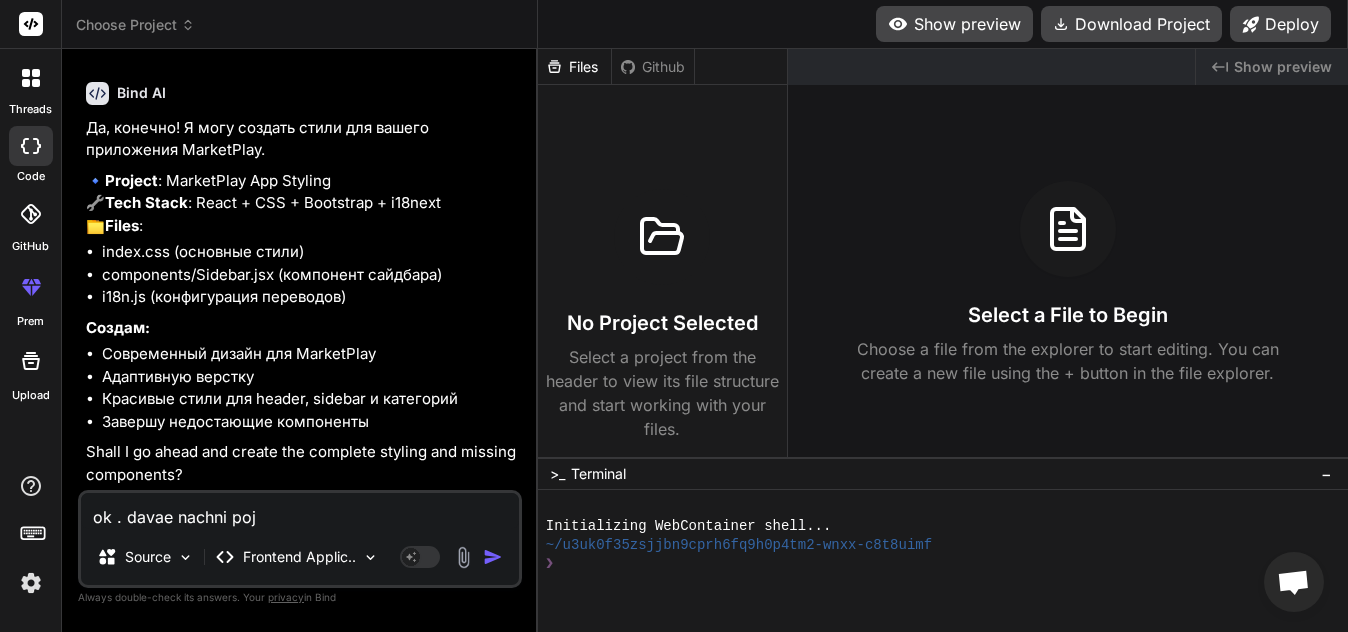 type on "ok . davae nachni poja" 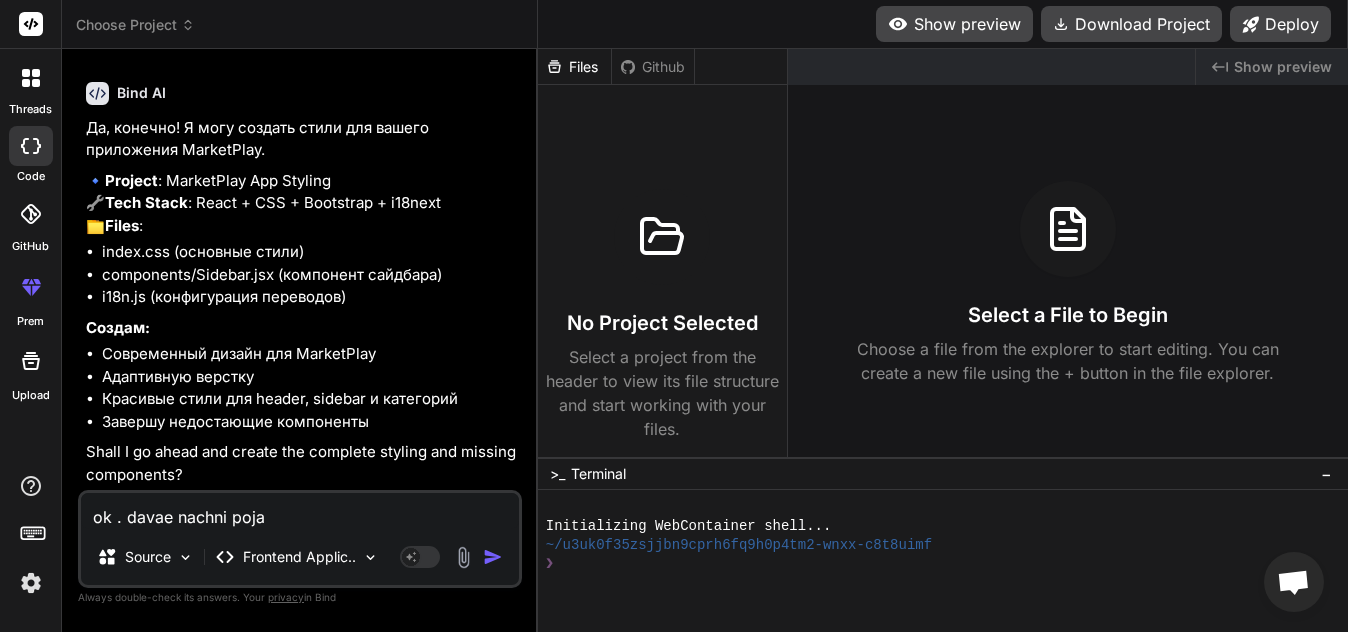 type on "x" 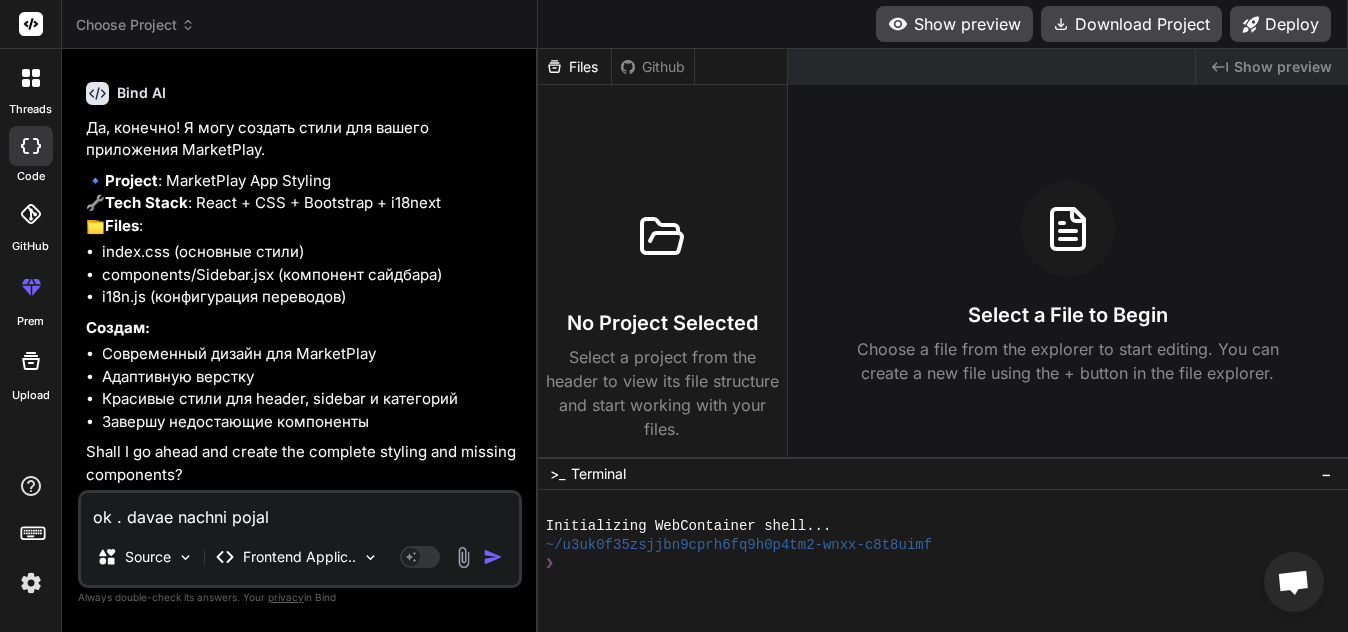 type on "ok . davae nachni pojalu" 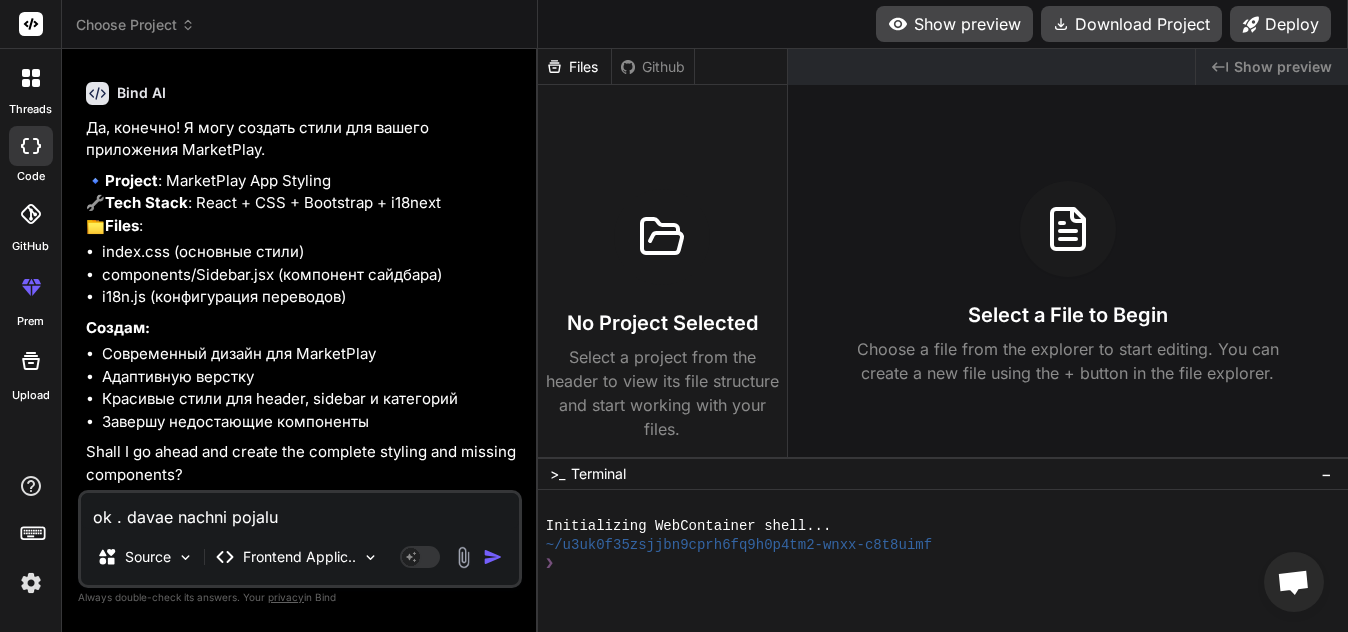 type on "ok . davae nachni pojalus" 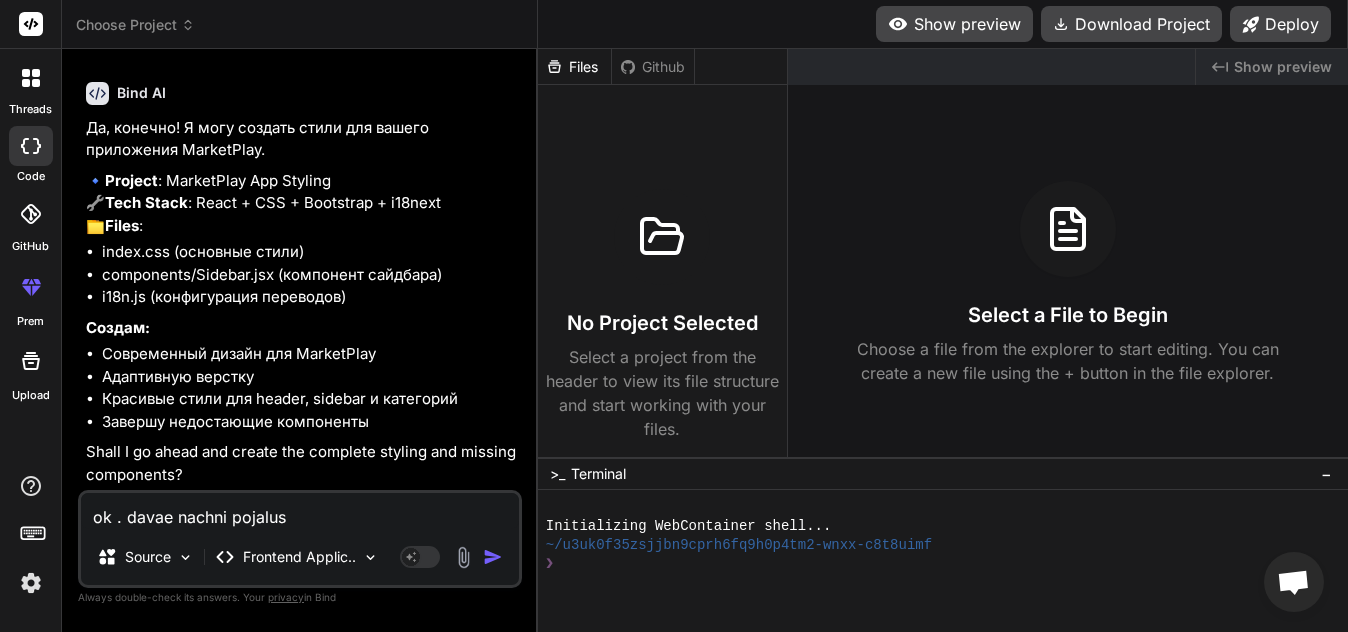 type on "ok . davae nachni pojalust" 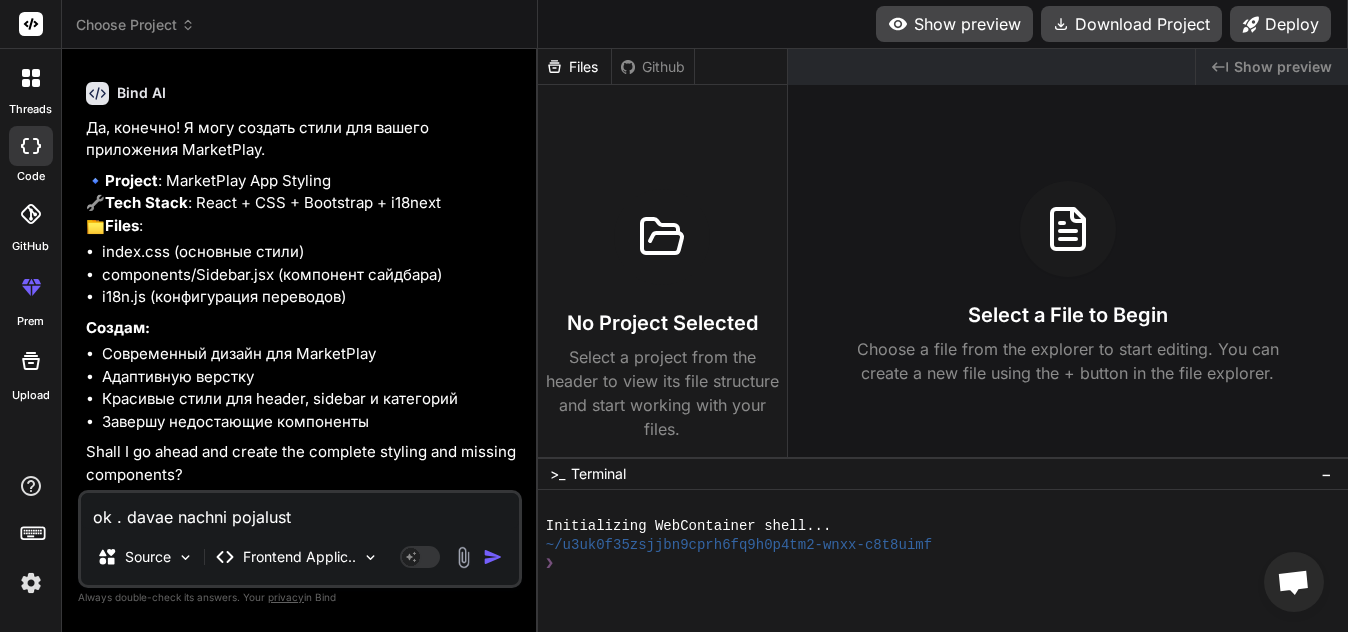 type on "x" 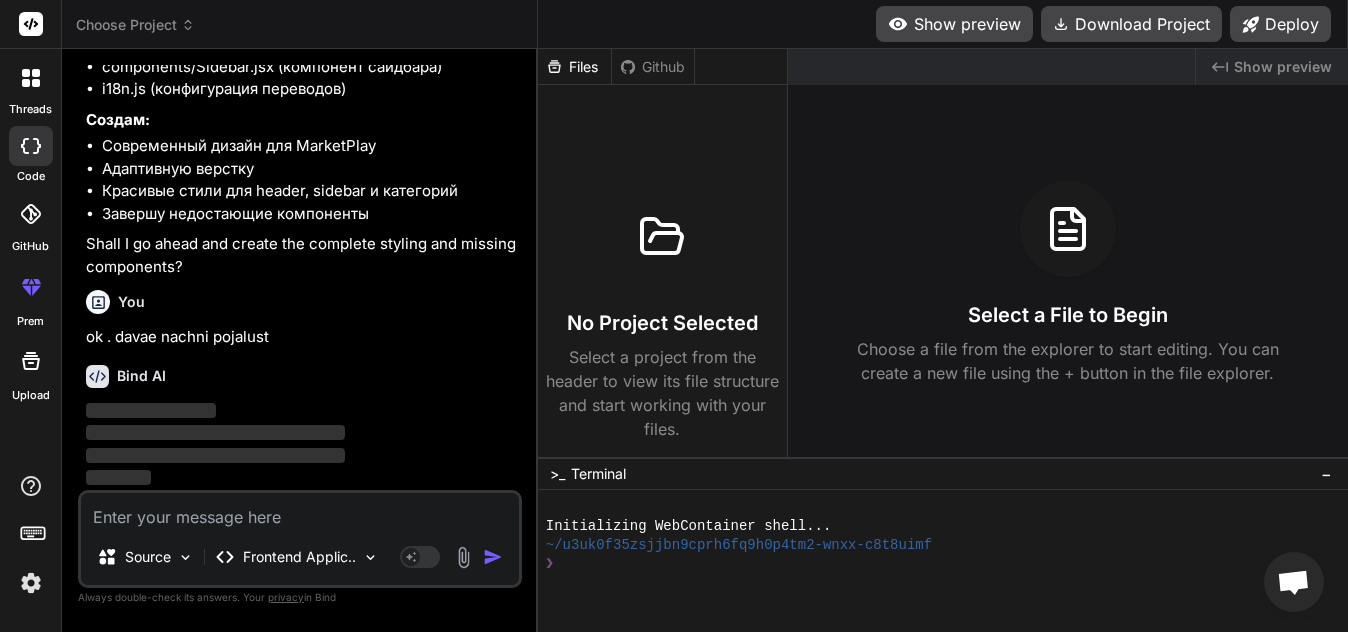 scroll, scrollTop: 1452, scrollLeft: 0, axis: vertical 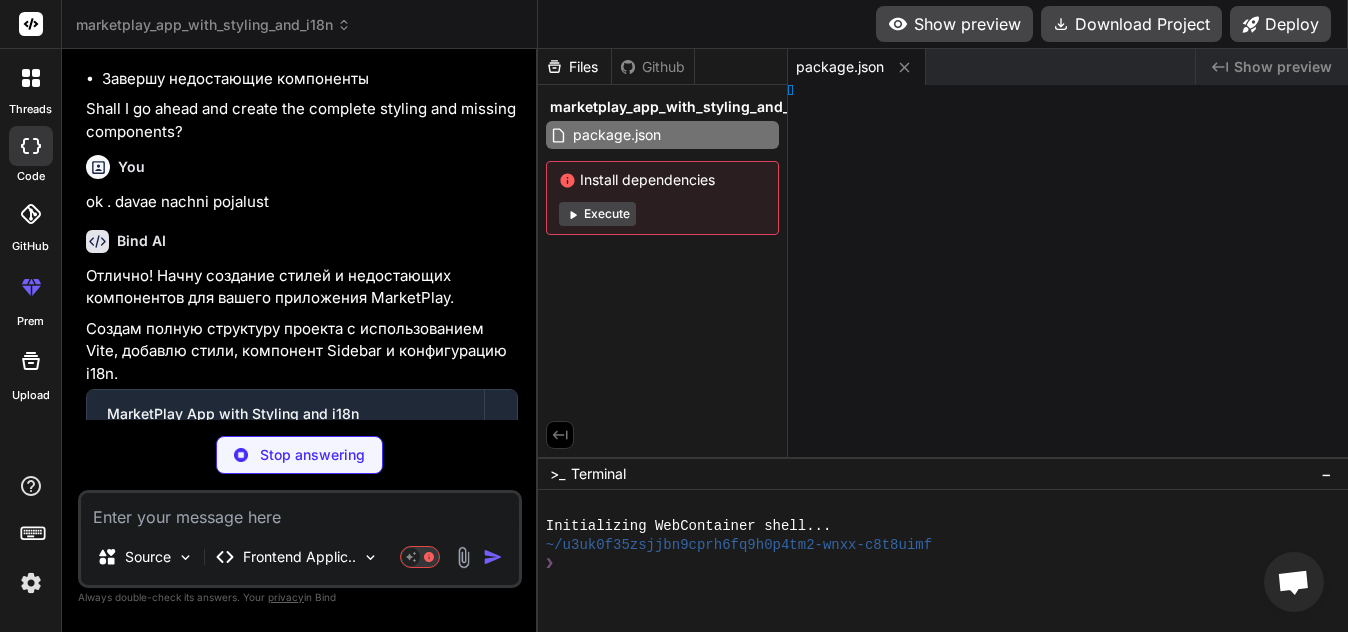 type on "x" 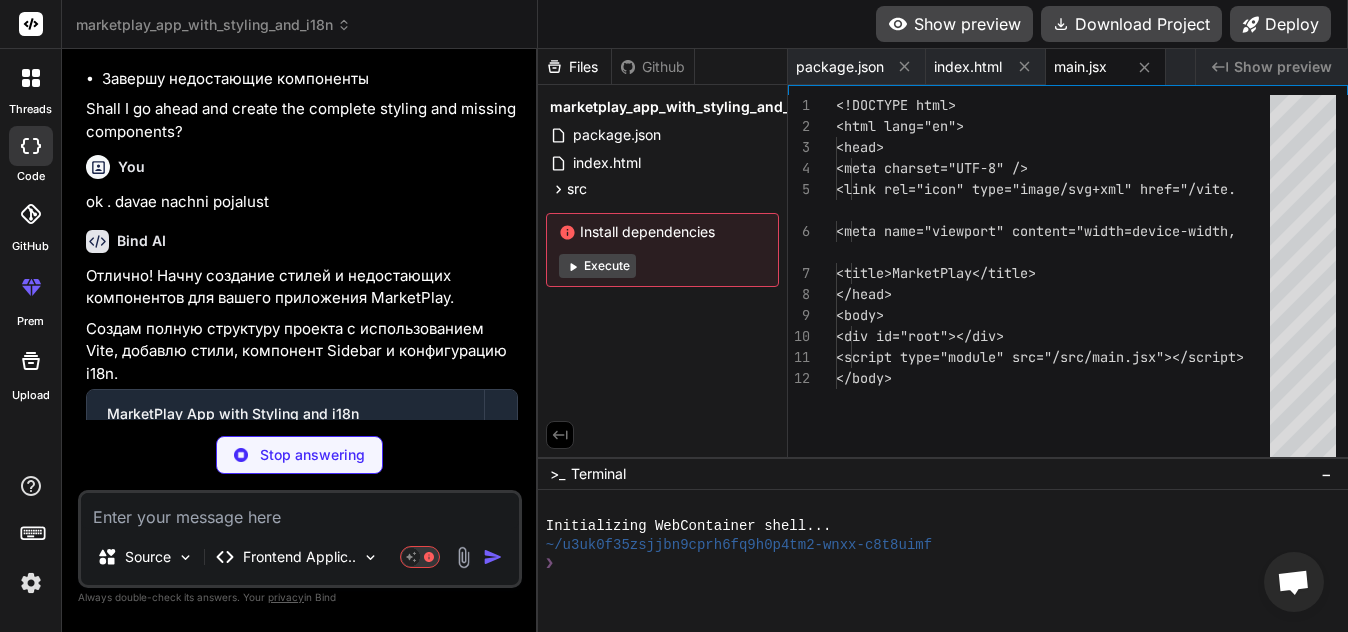 type on "x" 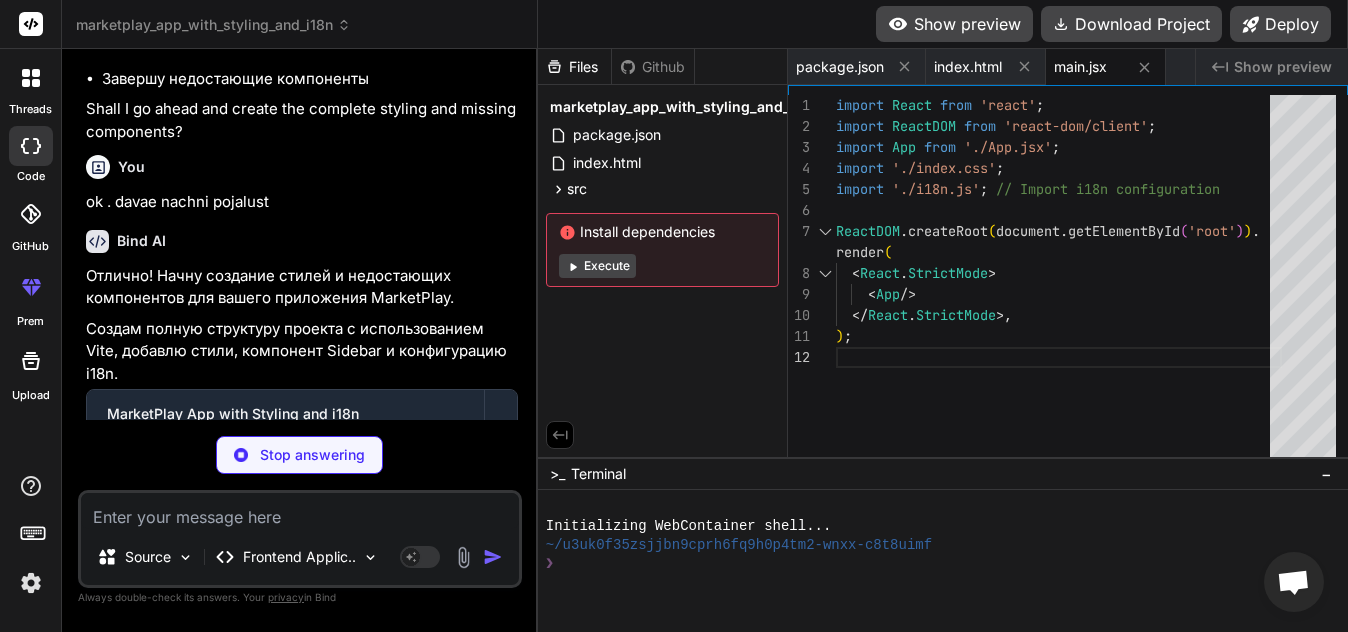type on "x" 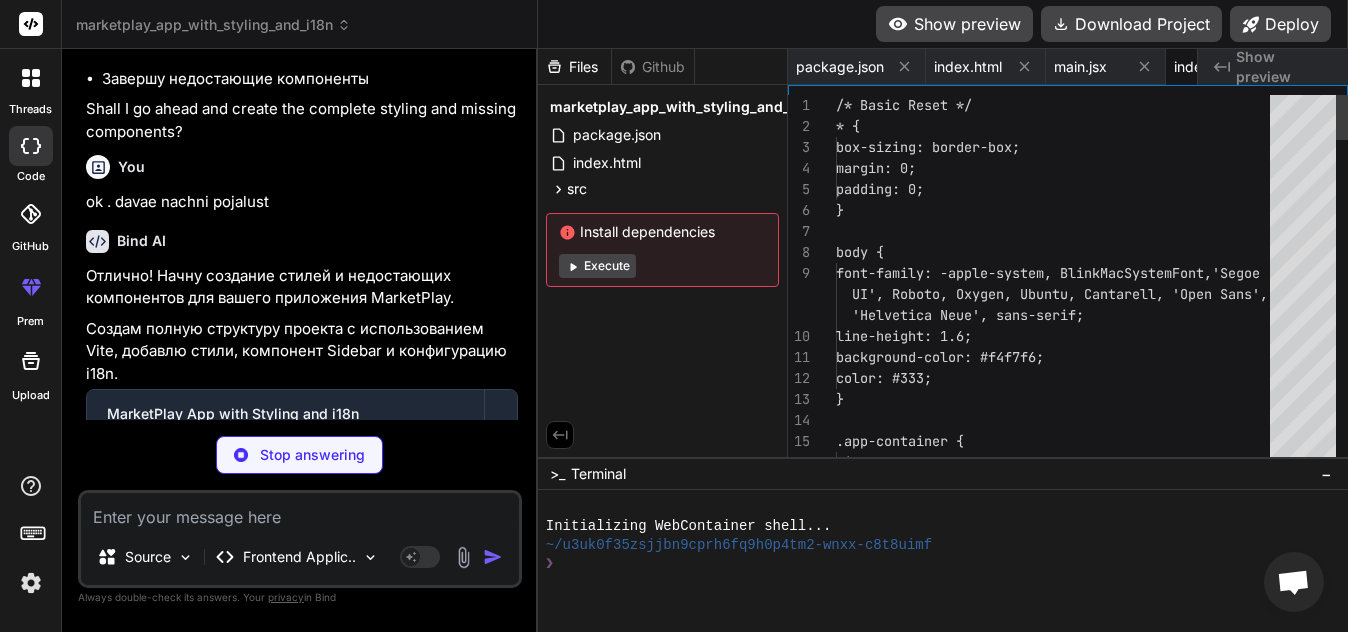 scroll, scrollTop: 0, scrollLeft: 89, axis: horizontal 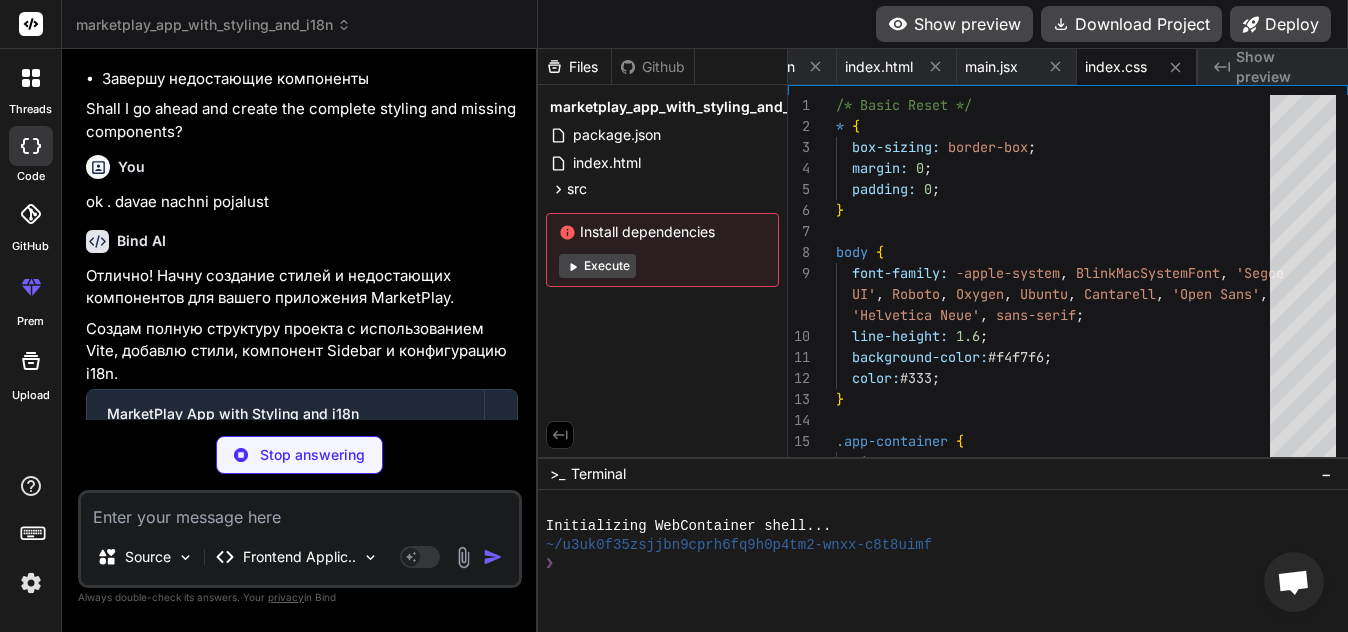 type on "x" 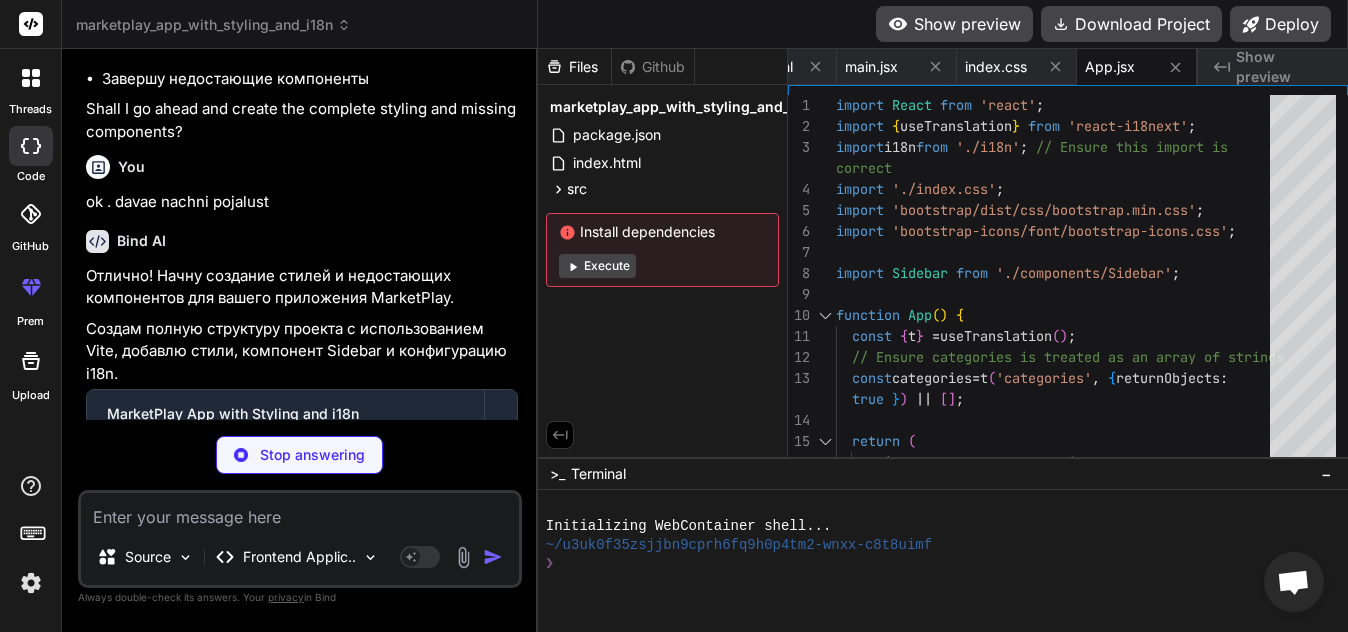 type on "x" 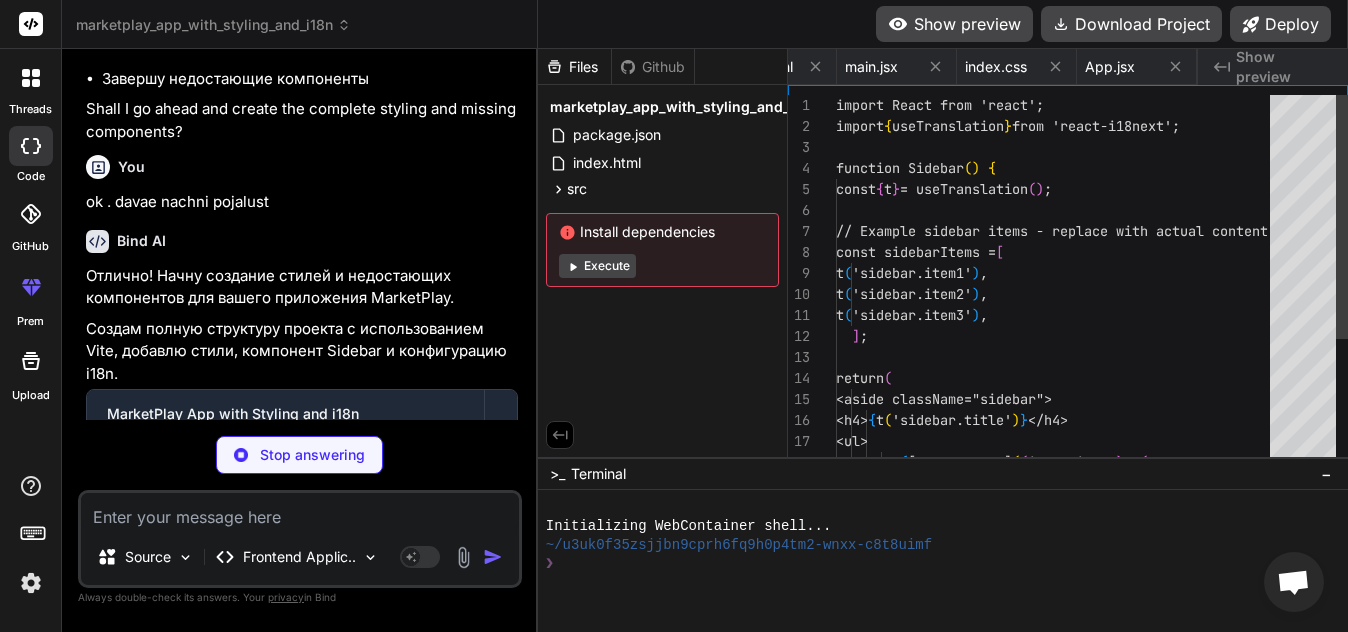 scroll, scrollTop: 0, scrollLeft: 332, axis: horizontal 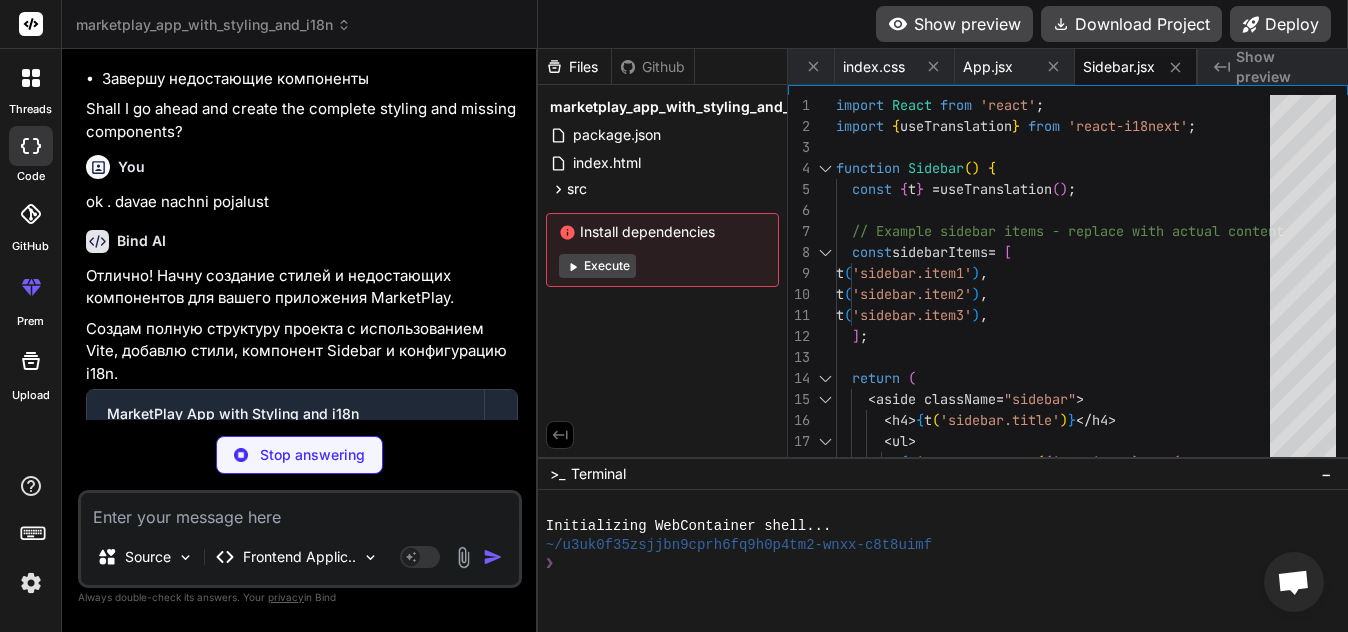 type on "x" 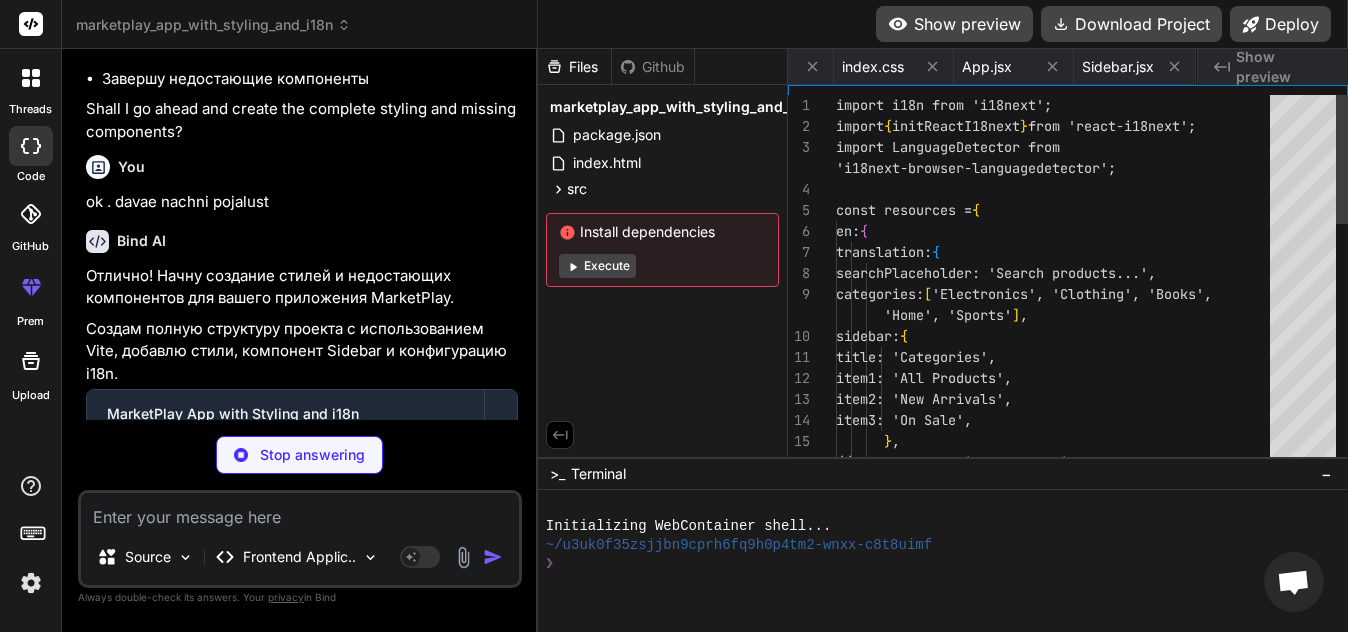 scroll, scrollTop: 0, scrollLeft: 452, axis: horizontal 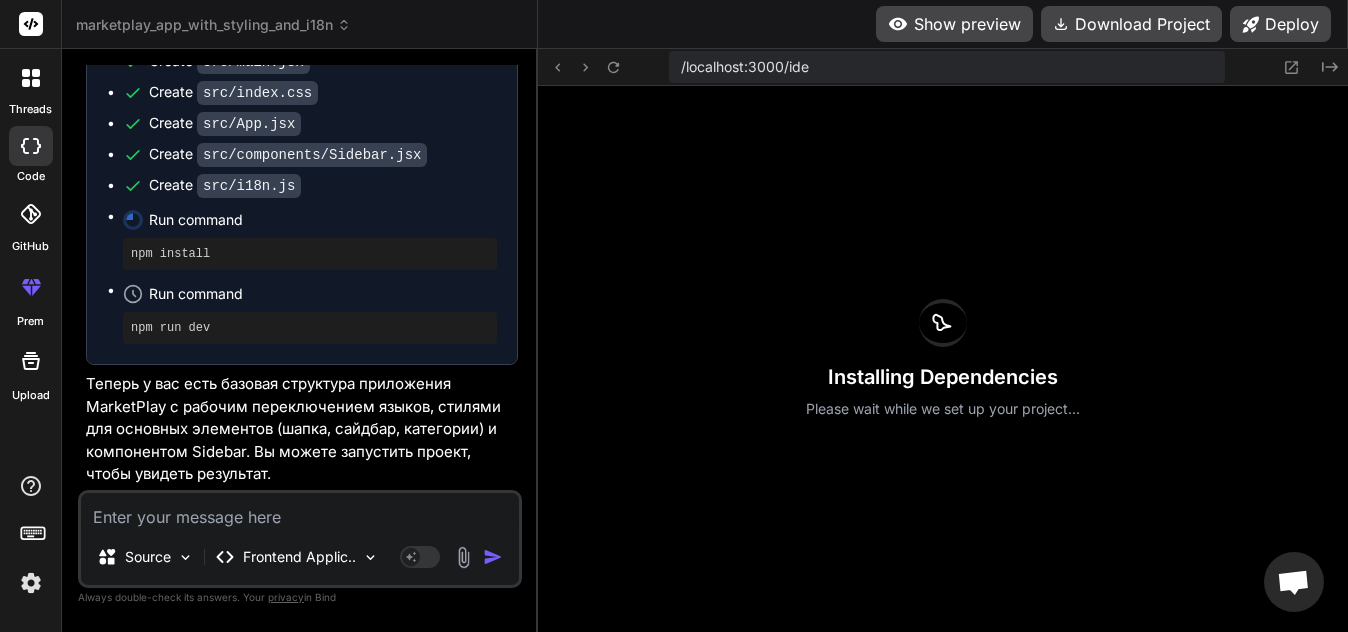 type on "x" 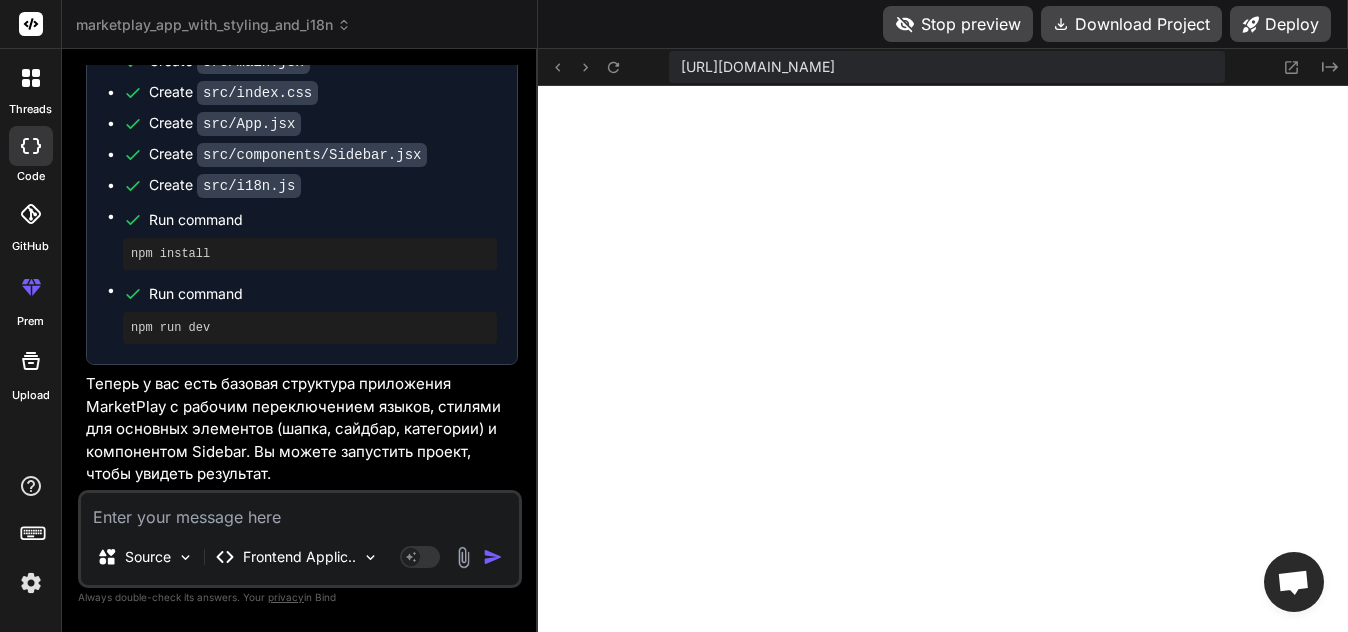 scroll, scrollTop: 494, scrollLeft: 0, axis: vertical 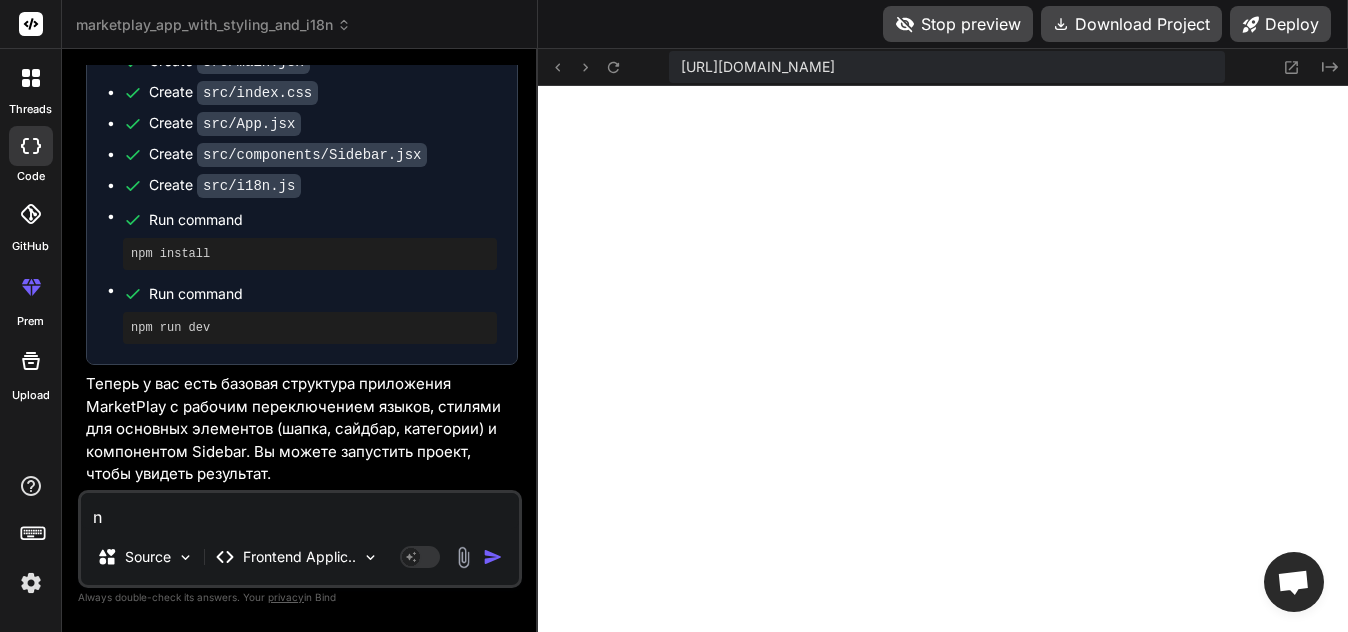 type on "no" 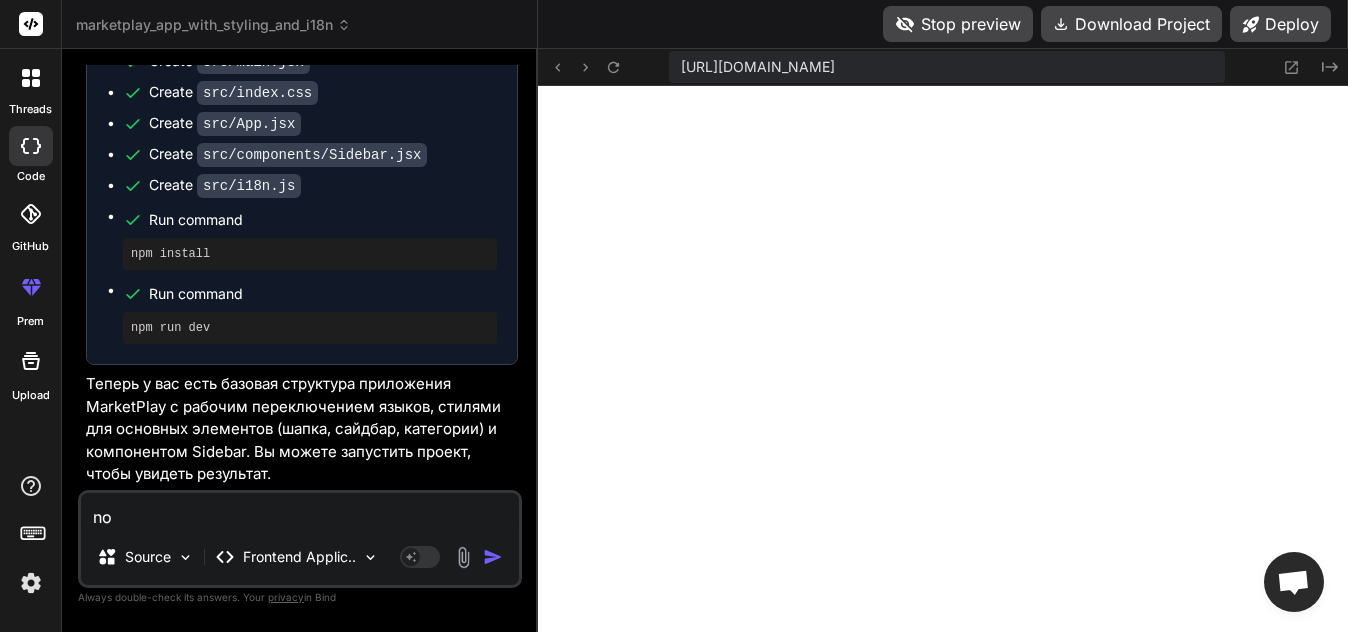 type on "no" 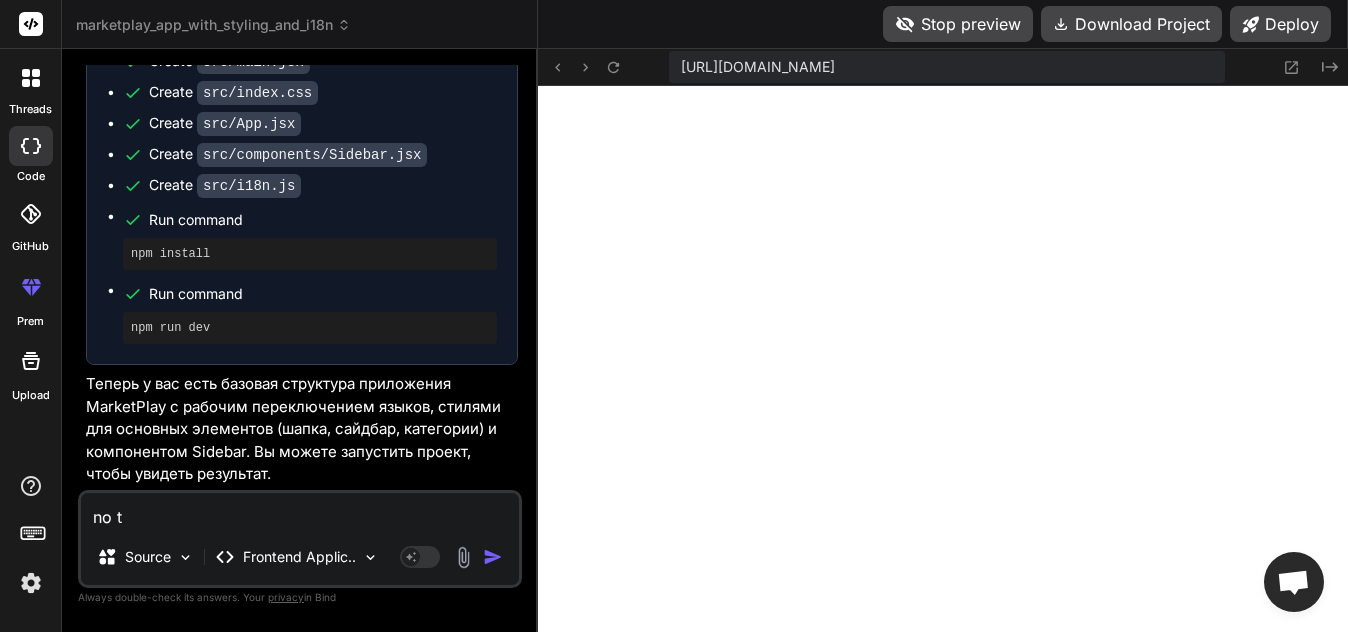 type on "no ti" 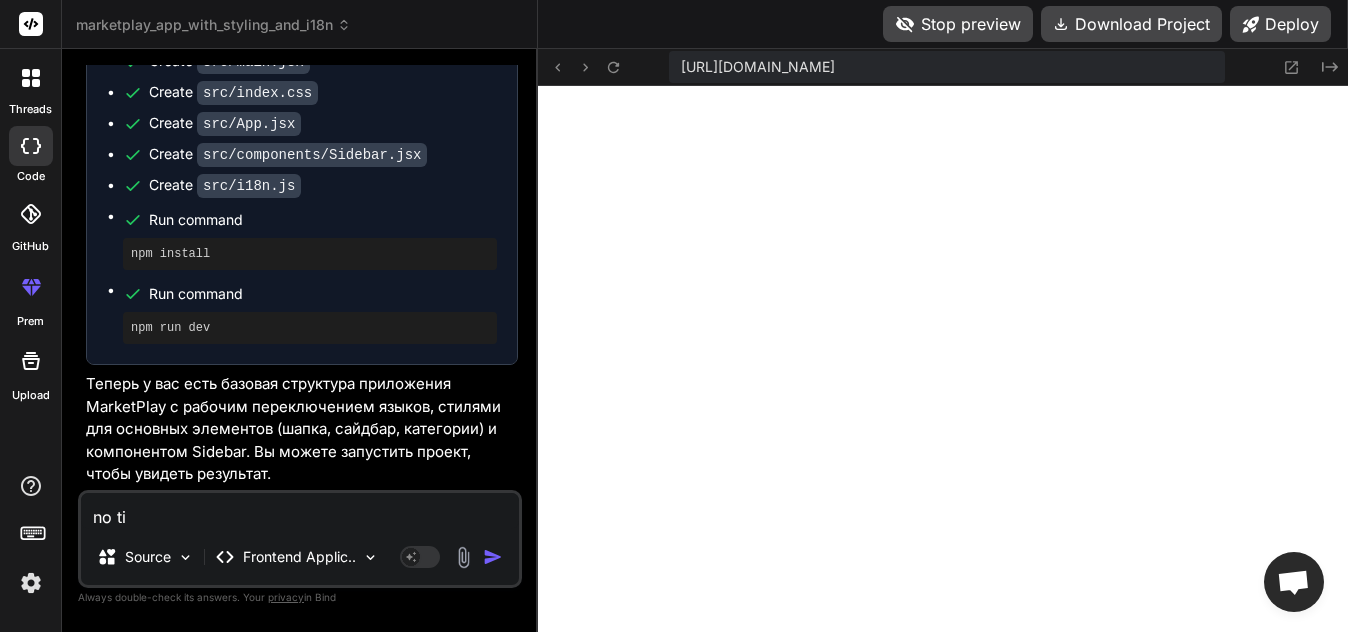 type on "x" 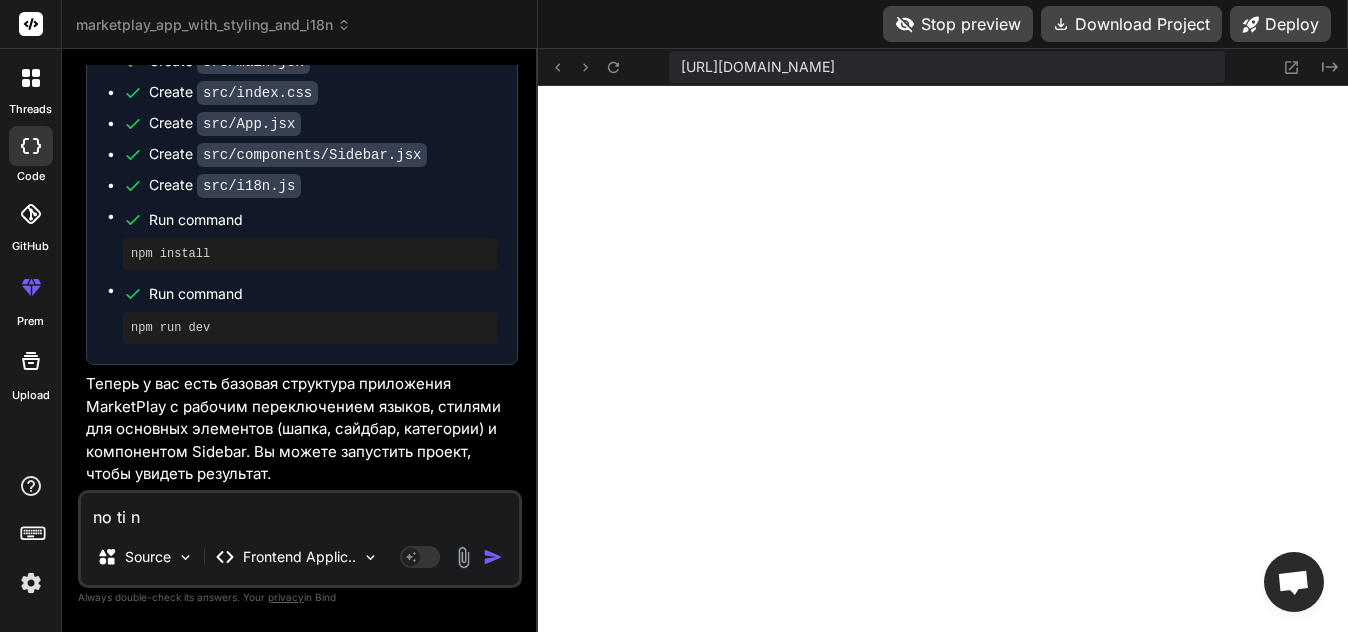 type on "no ti ne" 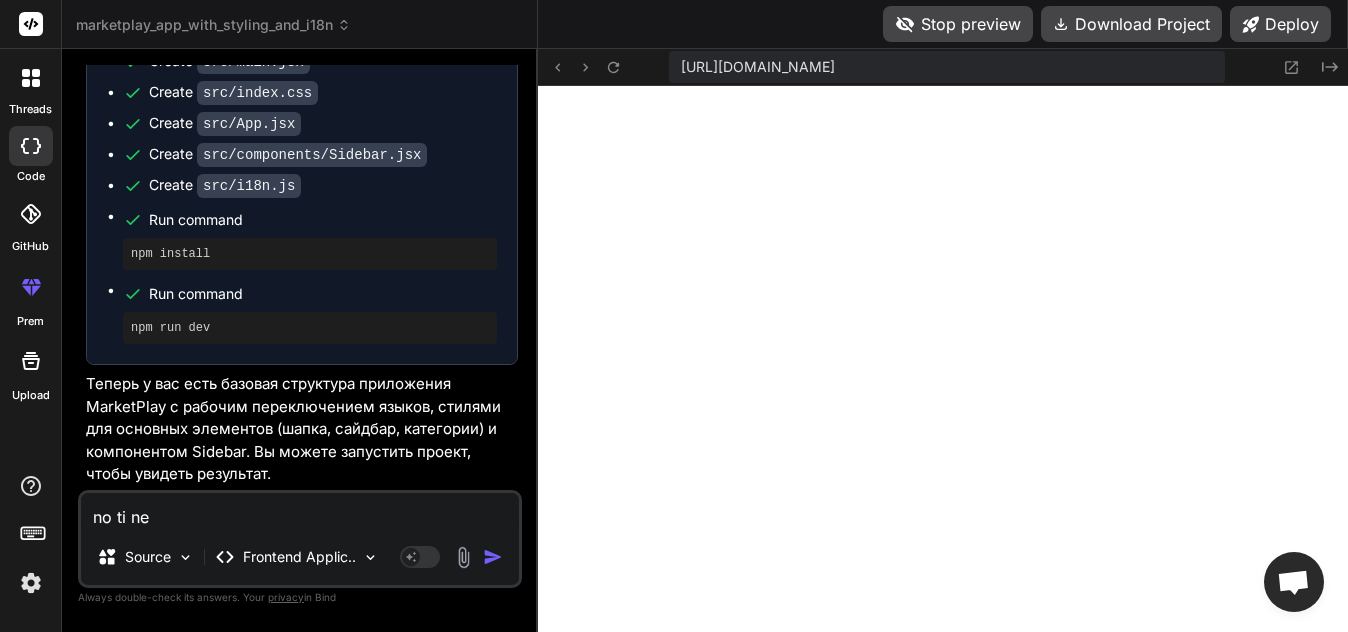 type on "no ti ne" 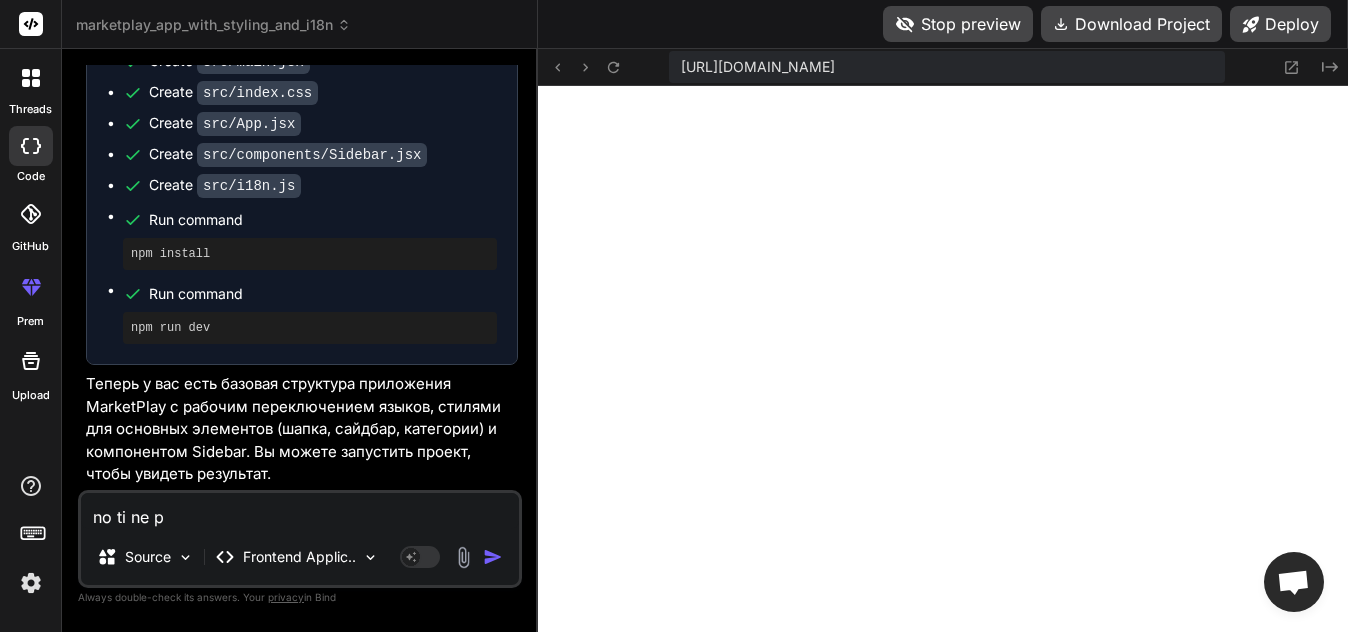 type on "no ti ne po" 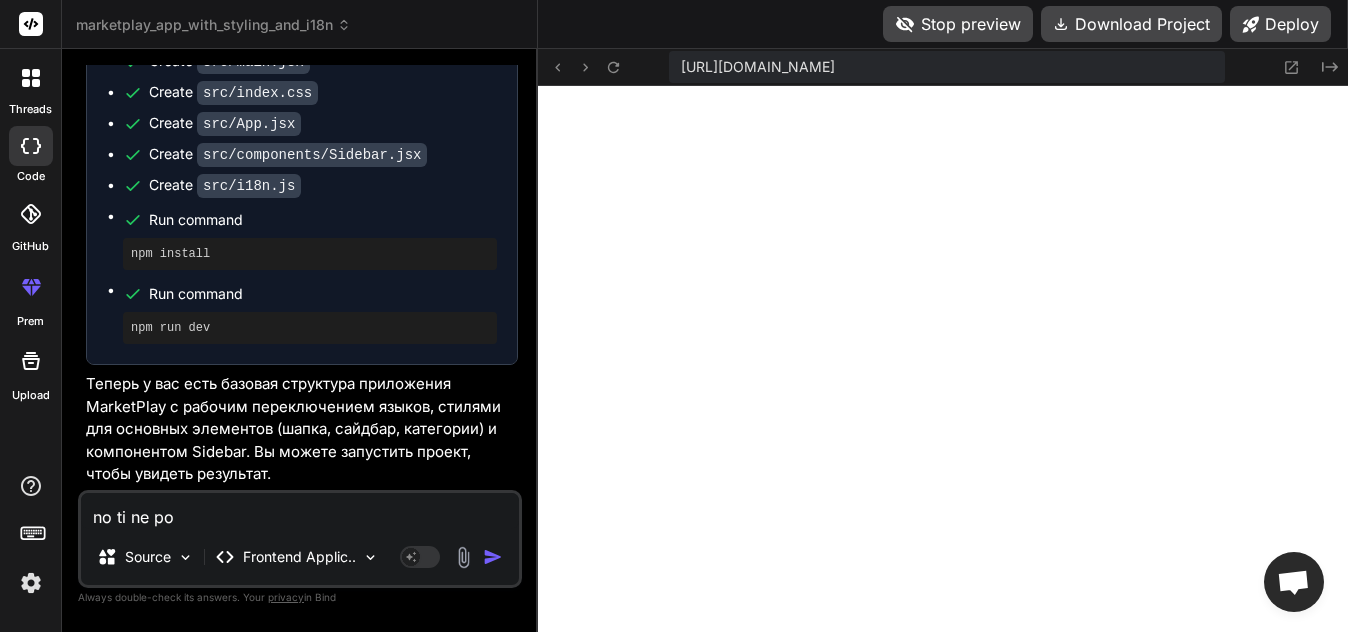type on "no ti ne pon" 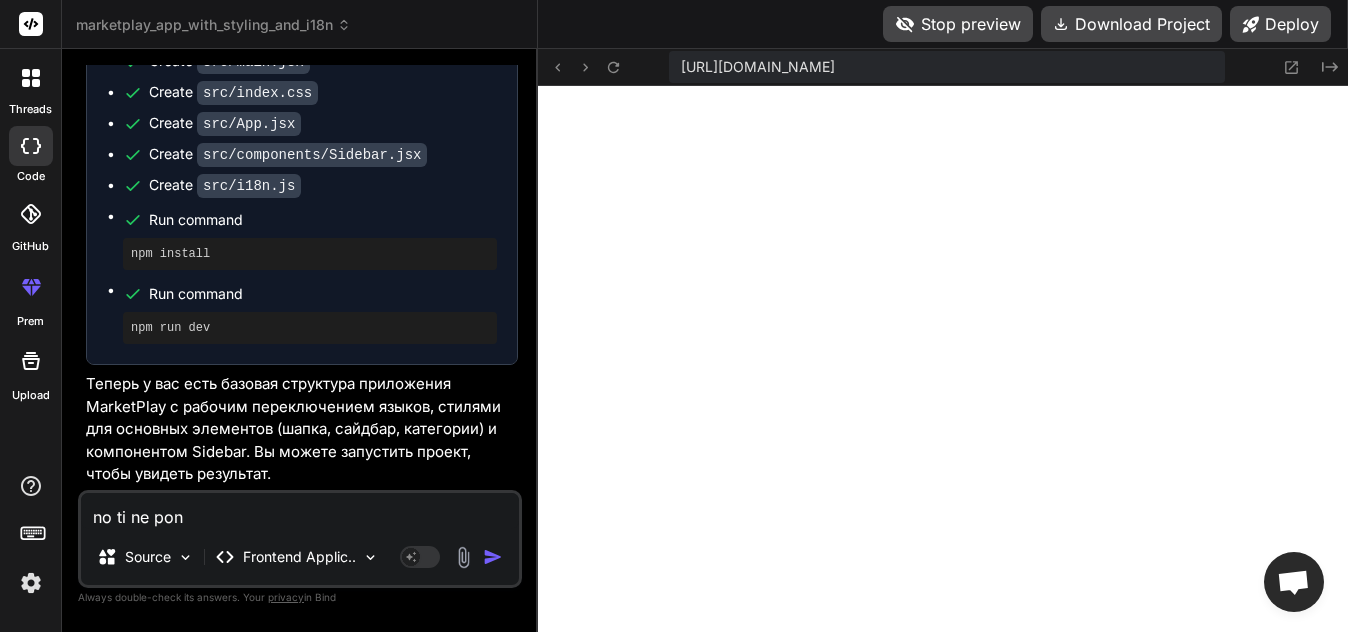 type on "no ti ne pony" 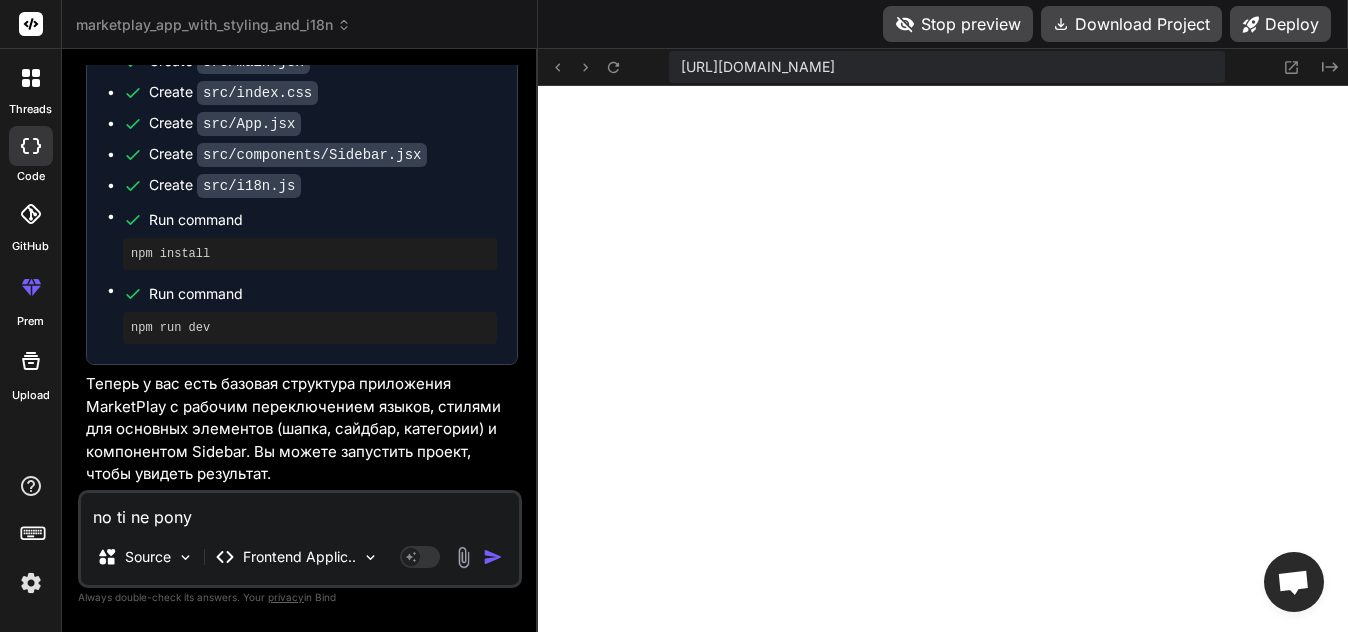 type on "x" 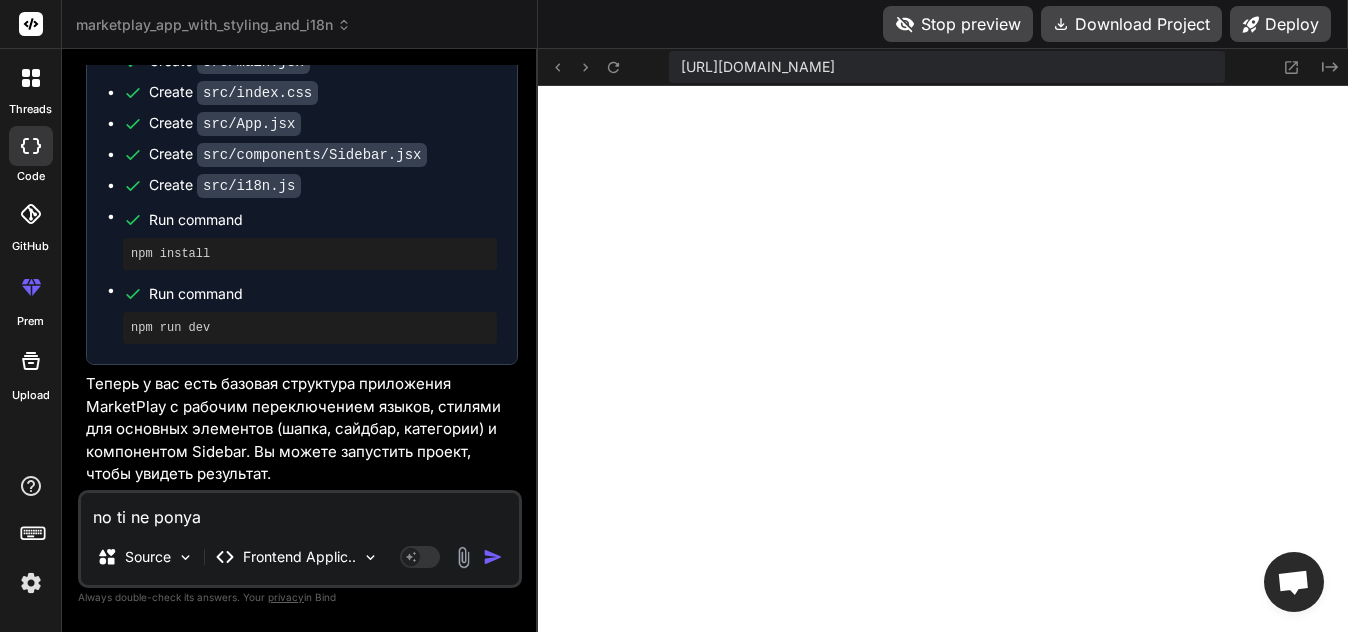 type on "x" 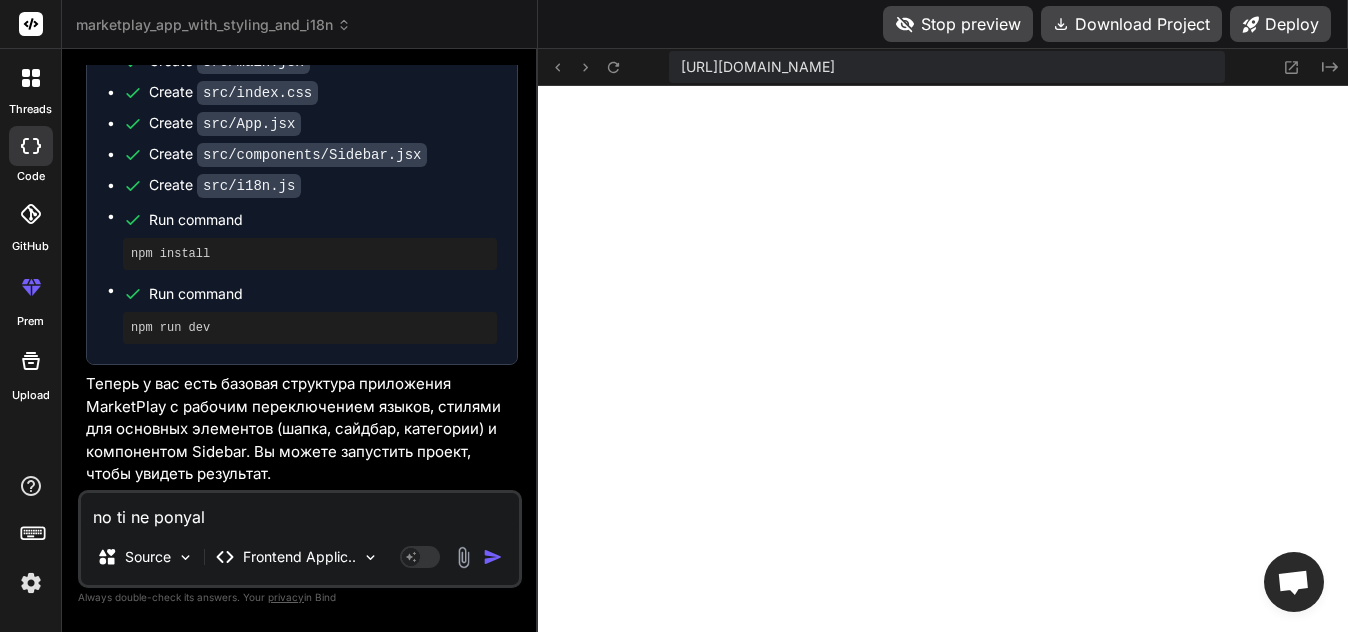 type on "no ti ne ponyal" 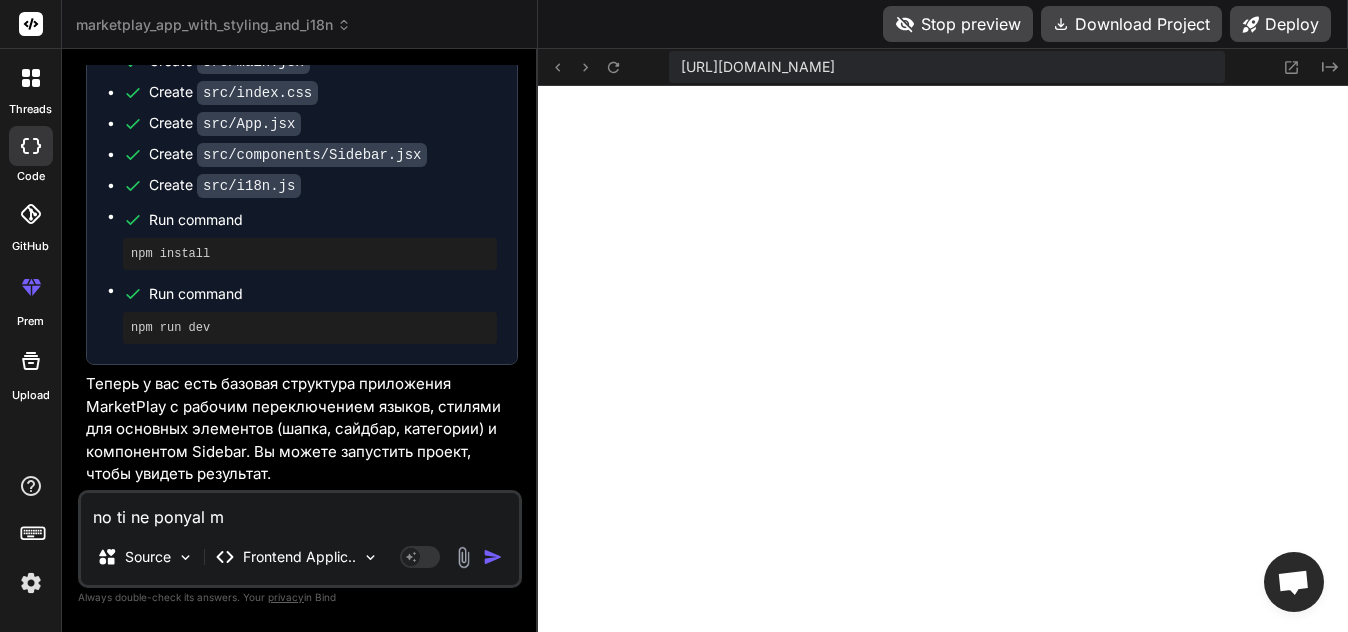 type on "no ti ne ponyal mn" 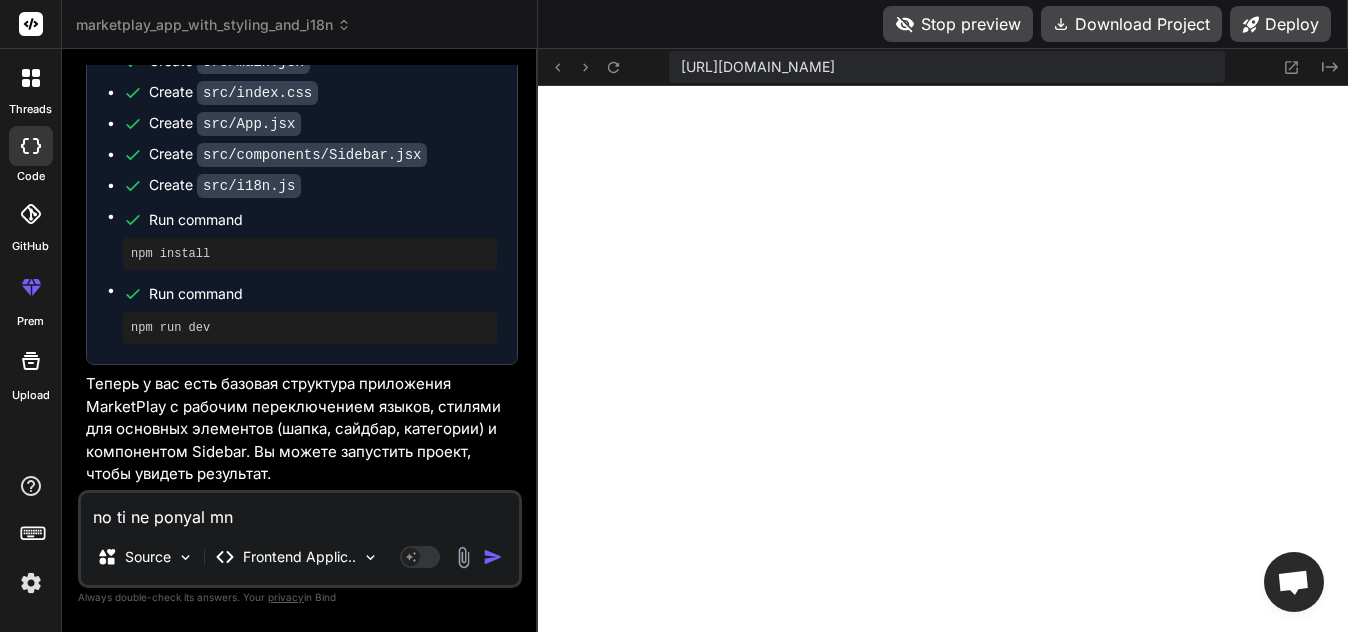type on "x" 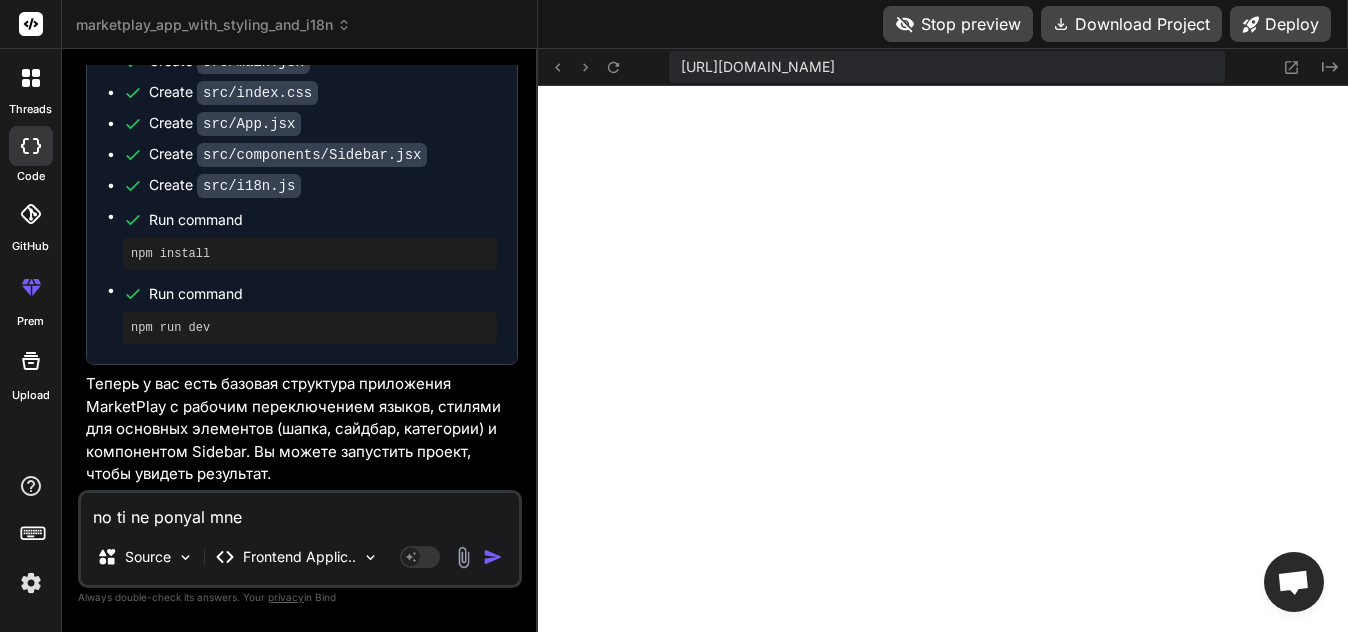 type on "no ti ne ponyal mne" 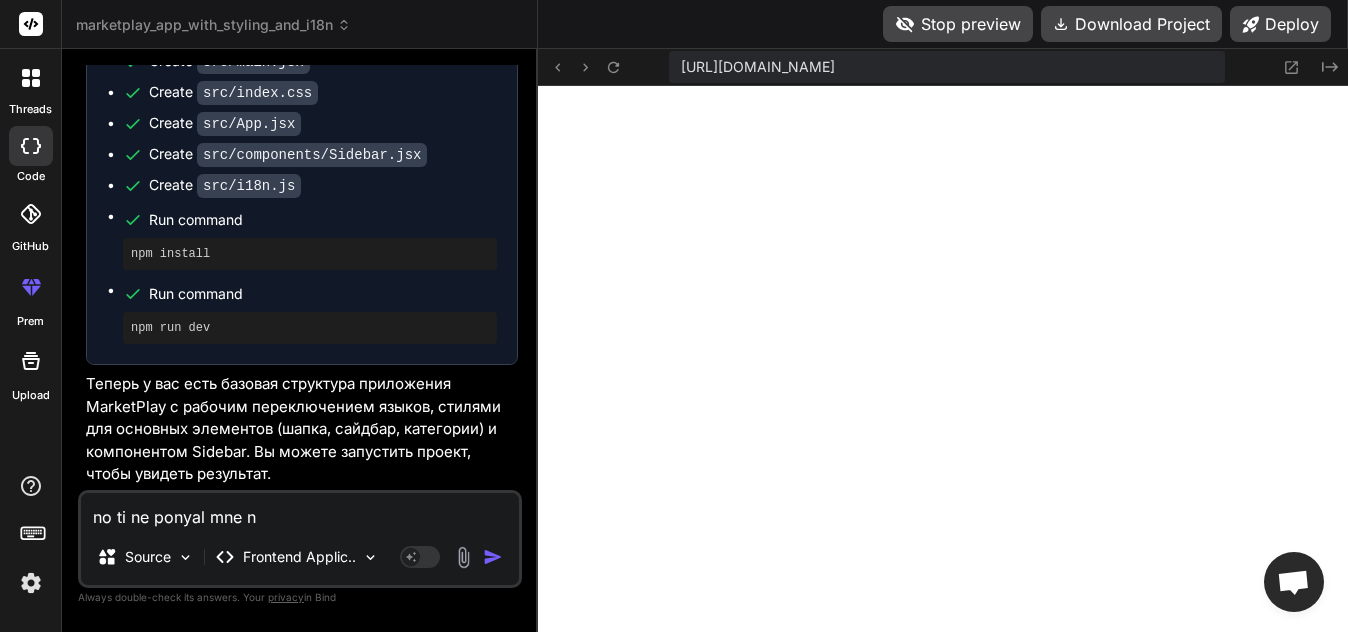 type on "no ti ne ponyal mne nu" 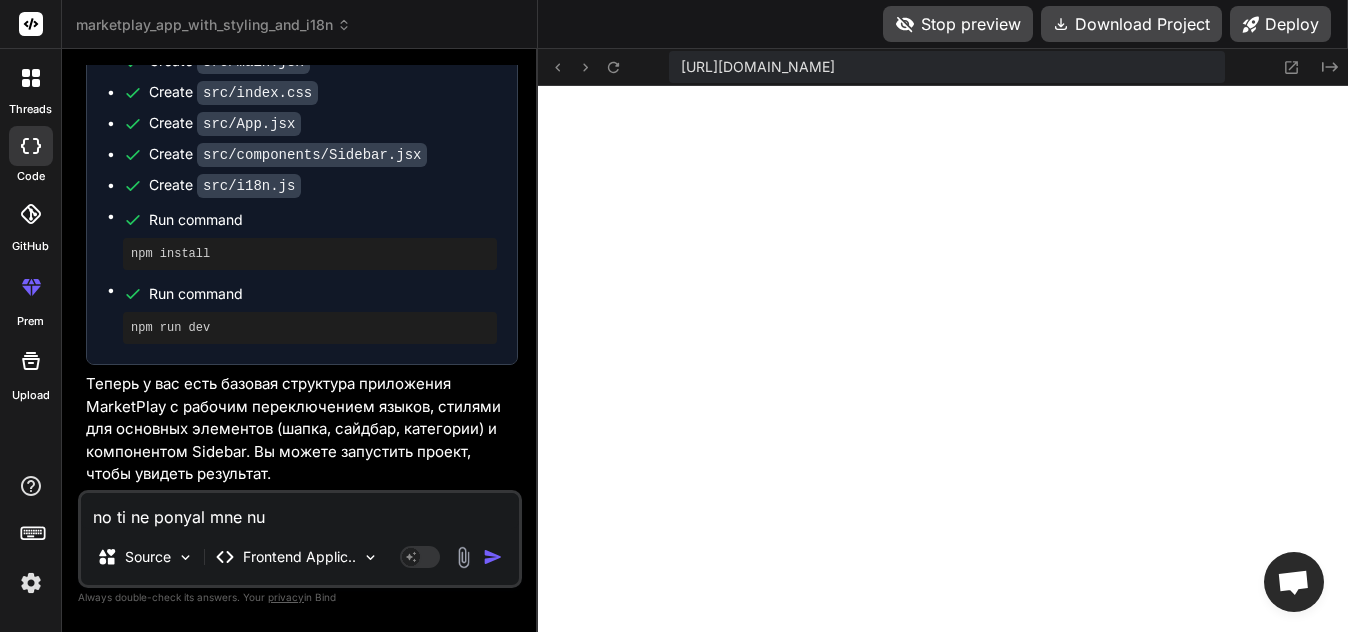 type on "no ti ne ponyal mne nuj" 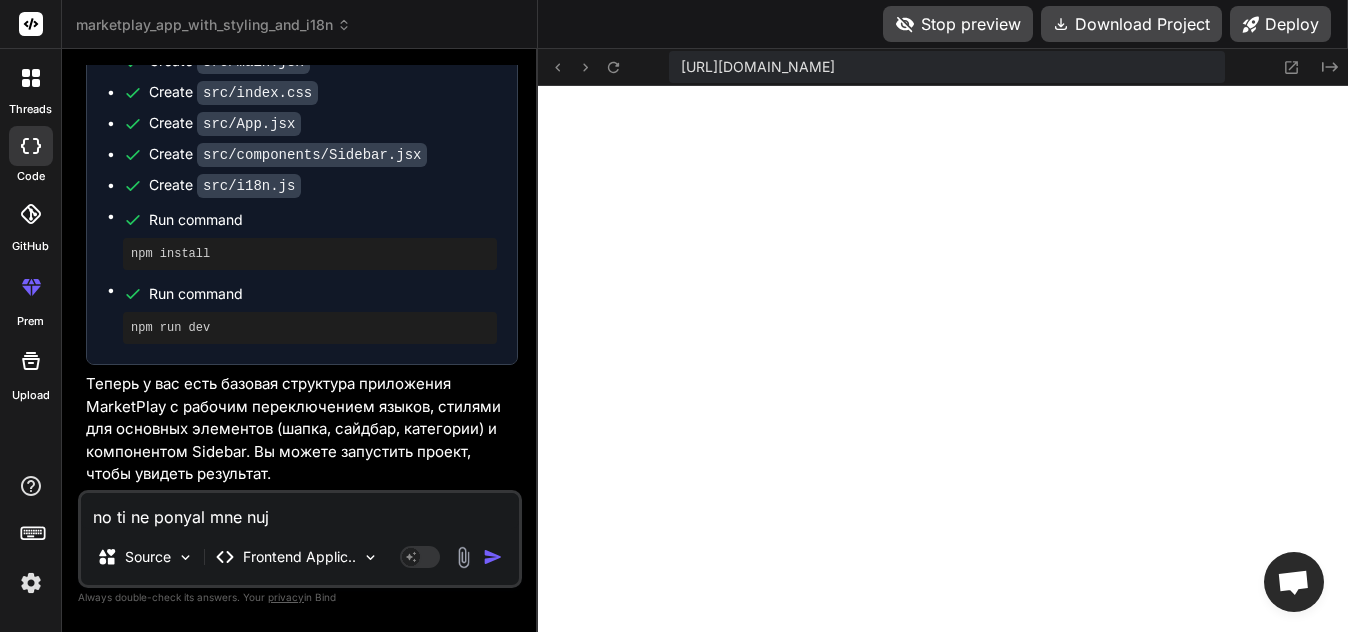 type on "no ti ne ponyal mne nujn" 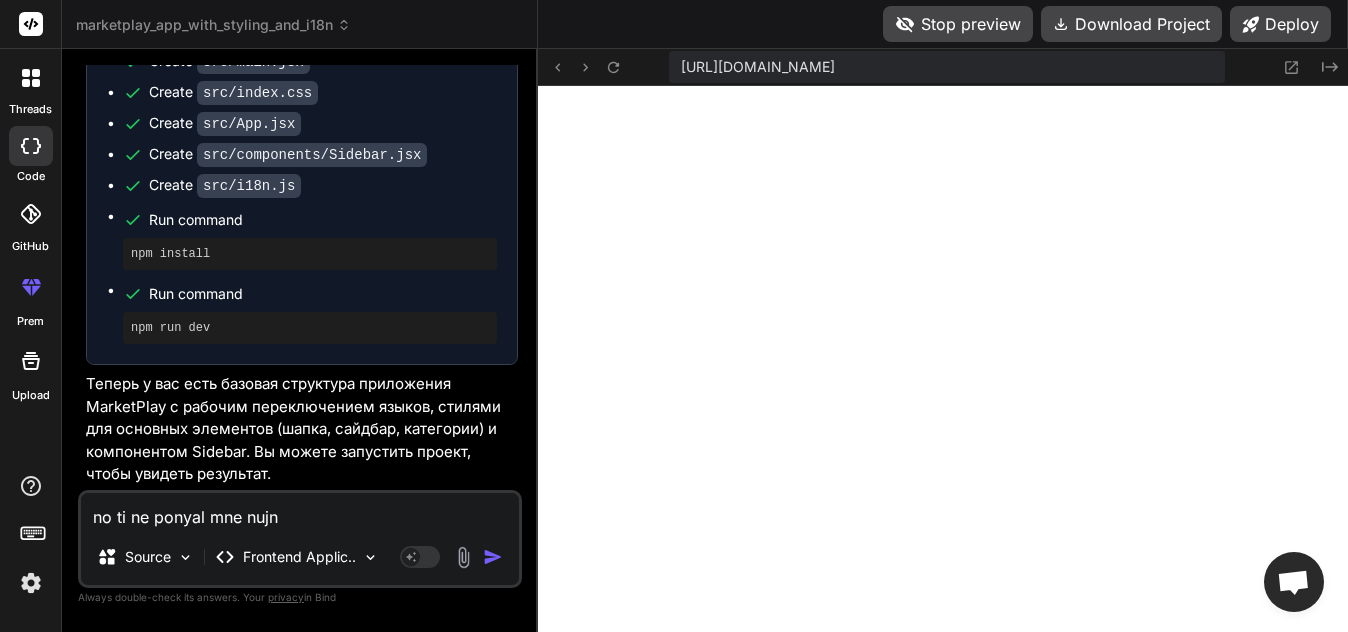 type on "no ti ne ponyal mne nujna" 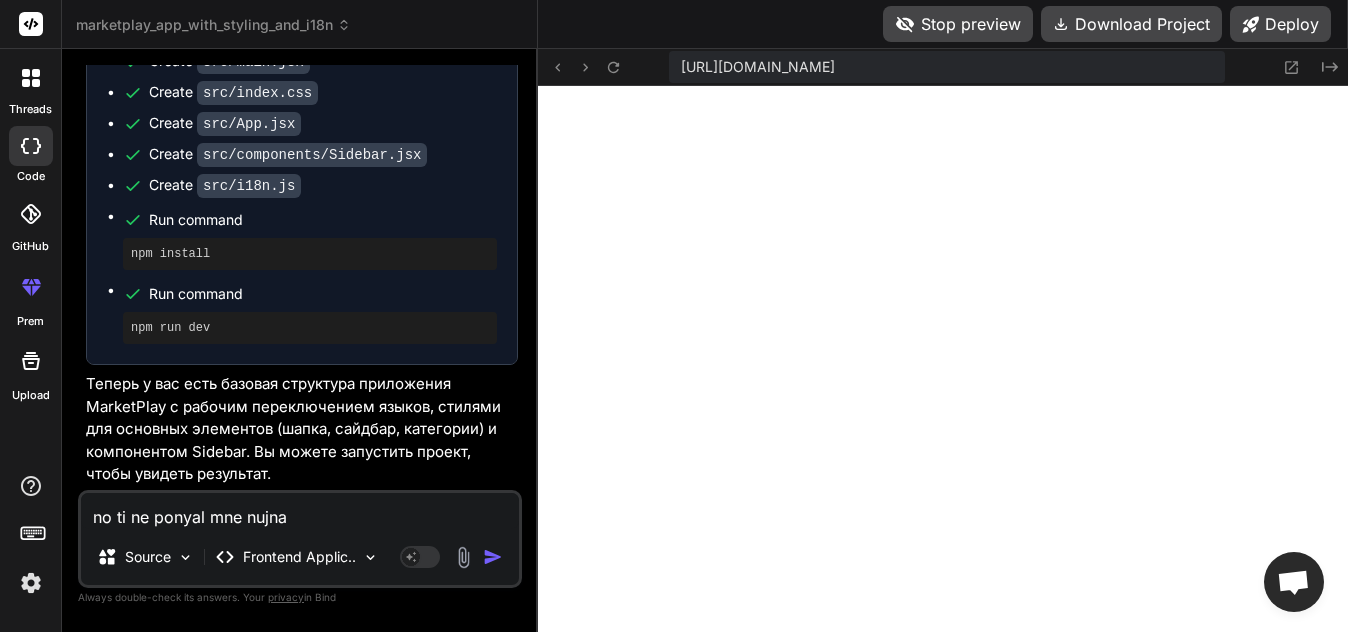type on "no ti ne ponyal mne nujna" 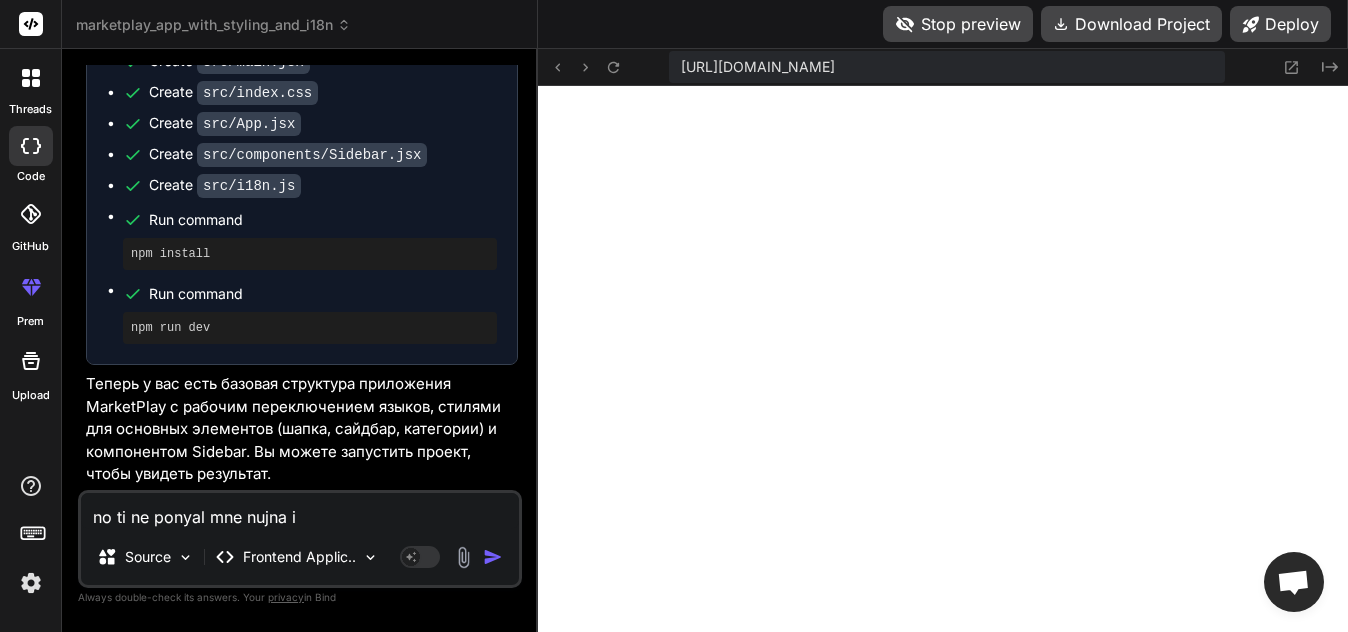 type on "no ti ne ponyal mne nujna im" 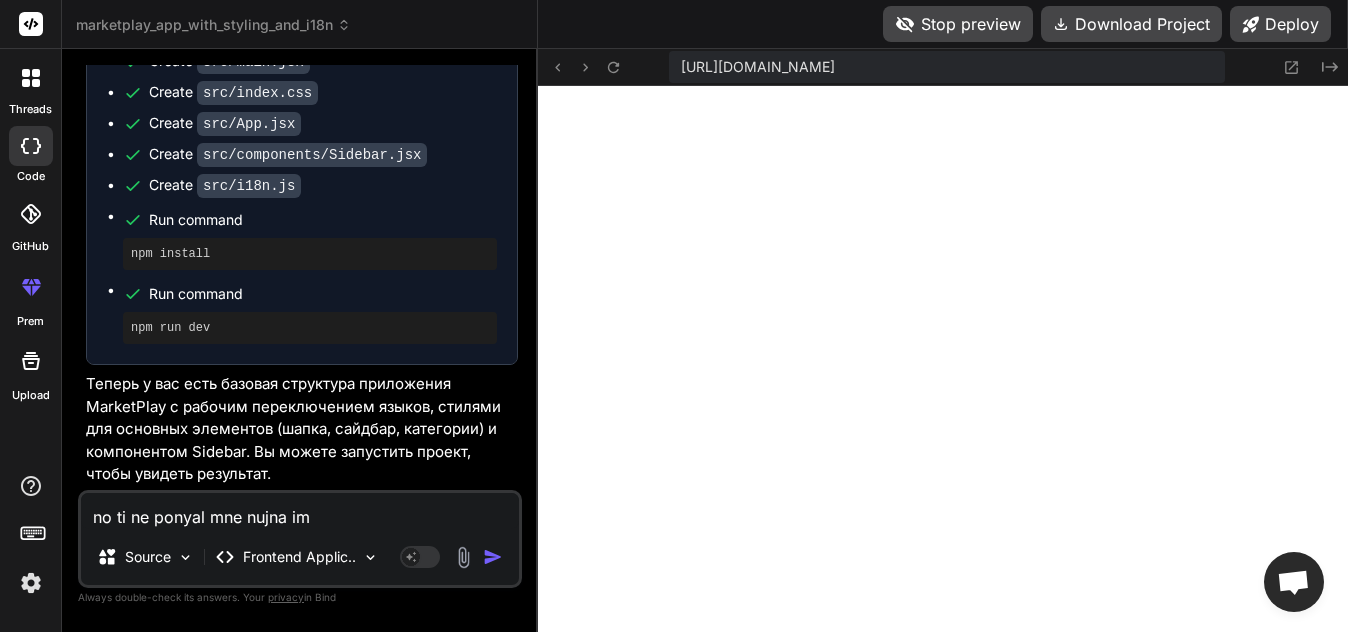 type on "no ti ne ponyal mne nujna ime" 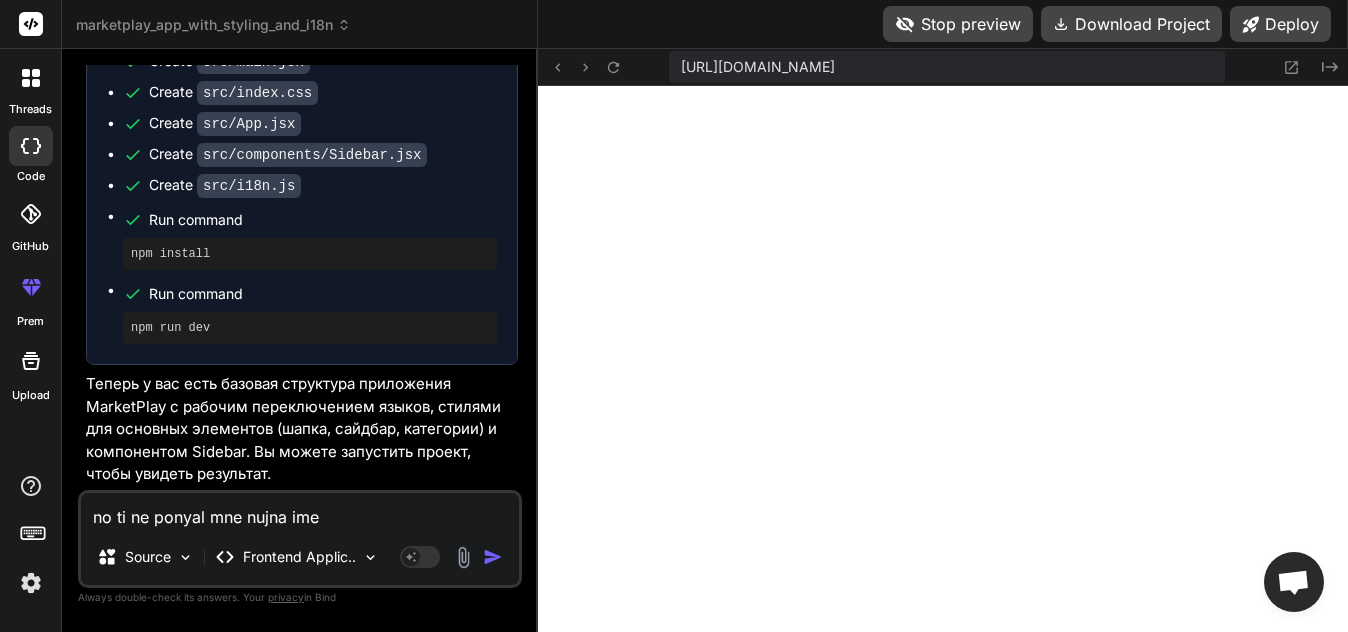 type on "x" 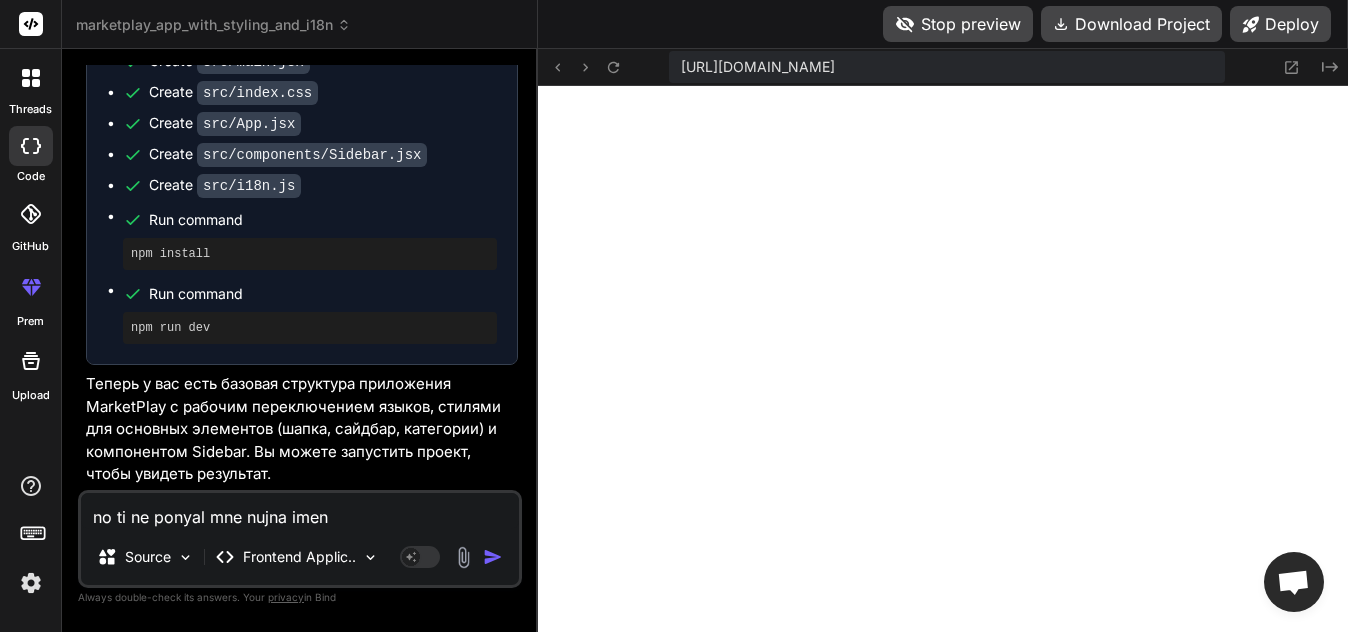 type on "no ti ne ponyal mne nujna imeno" 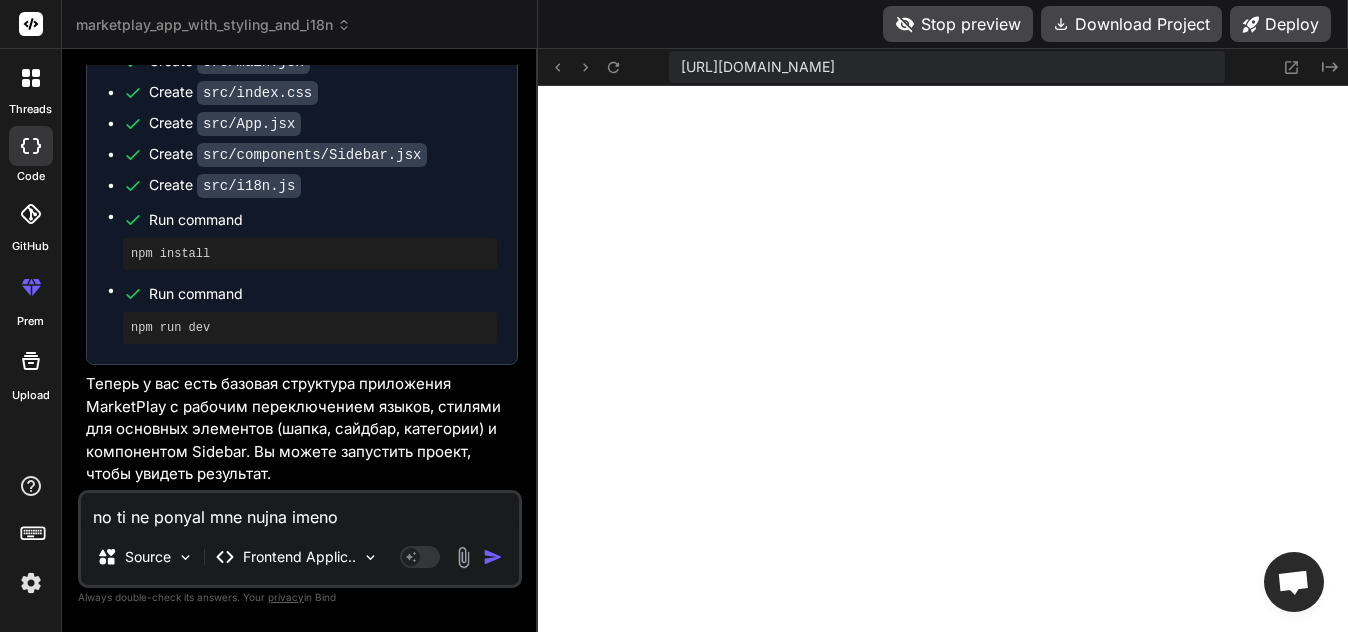 type on "no ti ne ponyal mne nujna imeno" 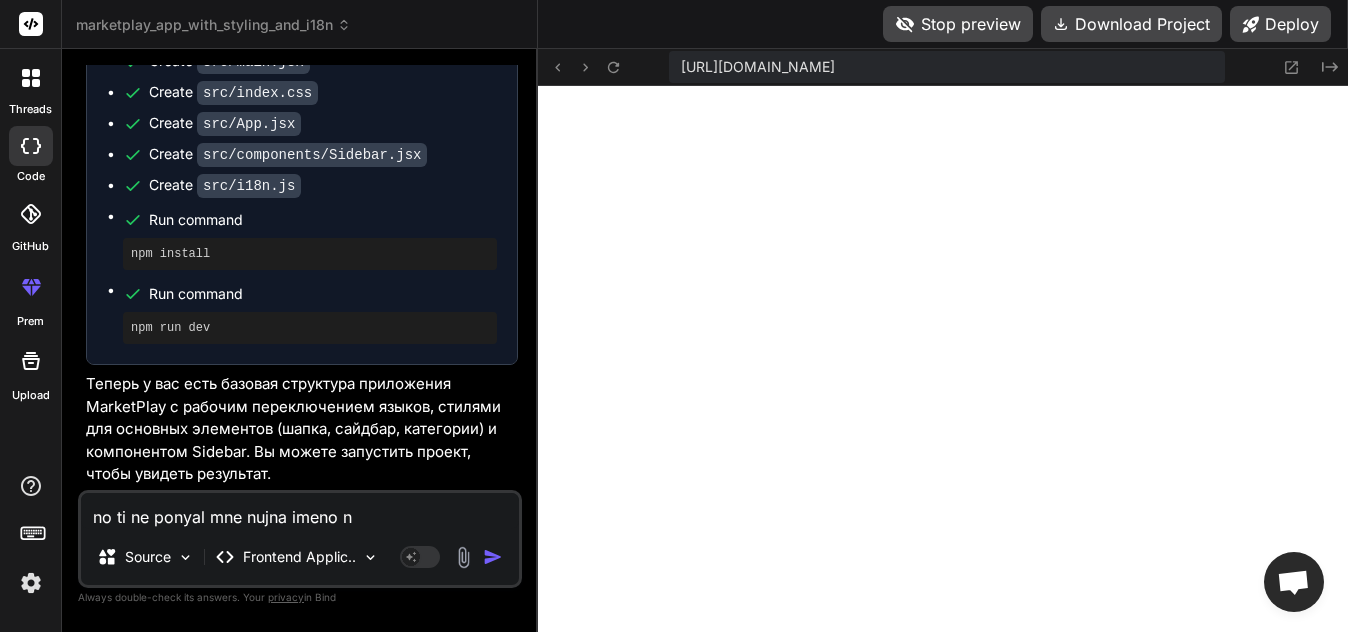 type on "no ti ne ponyal mne nujna imeno na" 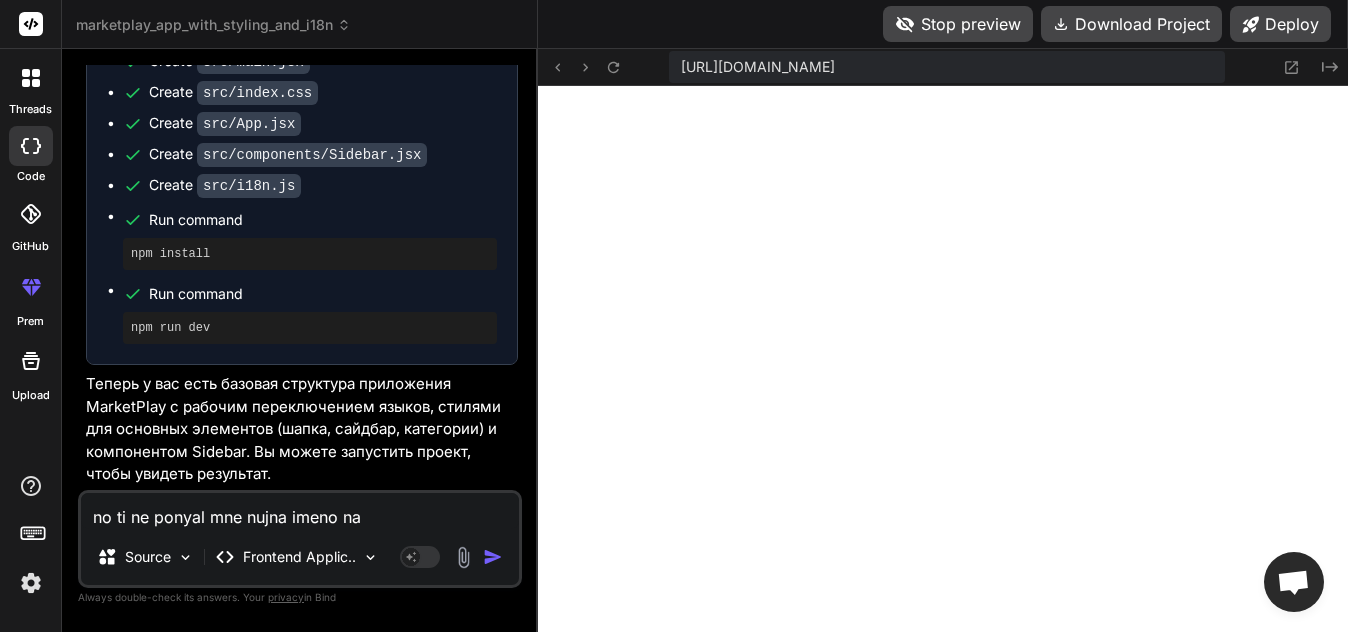 type on "no ti ne ponyal mne nujna imeno na" 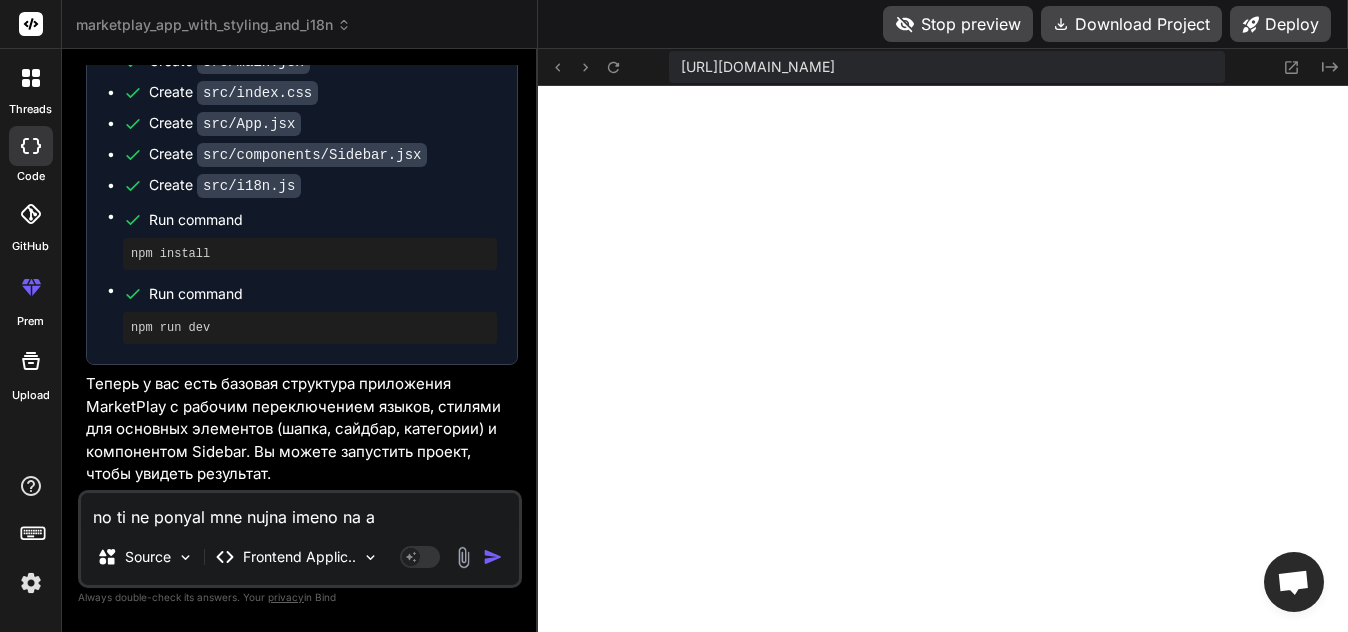 type on "no ti ne ponyal mne nujna imeno na av" 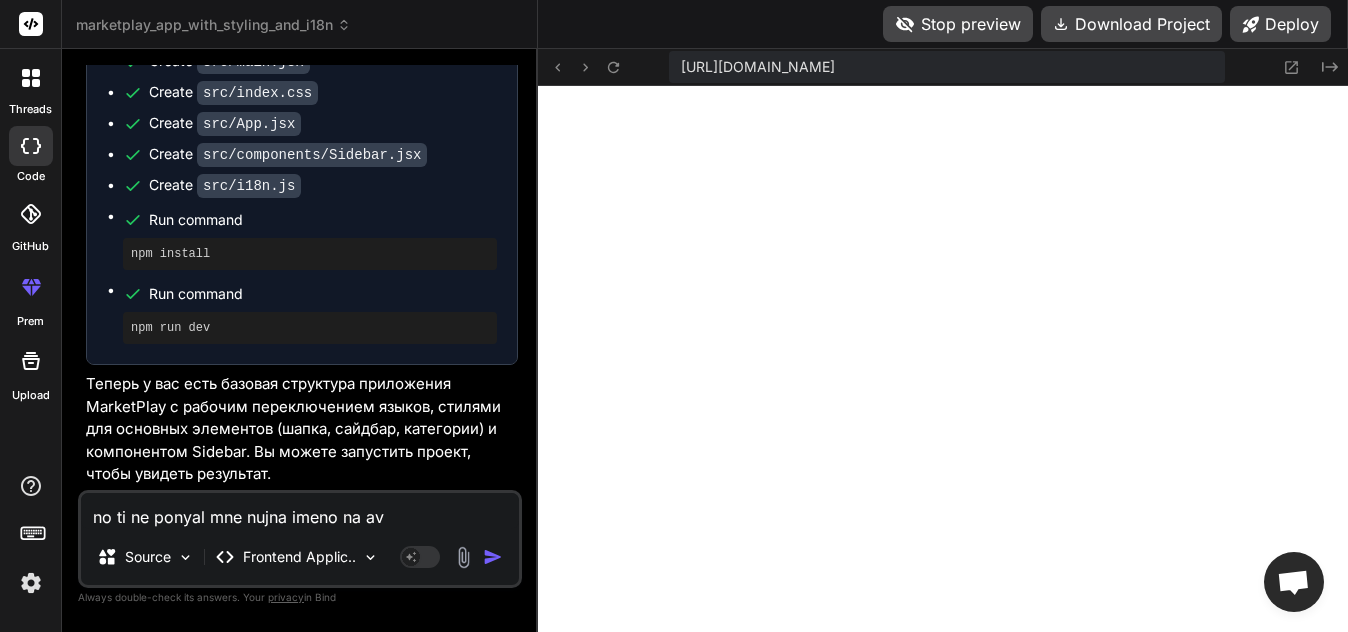 type on "no ti ne ponyal mne nujna imeno na avt" 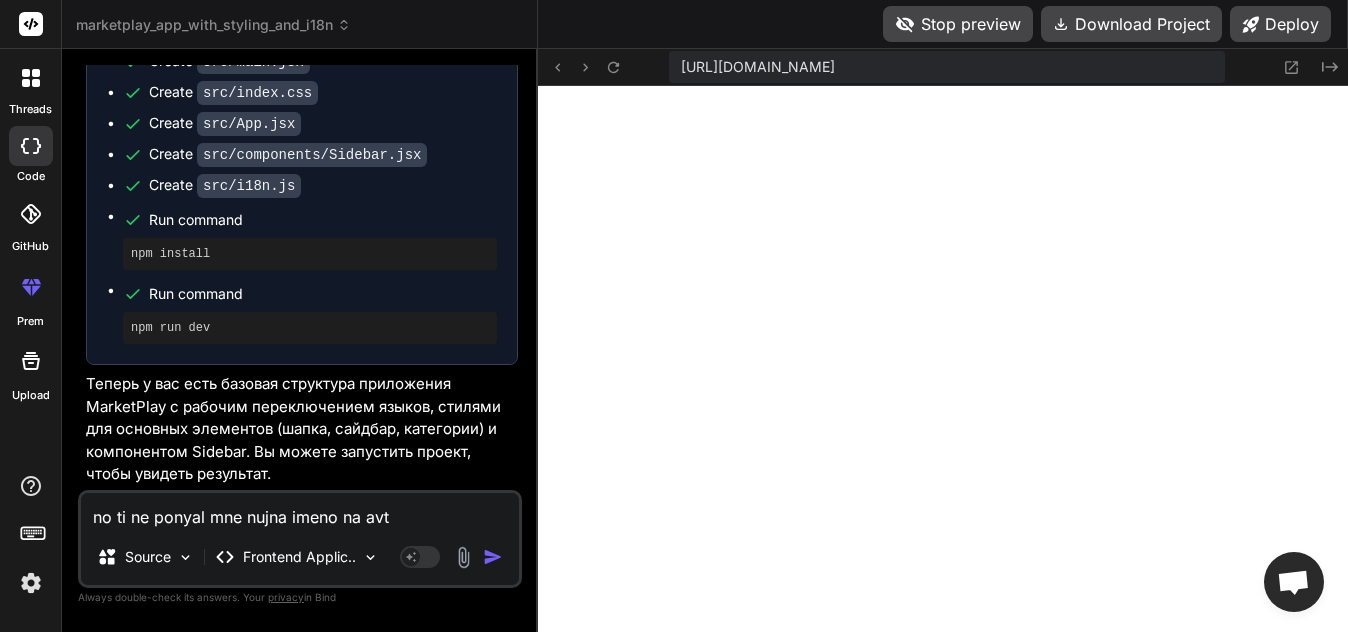 type on "no ti ne ponyal mne nujna imeno na avto" 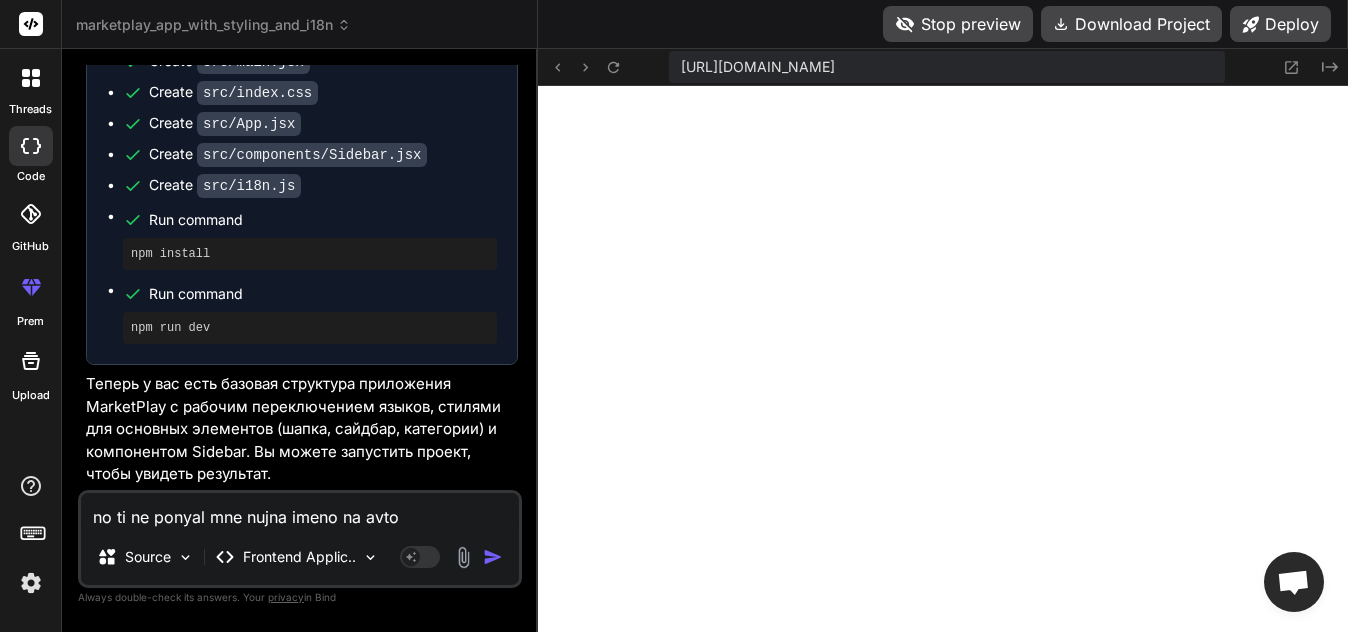type on "x" 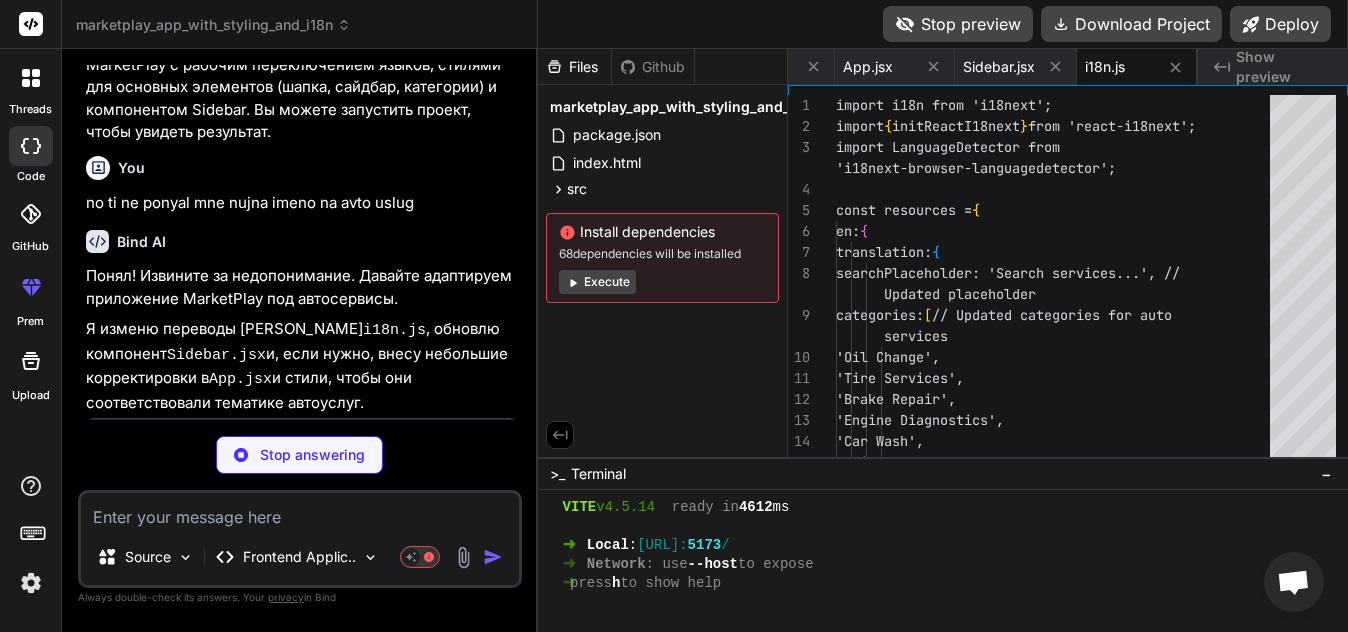scroll, scrollTop: 2282, scrollLeft: 0, axis: vertical 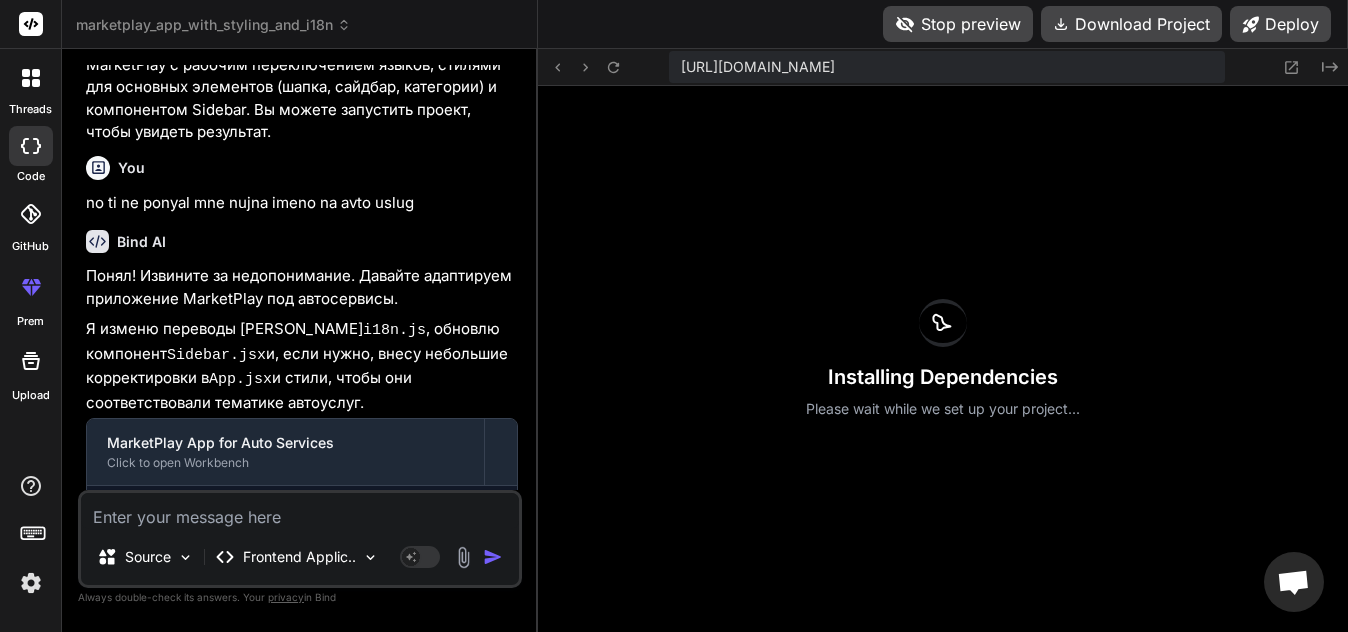 click at bounding box center [463, 557] 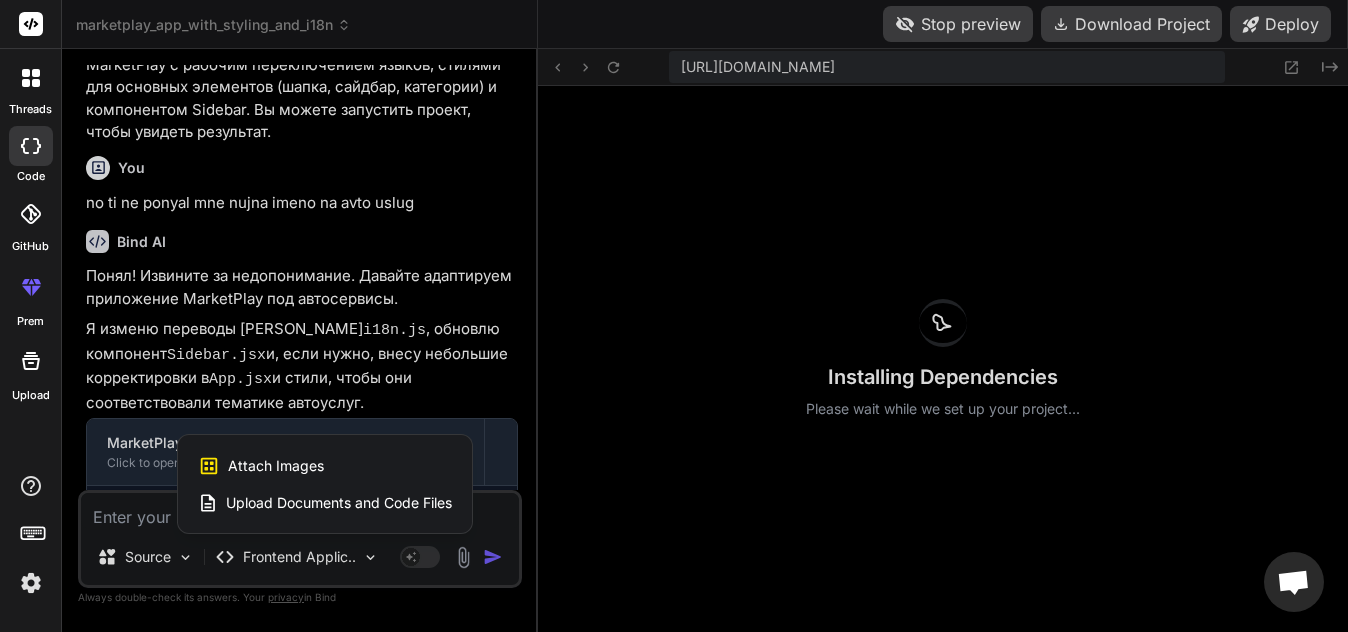 click on "Attach Images" at bounding box center (276, 466) 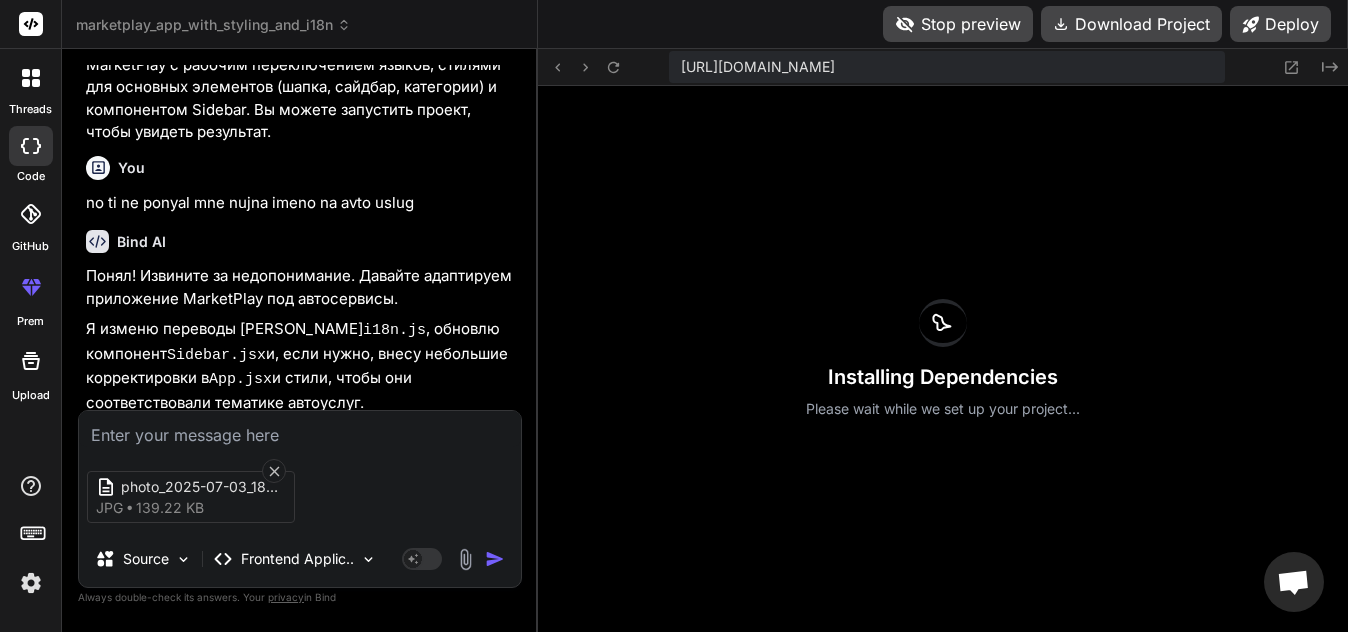 click at bounding box center [495, 559] 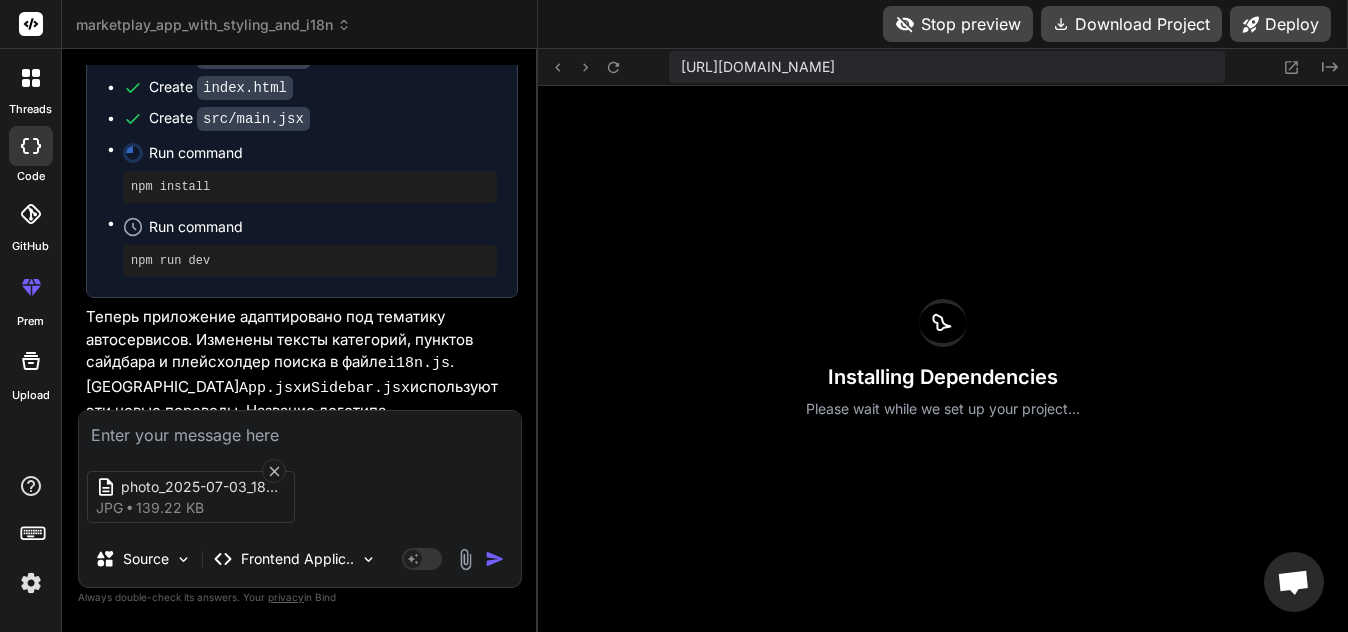 scroll, scrollTop: 3087, scrollLeft: 0, axis: vertical 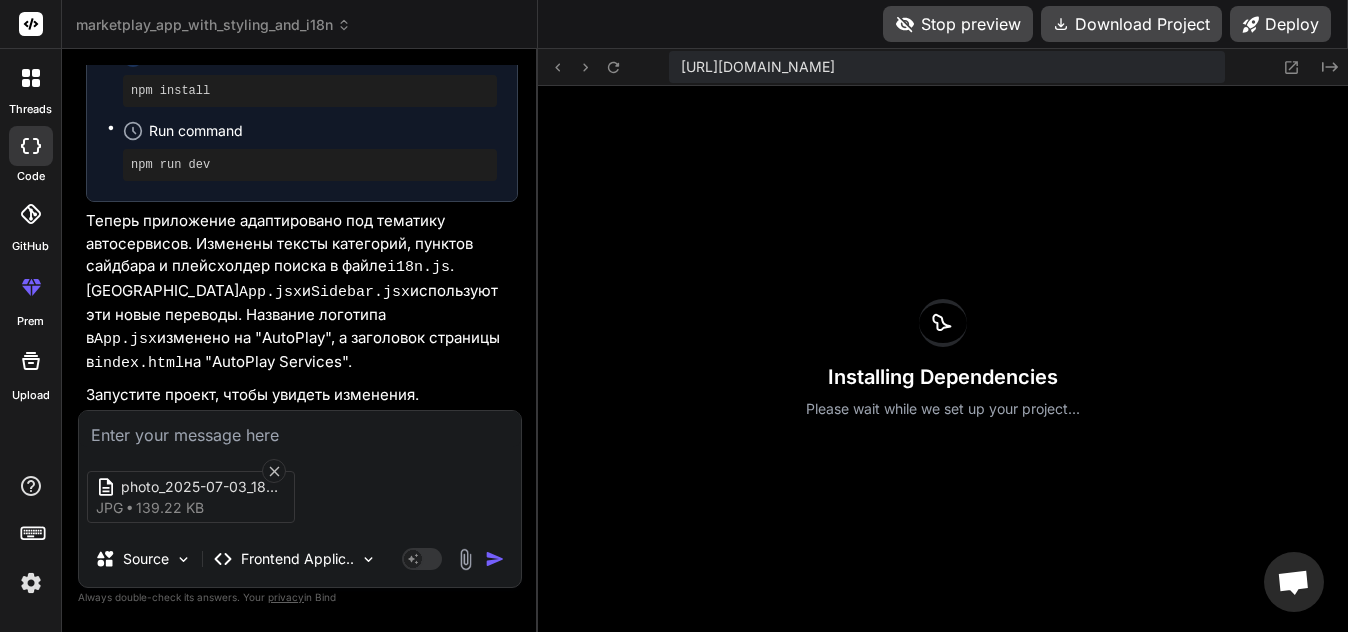 click at bounding box center (495, 559) 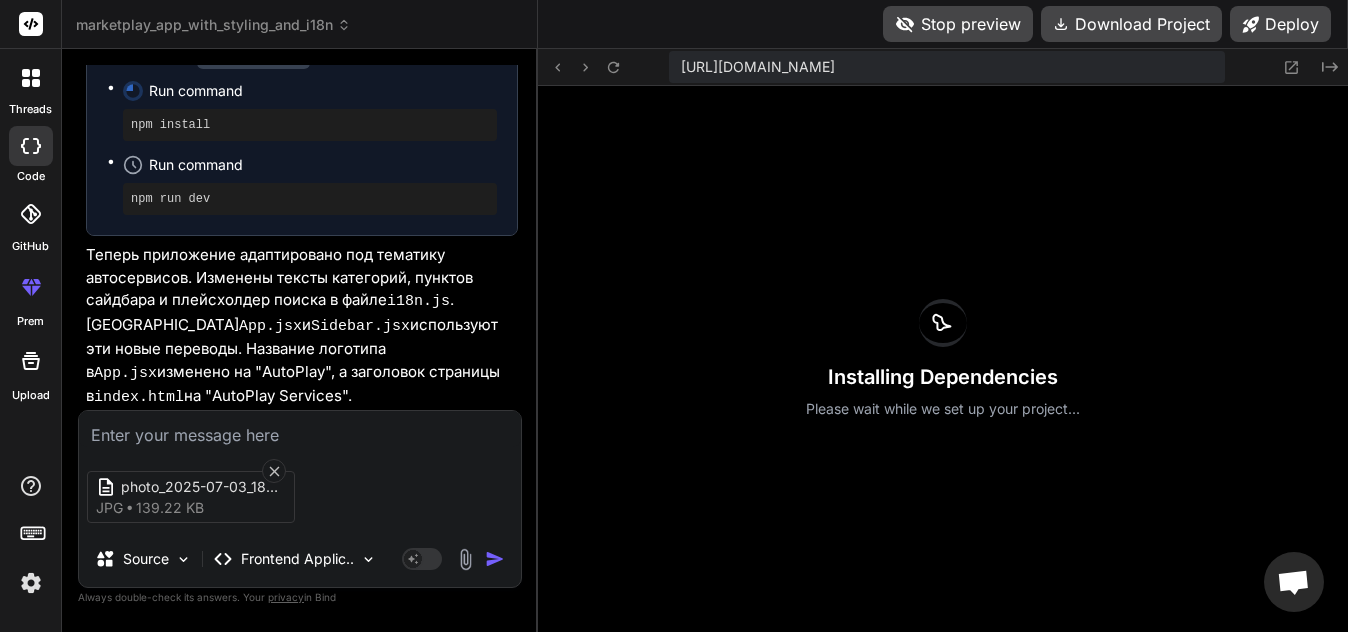 scroll, scrollTop: 2887, scrollLeft: 0, axis: vertical 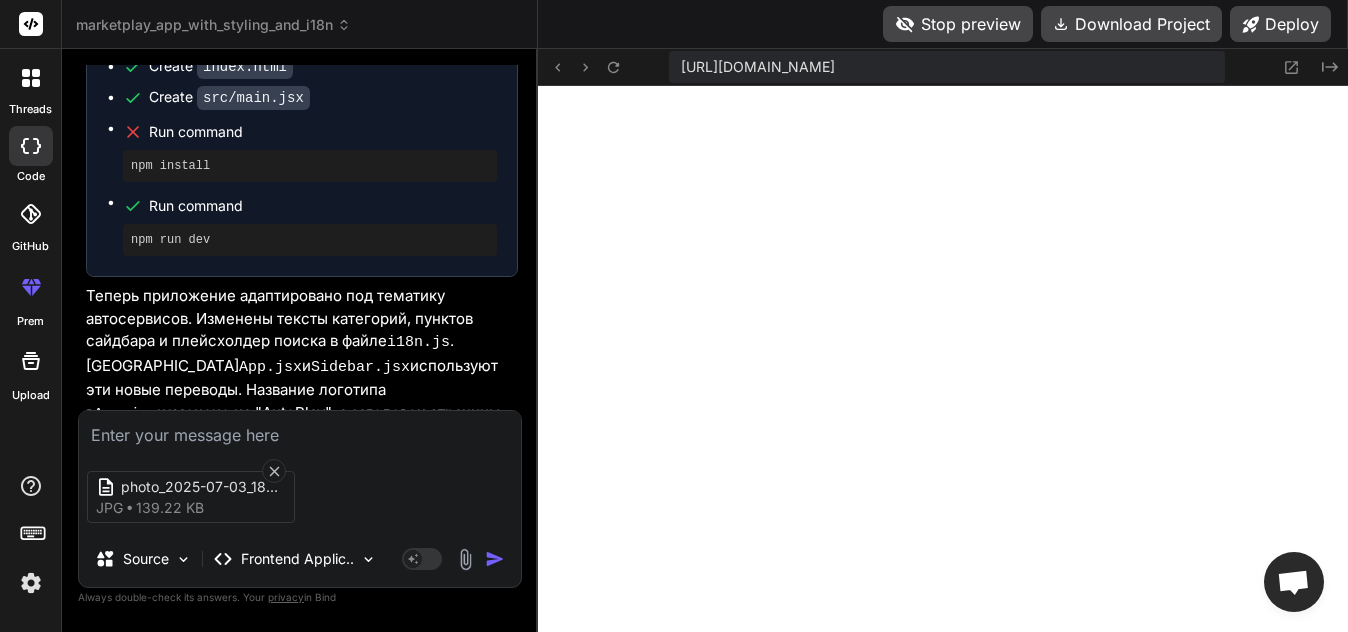 click at bounding box center (495, 559) 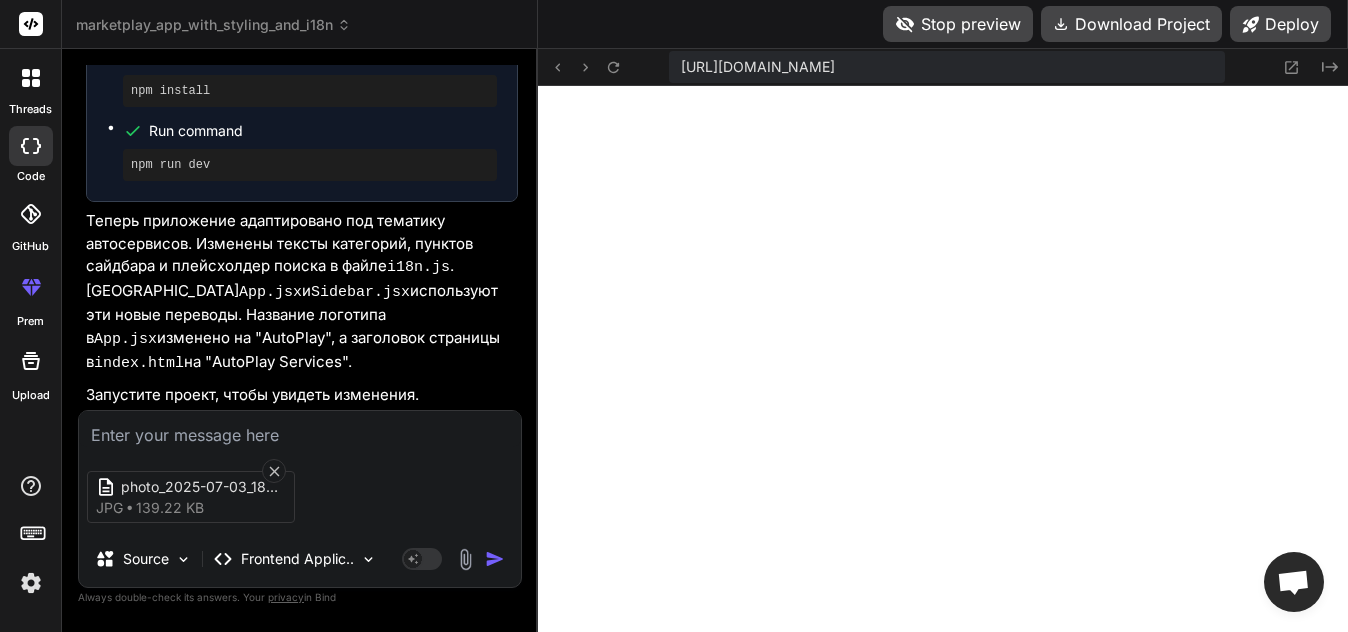 scroll, scrollTop: 3087, scrollLeft: 0, axis: vertical 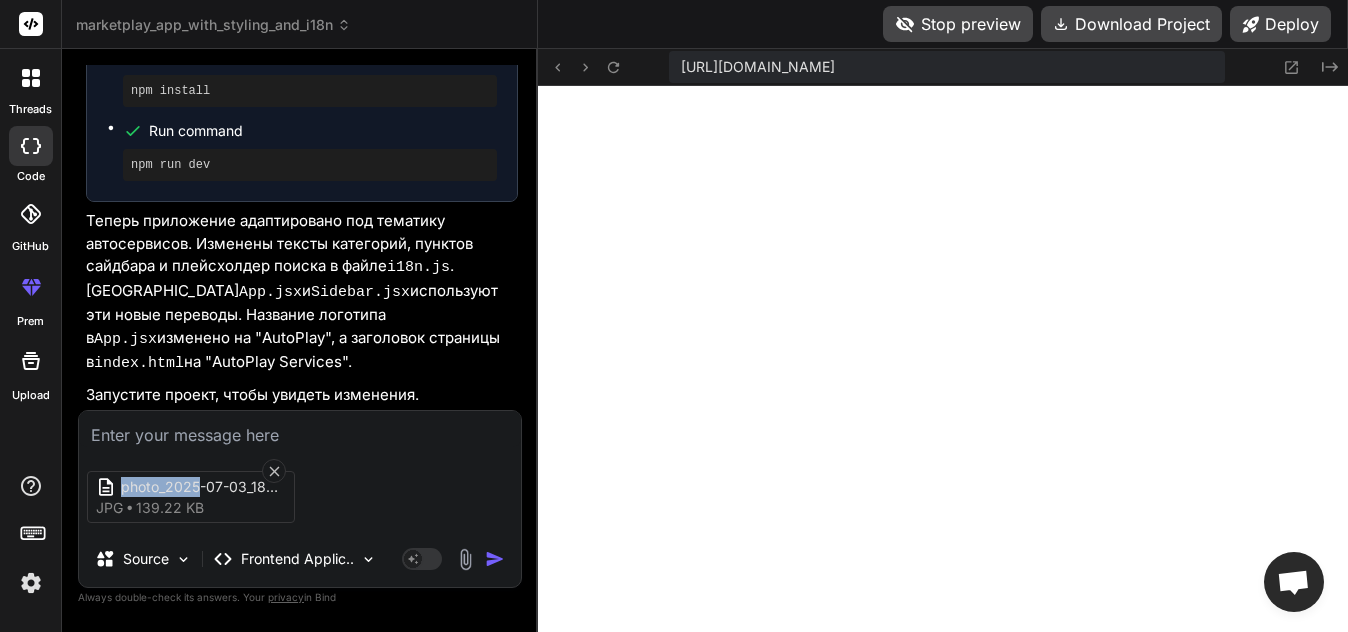 click 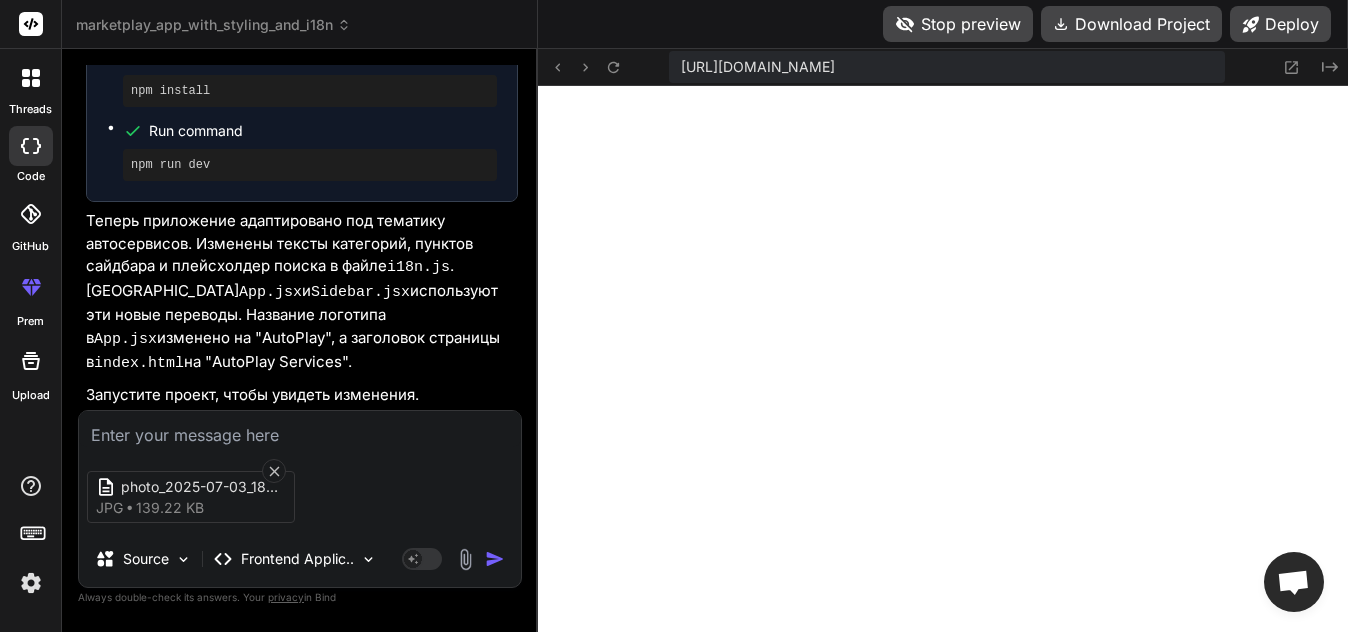 click 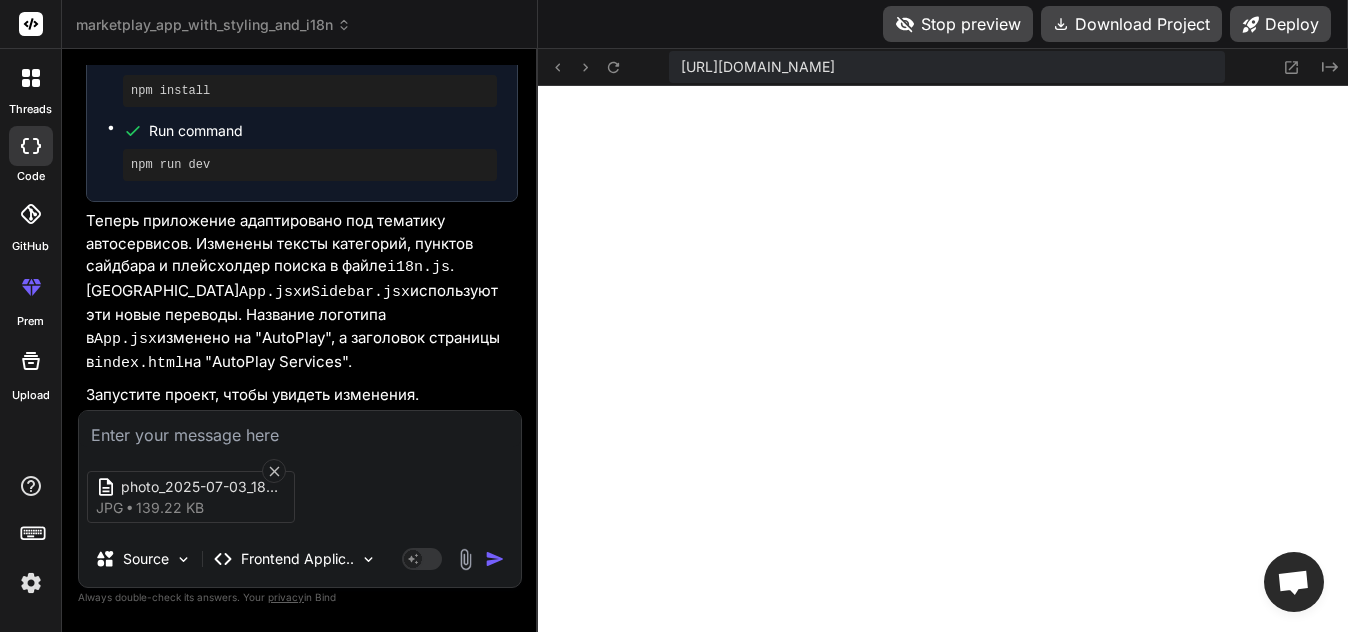 click at bounding box center (495, 559) 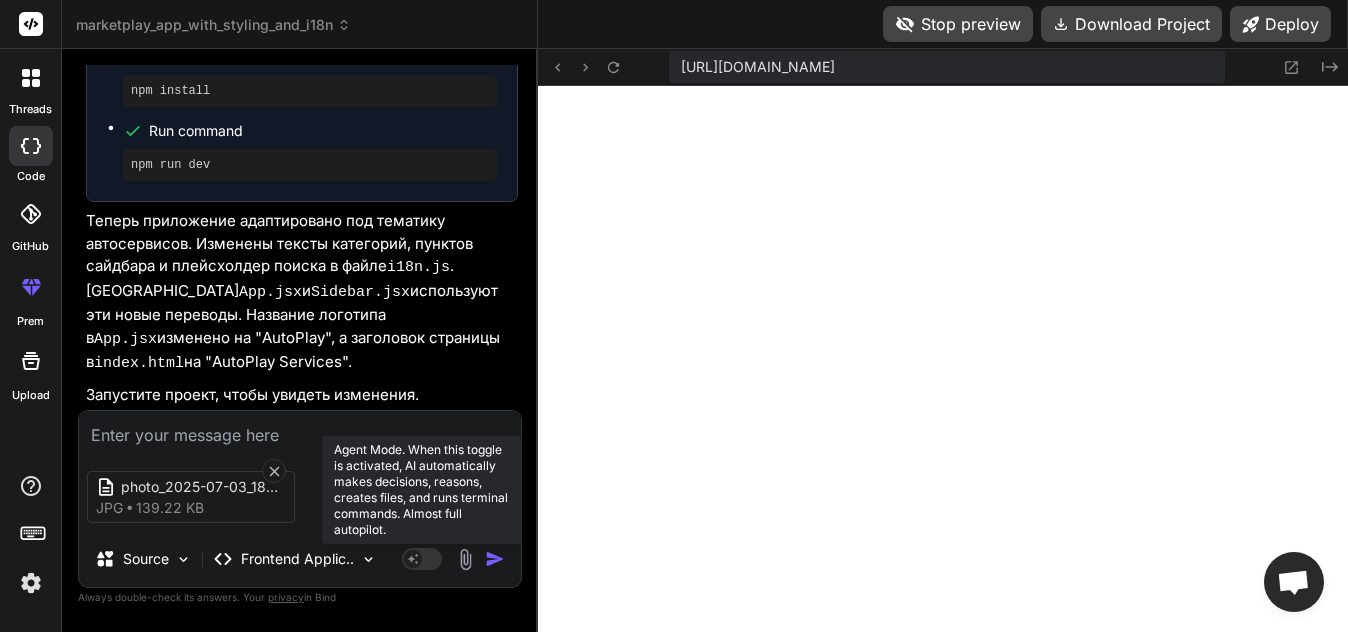 click 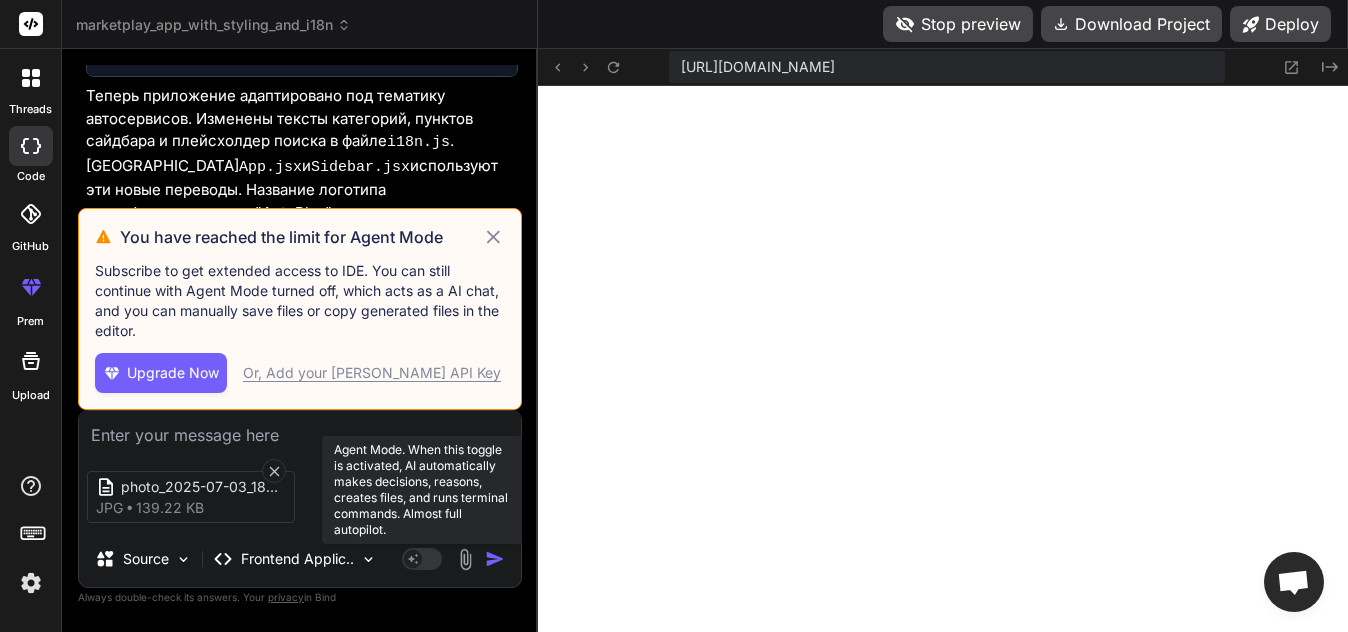 click 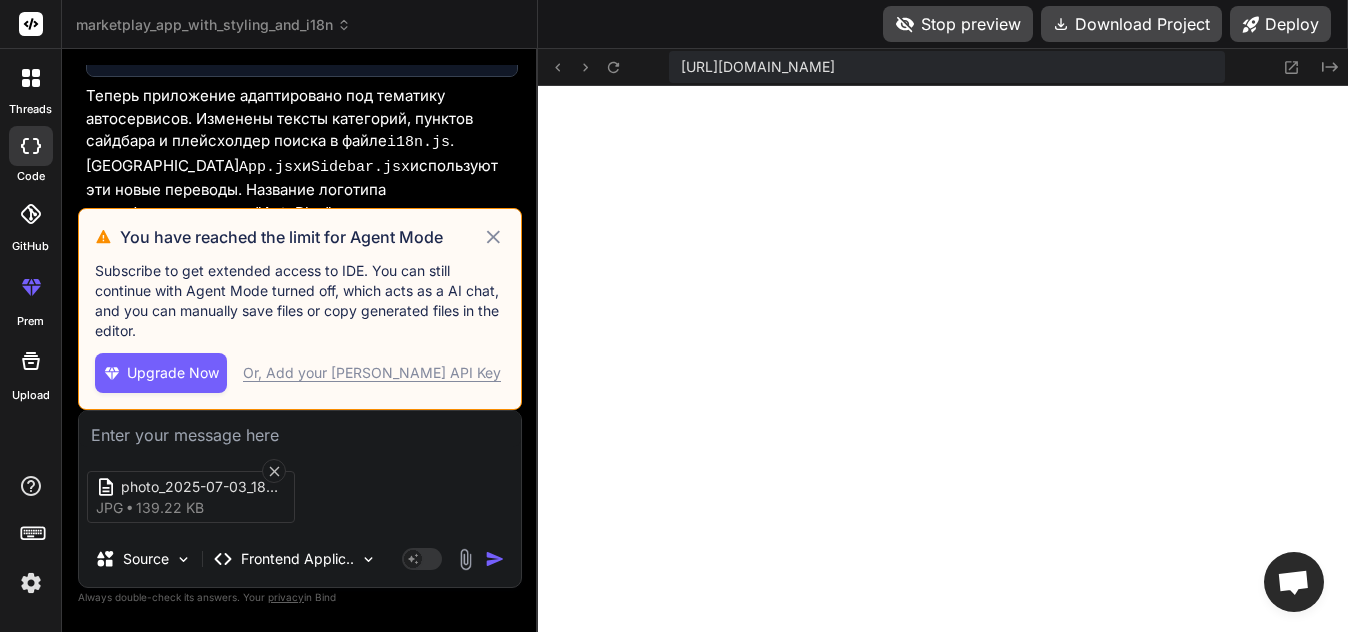 click 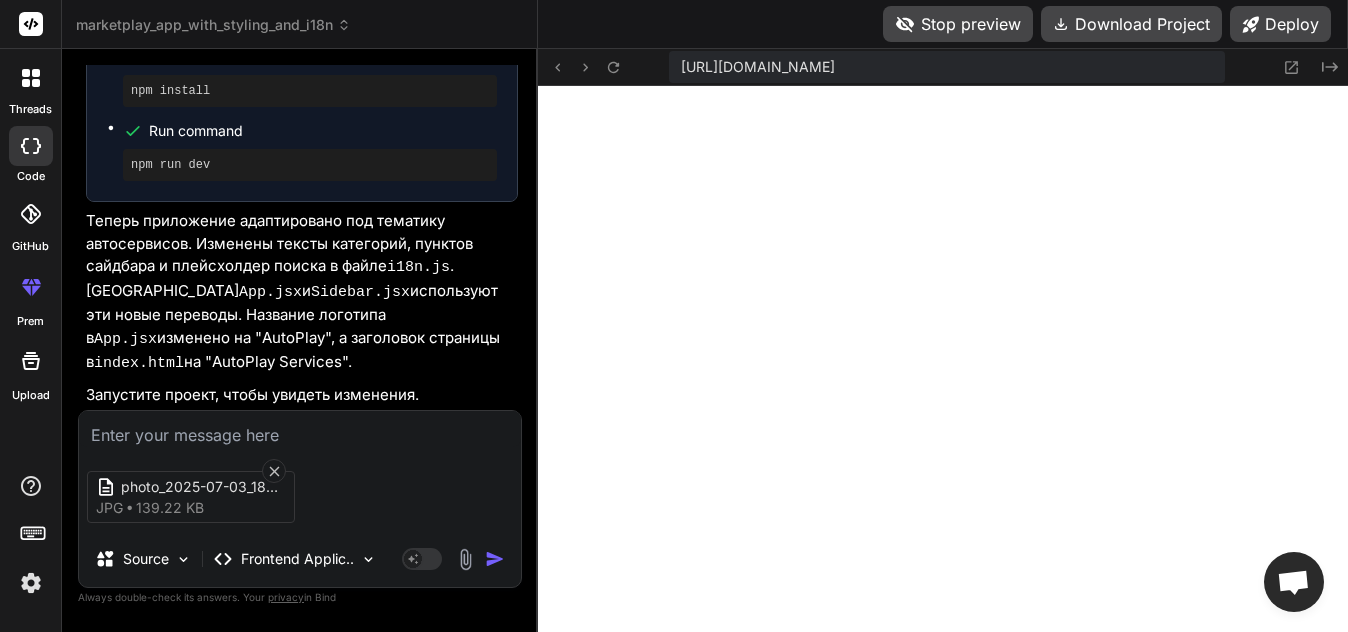 click on "photo_2025-07-03_18-19-11" at bounding box center (201, 487) 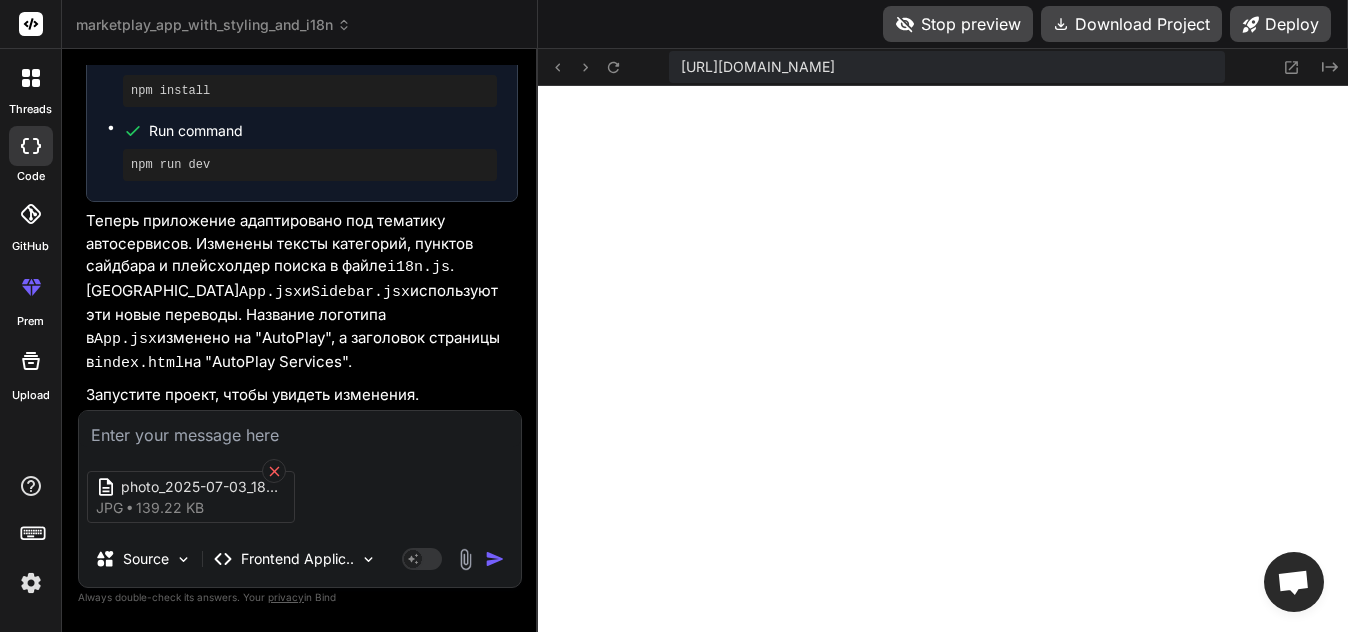 click 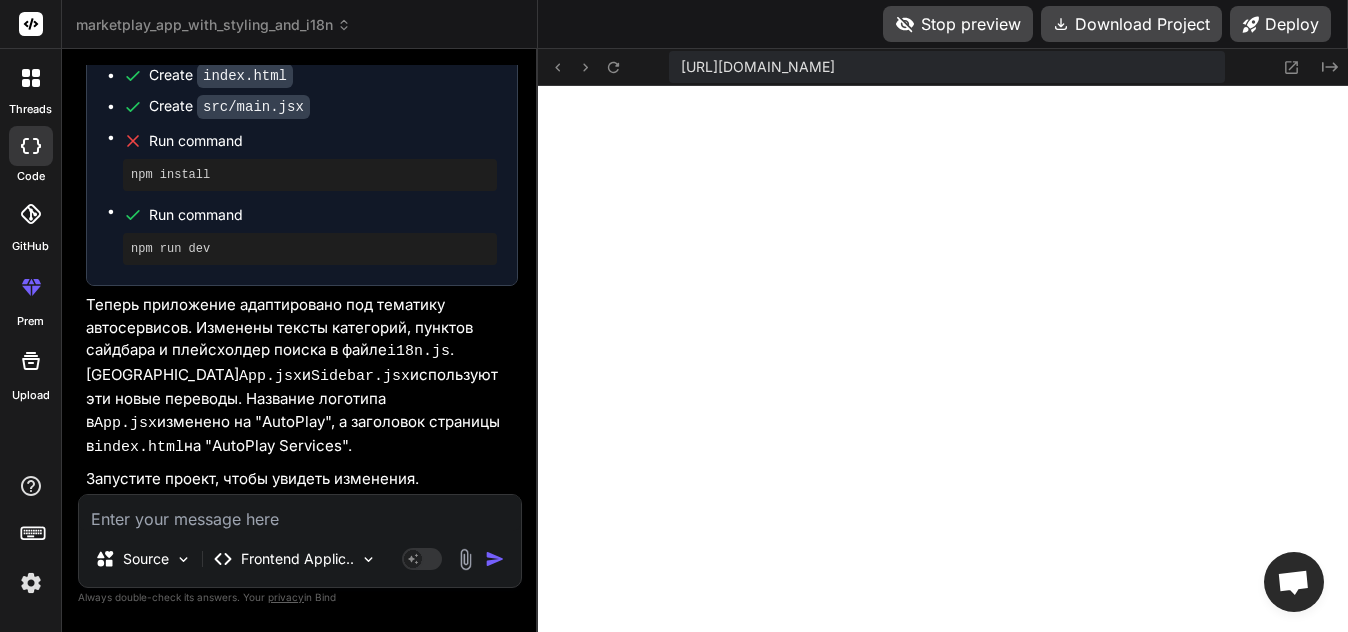 click at bounding box center [465, 559] 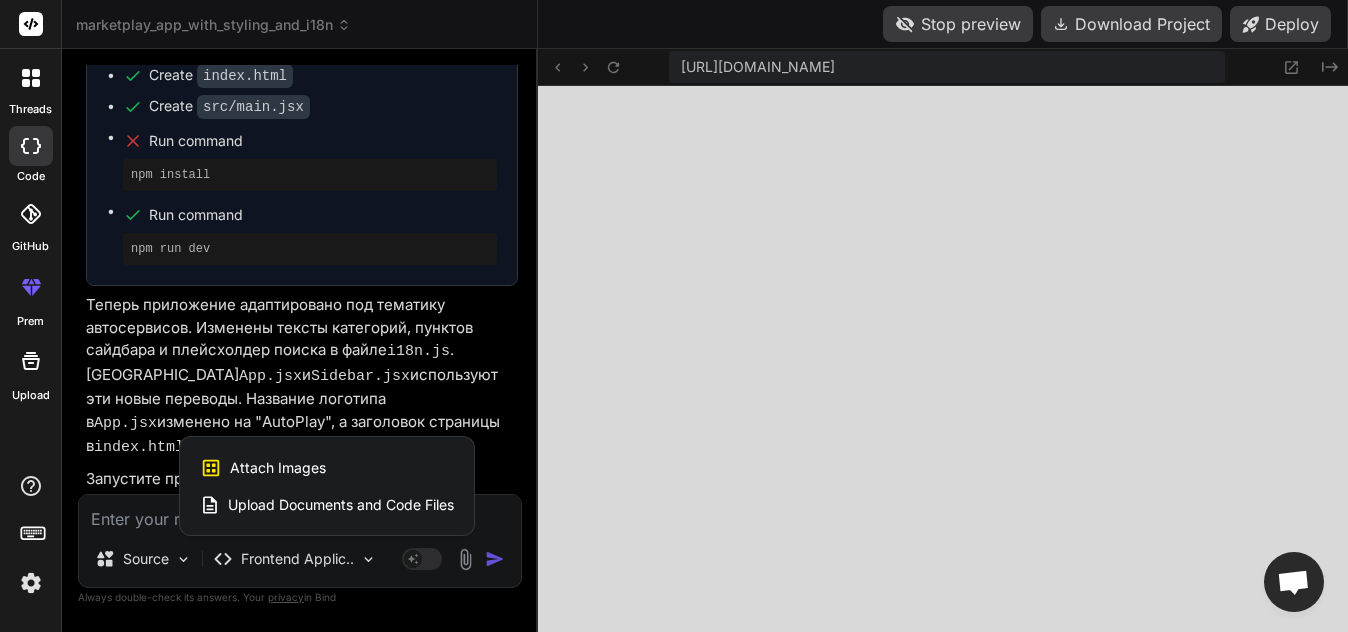 click on "Upload Documents and Code Files" at bounding box center [341, 505] 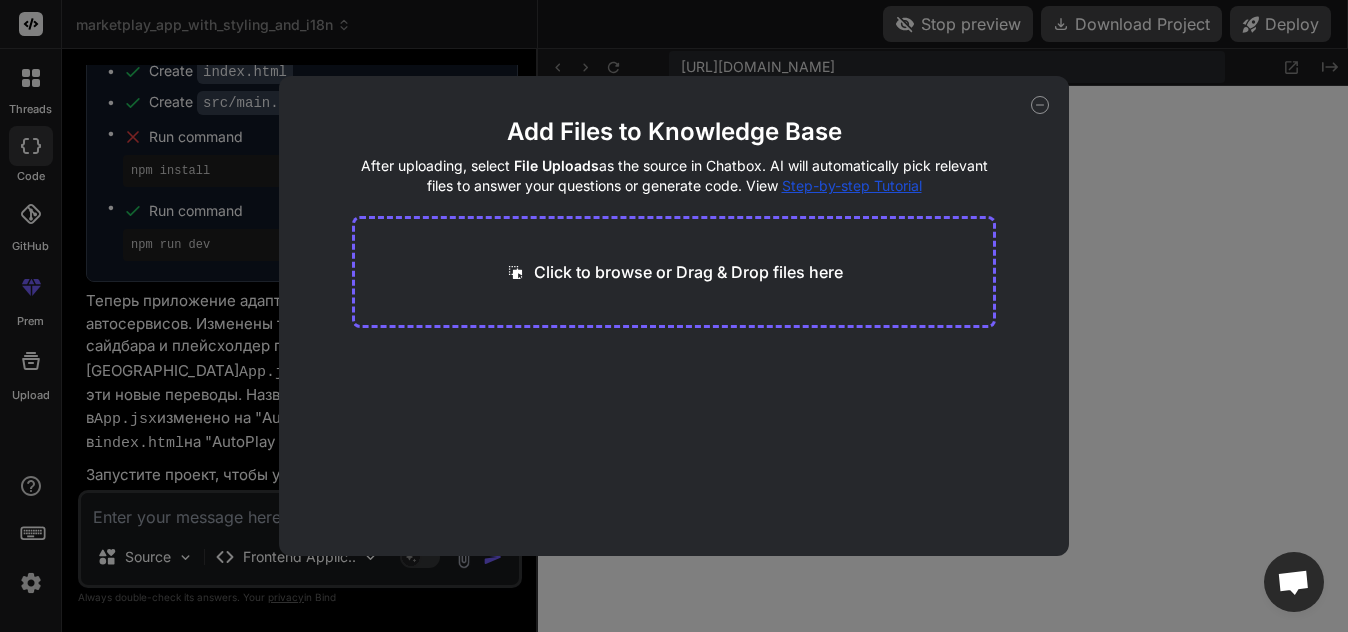 scroll, scrollTop: 3003, scrollLeft: 0, axis: vertical 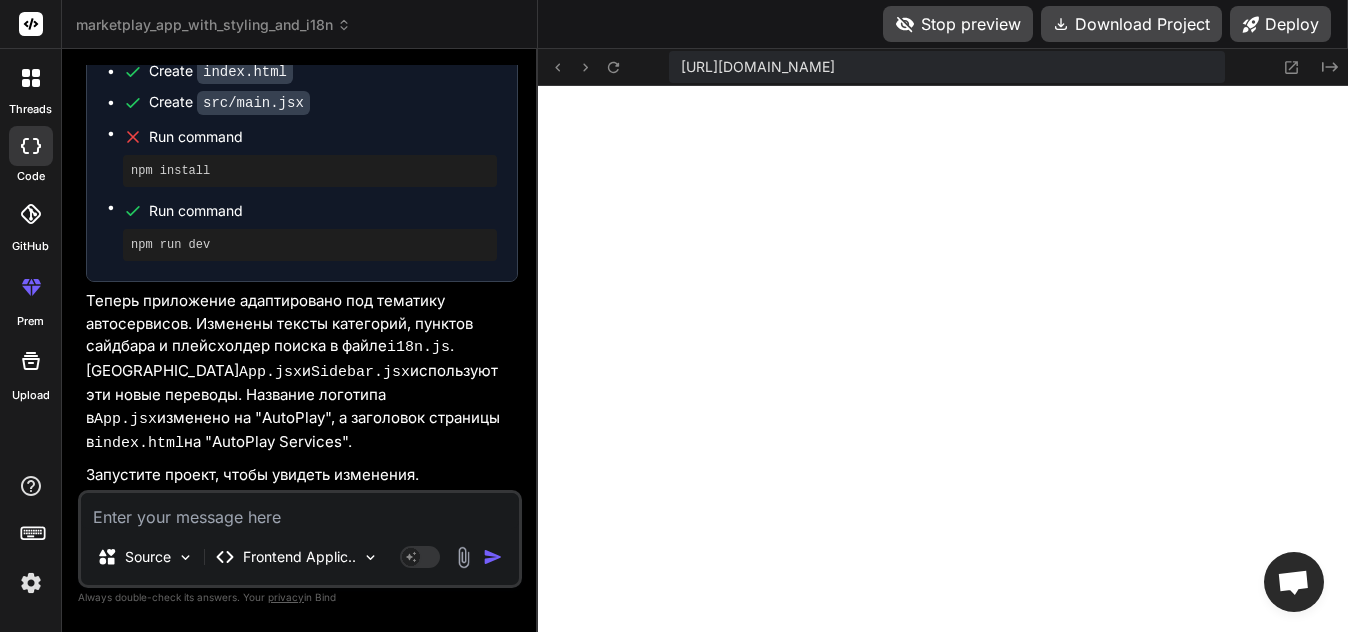 click at bounding box center [463, 557] 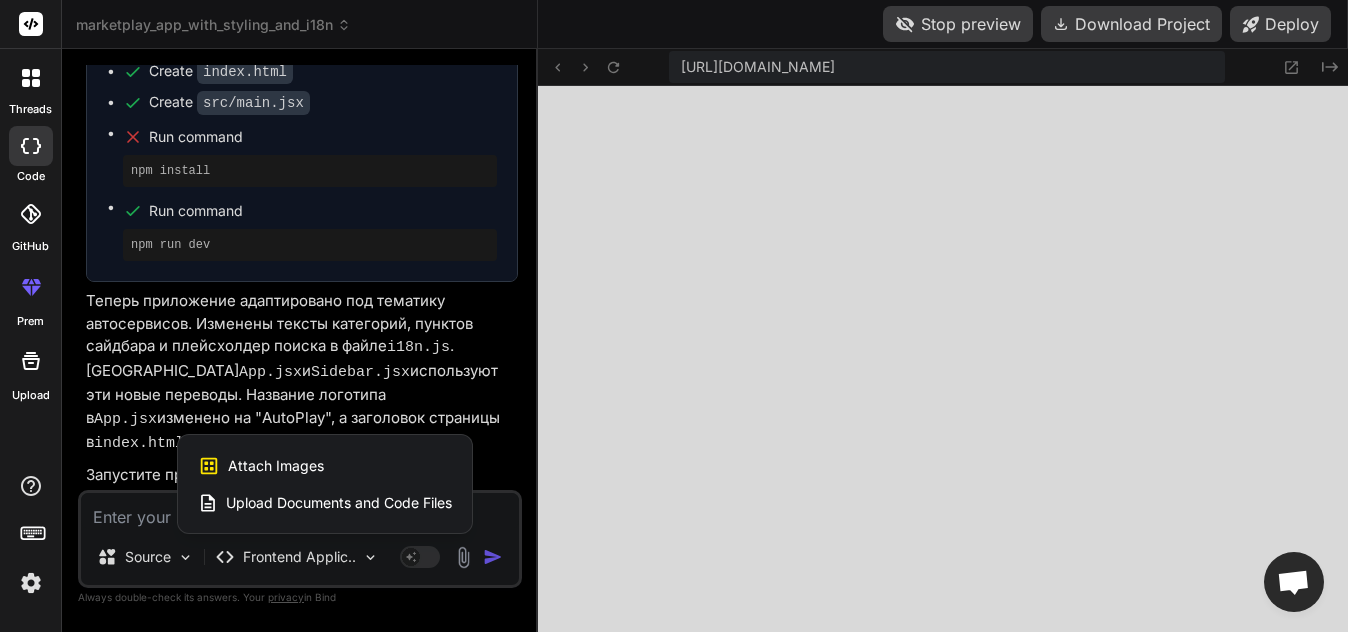 click on "Upload Documents and Code Files" at bounding box center [325, 503] 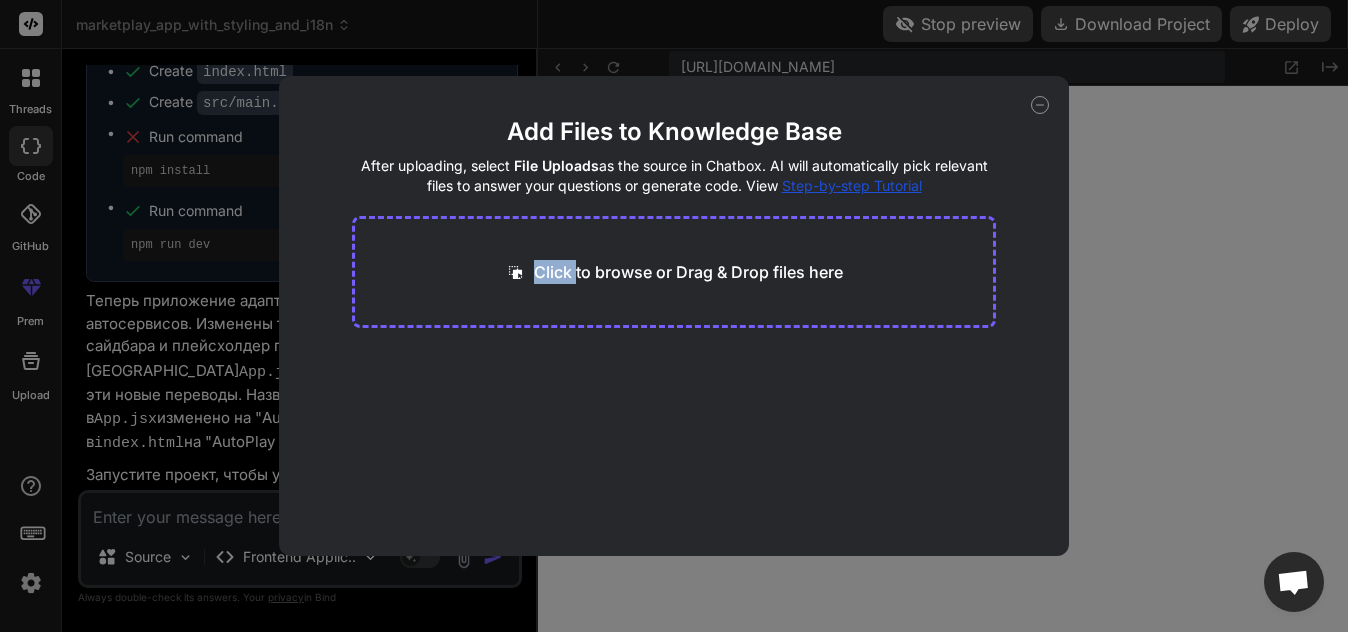 click on "Add Files to Knowledge Base After uploading, select   File Uploads  as the source in Chatbox. AI will automatically pick relevant files to answer your questions or generate code. View   Step-by-step Tutorial Click to browse or Drag & Drop files here" at bounding box center [674, 316] 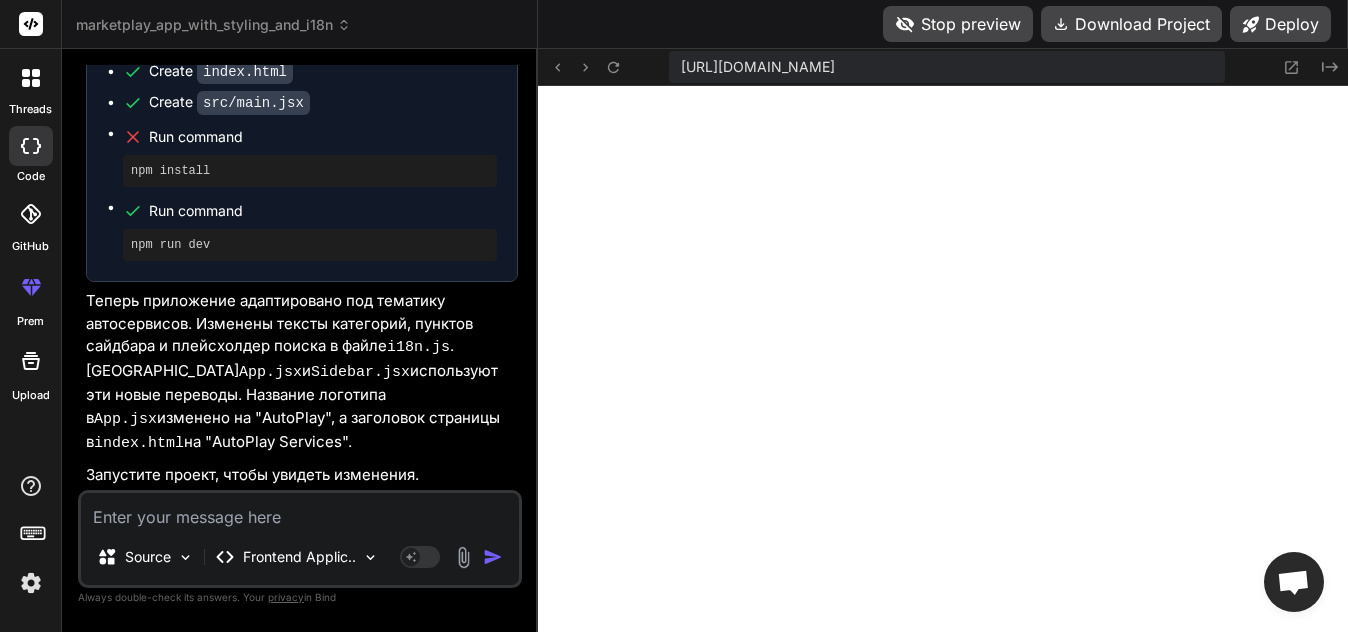 click at bounding box center (463, 557) 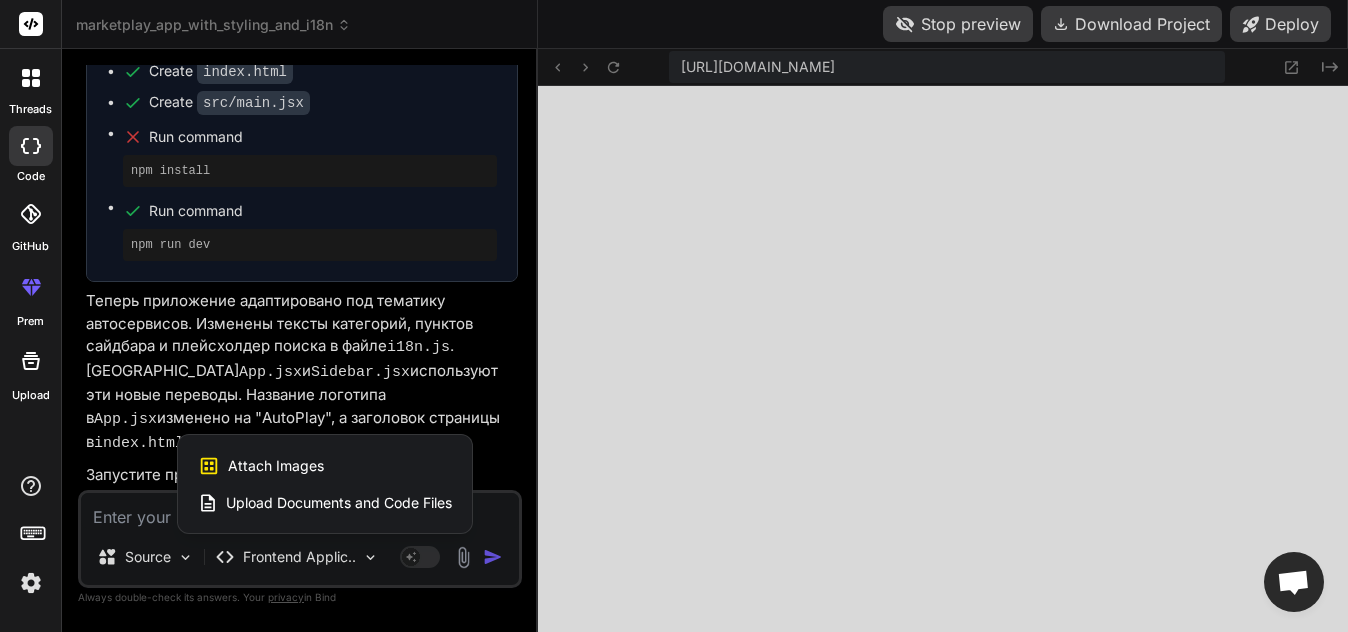 click on "Upload Documents and Code Files" at bounding box center (339, 503) 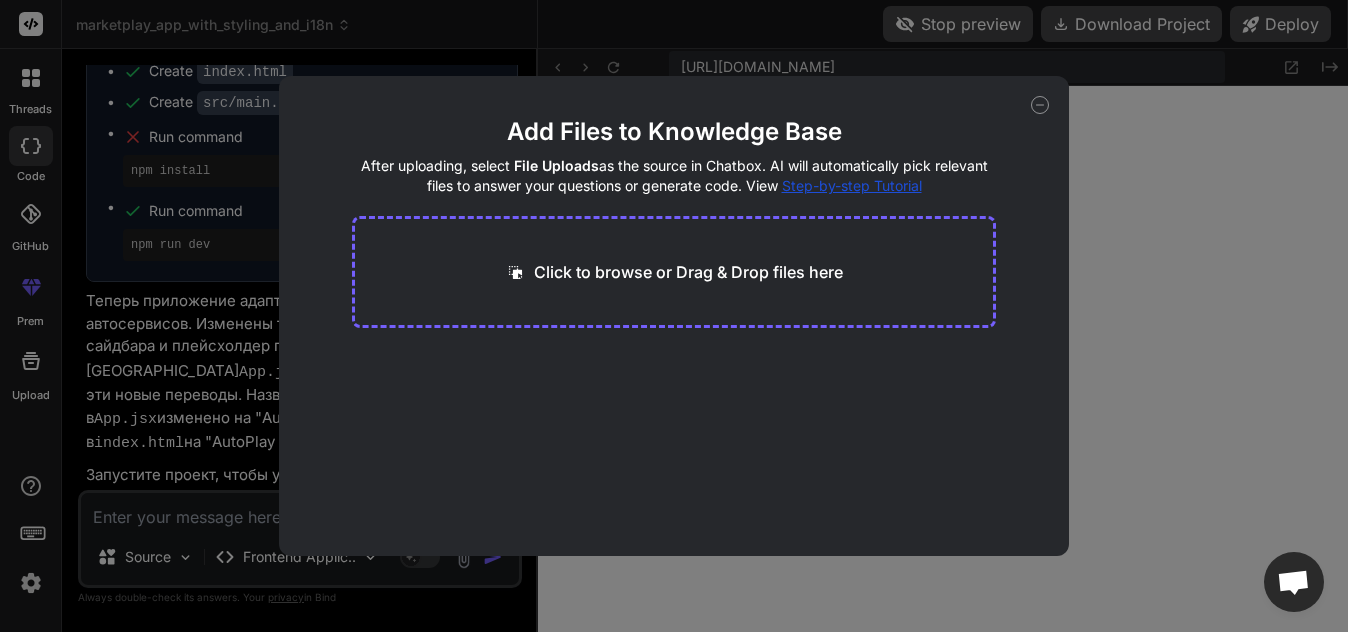 click on "Add Files to Knowledge Base After uploading, select   File Uploads  as the source in Chatbox. AI will automatically pick relevant files to answer your questions or generate code. View   Step-by-step Tutorial Click to browse or Drag & Drop files here" at bounding box center (674, 336) 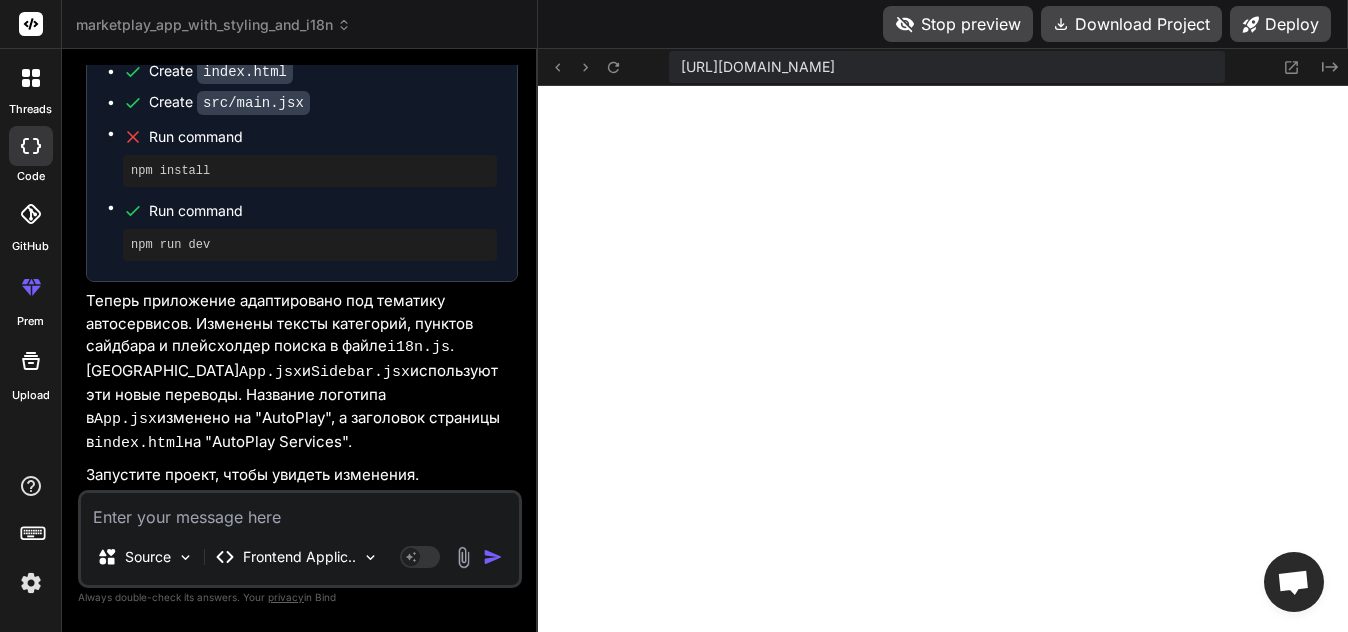 click at bounding box center (463, 557) 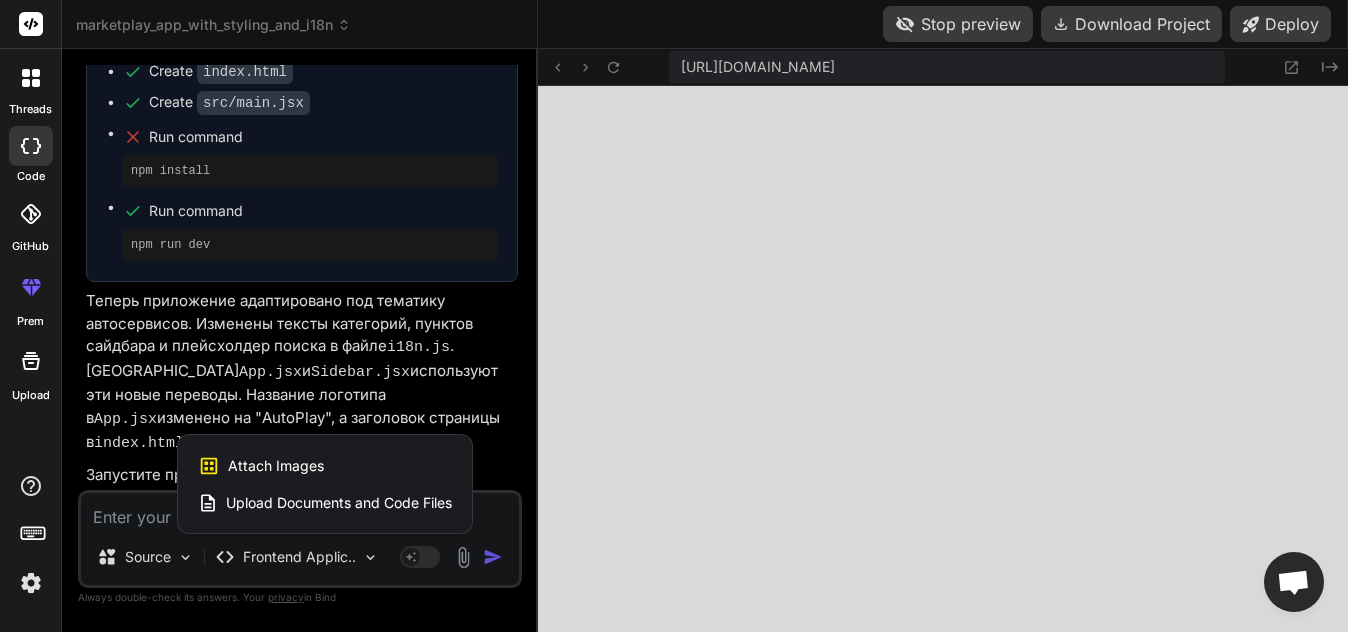 click on "Attach Images" at bounding box center [276, 466] 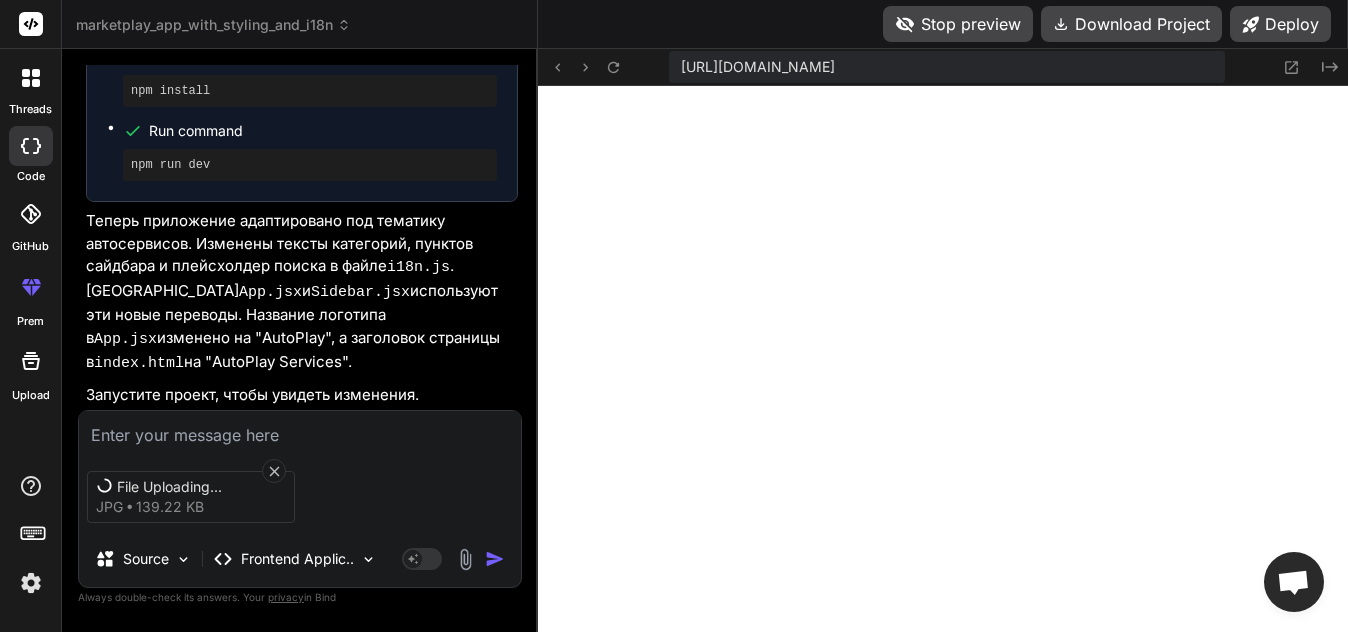scroll, scrollTop: 3087, scrollLeft: 0, axis: vertical 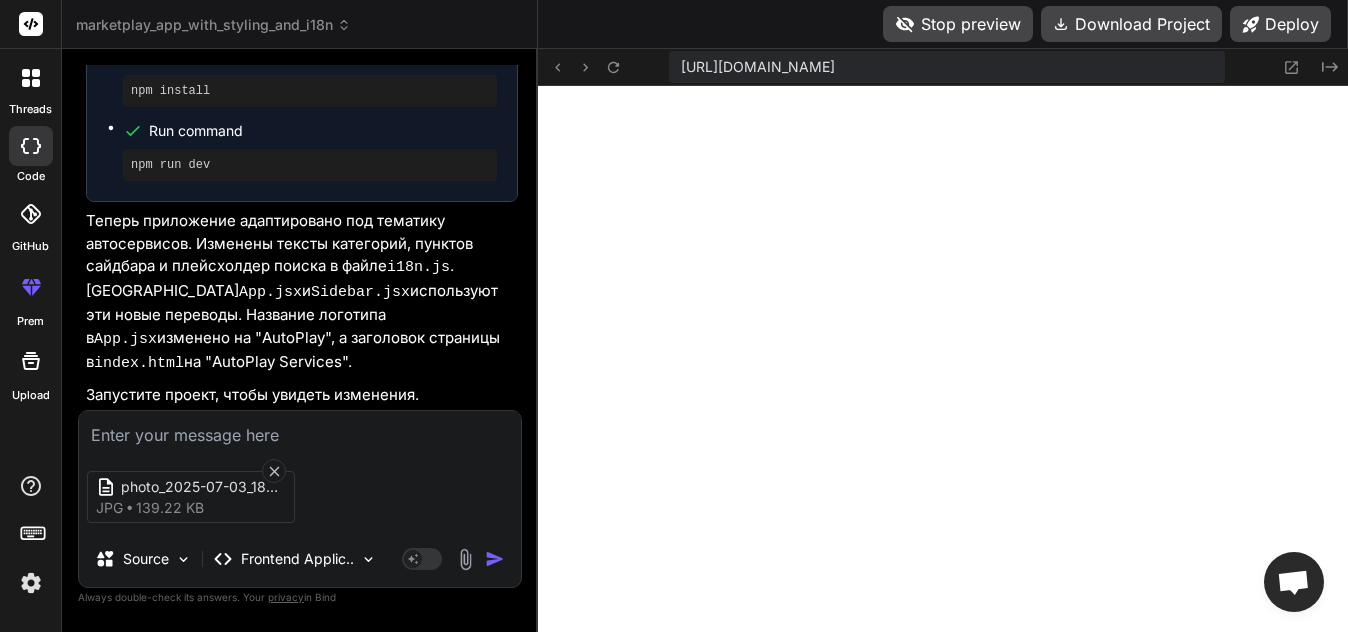 click at bounding box center [495, 559] 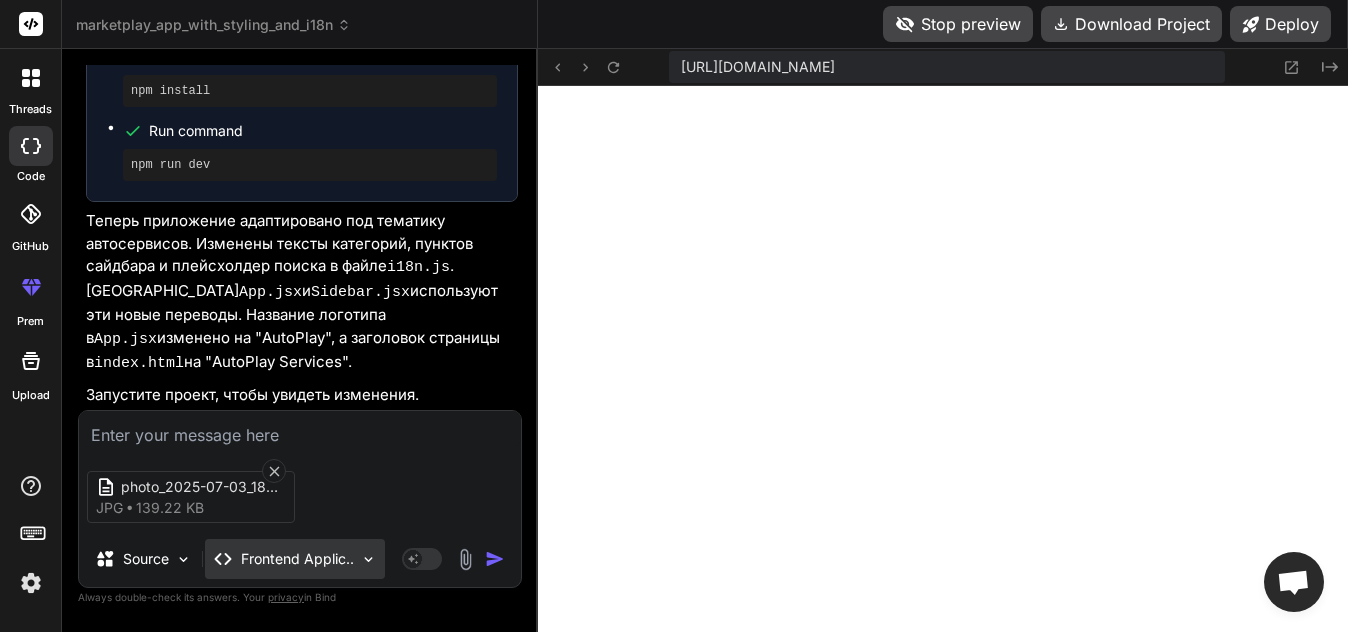 click at bounding box center (368, 559) 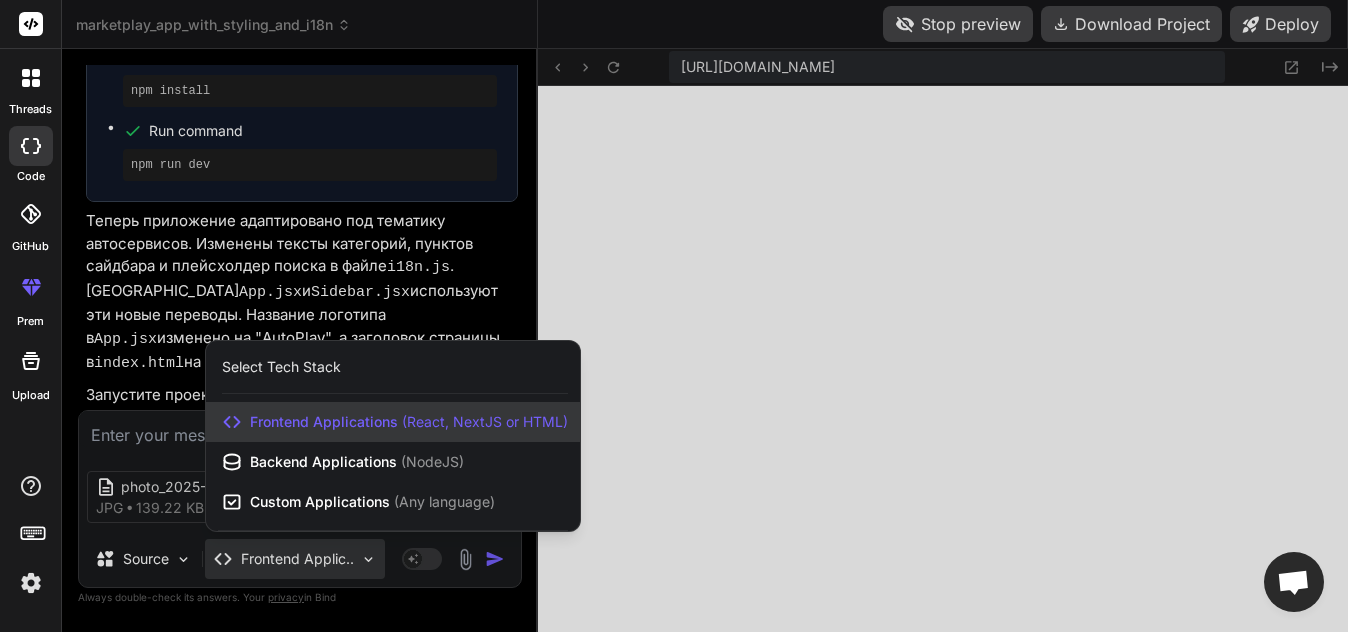 click at bounding box center [674, 316] 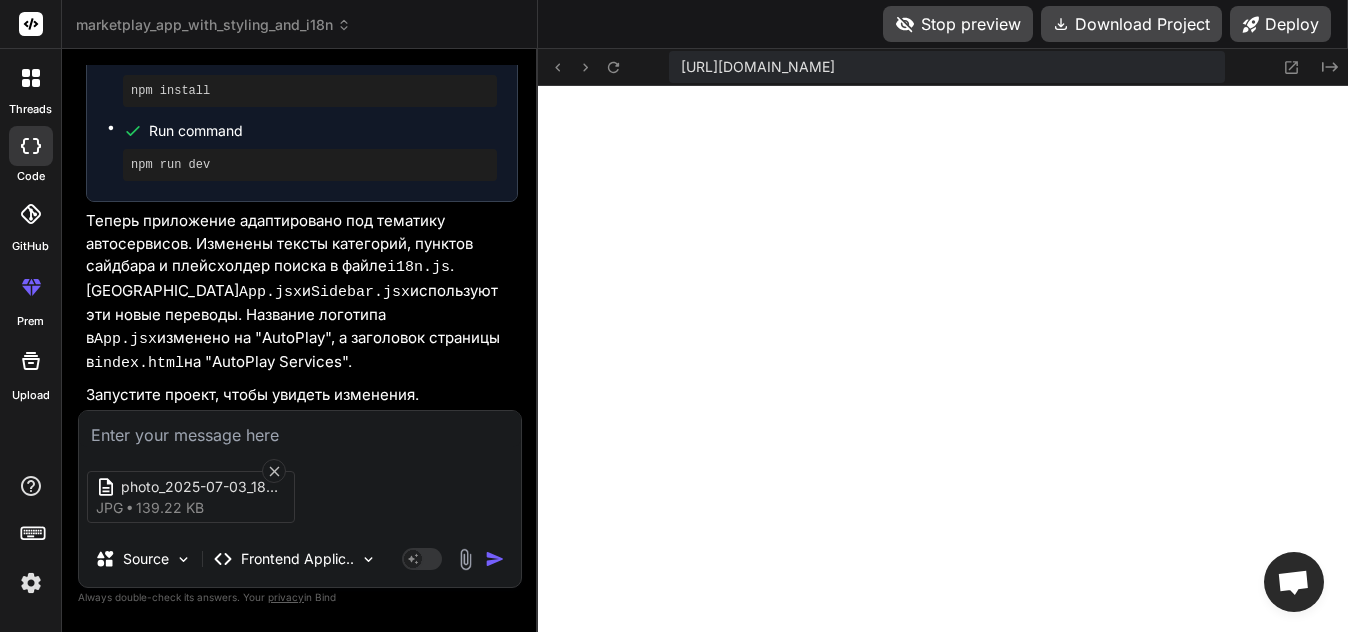 click on "139.22 KB" at bounding box center [170, 508] 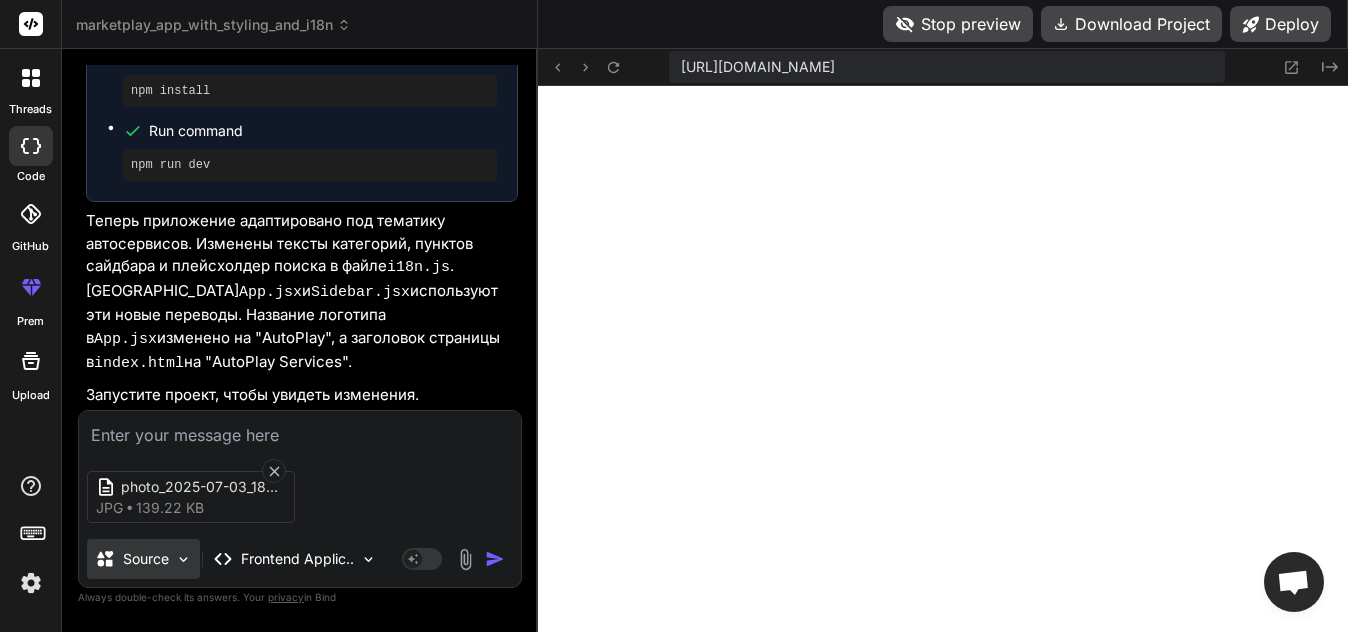 click at bounding box center [183, 559] 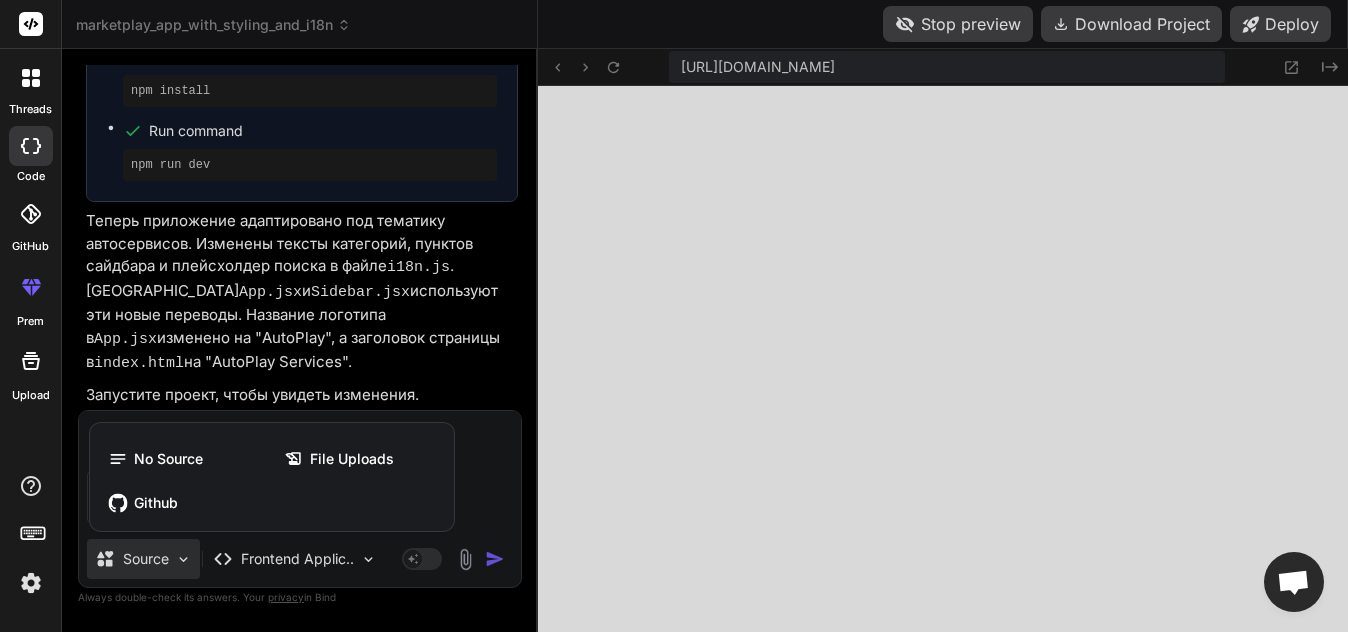 click at bounding box center (674, 316) 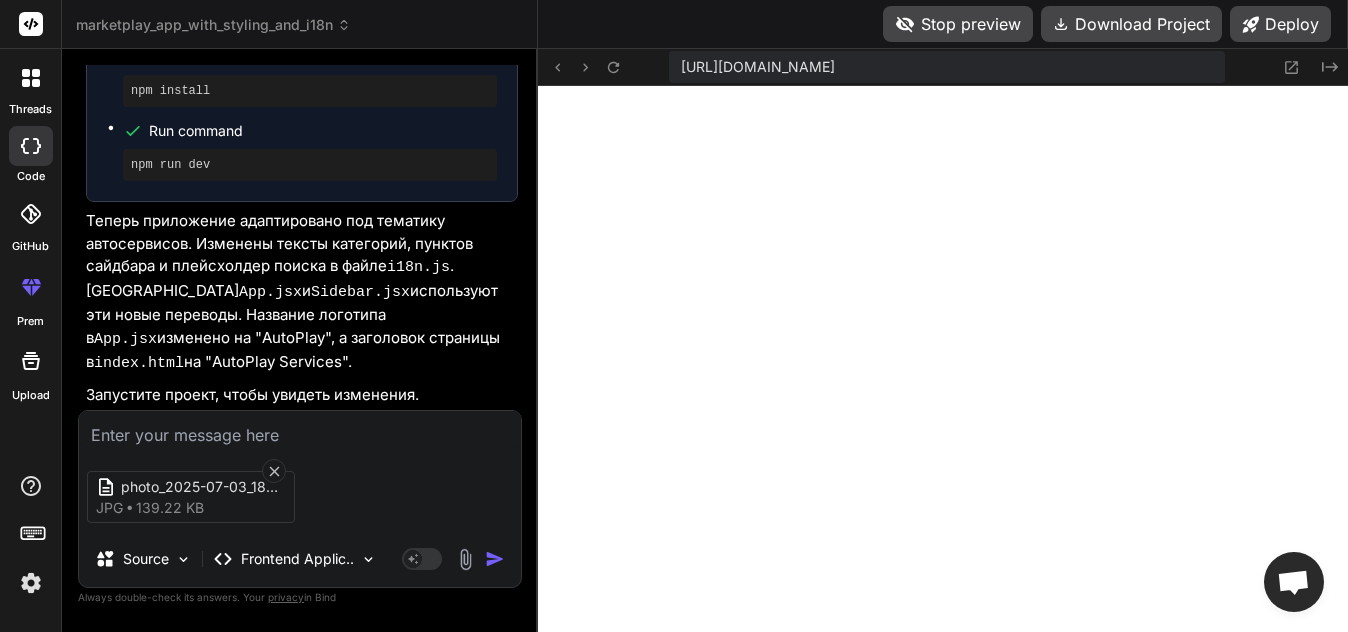 click at bounding box center (495, 559) 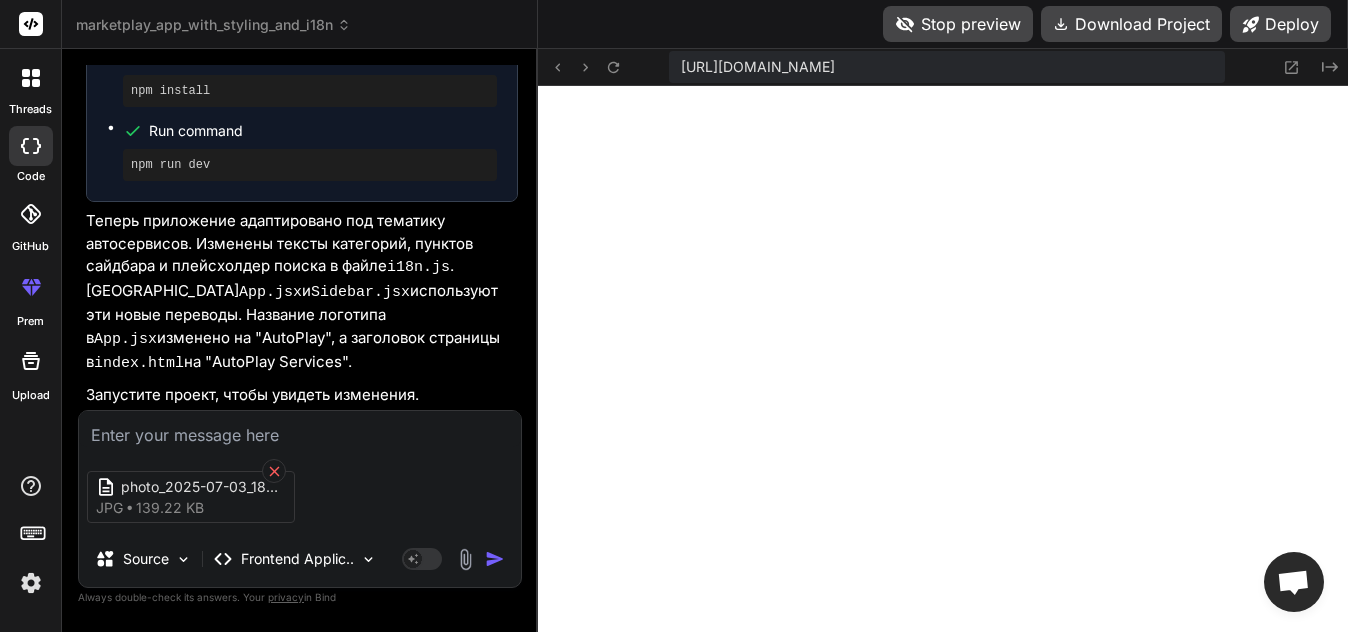 click 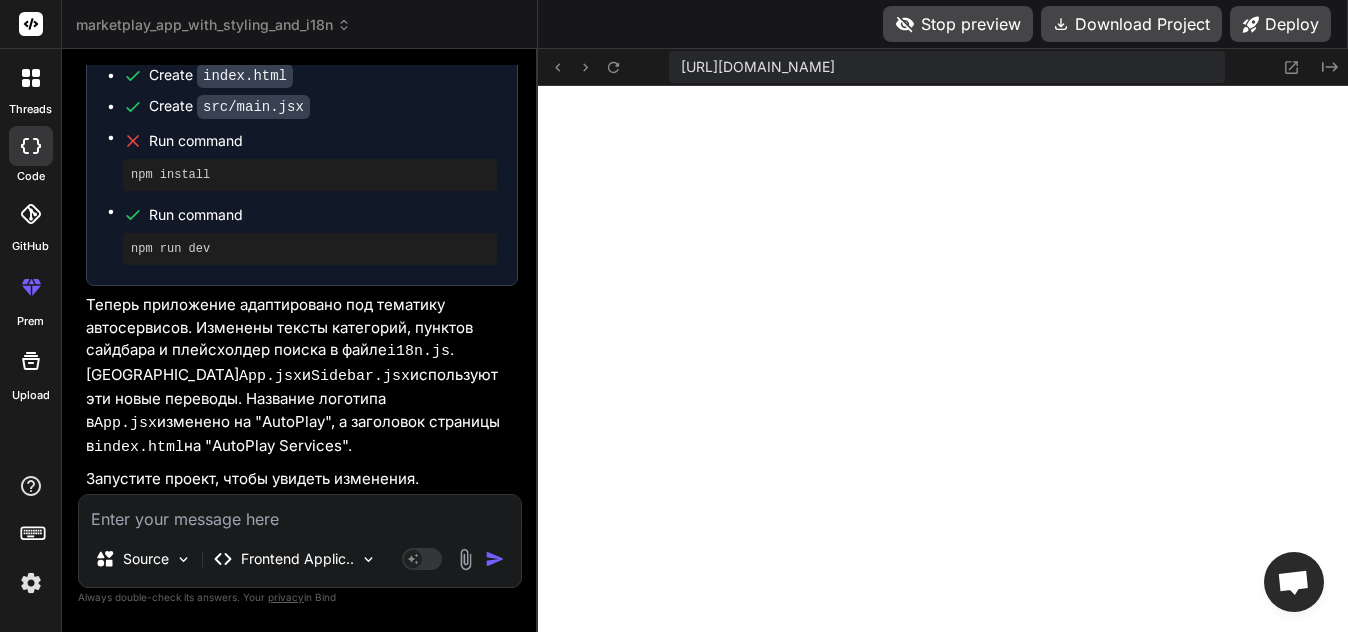 click at bounding box center (465, 559) 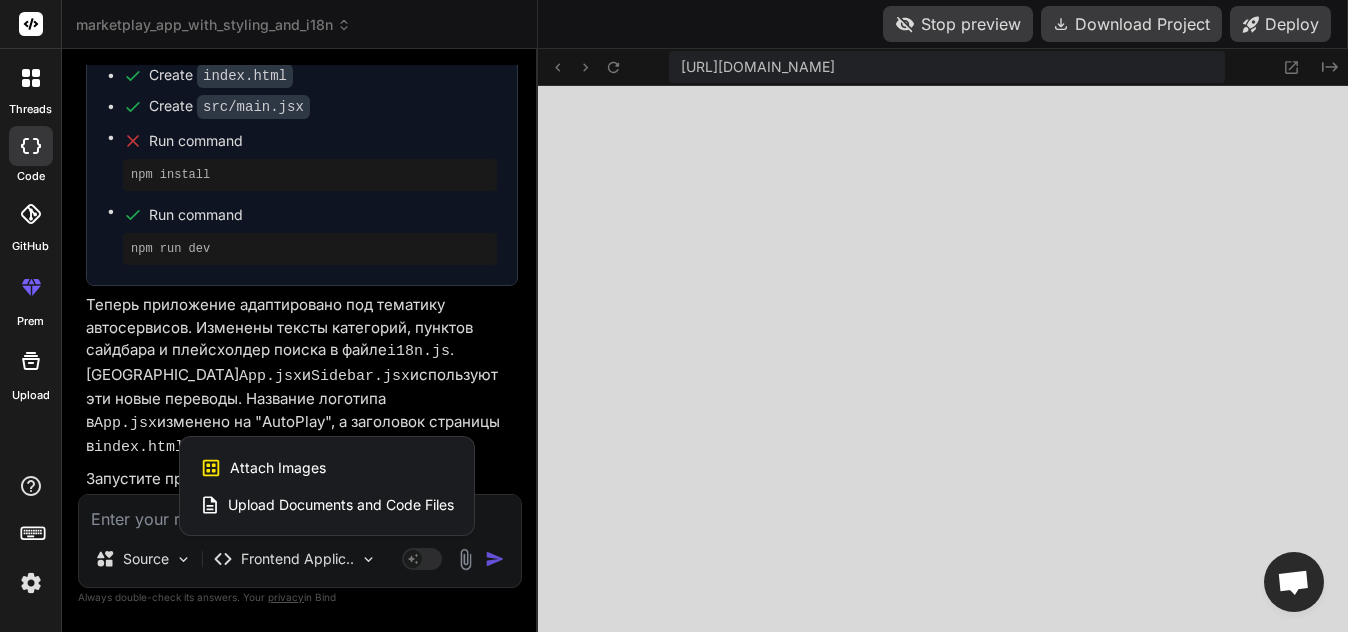 click on "Upload Documents and Code Files" at bounding box center [341, 505] 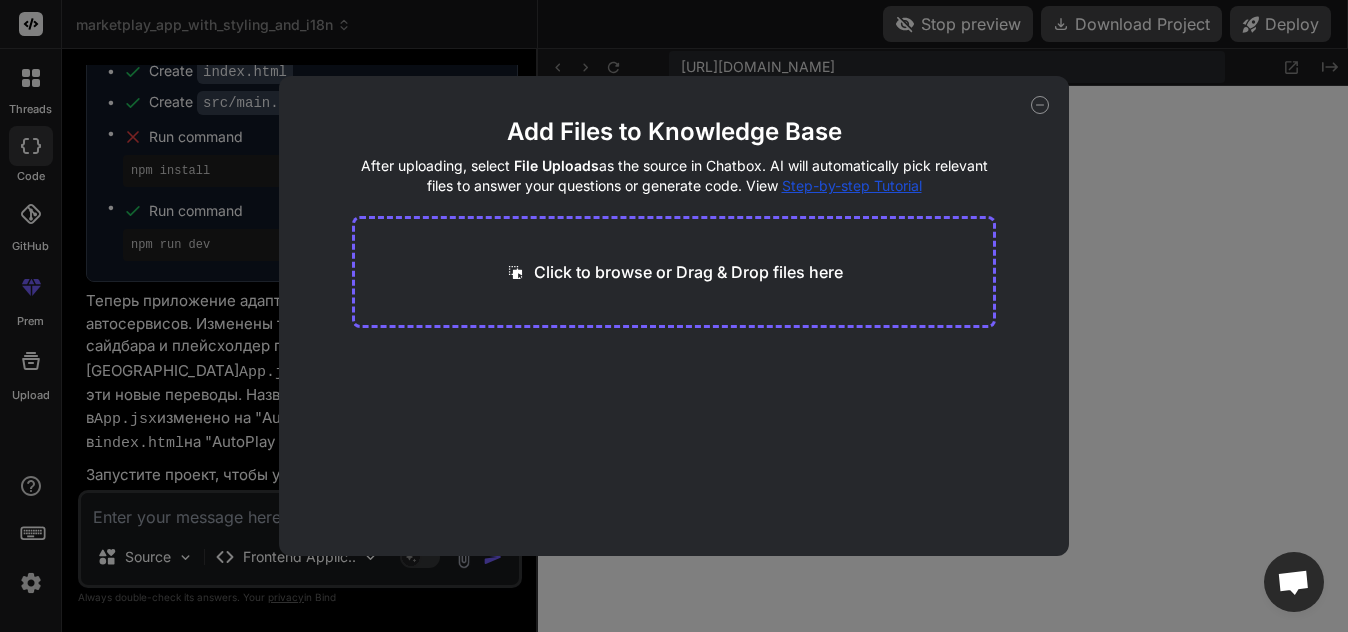 click on "Click to browse or Drag & Drop files here" at bounding box center (688, 272) 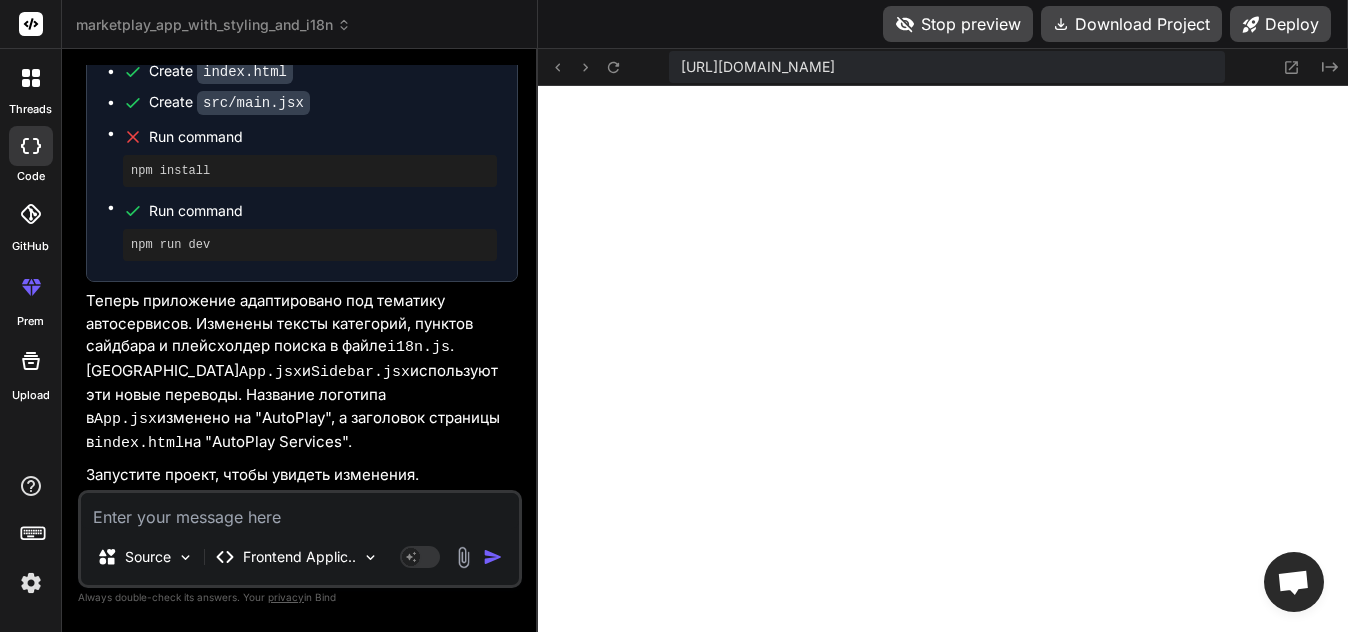 click at bounding box center (300, 511) 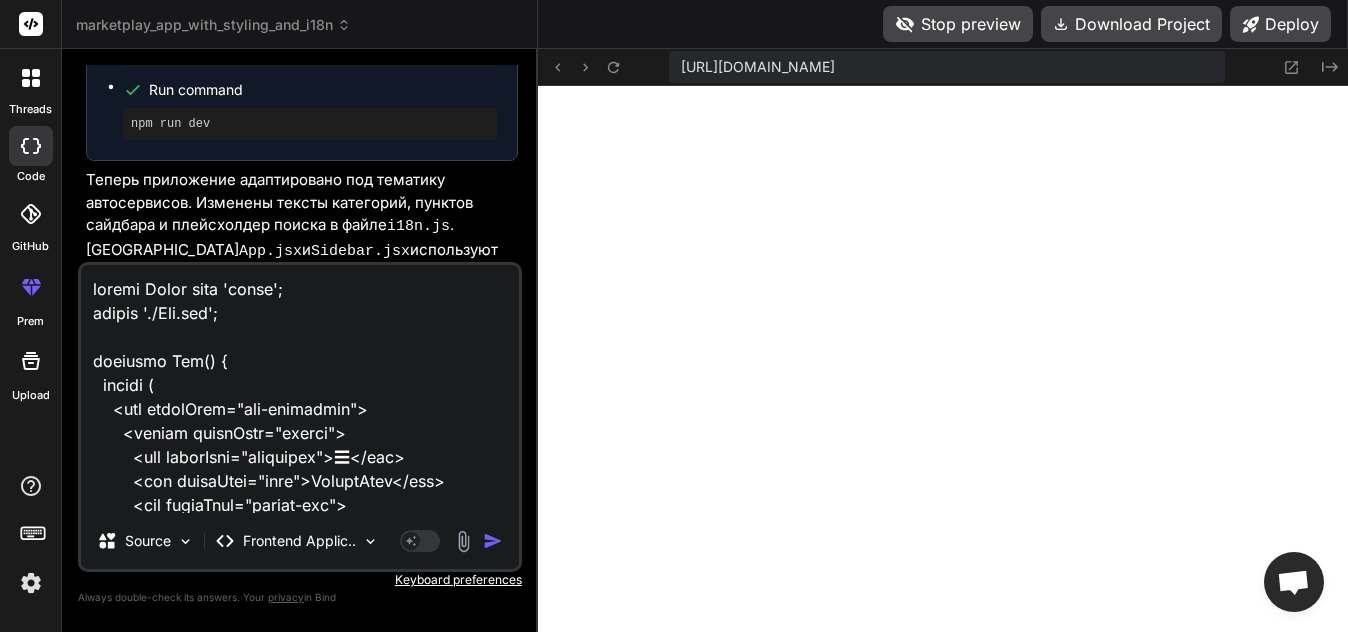scroll, scrollTop: 1298, scrollLeft: 0, axis: vertical 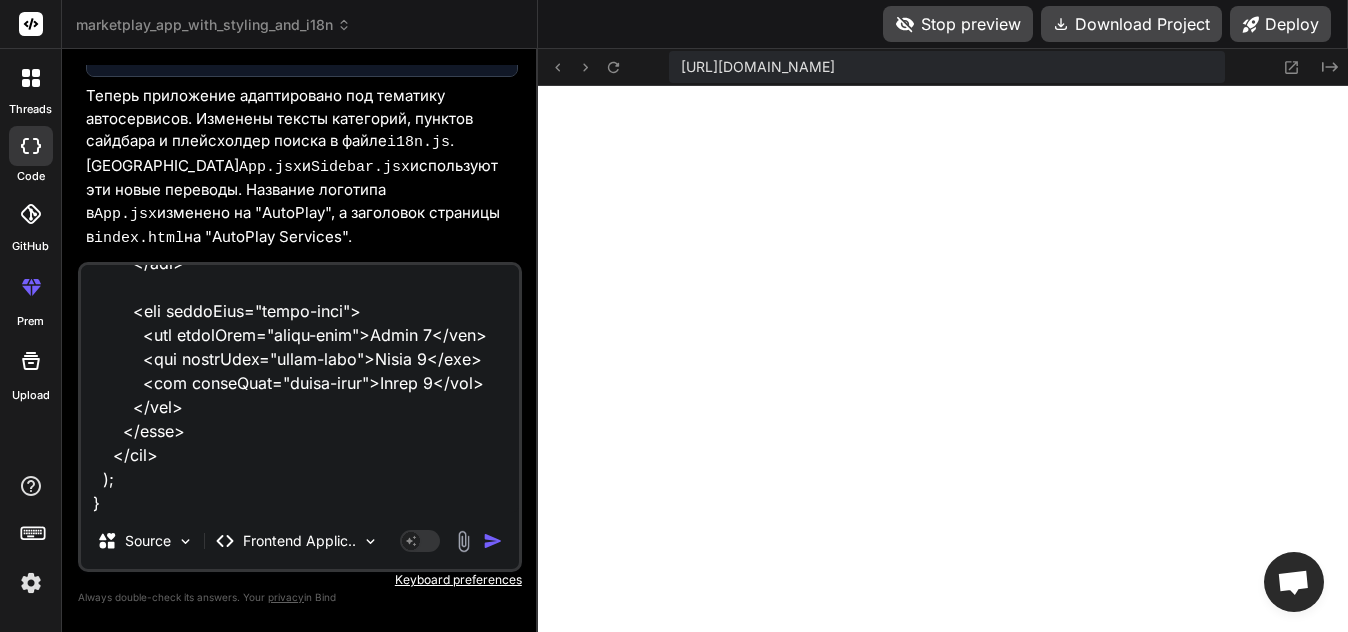 click at bounding box center [493, 541] 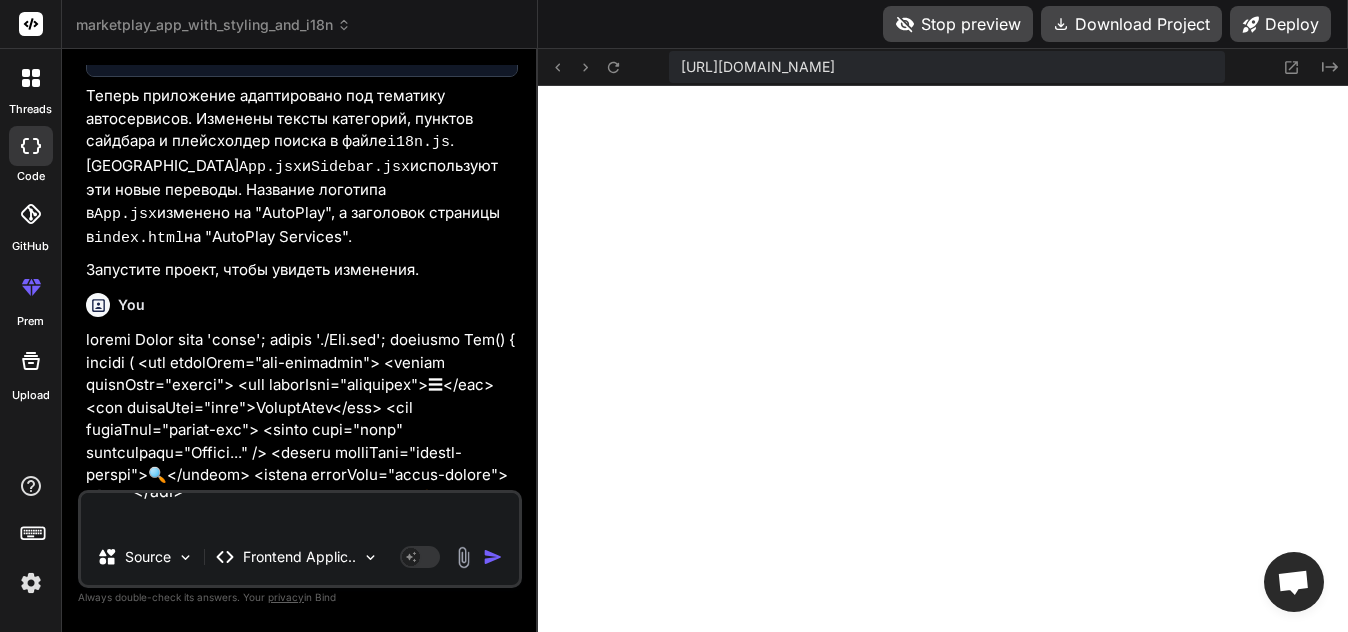 scroll, scrollTop: 0, scrollLeft: 0, axis: both 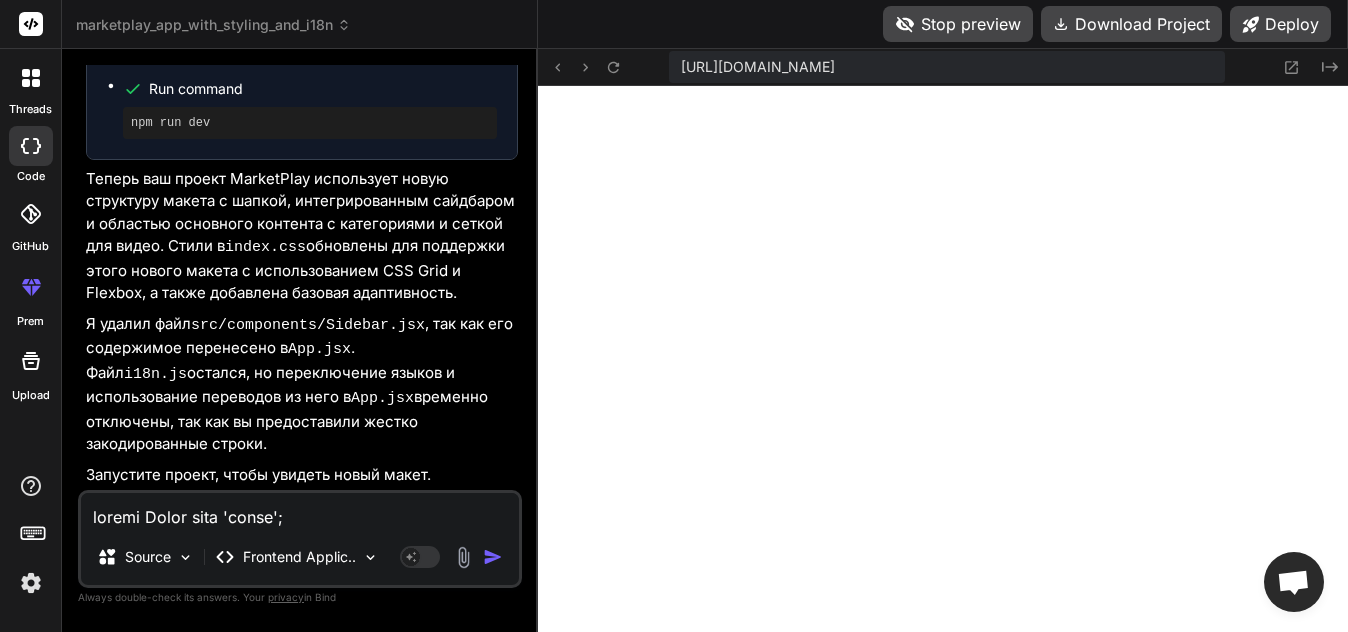 click at bounding box center (300, 511) 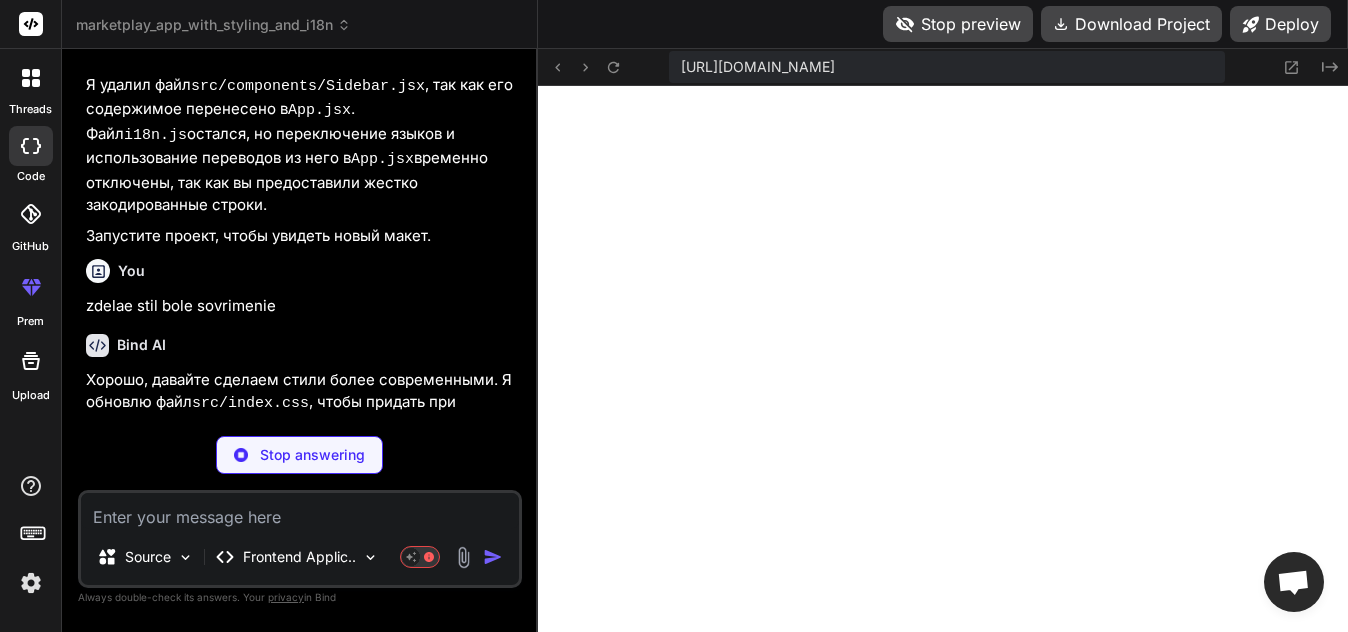 scroll, scrollTop: 5076, scrollLeft: 0, axis: vertical 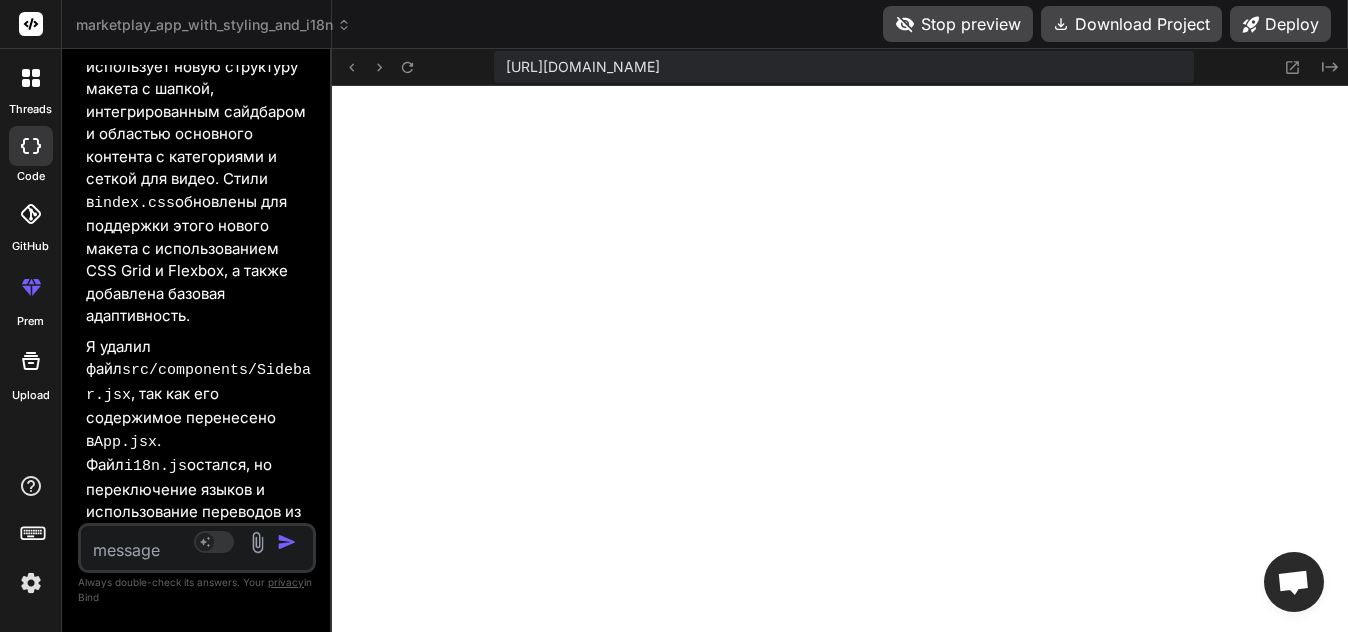 drag, startPoint x: 470, startPoint y: 187, endPoint x: 149, endPoint y: 229, distance: 323.736 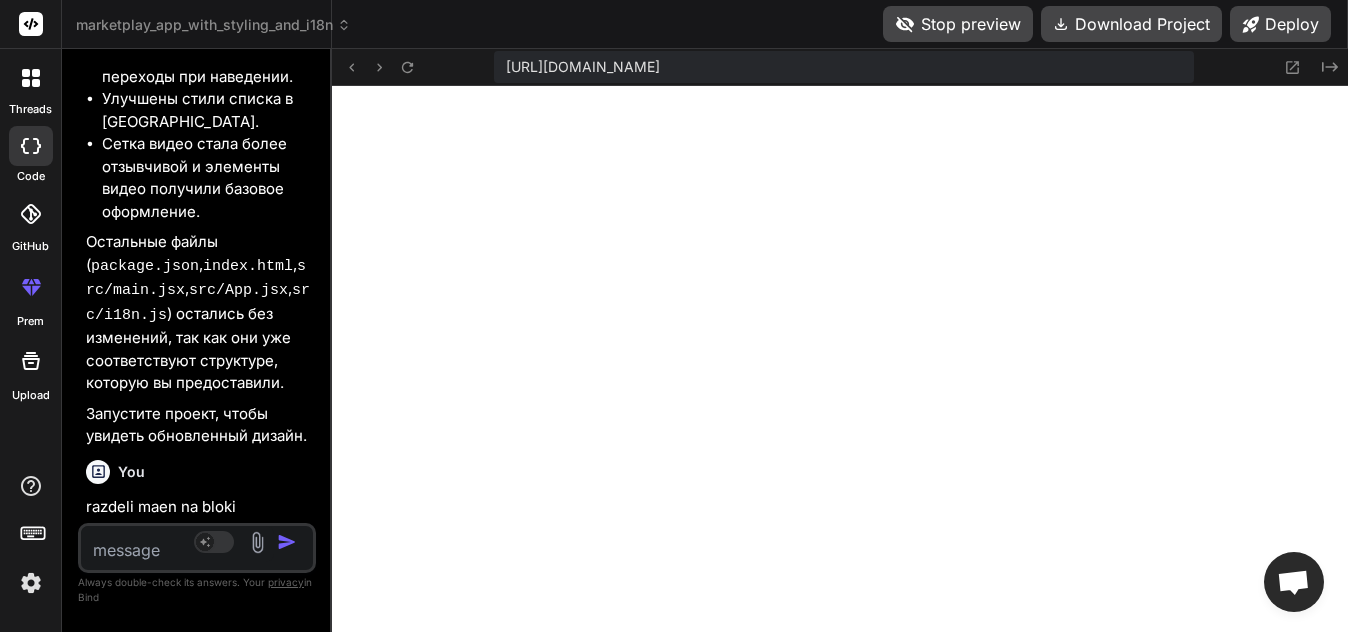 scroll, scrollTop: 9814, scrollLeft: 0, axis: vertical 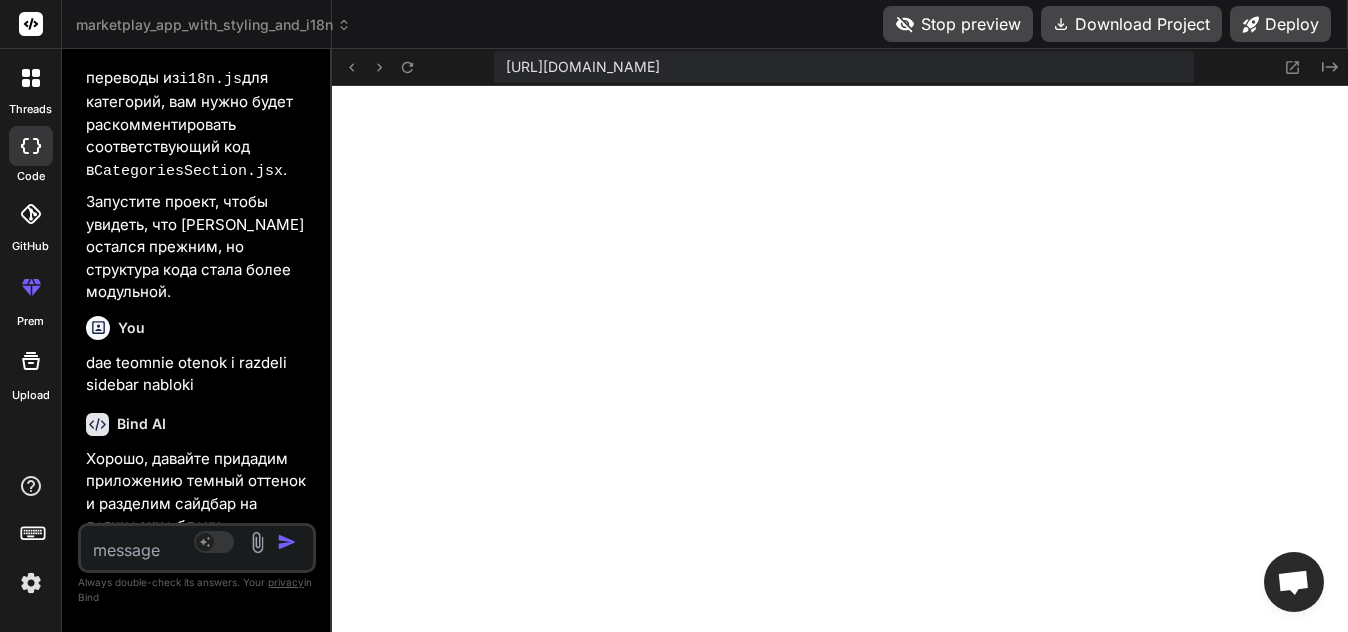 click at bounding box center (177, 544) 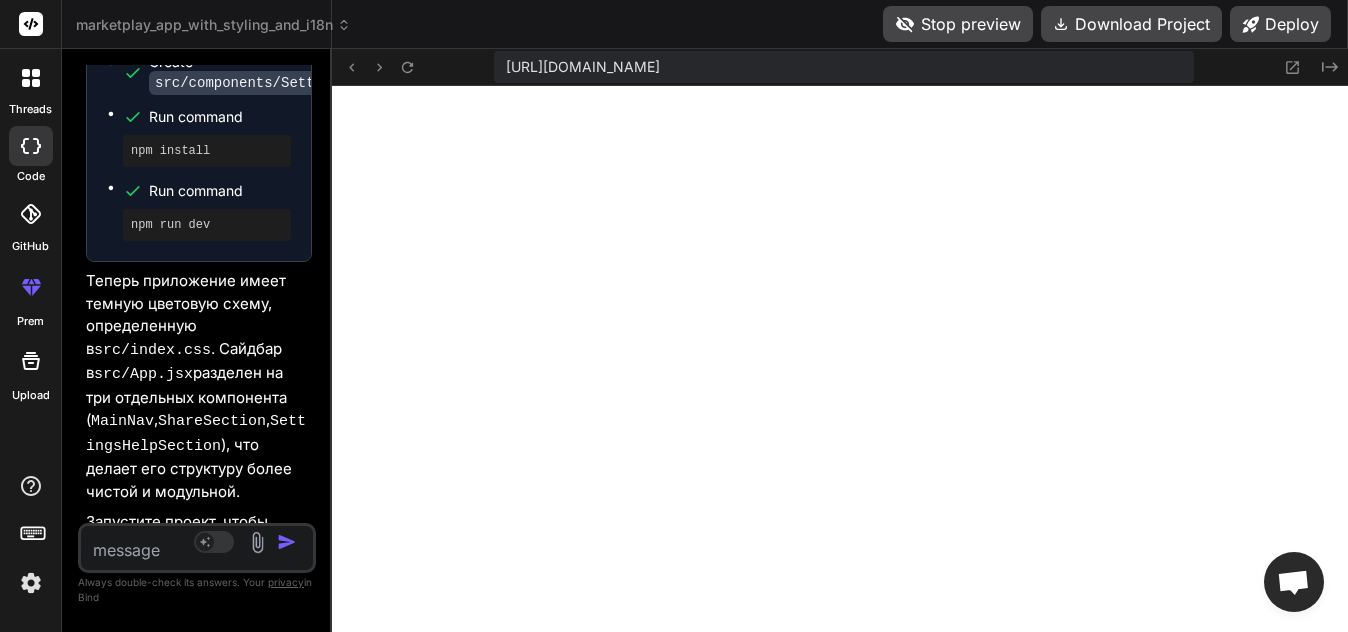 scroll, scrollTop: 13263, scrollLeft: 0, axis: vertical 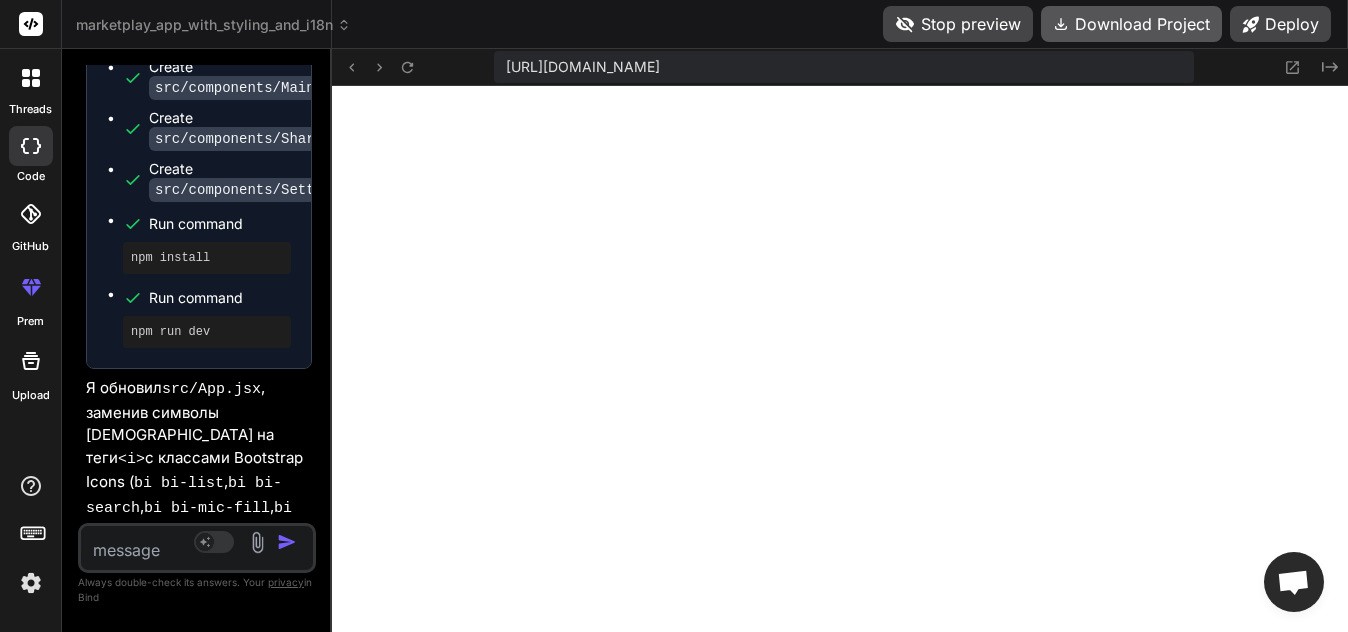 click on "Download Project" at bounding box center (1131, 24) 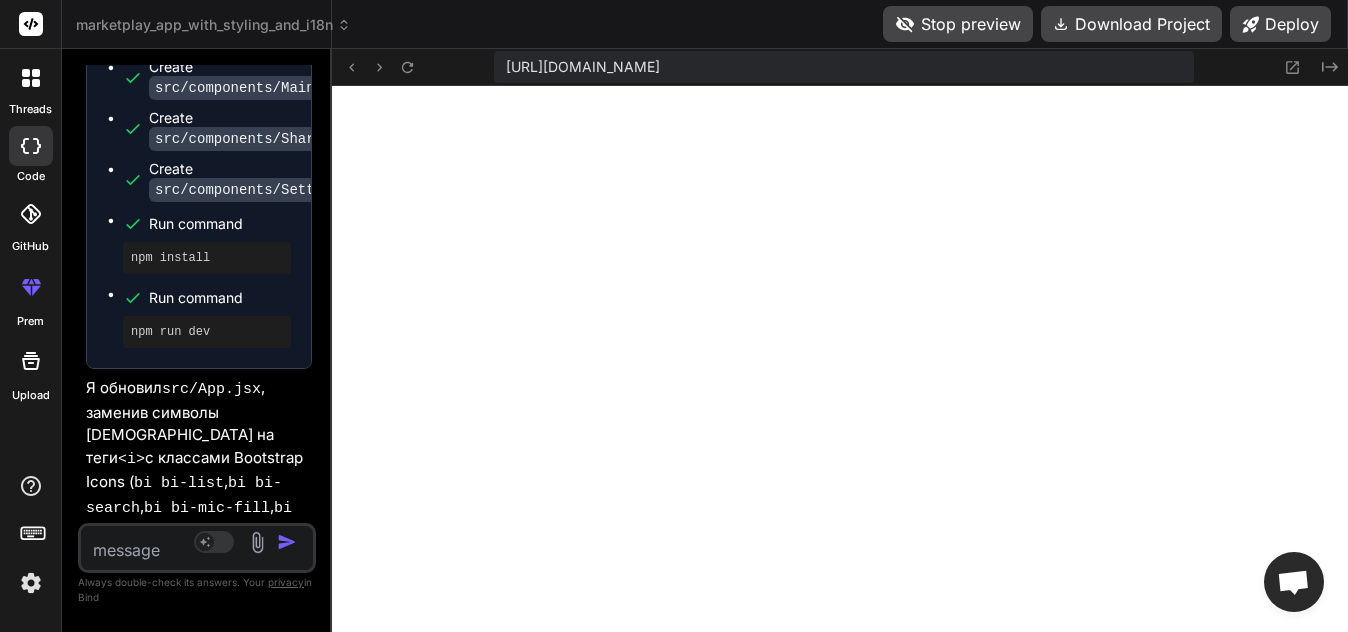click at bounding box center (177, 544) 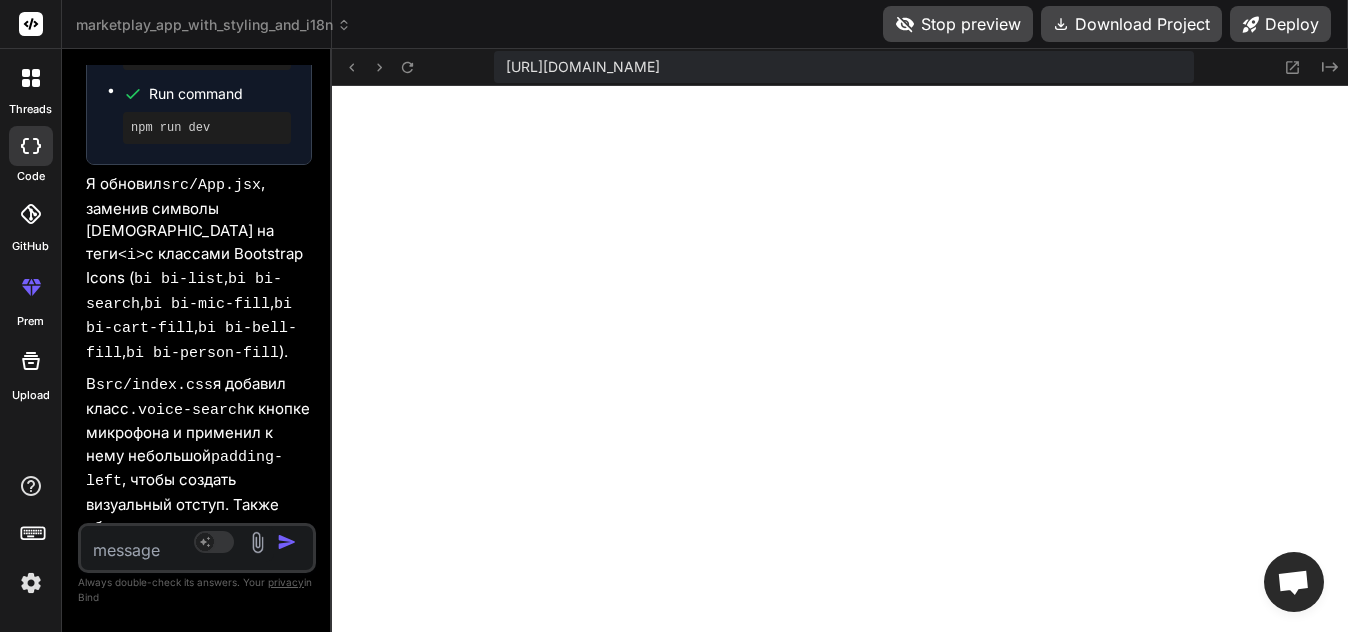 scroll, scrollTop: 15073, scrollLeft: 0, axis: vertical 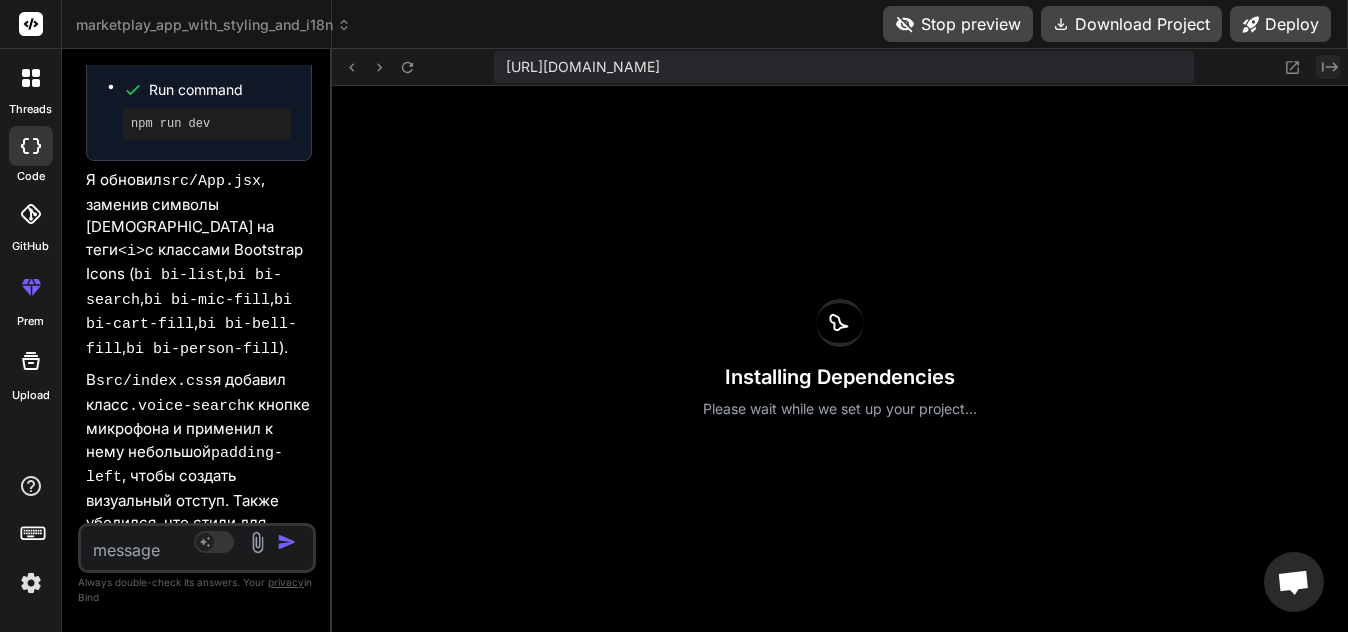 click on "Created with Pixso." 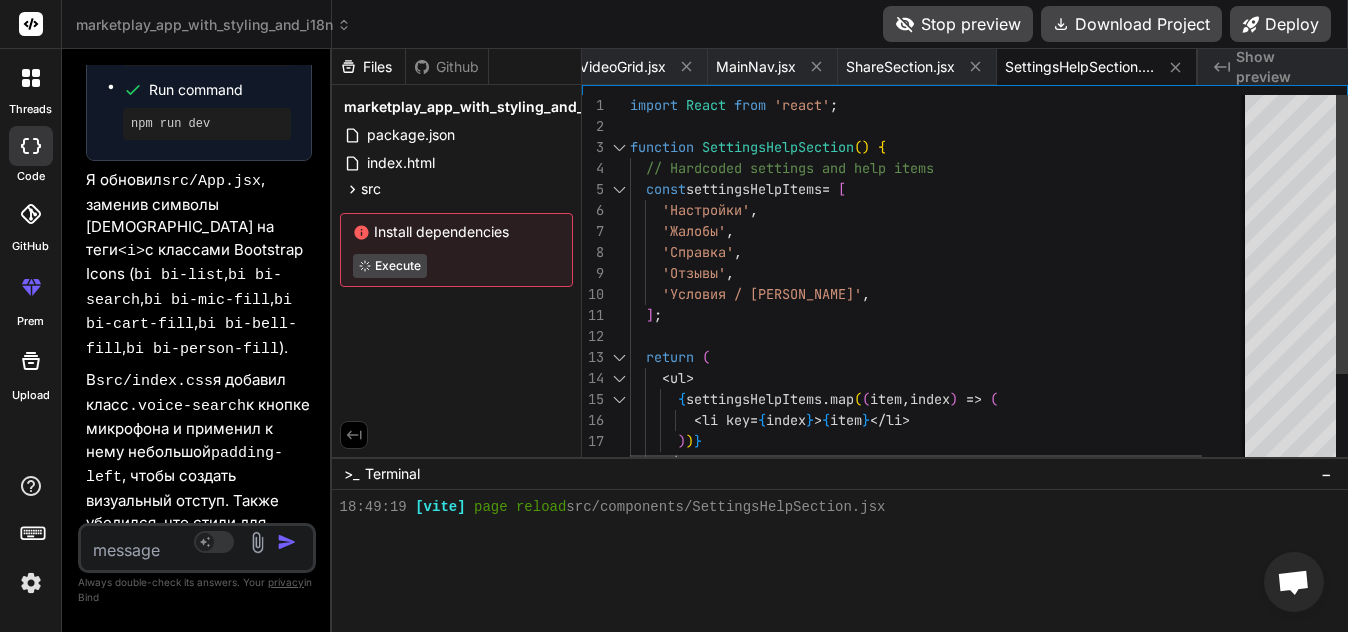 click on "{ settingsHelpItems . map ( ( item ,  index )   =>   (          < li key = { index } > { item } </ li >        ) ) }      </ ul >    return   (      < ul >      'Условия / Правила' ,    ] ;      'Справка' ,      'Отзывы' ,    const  settingsHelpItems  =   [      'Настройки' ,      'Жалобы' , function   SettingsHelpSection ( )   {    // Hardcoded settings and help items import   React   from   'react' ;" at bounding box center [966, 342] 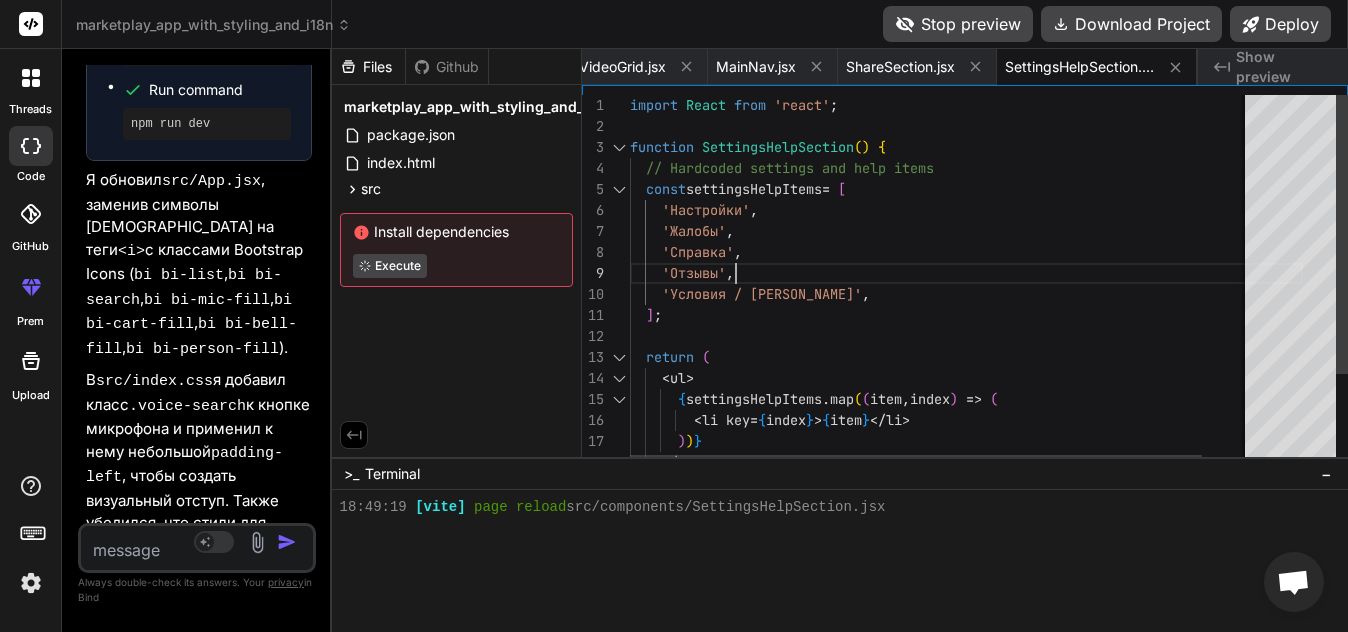 scroll, scrollTop: 0, scrollLeft: 0, axis: both 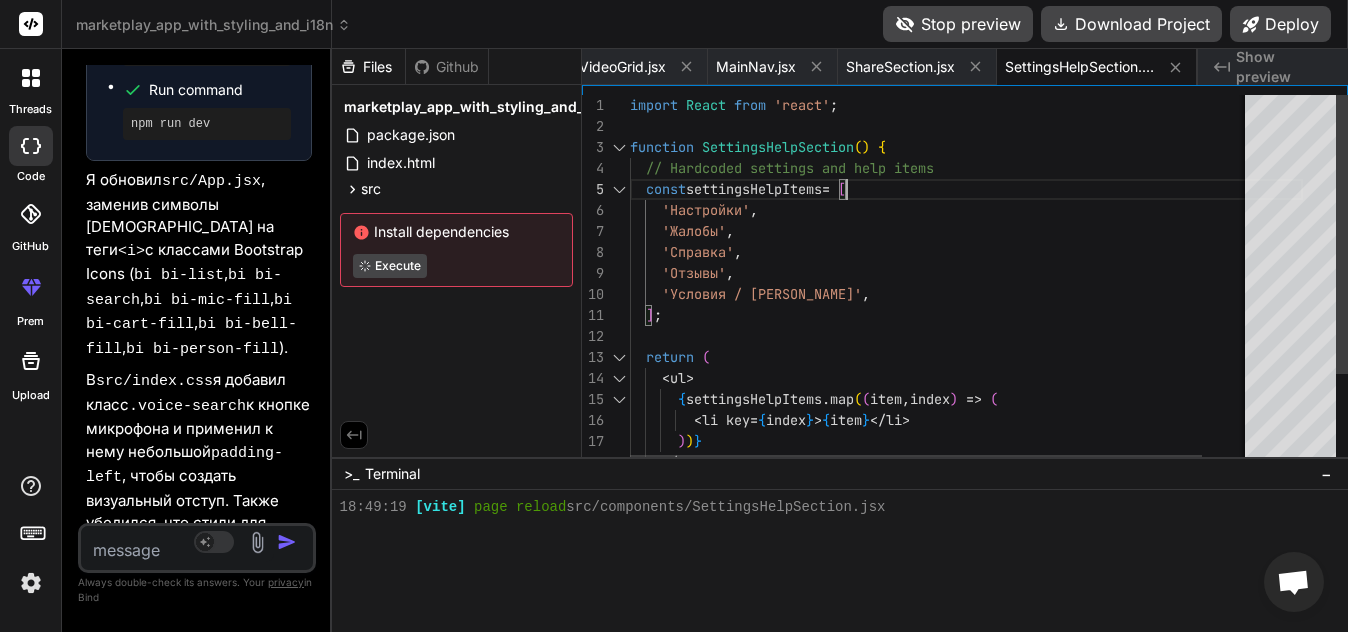 click on "{ settingsHelpItems . map ( ( item ,  index )   =>   (          < li key = { index } > { item } </ li >        ) ) }      </ ul >    return   (      < ul >      'Условия / Правила' ,    ] ;      'Справка' ,      'Отзывы' ,    const  settingsHelpItems  =   [      'Настройки' ,      'Жалобы' , function   SettingsHelpSection ( )   {    // Hardcoded settings and help items import   React   from   'react' ;" at bounding box center [966, 342] 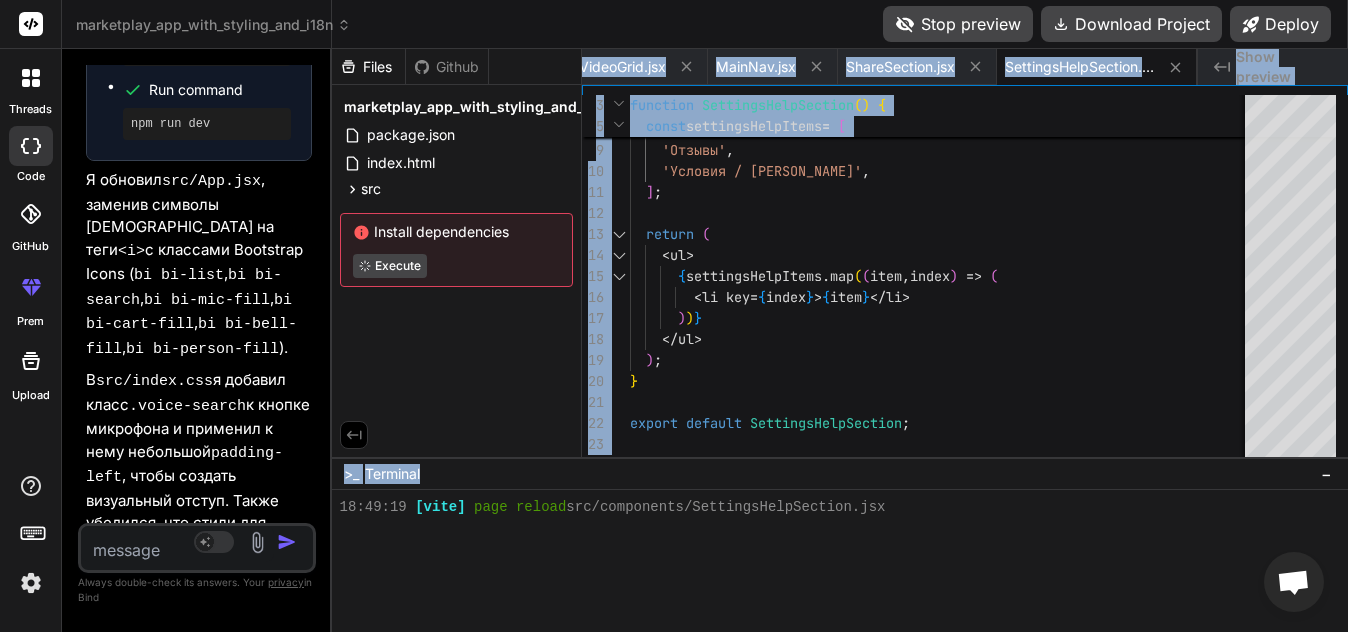 drag, startPoint x: 459, startPoint y: 448, endPoint x: 949, endPoint y: 469, distance: 490.4498 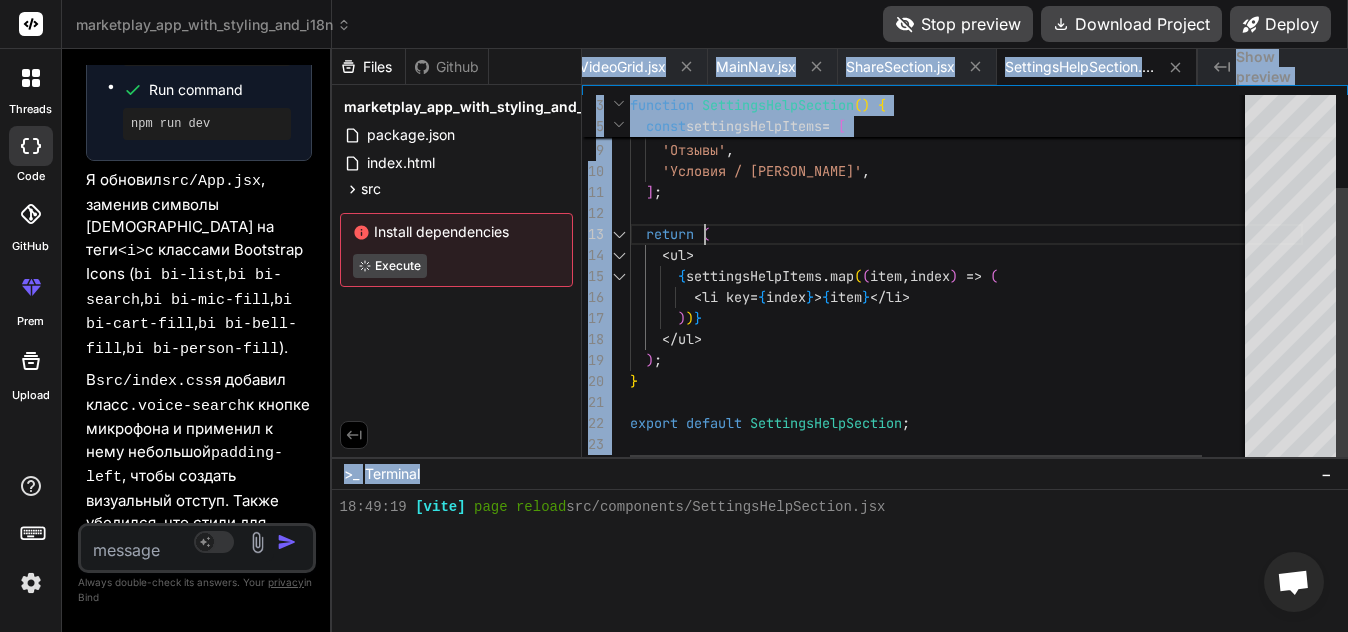 click on "{ settingsHelpItems . map ( ( item ,  index )   =>   (          < li key = { index } > { item } </ li >        ) ) }      </ ul >    return   (      < ul >      'Условия / Правила' ,    ] ;      'Справка' ,      '[GEOGRAPHIC_DATA]' ,      'Настройки' ,      'Жалобы' ,    ) ; } export   default   SettingsHelpSection ;" at bounding box center (966, 219) 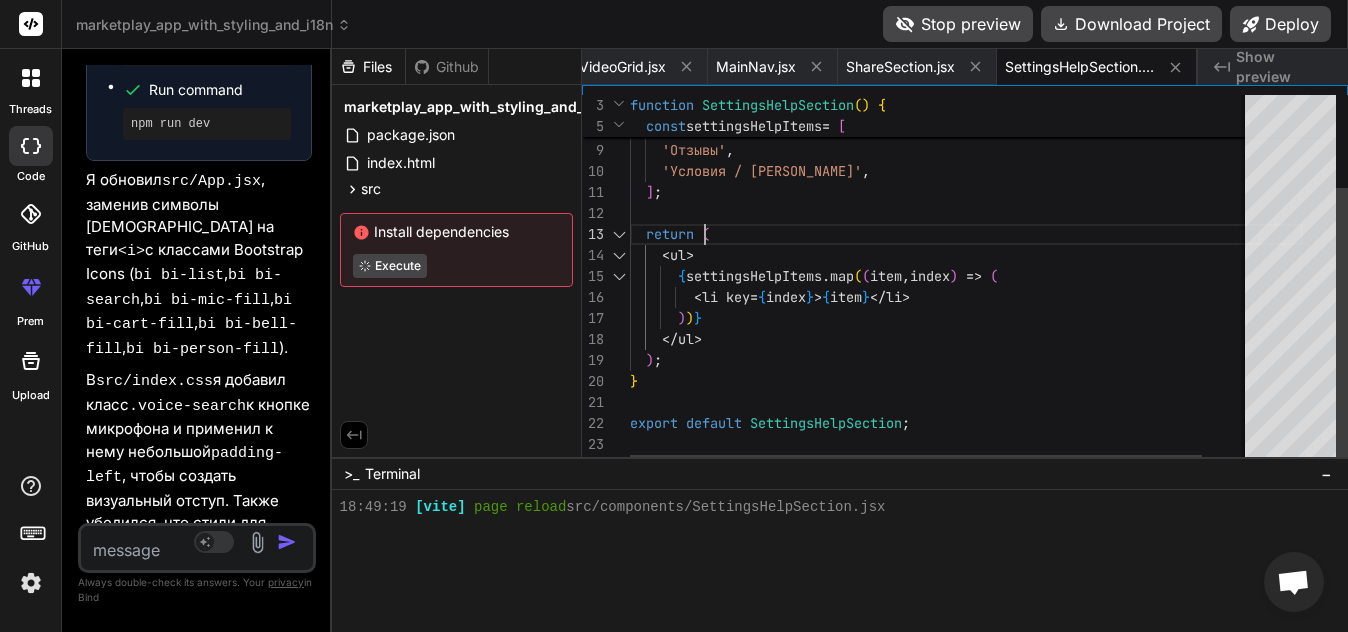 scroll, scrollTop: 0, scrollLeft: 0, axis: both 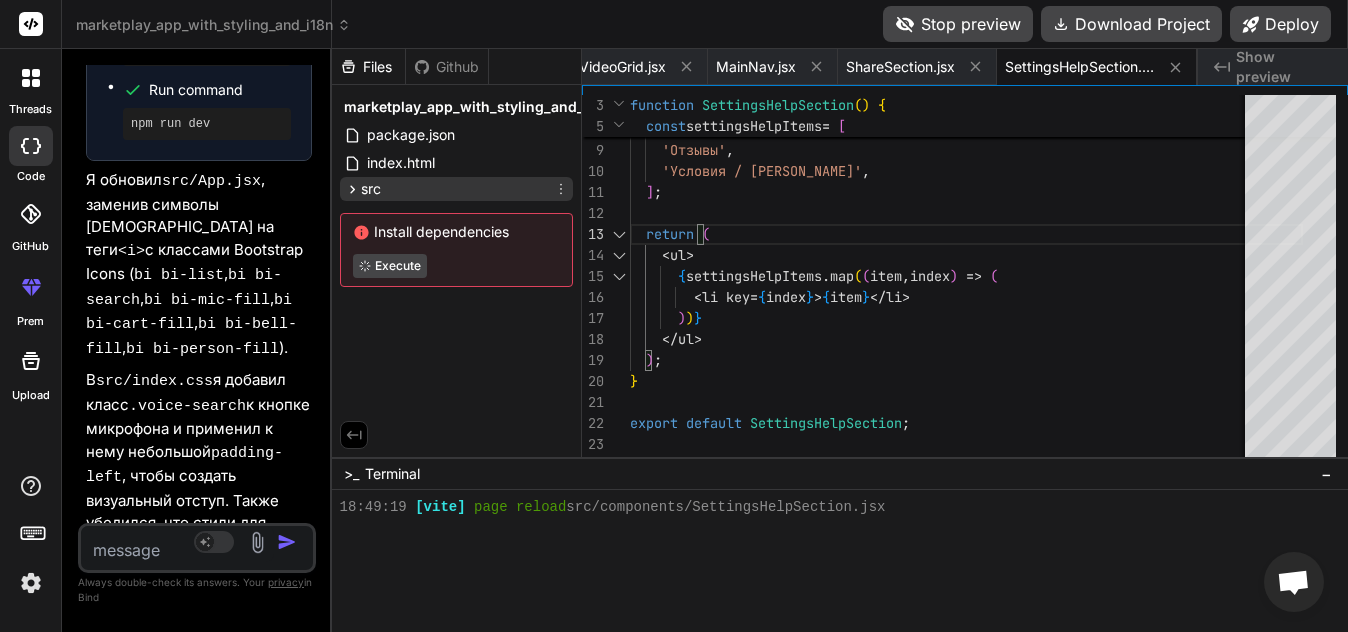 click on "src" at bounding box center [456, 189] 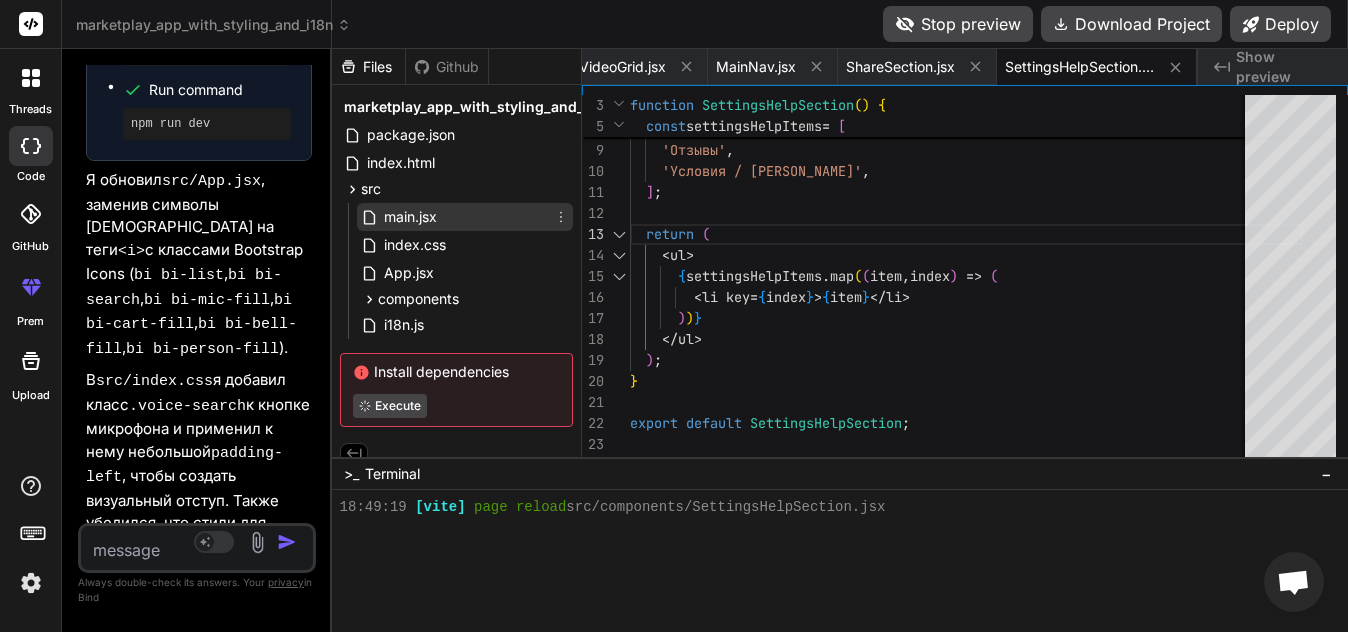 scroll, scrollTop: 18, scrollLeft: 0, axis: vertical 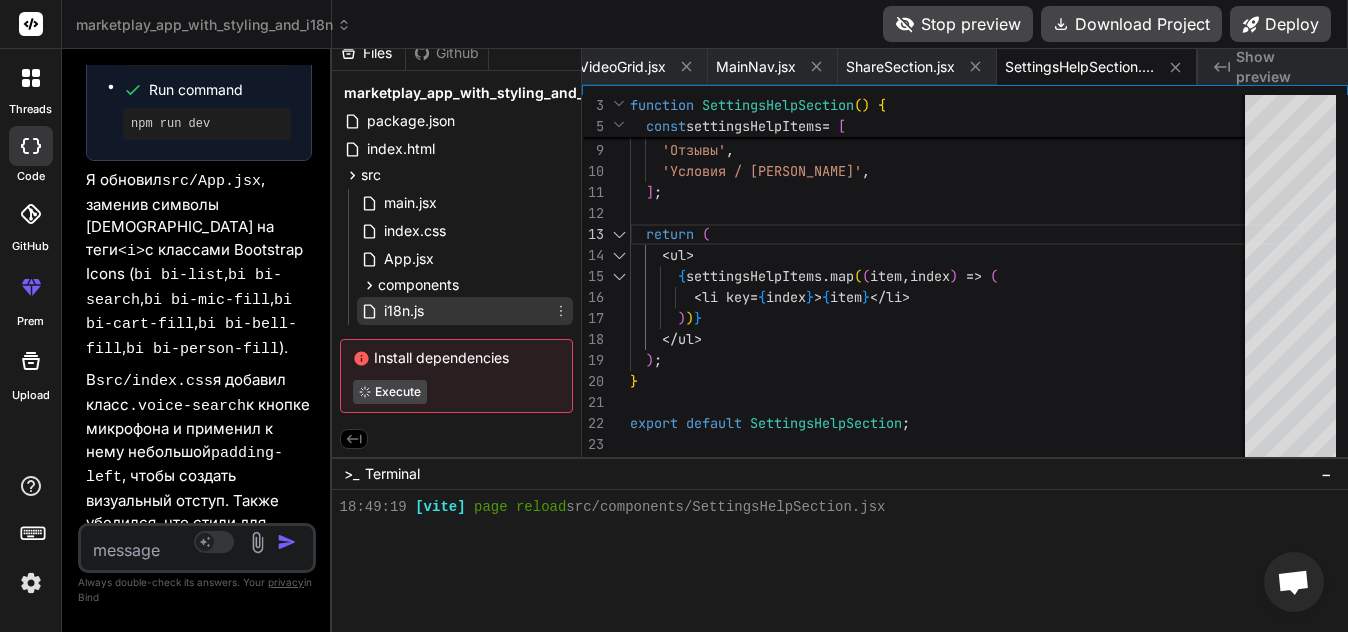 click on "i18n.js" at bounding box center [404, 311] 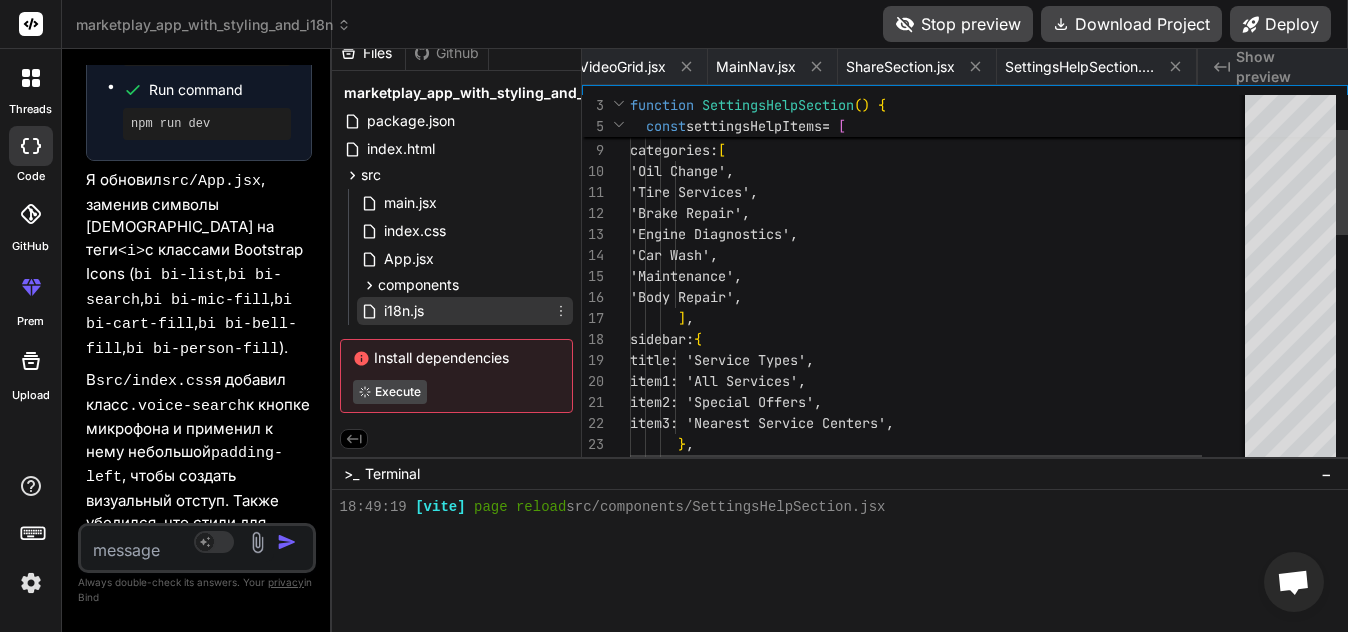 scroll, scrollTop: 0, scrollLeft: 741, axis: horizontal 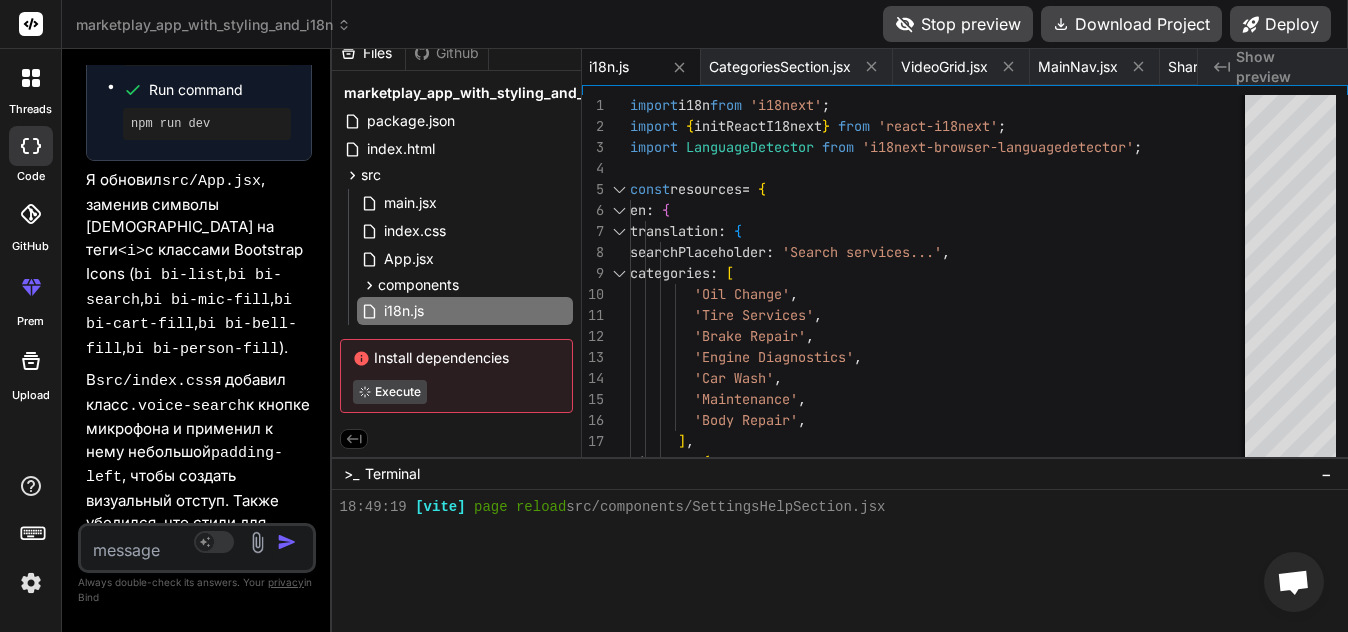 click at bounding box center [177, 544] 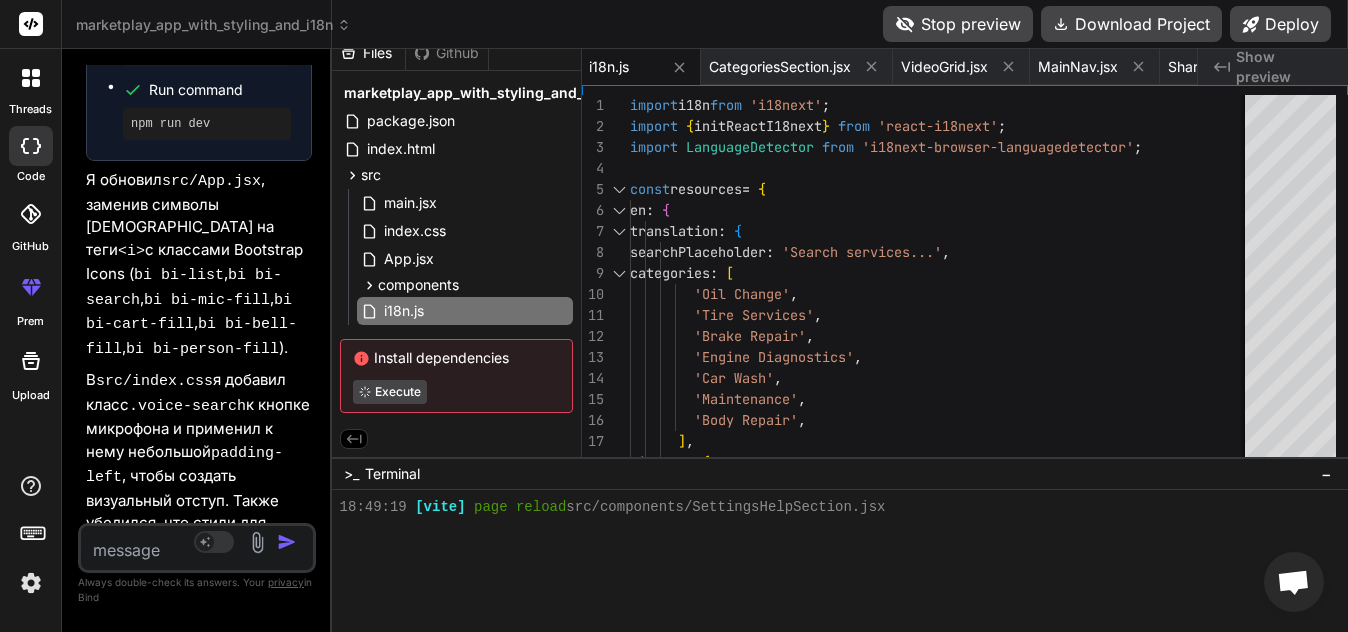paste on "loremi d34s amet 'c19adip';
elitse { doeiUsmodT28inci } utla 'etdol-m93aliq';
enimad MinimvenIamquisn exer 'u52labo-nisiali-exeacommodoconse';
d89a
.iru(InreprehEnderitv)
.vel(esseCilluM30fugi)
.null({
pariature: {
si: {
occaecatcup: {
nonp: 'Suntcul', quiofficiades: 'Mollitan', idestla: 'Perspic',
undeoMnisi: 'Natuserr volup', accus: 'Doloremquelau', totamrema: 'Eaqueipsa',
quaeabil: 'Inventore', veritatisq: 'Archit', beat: 'Vitaedi', explicab: 'Nemoen',
ipsam: 'Quiavol / Asperna', autodiTfugitconse: 'Magni...',
doloreseos: ['Rationesequi', 'Nesciuntne', 'Porroquisq', 'Dolorem adip', 'Numquam eiusmo']
}
},
te: {
inciduntmag: {
quae: 'Etia',
minussolutano: 'Eligendioptio',
cumquen: 'Impedit',
quoplAceat: 'Facer Possi',
assum: 'Repel',
temporibu: 'Autemquib',
officiis: 'Debitisr',
necessitat: 'Saepeeveni',
volu: 'Repu..." 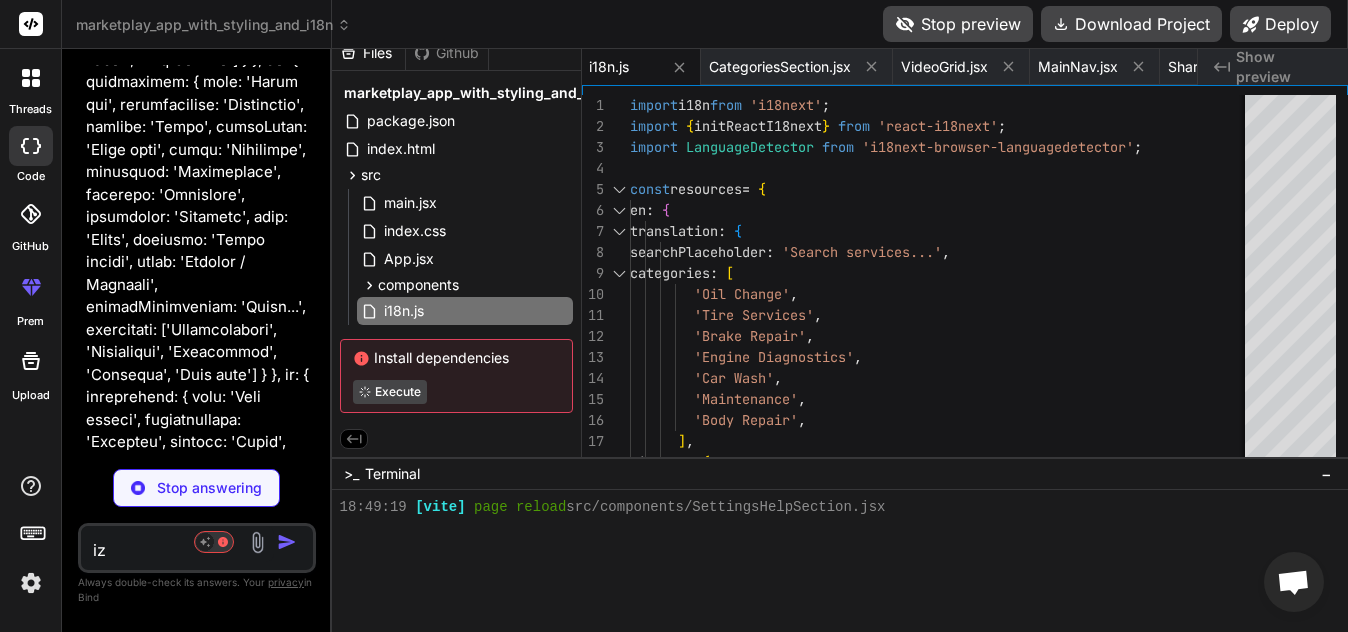 scroll, scrollTop: 17724, scrollLeft: 0, axis: vertical 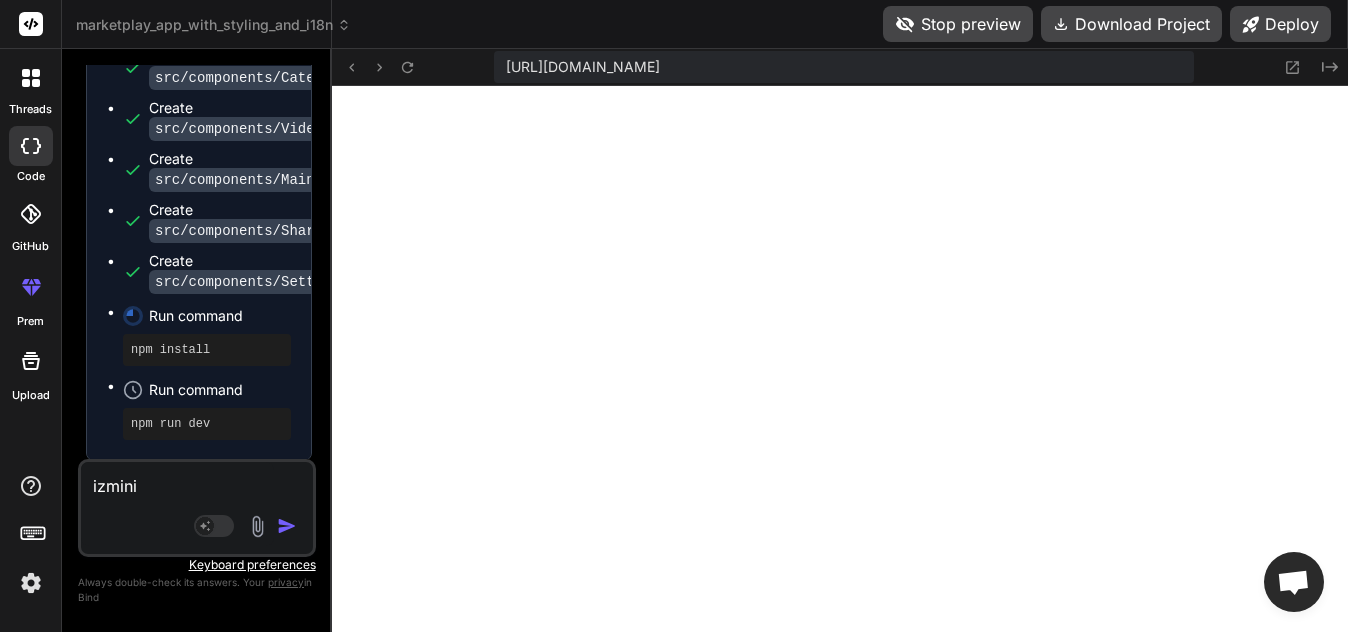 click on "izmini" at bounding box center (177, 504) 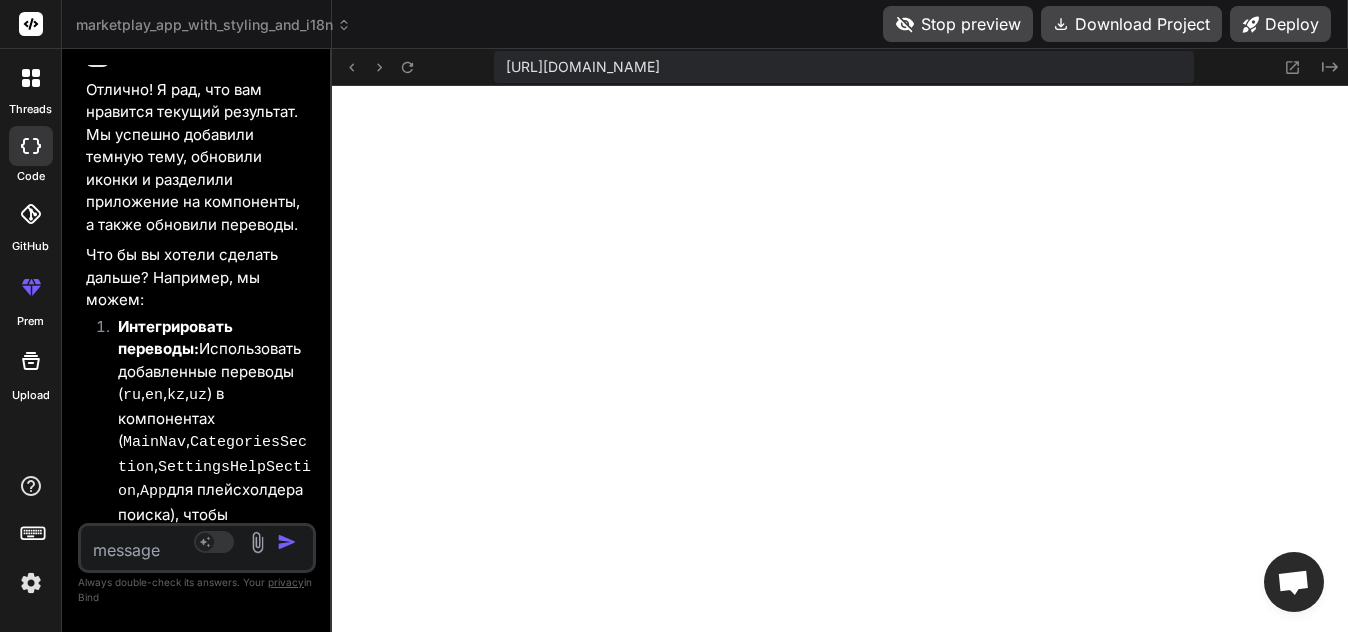 scroll, scrollTop: 20166, scrollLeft: 0, axis: vertical 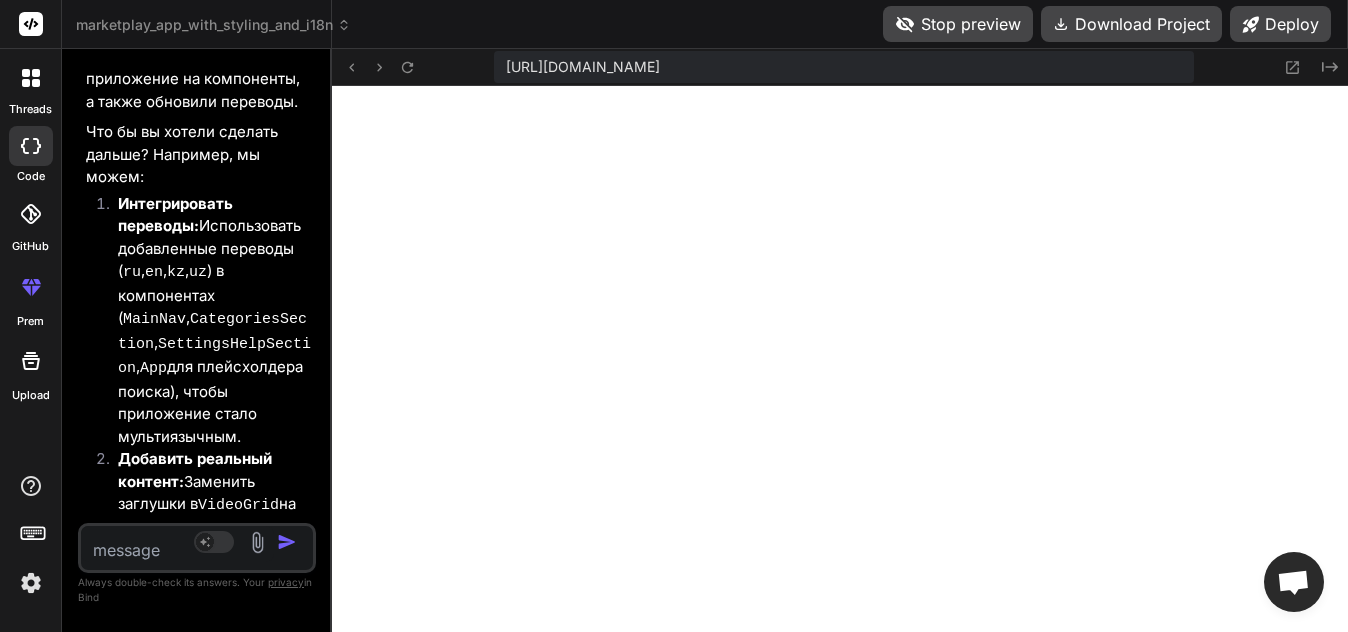 click at bounding box center (177, 544) 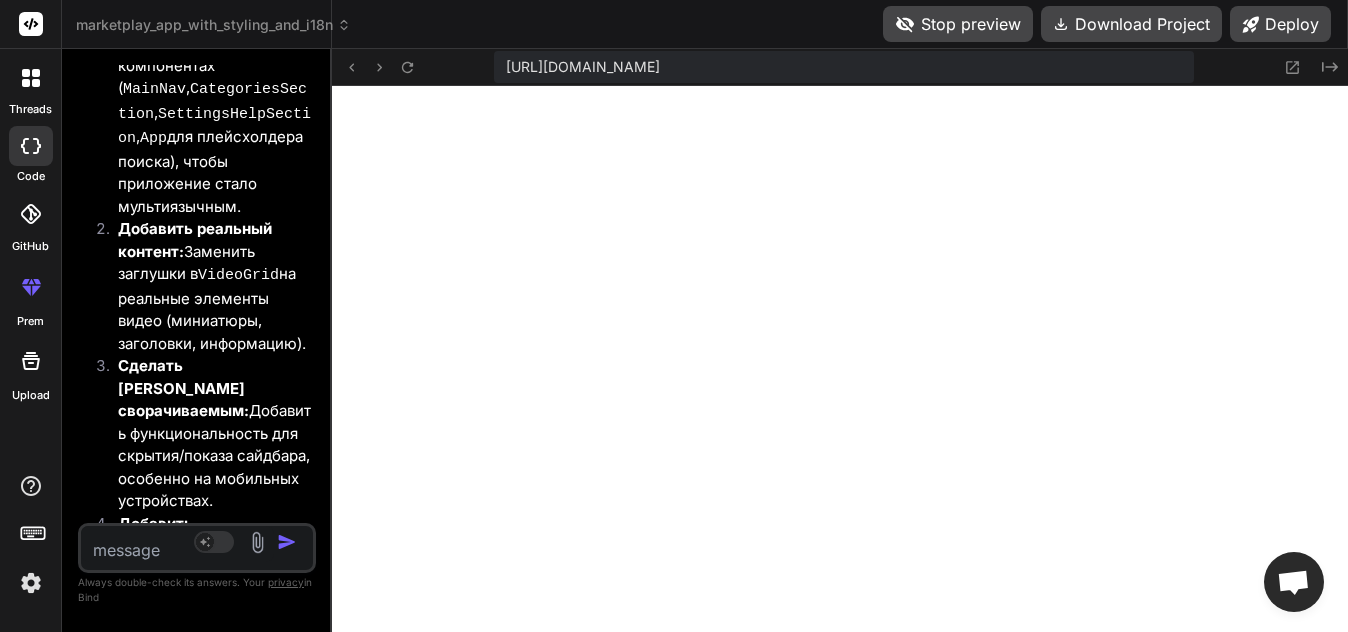 scroll, scrollTop: 9633, scrollLeft: 0, axis: vertical 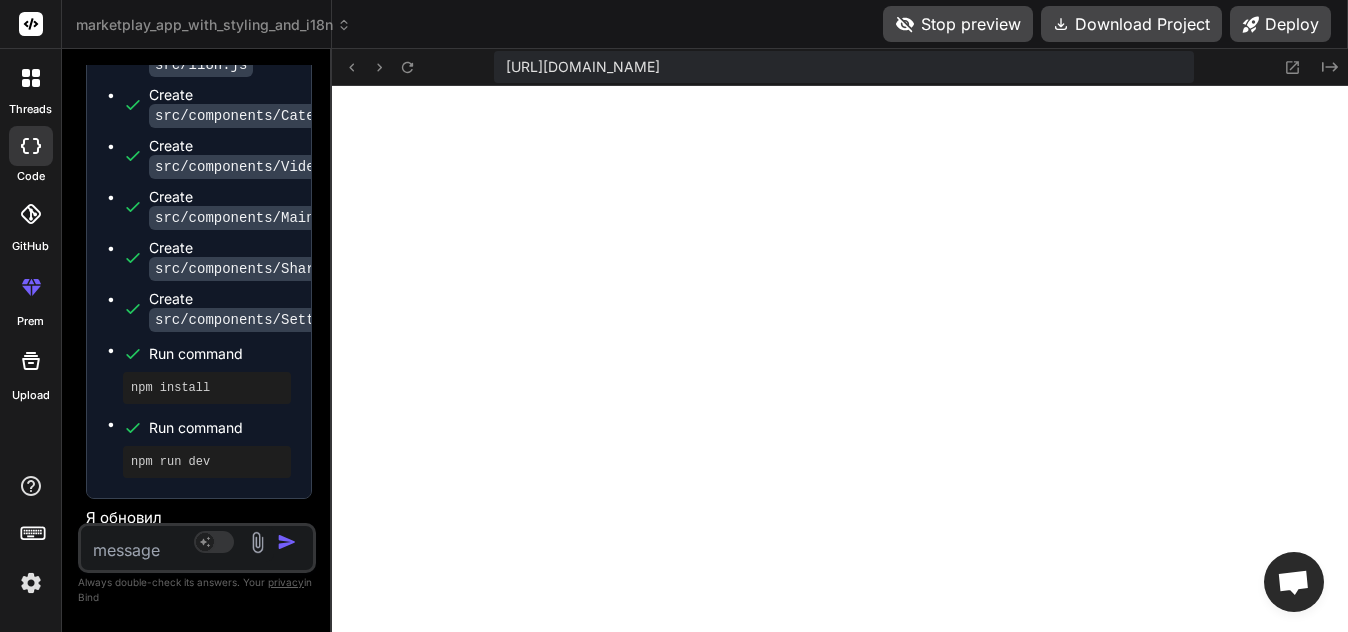 click at bounding box center (177, 544) 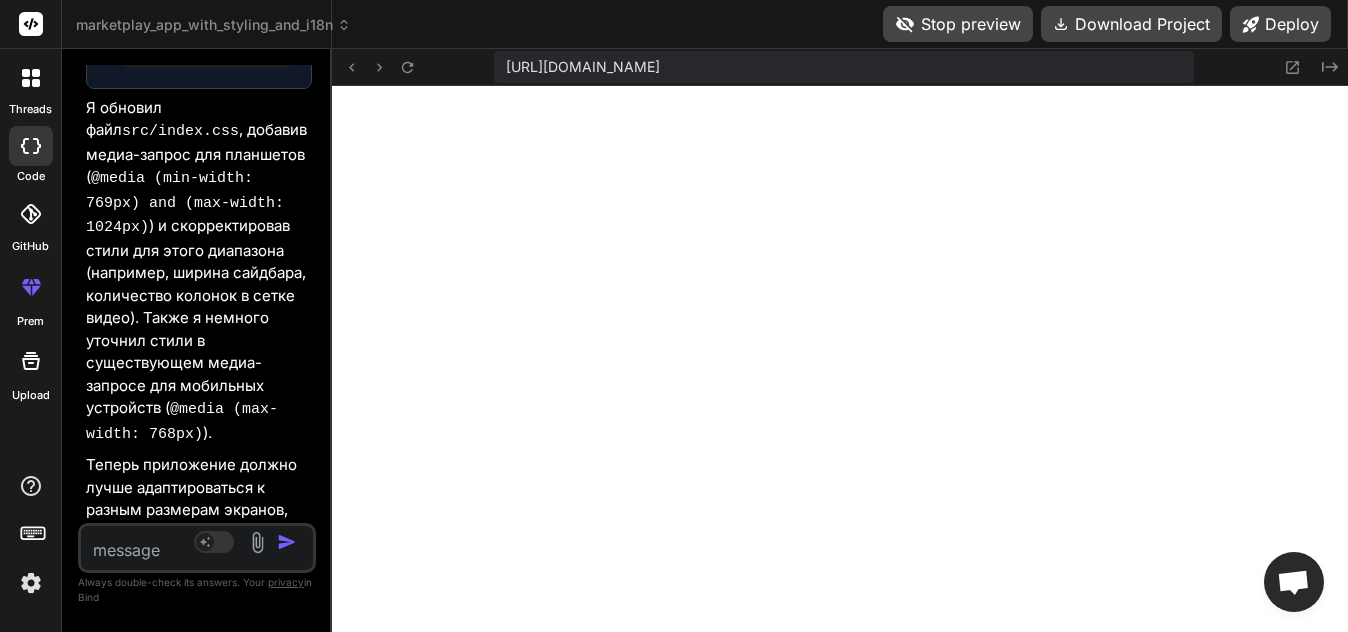 scroll, scrollTop: 22476, scrollLeft: 0, axis: vertical 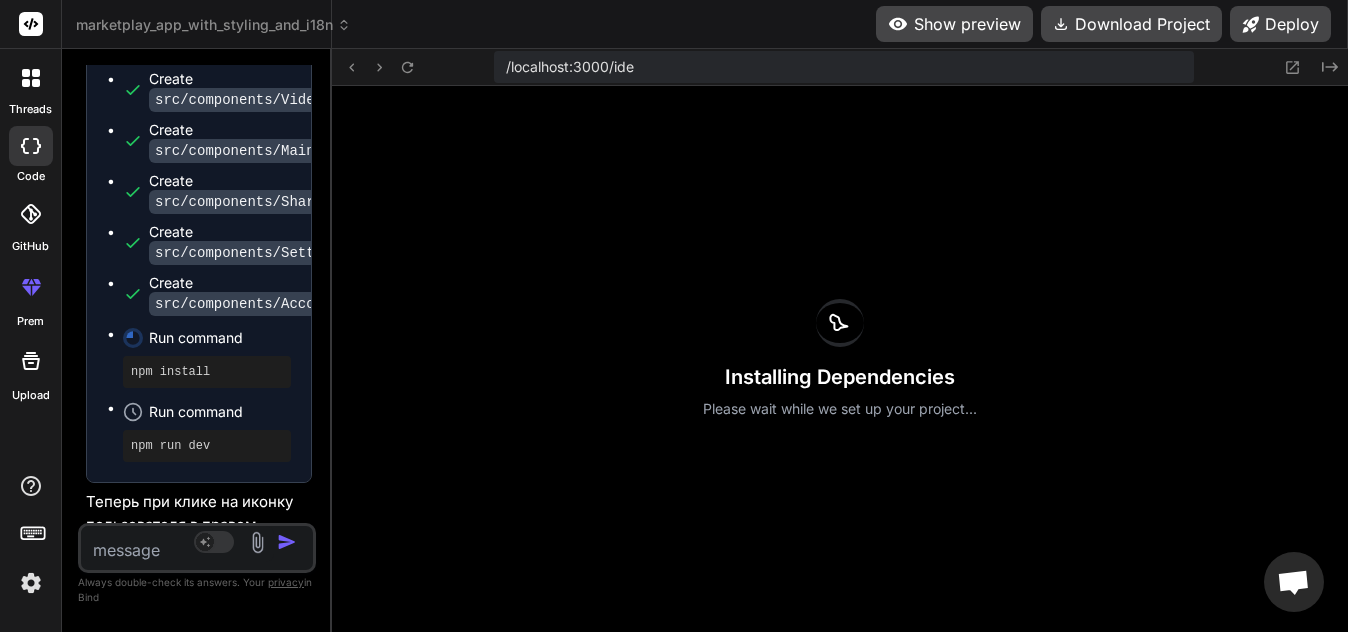 click at bounding box center [177, 544] 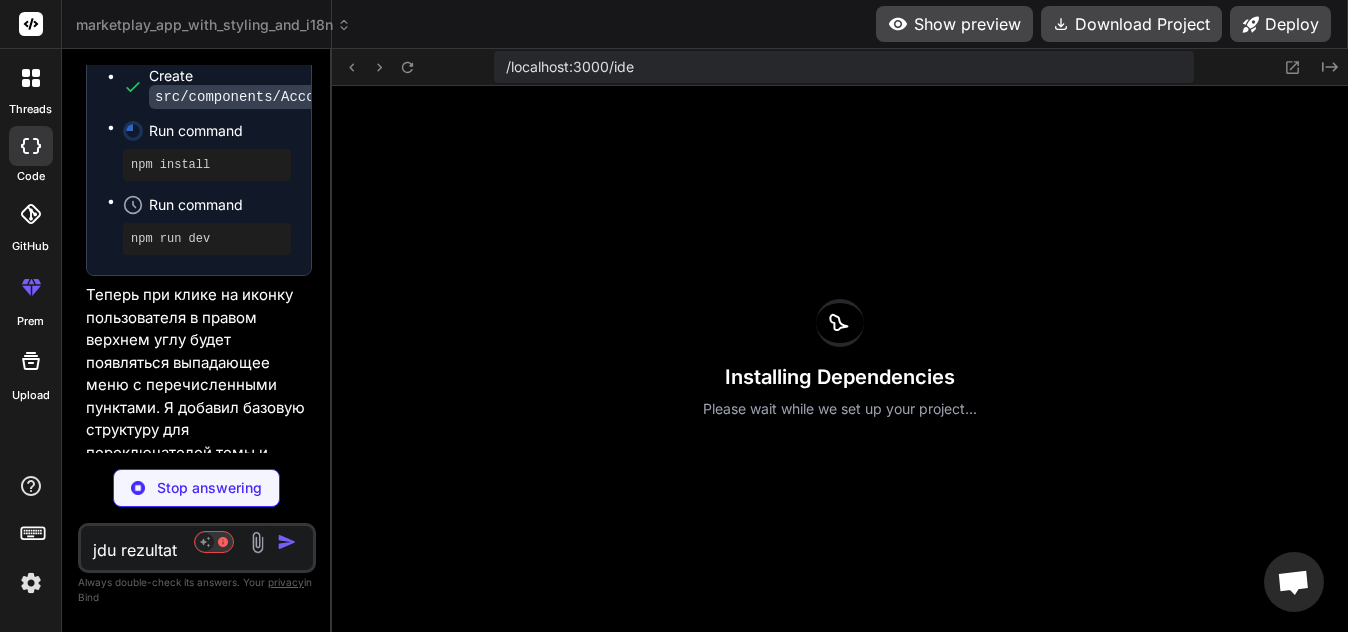 scroll, scrollTop: 0, scrollLeft: 0, axis: both 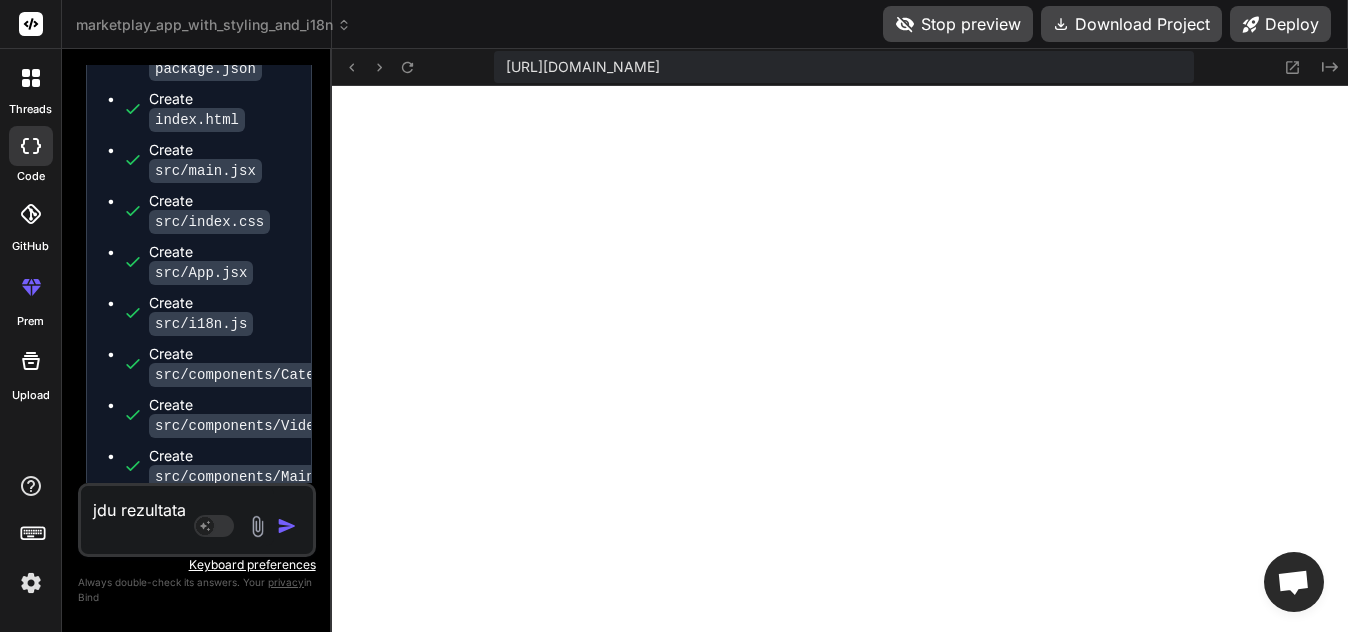 drag, startPoint x: 187, startPoint y: 509, endPoint x: 83, endPoint y: 509, distance: 104 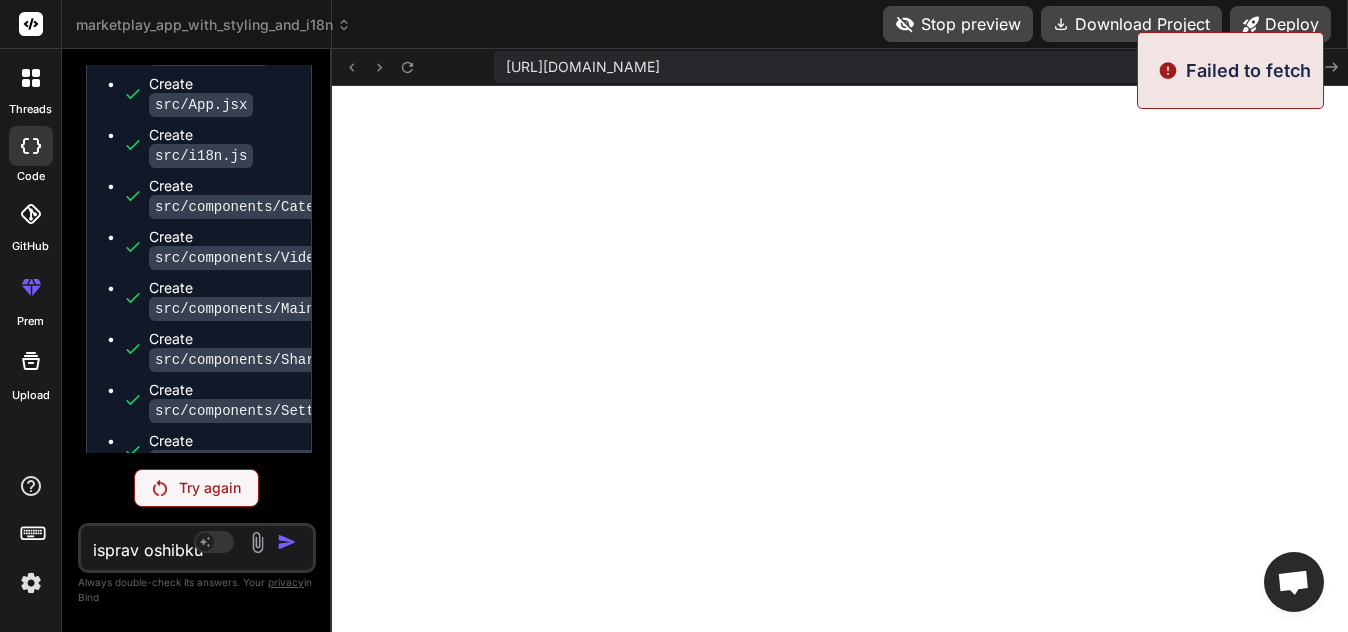 scroll, scrollTop: 27015, scrollLeft: 0, axis: vertical 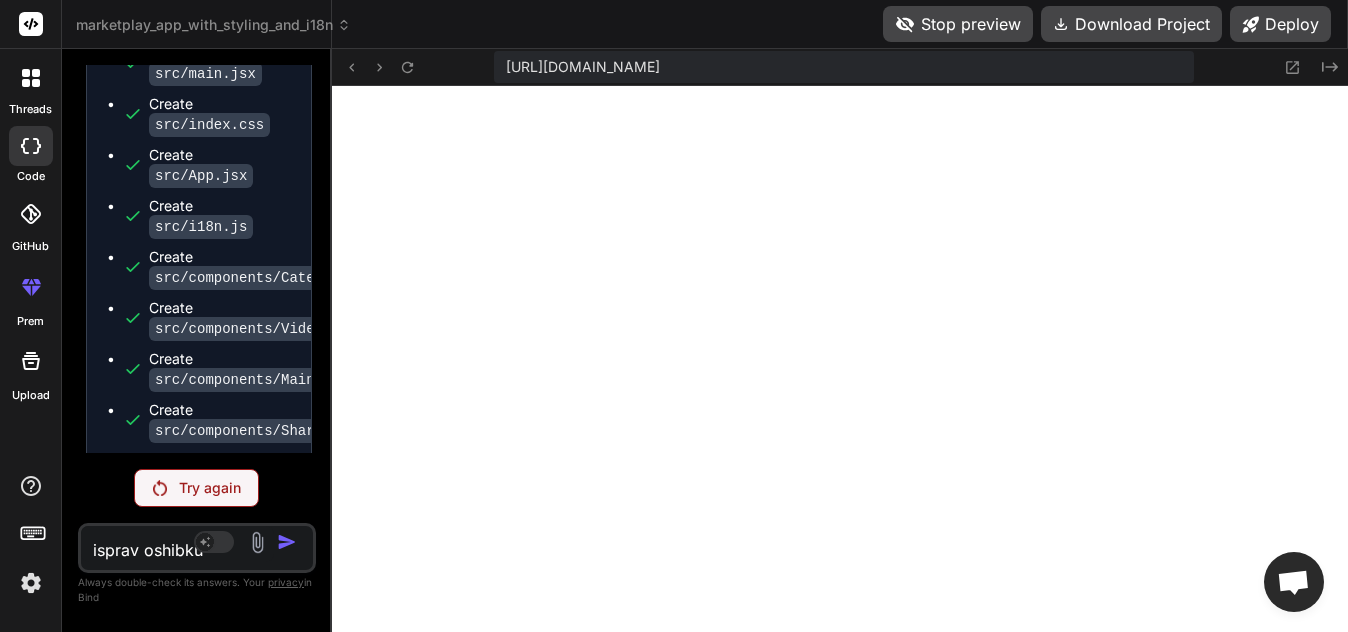 click on "Try again" at bounding box center [210, 488] 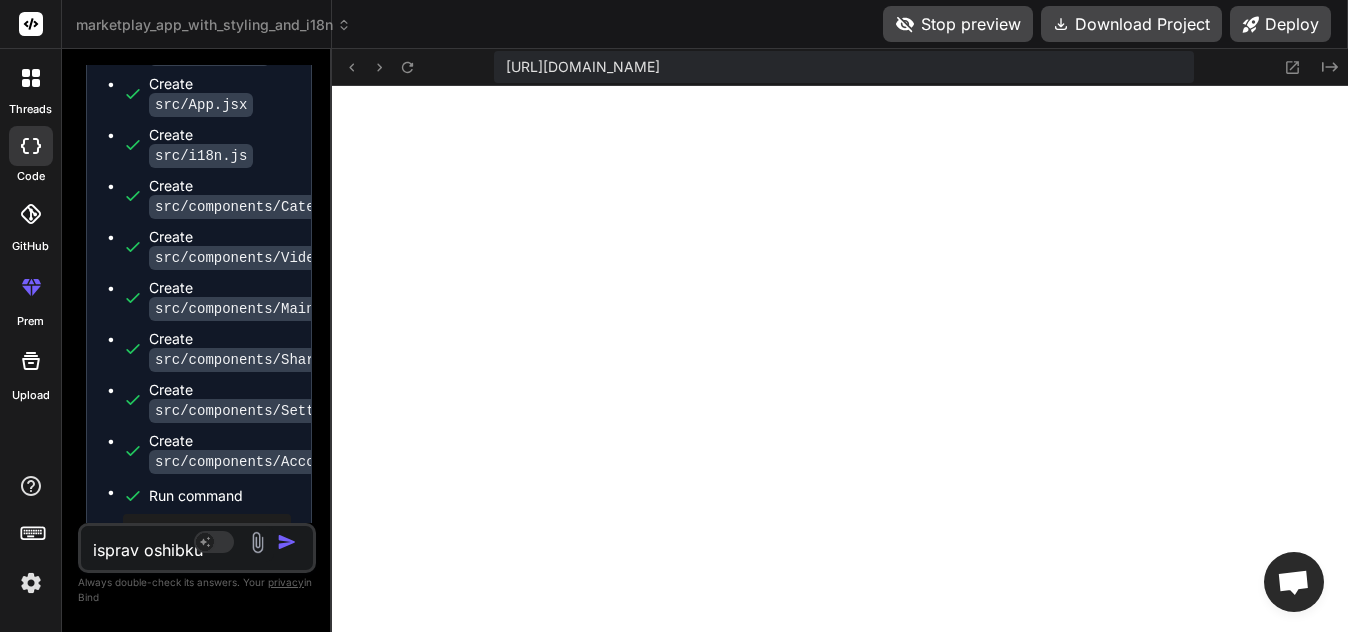 scroll, scrollTop: 27086, scrollLeft: 0, axis: vertical 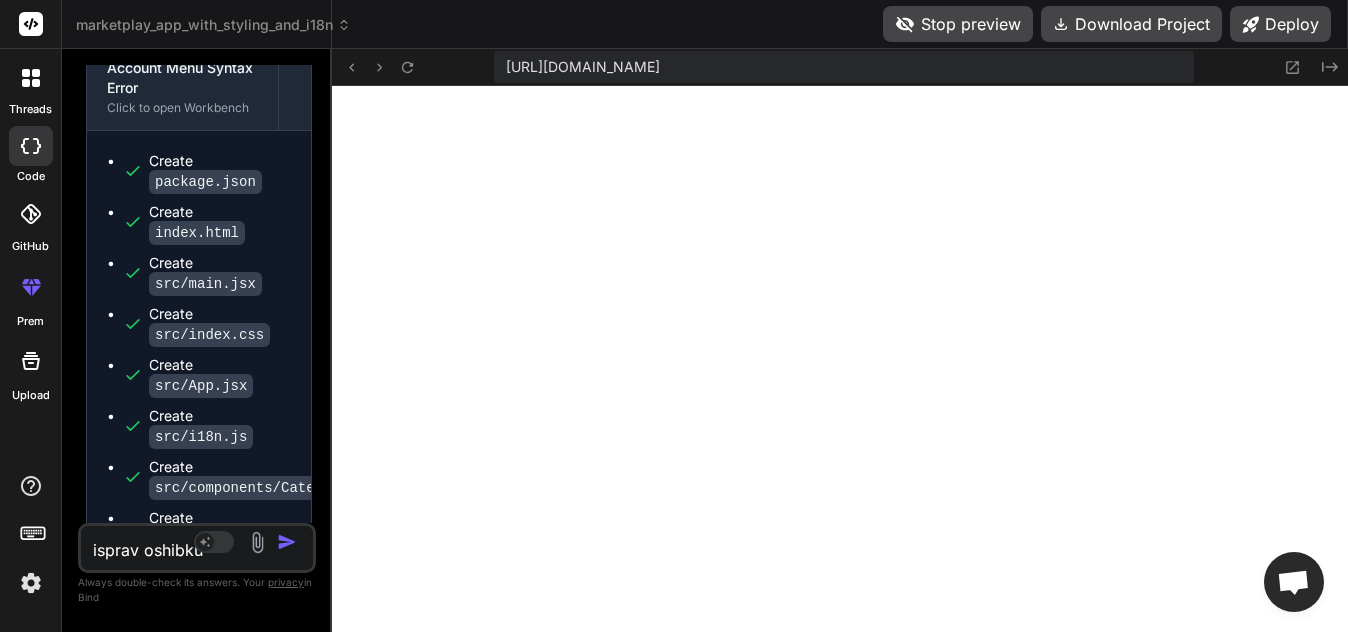 click on "Agent Mode. When this toggle is activated, AI automatically makes decisions, reasons, creates files, and runs terminal commands. Almost full autopilot." at bounding box center (247, 542) 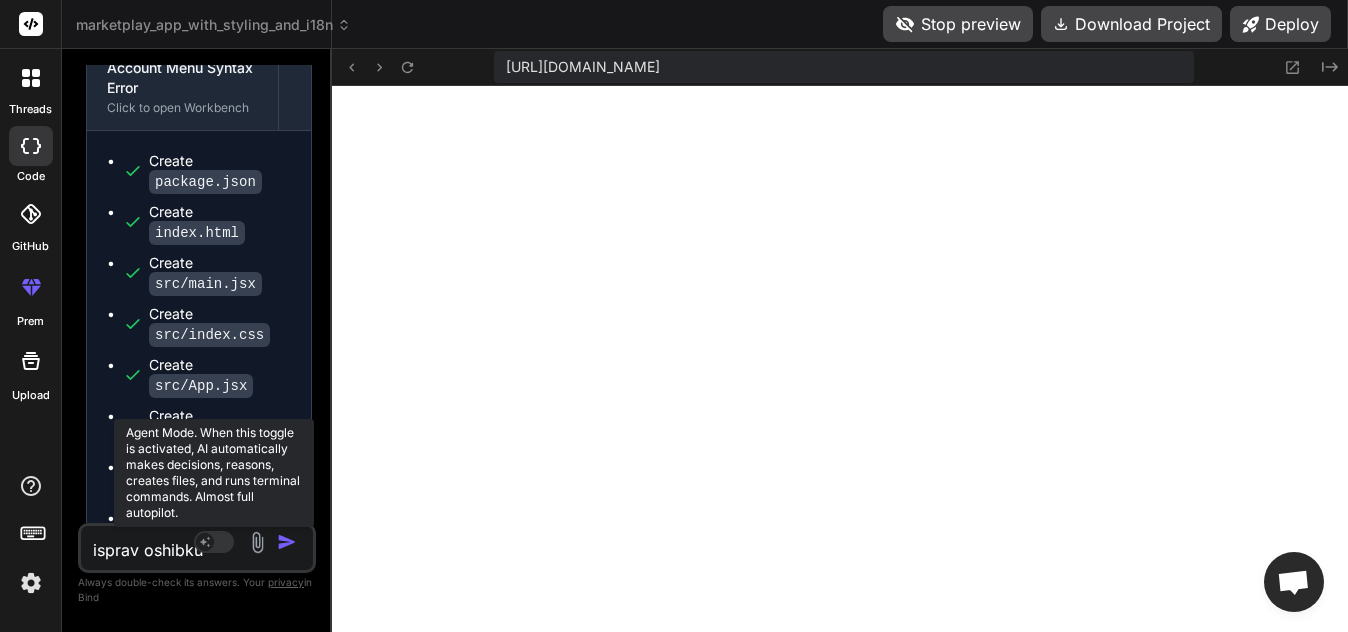 drag, startPoint x: 96, startPoint y: 550, endPoint x: 207, endPoint y: 552, distance: 111.01801 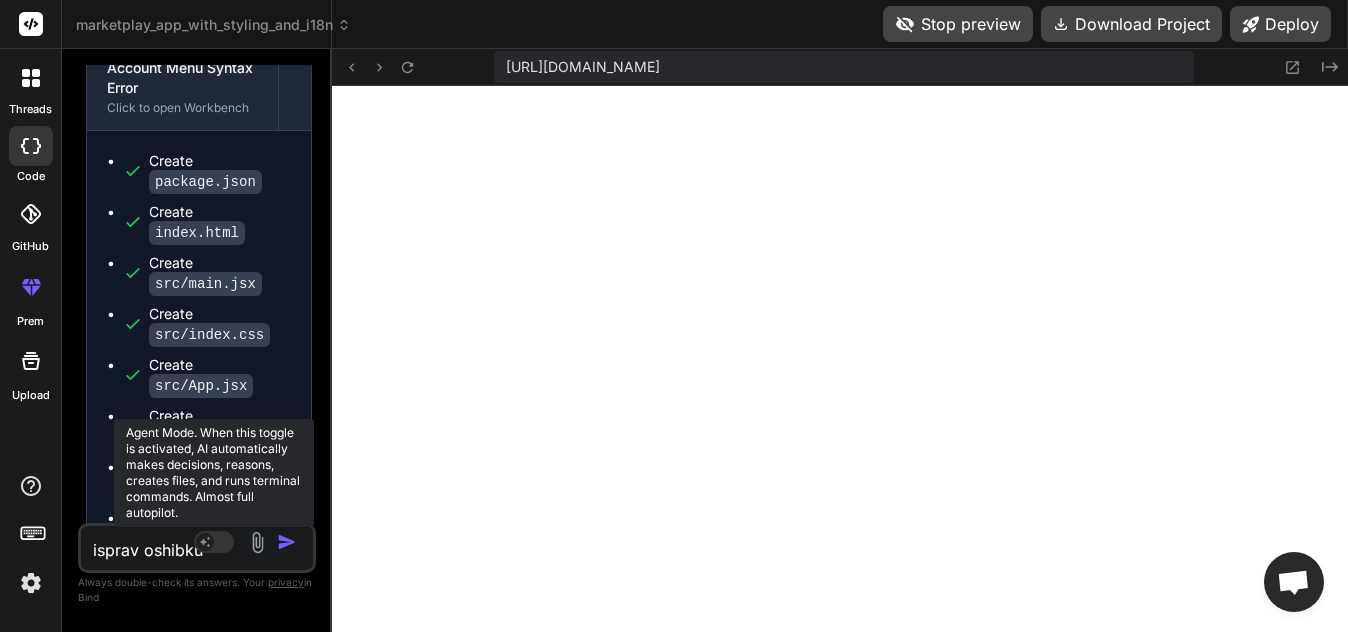 click on "isprav oshibku  Source Frontend Applic.. Agent Mode. When this toggle is activated, AI automatically makes decisions, reasons, creates files, and runs terminal commands. Almost full autopilot." at bounding box center (197, 548) 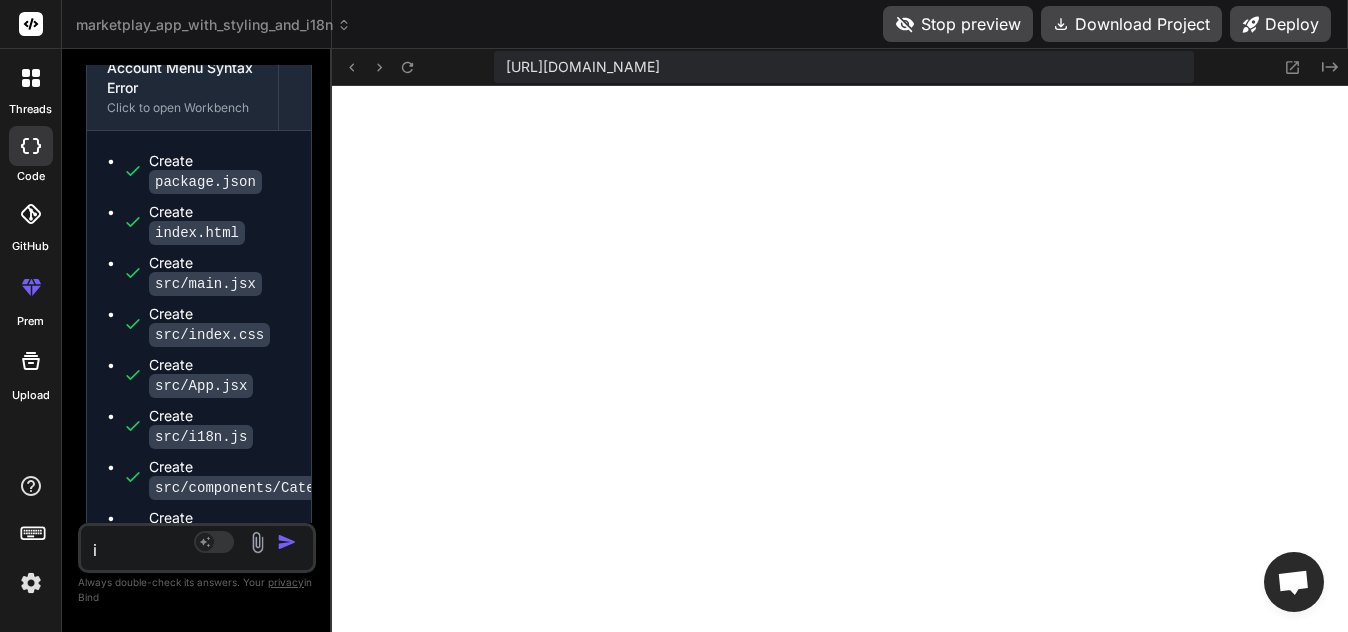 click on "i" at bounding box center [177, 544] 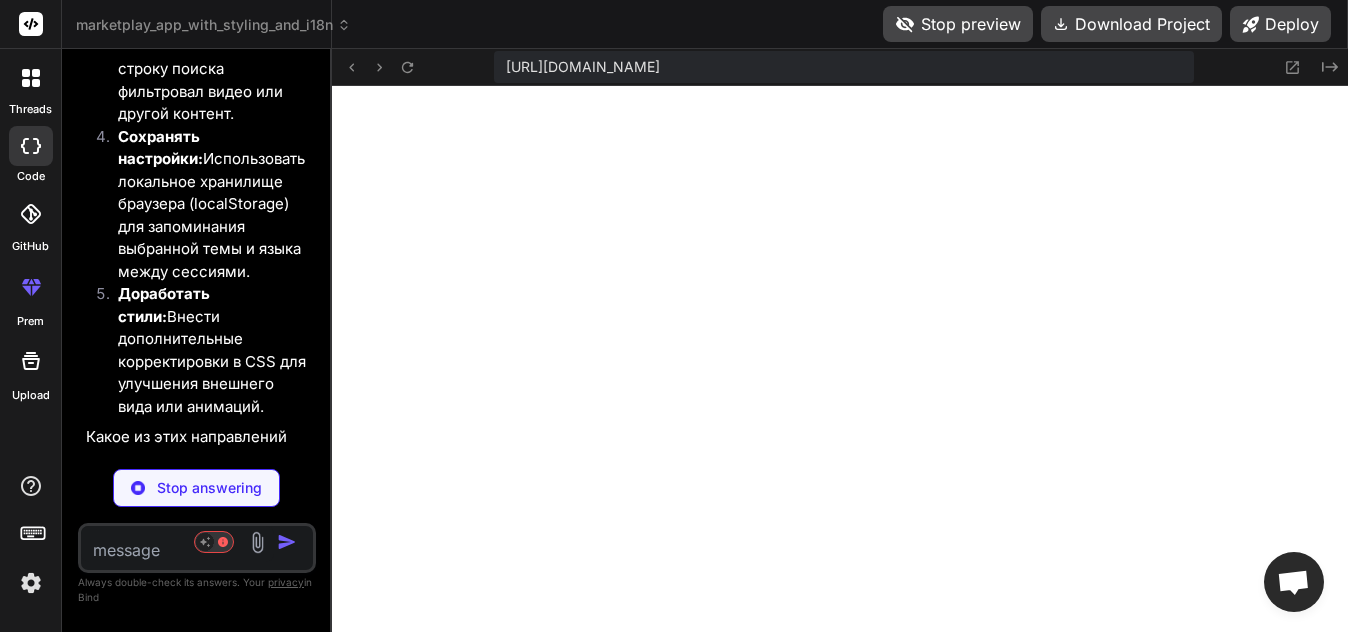 scroll, scrollTop: 30478, scrollLeft: 0, axis: vertical 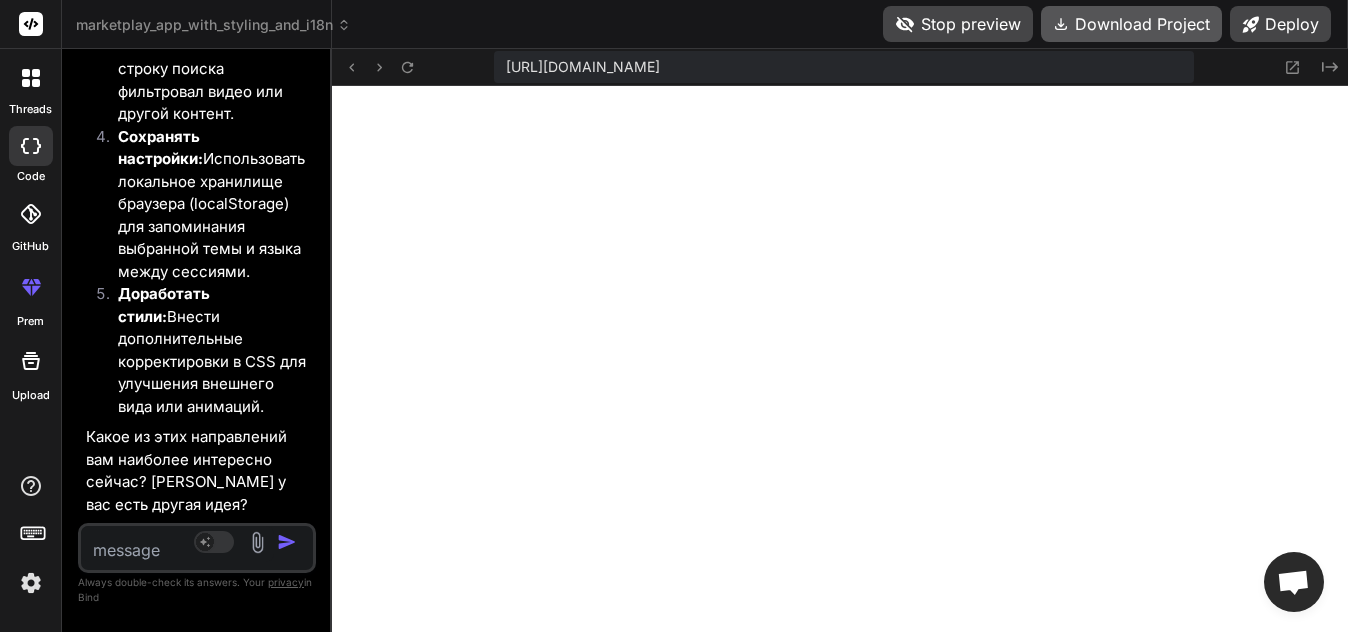 click on "Download Project" at bounding box center (1131, 24) 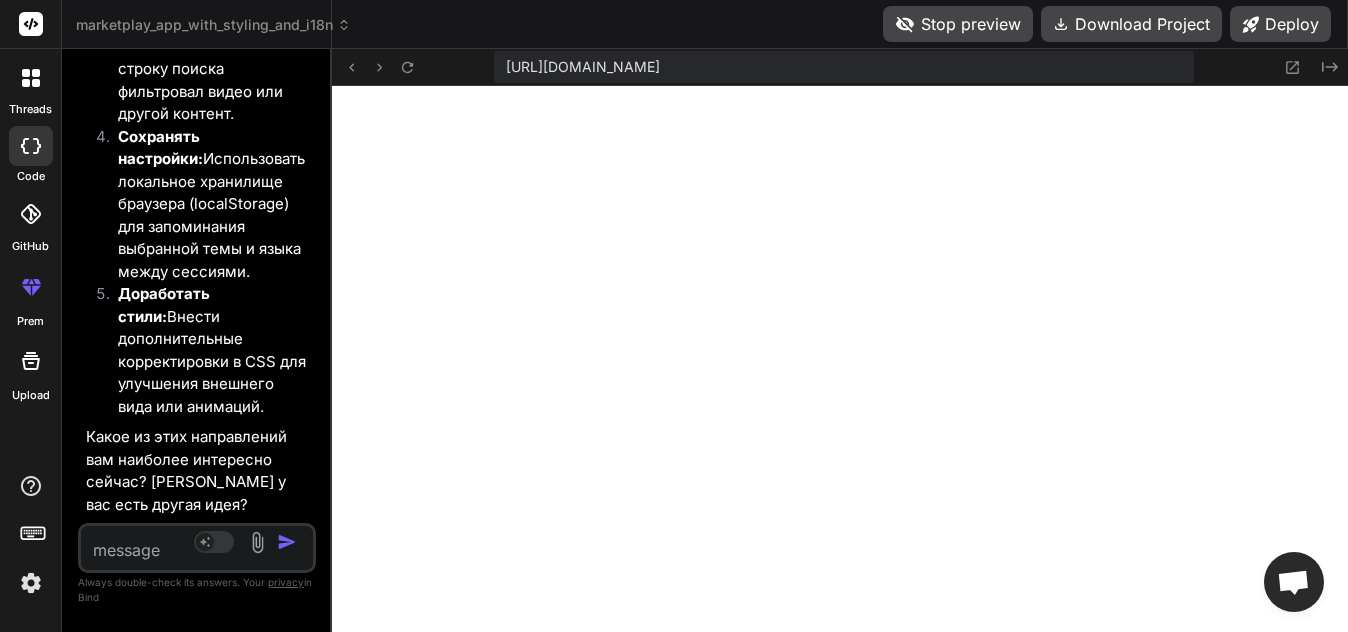 click at bounding box center [177, 544] 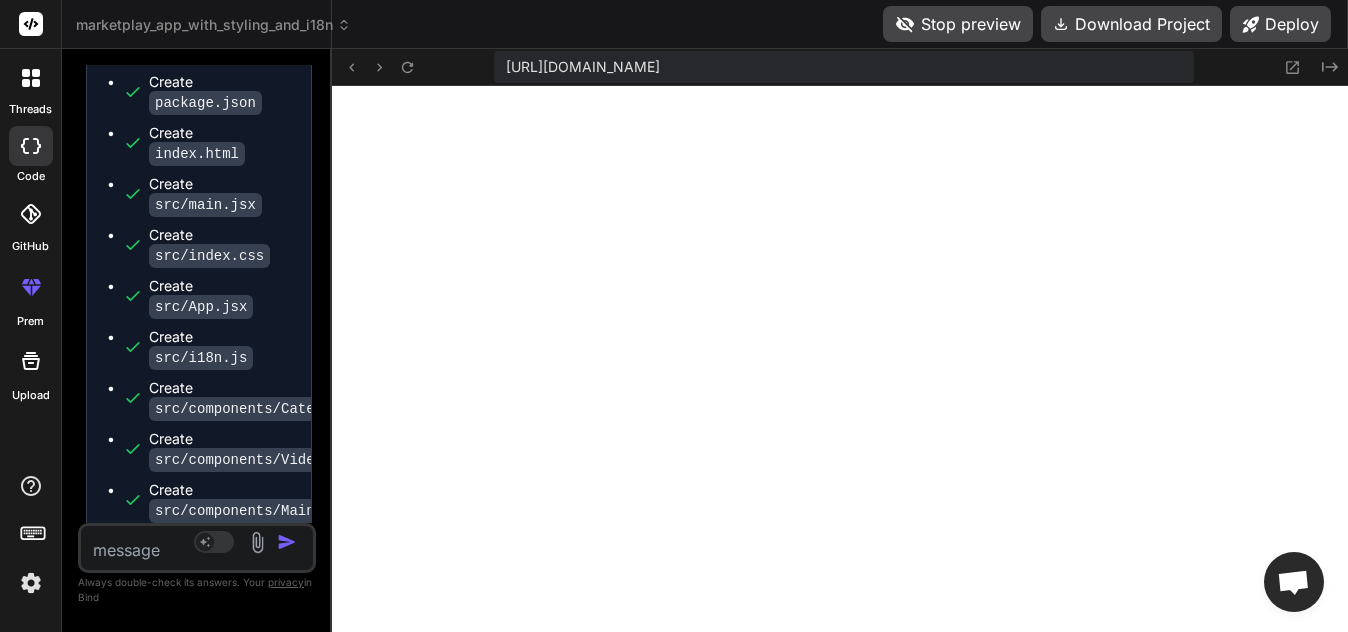 scroll, scrollTop: 32168, scrollLeft: 0, axis: vertical 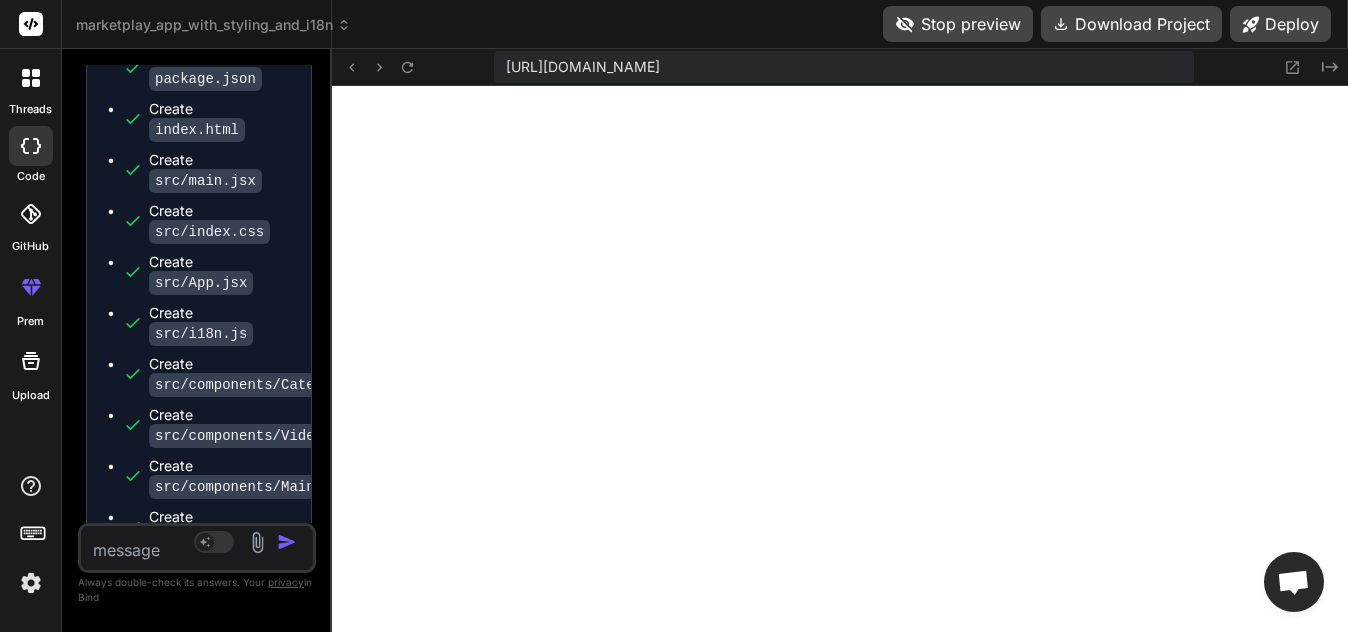 click at bounding box center (177, 544) 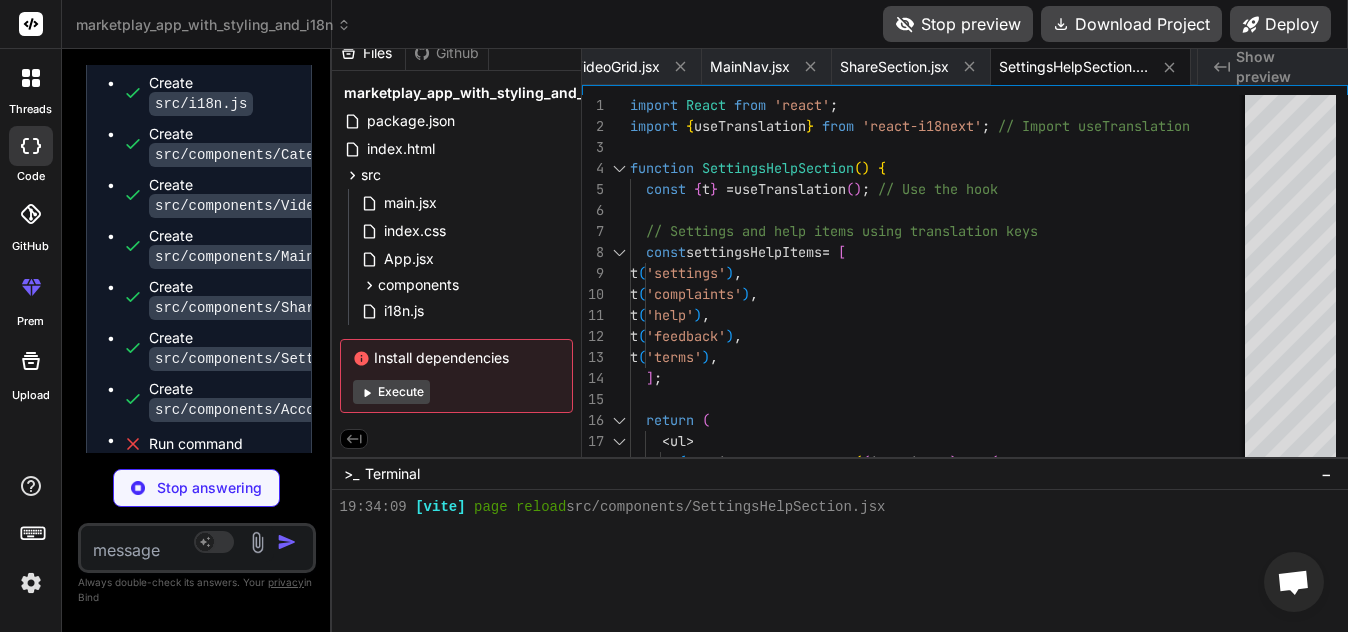 scroll, scrollTop: 0, scrollLeft: 1234, axis: horizontal 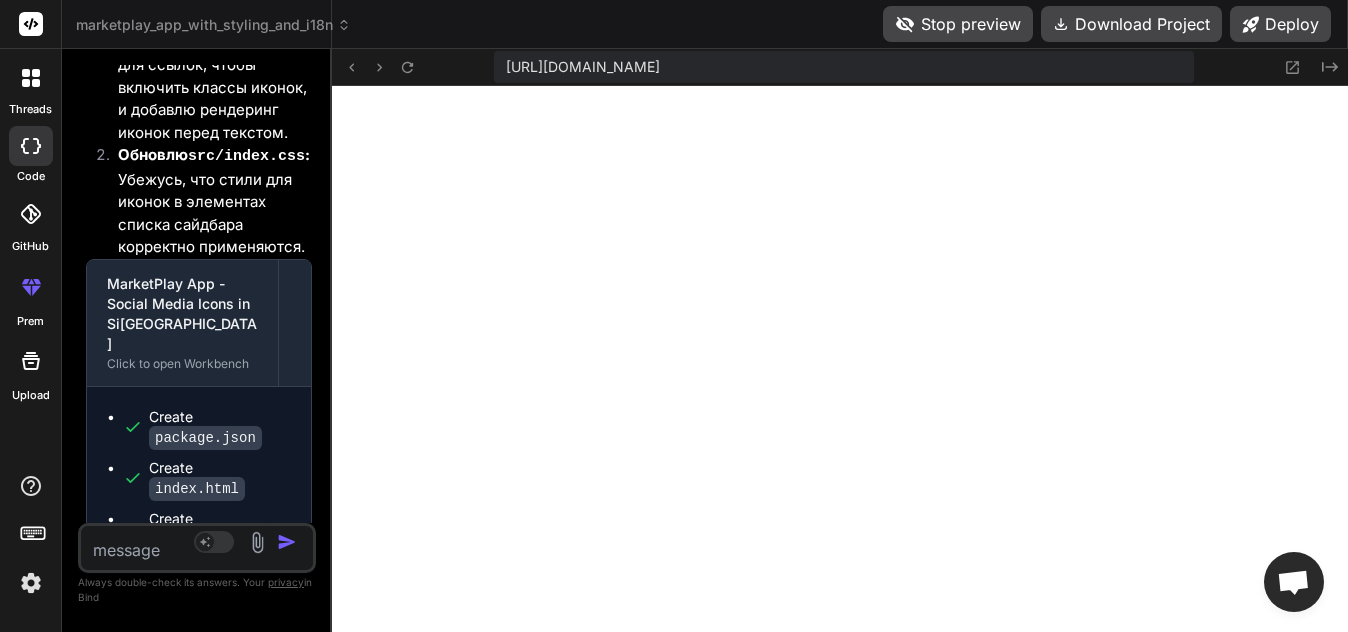 click at bounding box center (177, 544) 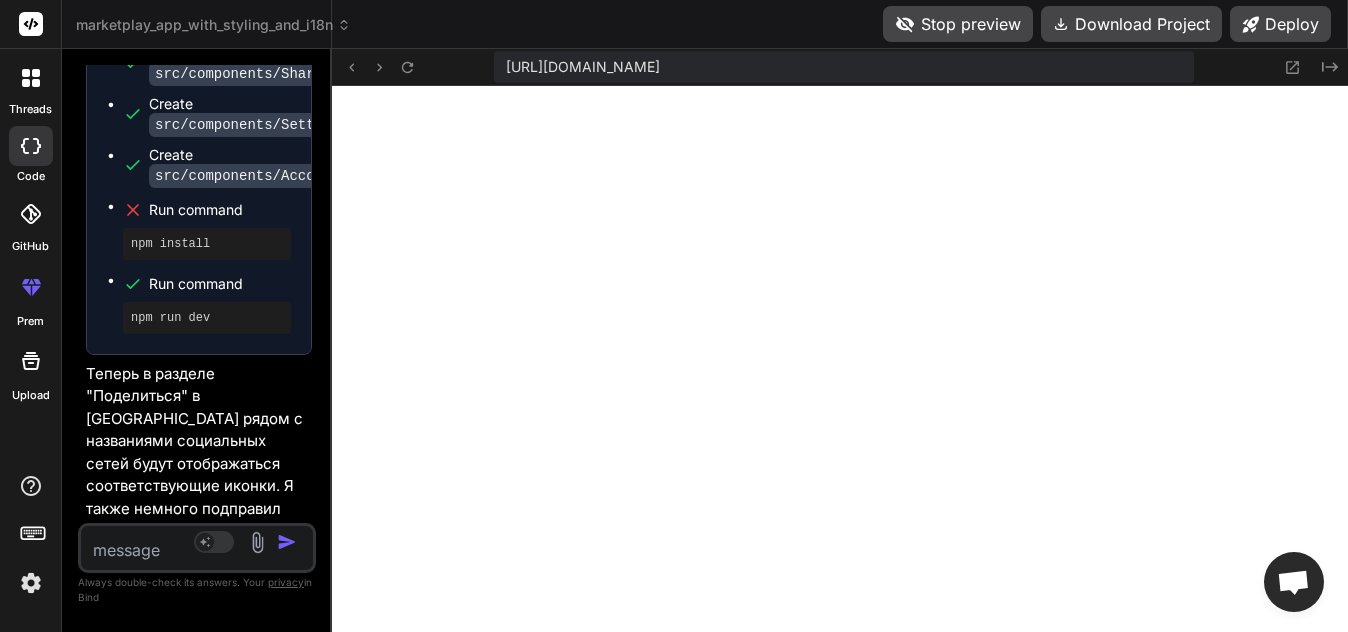scroll, scrollTop: 34716, scrollLeft: 0, axis: vertical 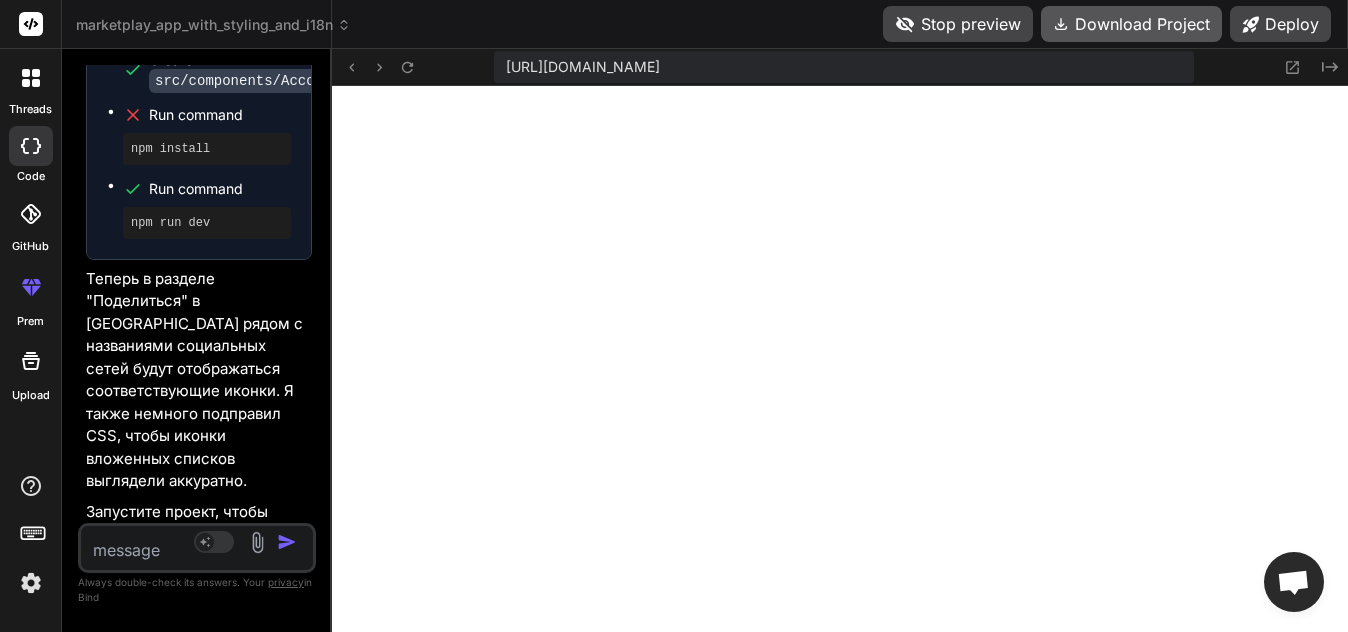 click on "Download Project" at bounding box center (1131, 24) 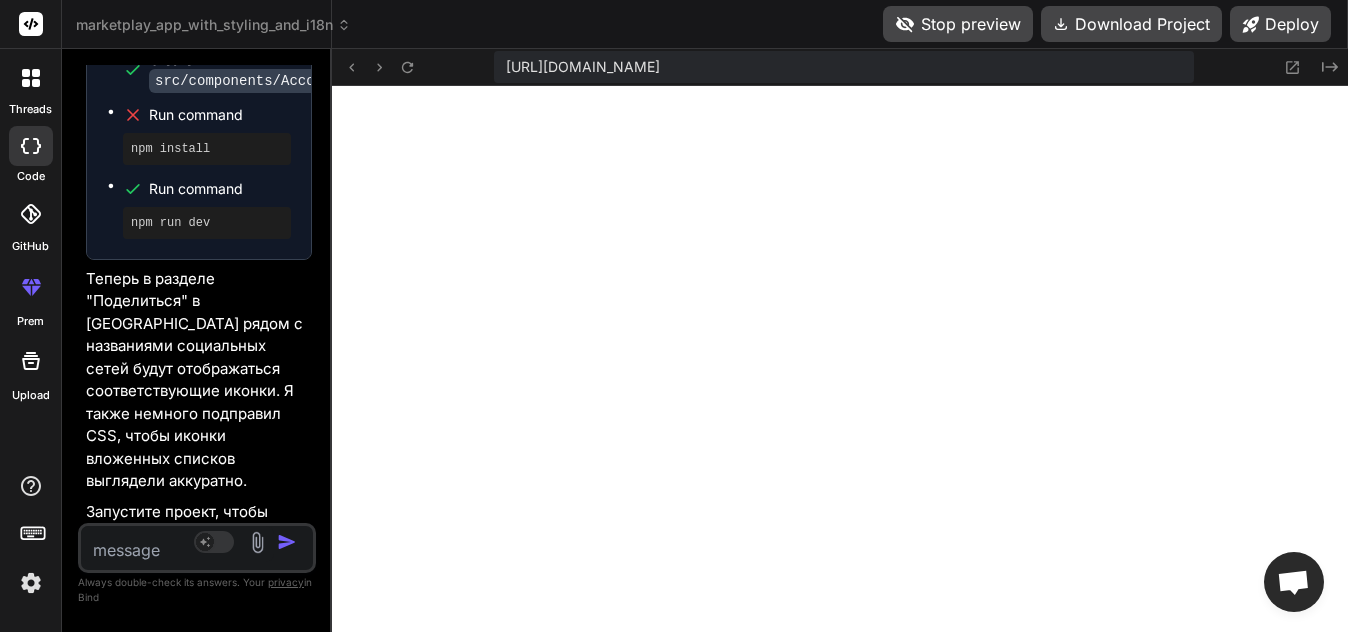 click at bounding box center (177, 544) 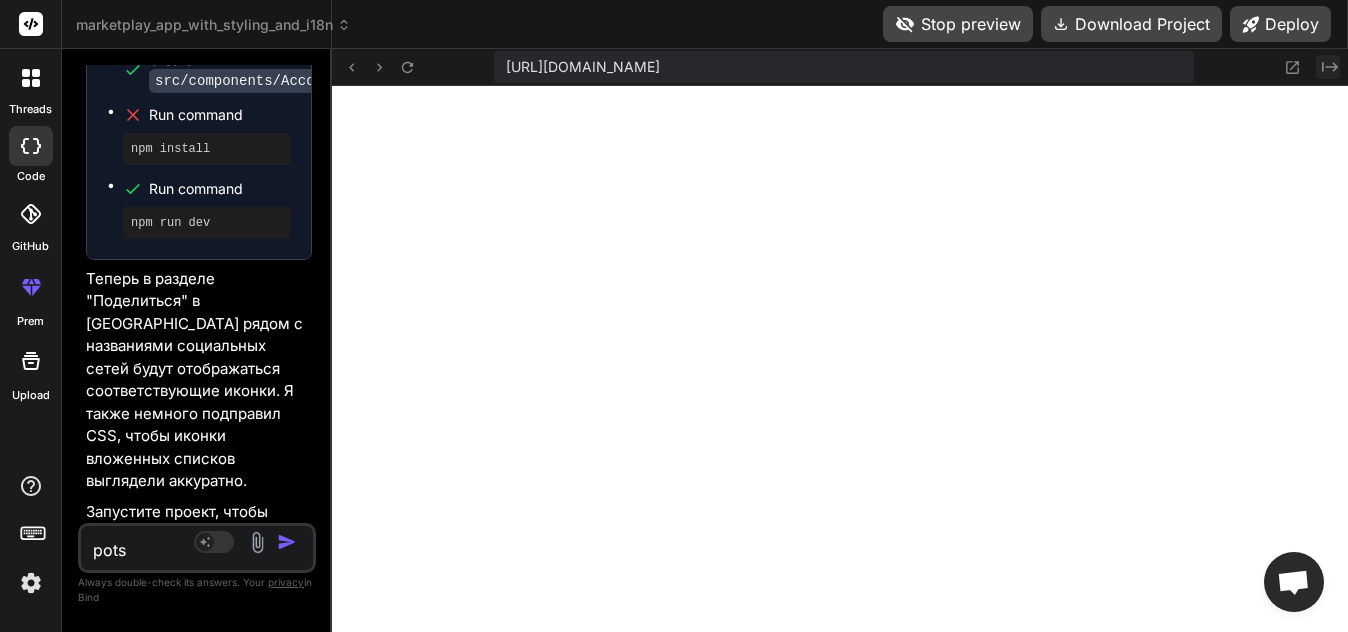 click on "Created with Pixso." 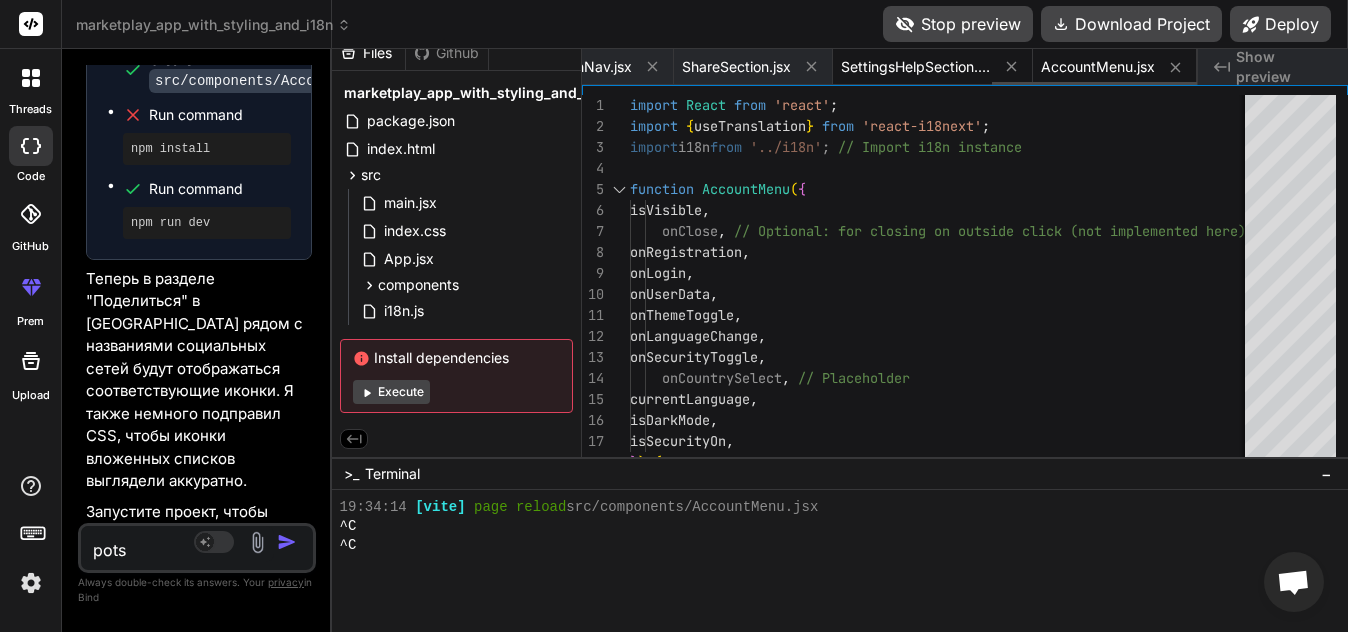 click on "SettingsHelpSection.jsx" at bounding box center (916, 67) 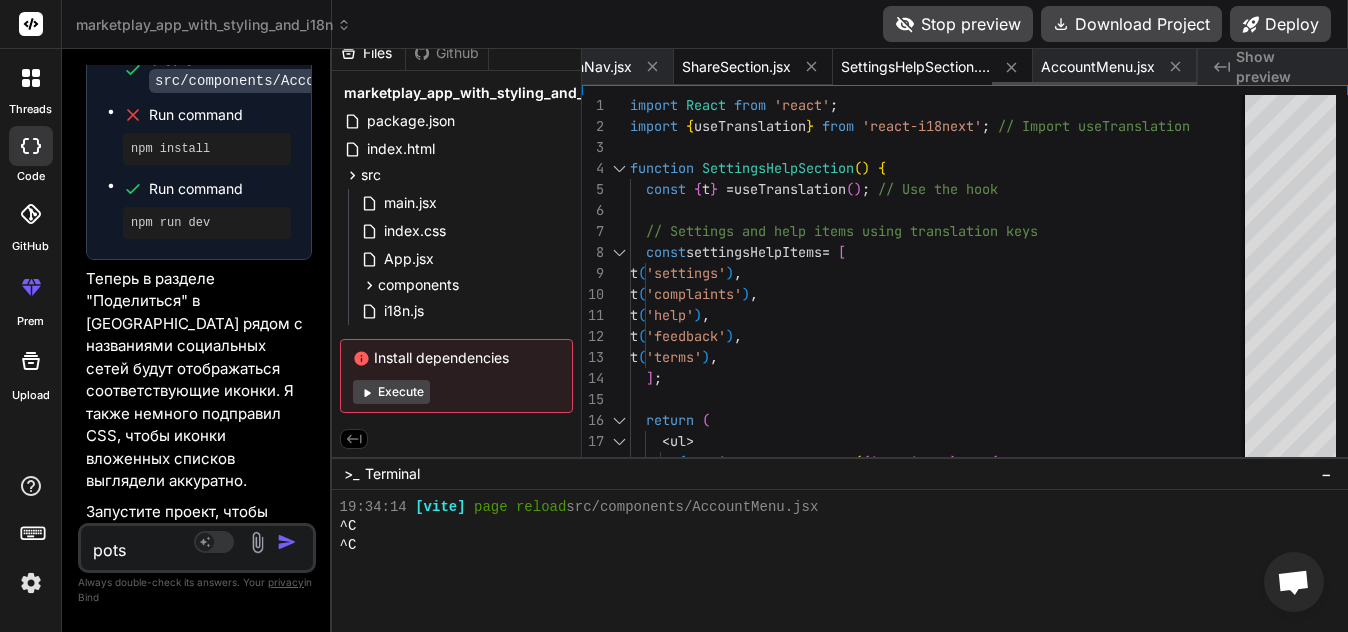 click on "ShareSection.jsx" at bounding box center [736, 67] 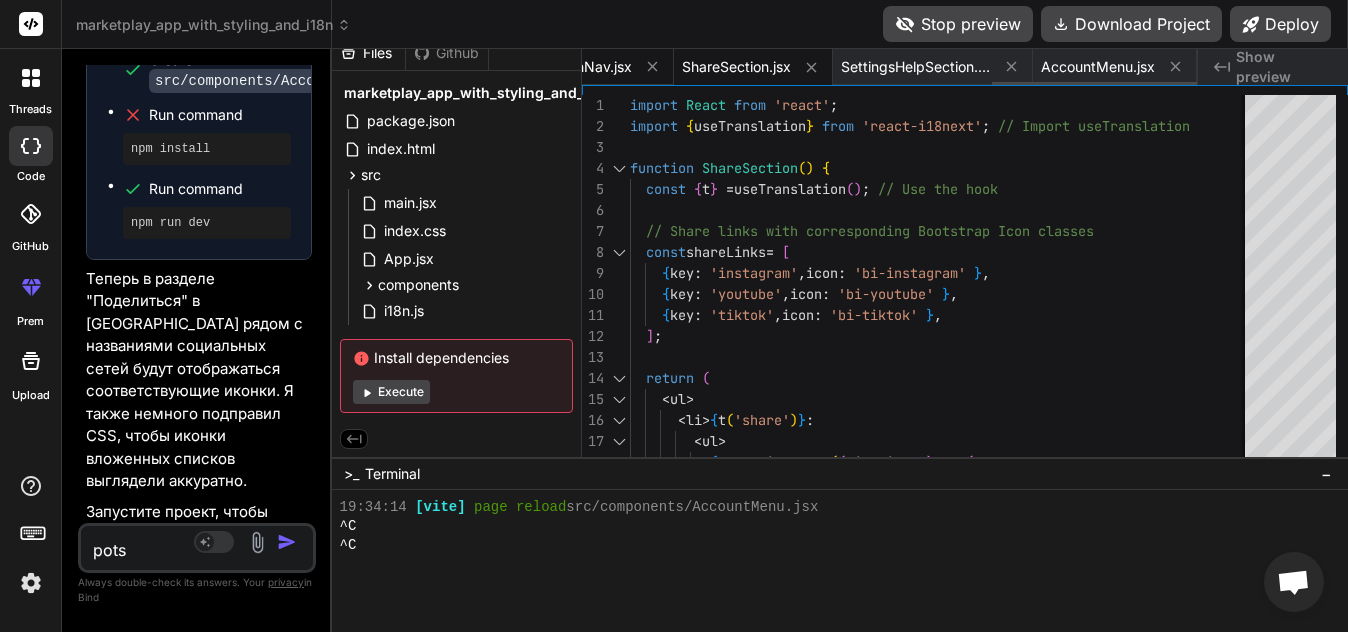 click on "MainNav.jsx" at bounding box center (592, 67) 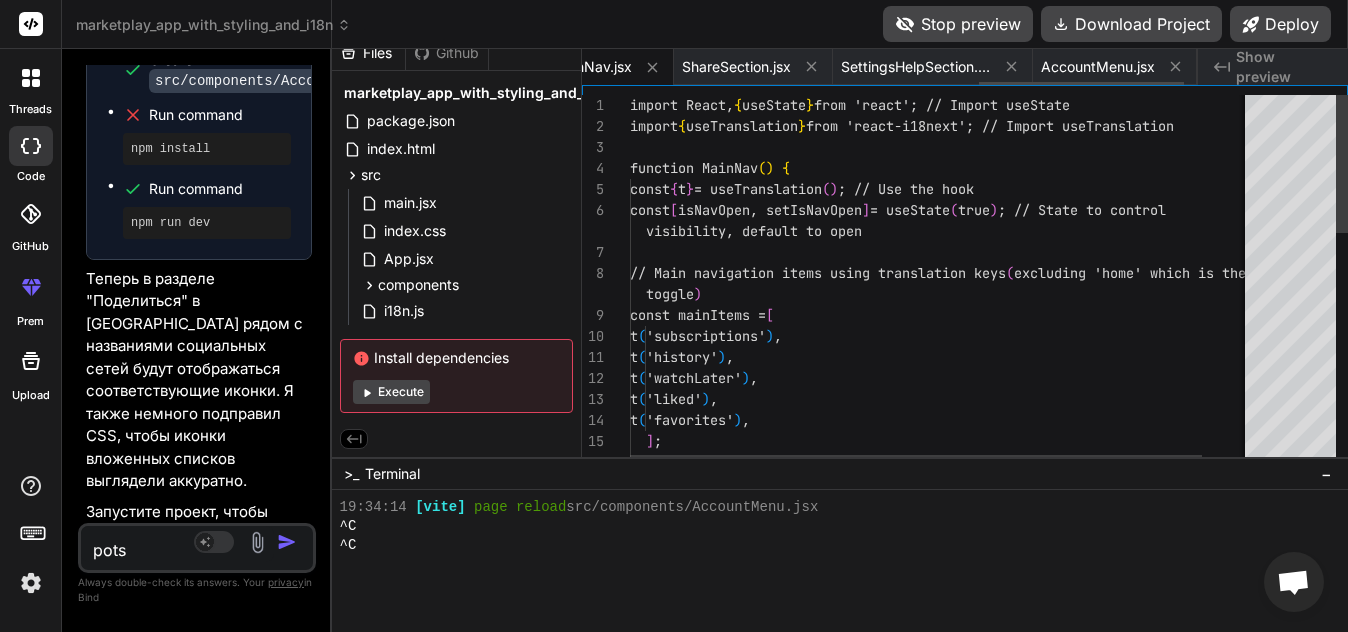 scroll, scrollTop: 0, scrollLeft: 1194, axis: horizontal 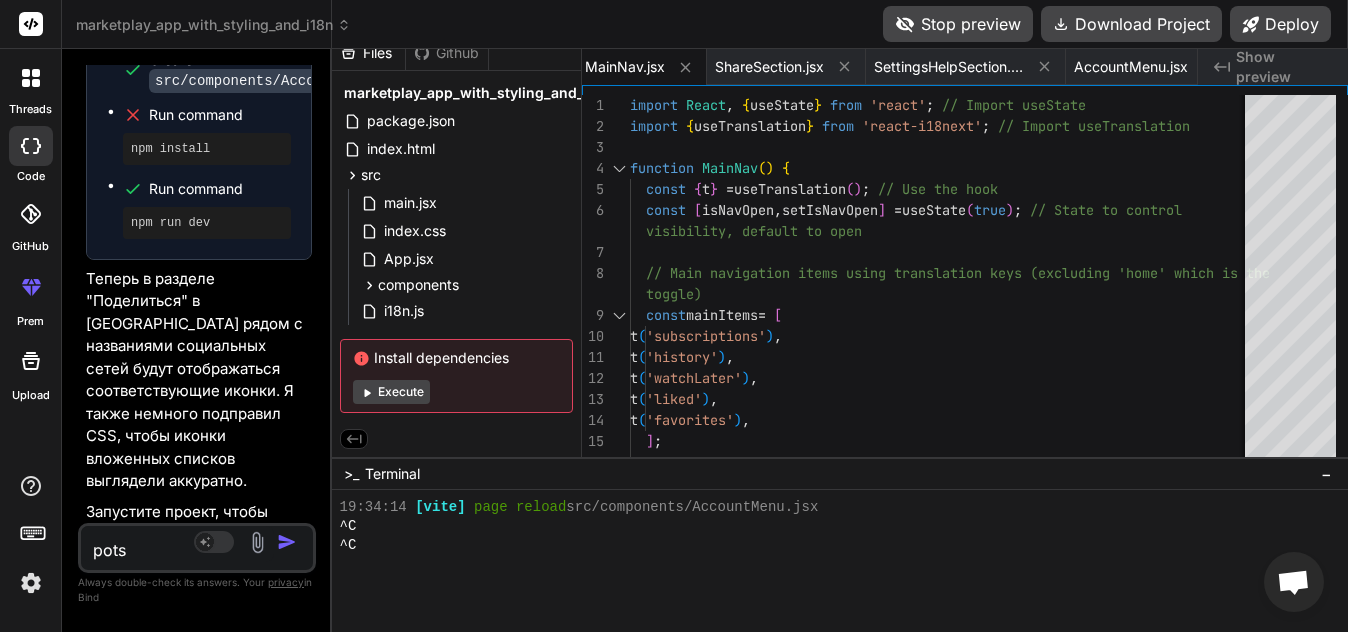 click 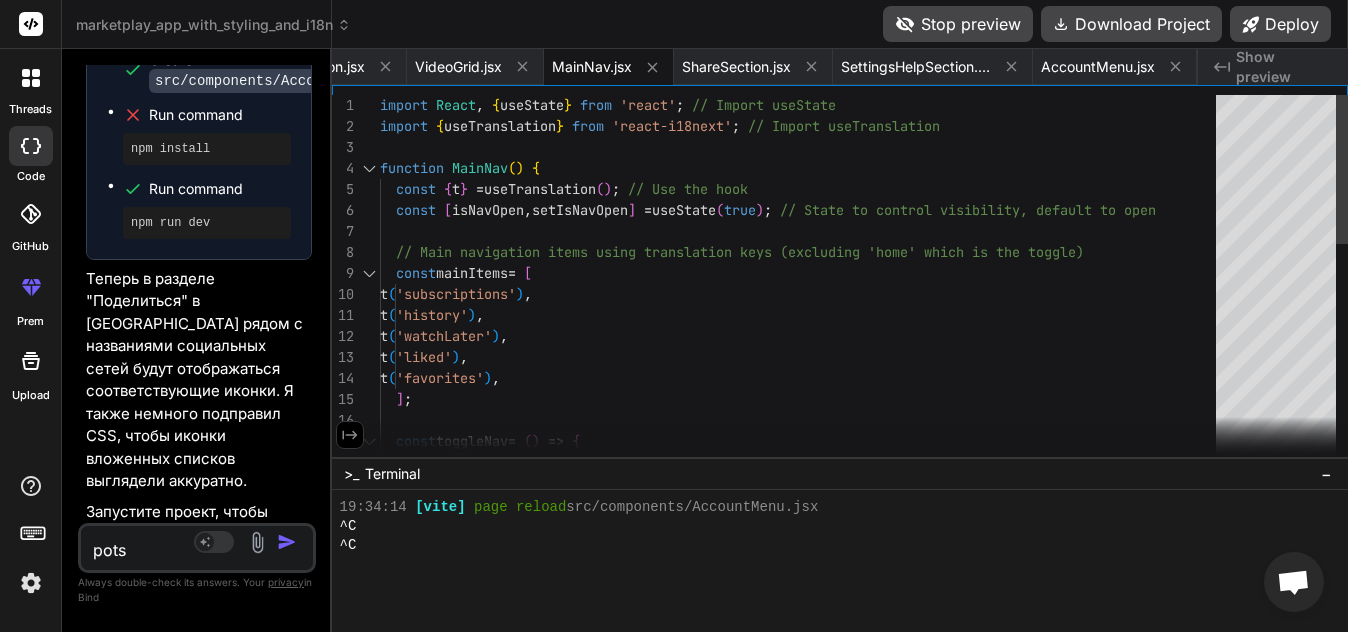 scroll, scrollTop: 0, scrollLeft: 984, axis: horizontal 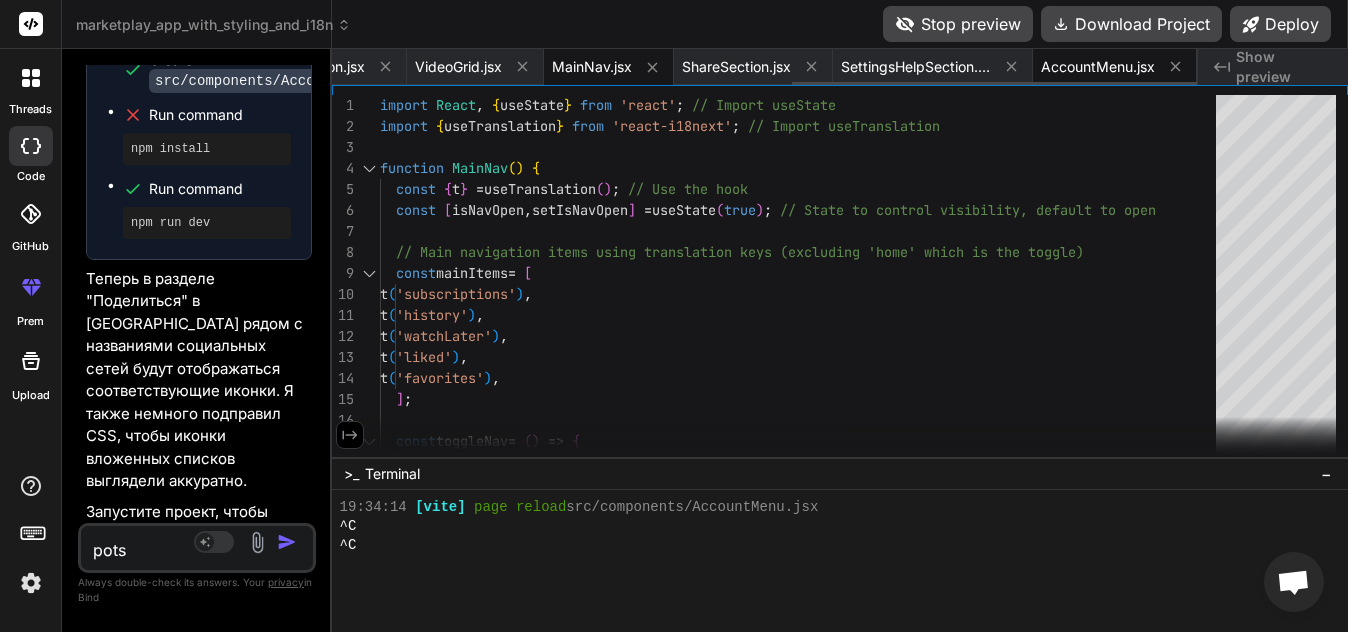 click on "AccountMenu.jsx" at bounding box center [1098, 67] 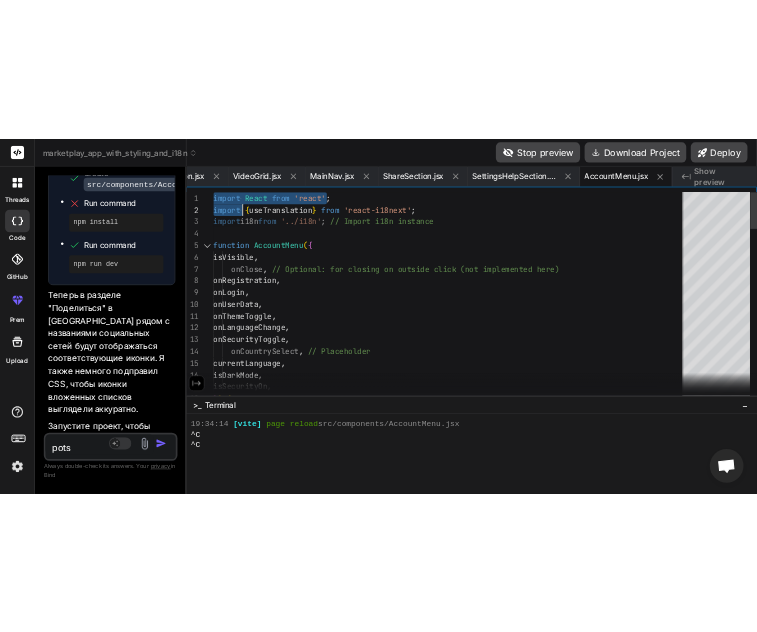 scroll, scrollTop: 0, scrollLeft: 0, axis: both 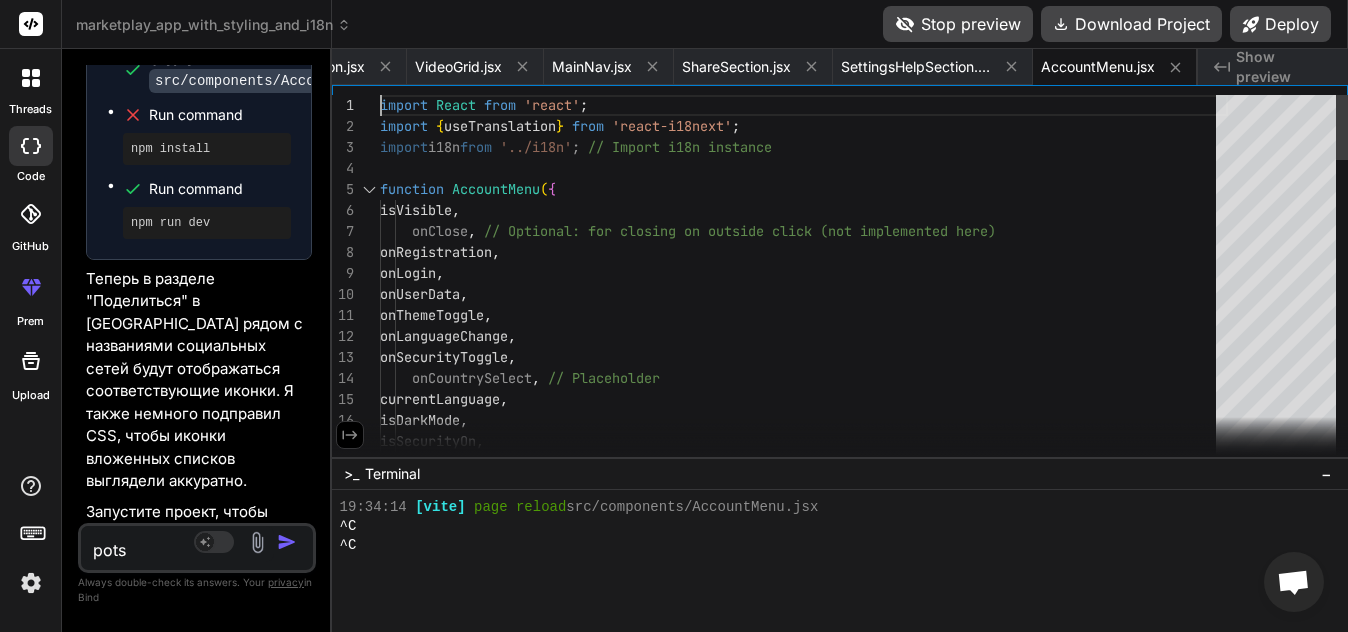 drag, startPoint x: 380, startPoint y: 102, endPoint x: 401, endPoint y: 54, distance: 52.392746 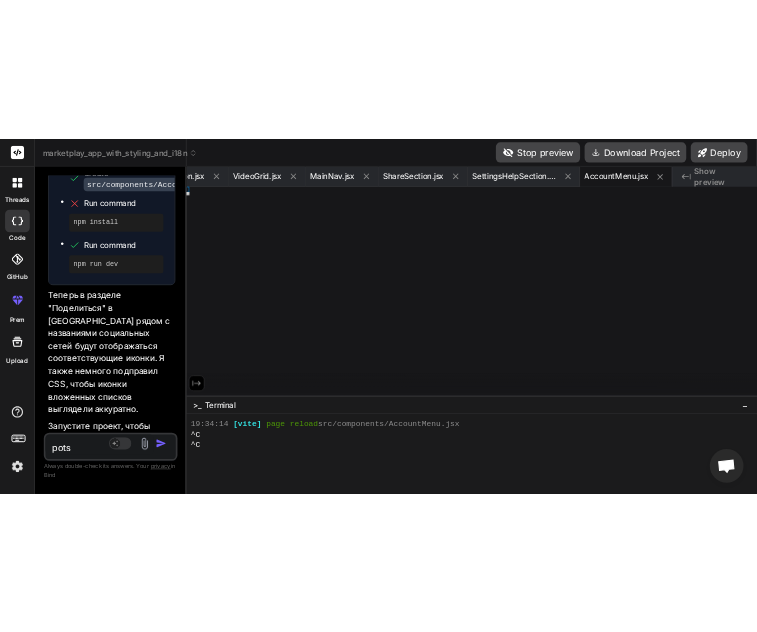 scroll, scrollTop: 65793, scrollLeft: 0, axis: vertical 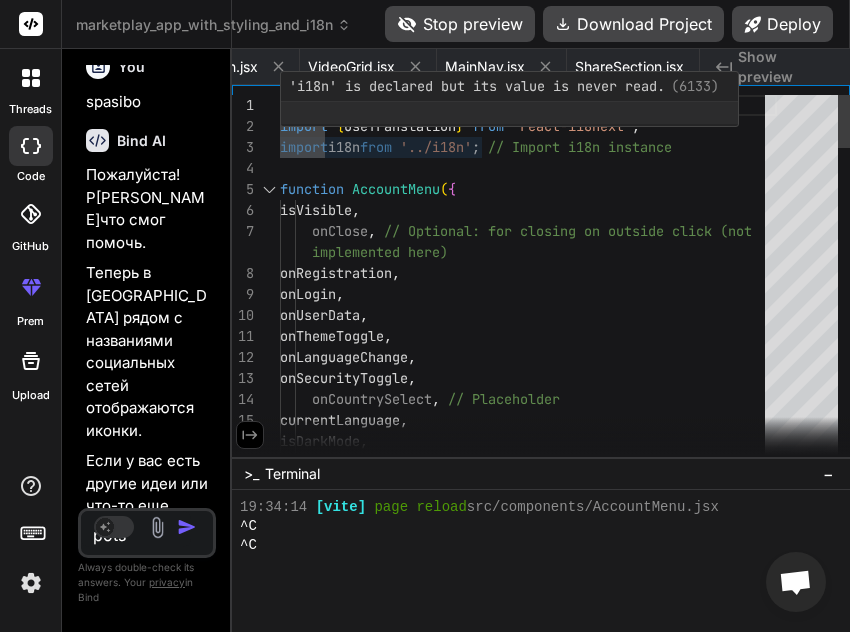 drag, startPoint x: 321, startPoint y: 129, endPoint x: 286, endPoint y: 118, distance: 36.687874 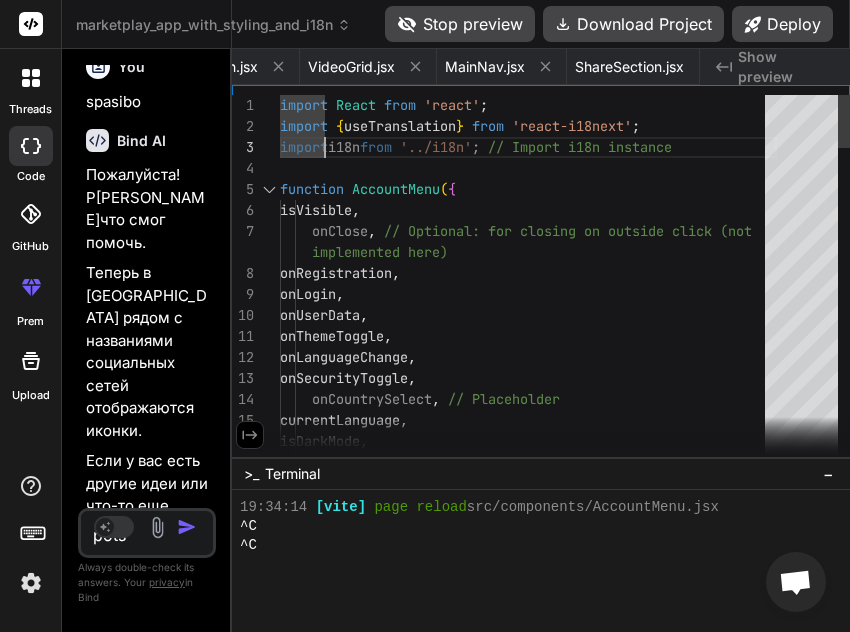 scroll, scrollTop: 0, scrollLeft: 0, axis: both 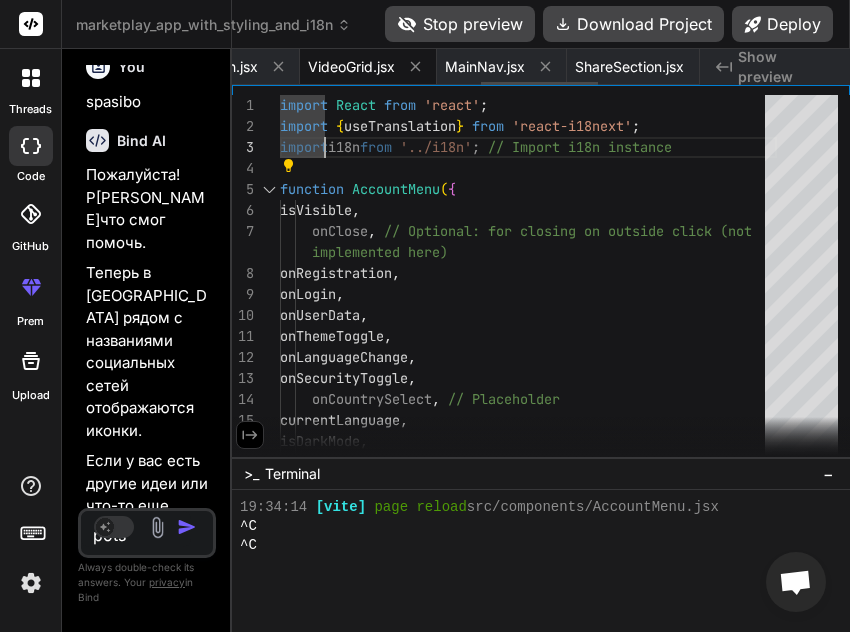 click on "VideoGrid.jsx" at bounding box center [351, 67] 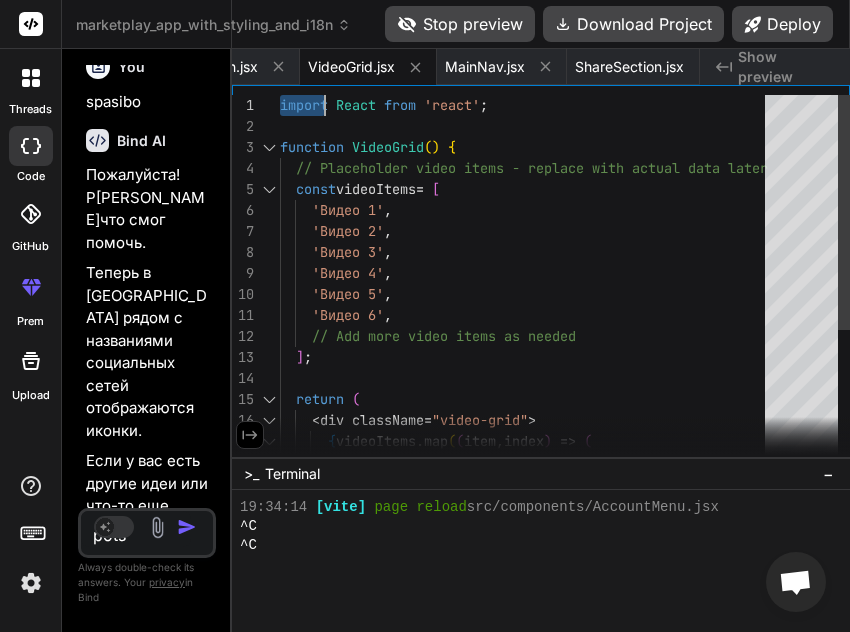 scroll, scrollTop: 0, scrollLeft: 0, axis: both 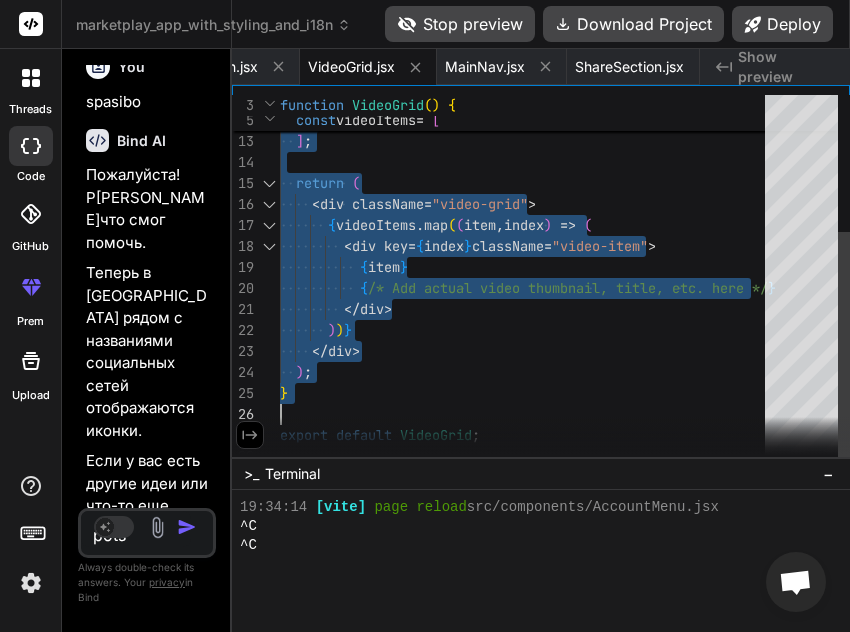 drag, startPoint x: 282, startPoint y: 99, endPoint x: 496, endPoint y: 377, distance: 350.8276 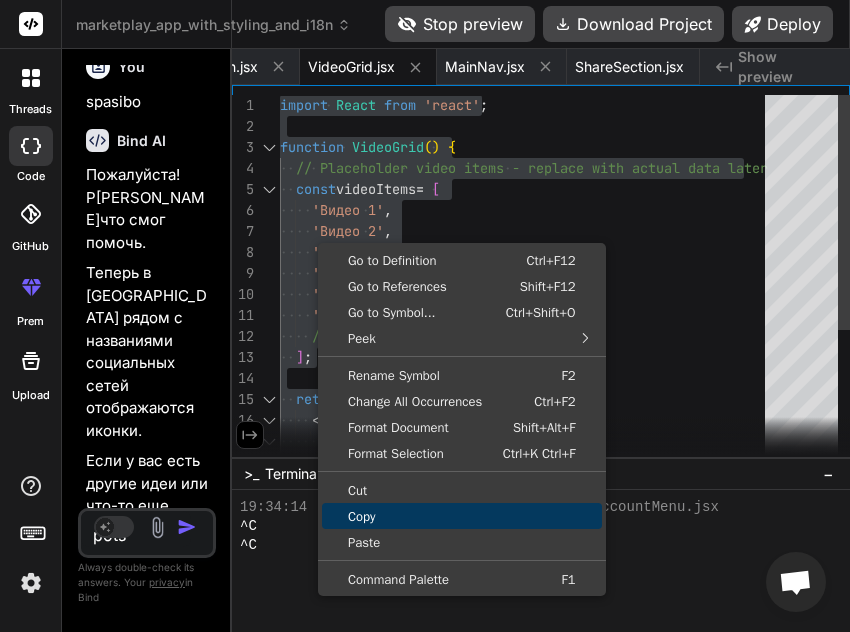 click on "Copy" at bounding box center [462, 516] 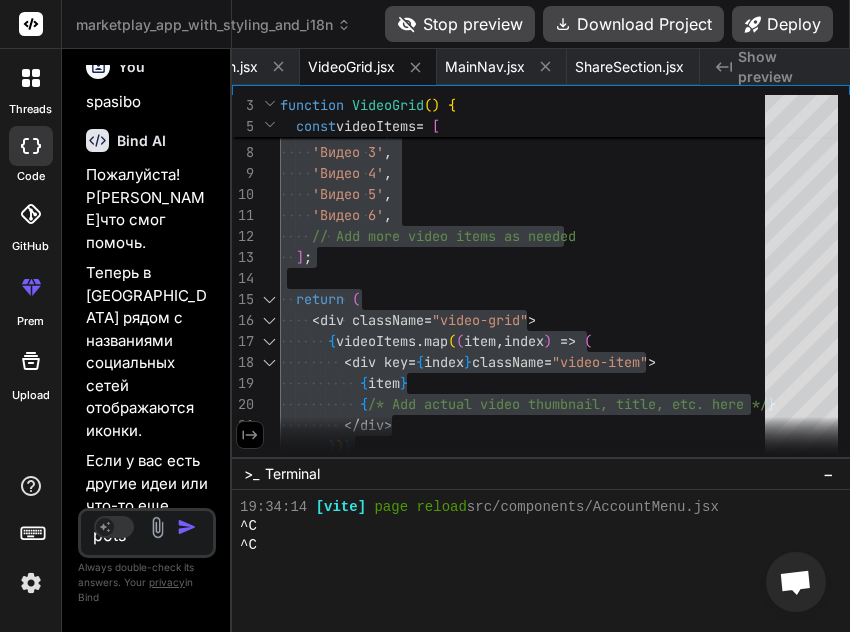 click 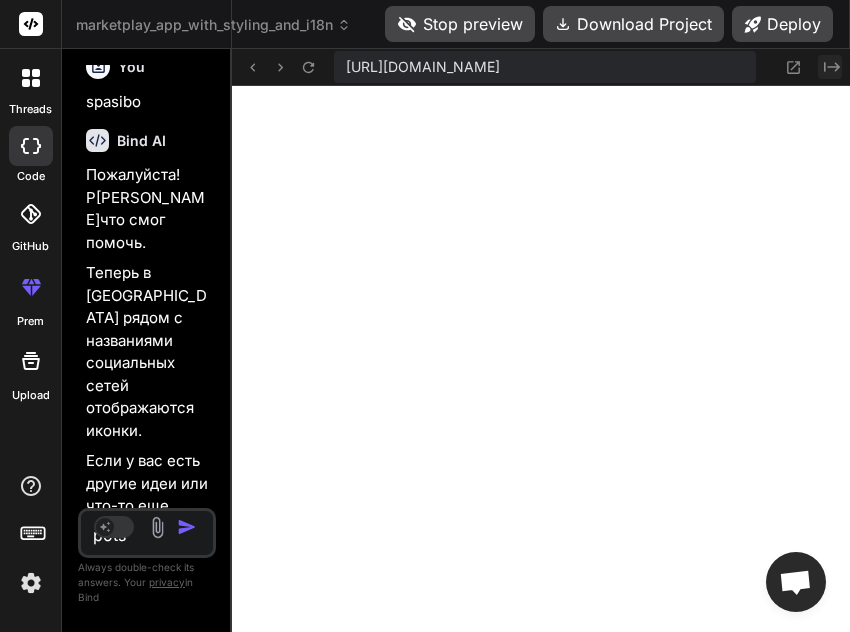 click on "Created with Pixso." 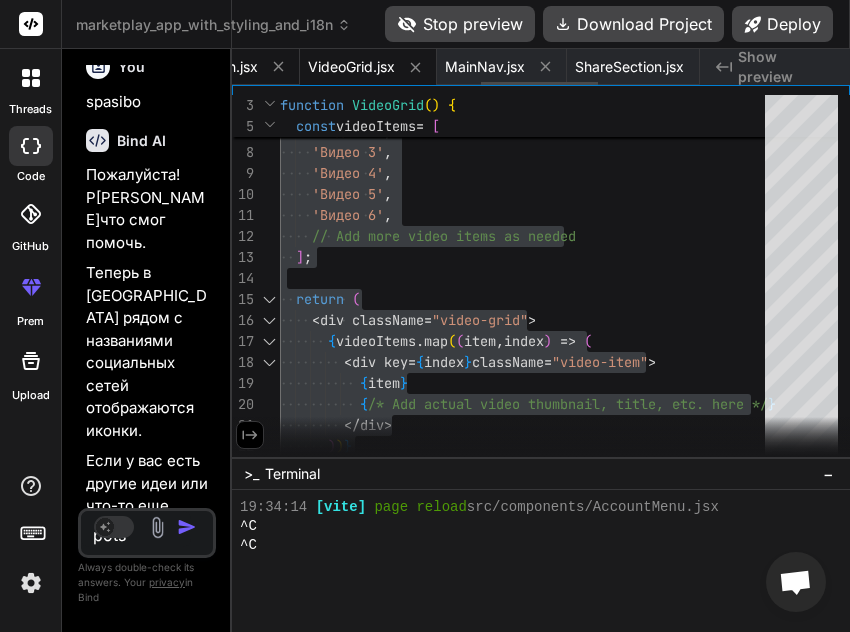 click on "CategoriesSection.jsx" at bounding box center [187, 67] 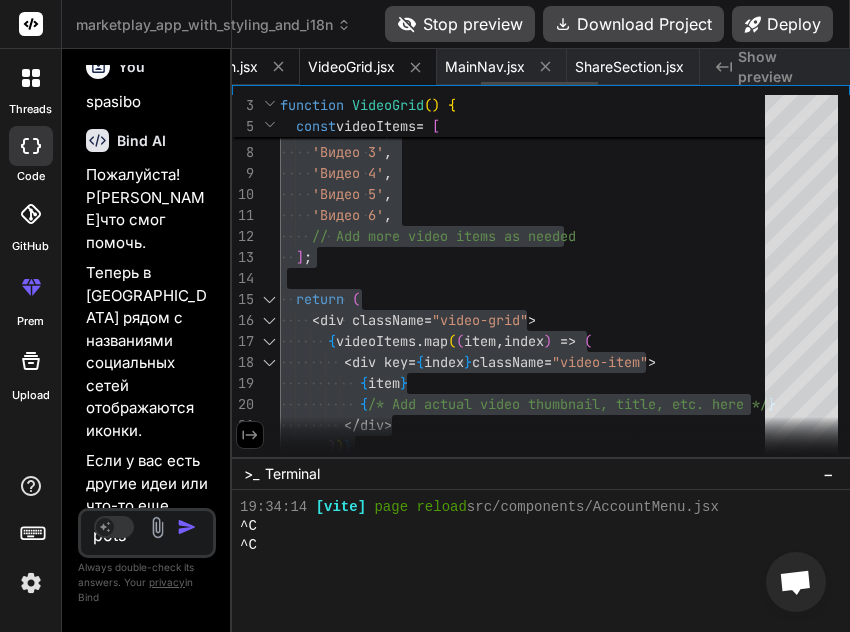 scroll, scrollTop: 0, scrollLeft: 861, axis: horizontal 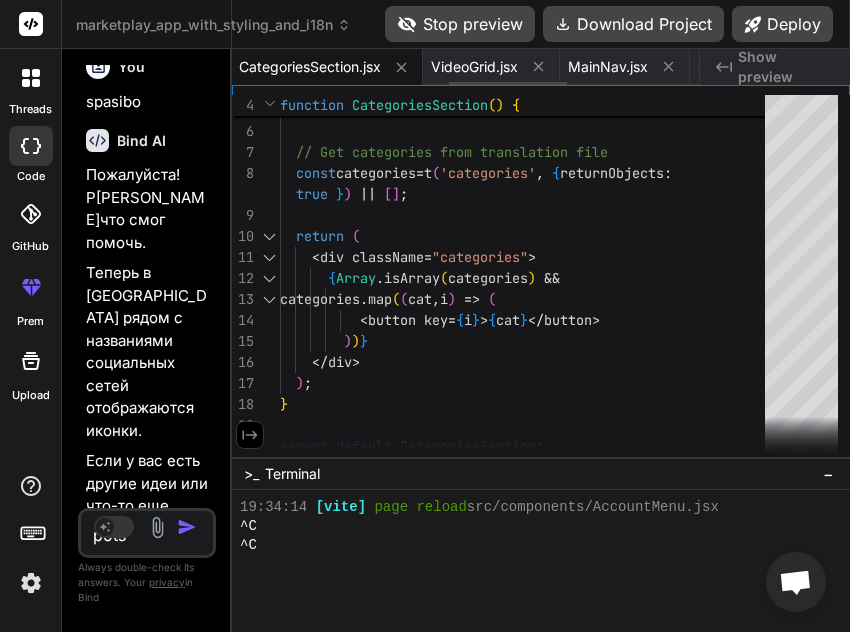 click on "CategoriesSection.jsx" at bounding box center (310, 67) 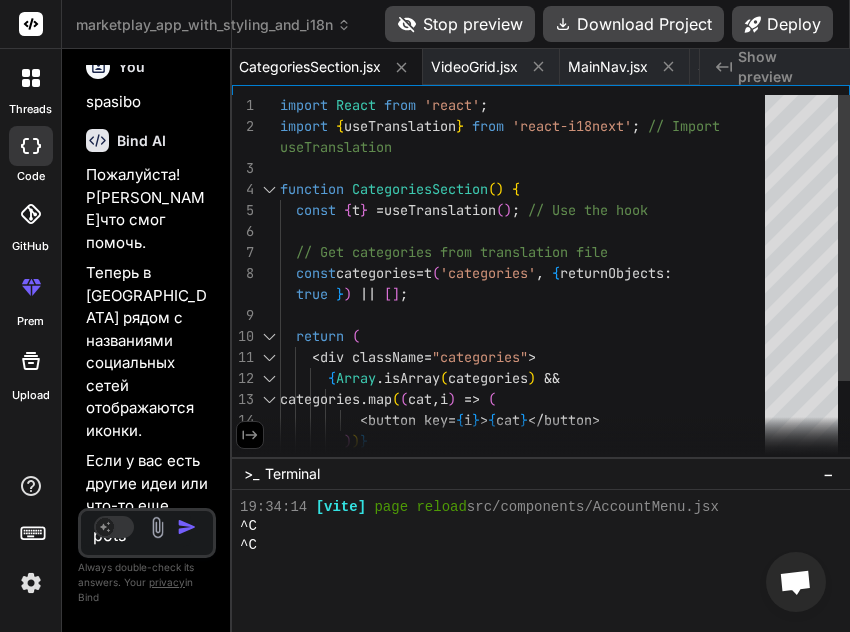 drag, startPoint x: 279, startPoint y: 105, endPoint x: 689, endPoint y: 358, distance: 481.77692 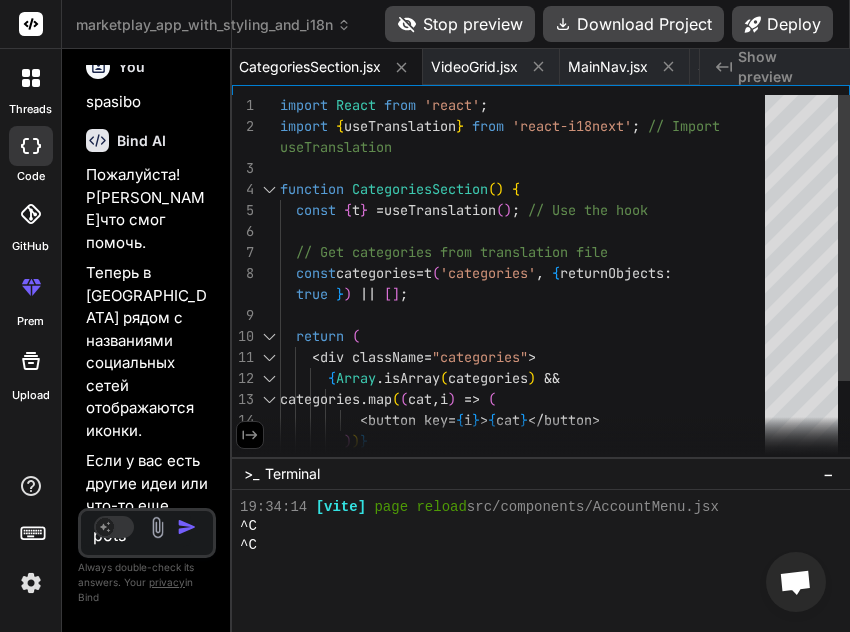 click on "11 12 13 14 15 16 8 9 10 6 7 5 4 3 1 2      < div className = "categories" >        { Array . isArray ( categories )   &&         categories . map ( ( cat ,  i )   =>   (            < button key = { i } > { cat } </ button >          ) ) }      </ div >    const  categories  =  t ( 'categories' ,   {  returnObjects :      return   (    // Get categories from translation file    const   {  t  }   =  useTranslation ( ) ;   // Use the hook function   CategoriesSection ( )   {    true   } )   ||   [ ] ; useTranslation import   React   from   'react' ; import   {  useTranslation  }   from   'react-i18next' ;   // Import  export default CategoriesSection;" at bounding box center (541, 281) 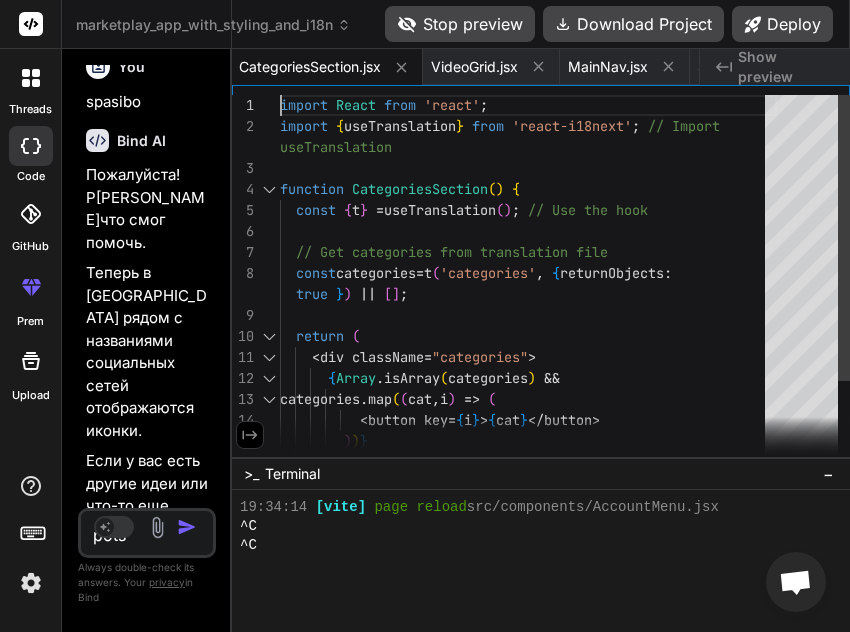 scroll, scrollTop: 0, scrollLeft: 0, axis: both 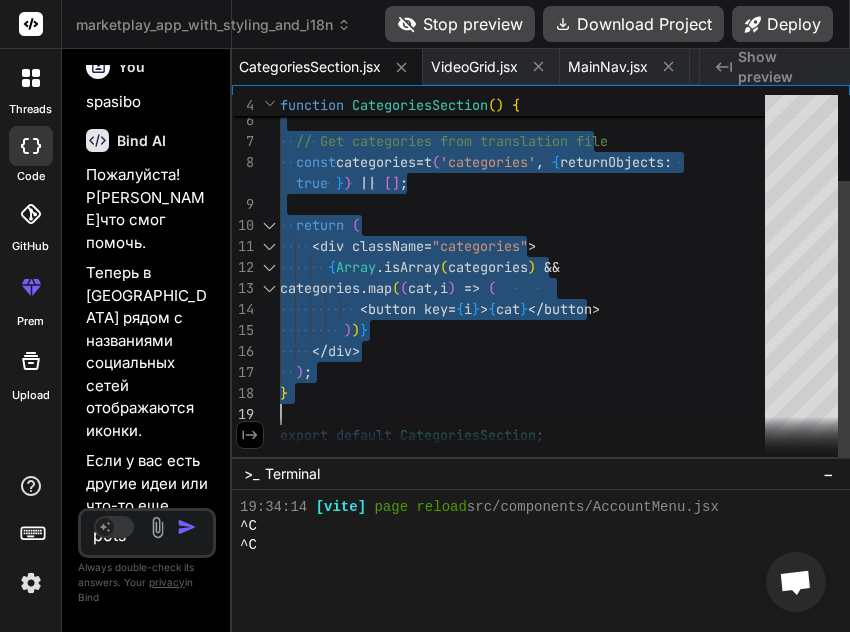 drag, startPoint x: 282, startPoint y: 104, endPoint x: 438, endPoint y: 417, distance: 349.7213 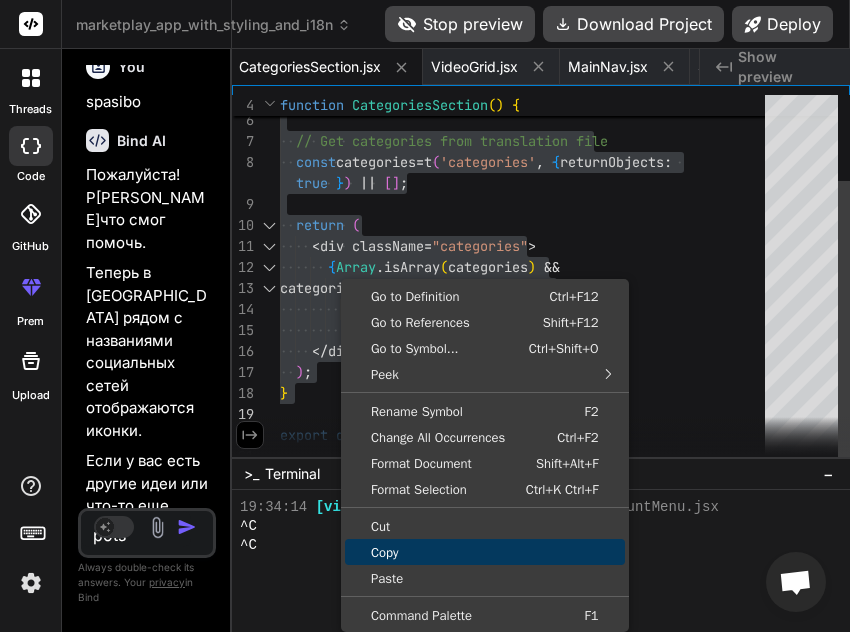 click on "Copy" at bounding box center (485, 552) 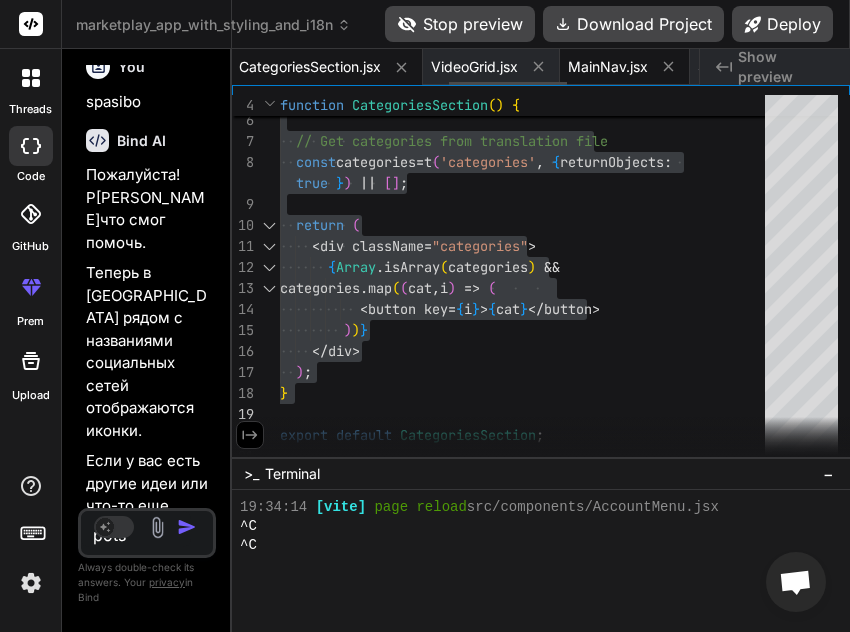 click on "MainNav.jsx" at bounding box center [608, 67] 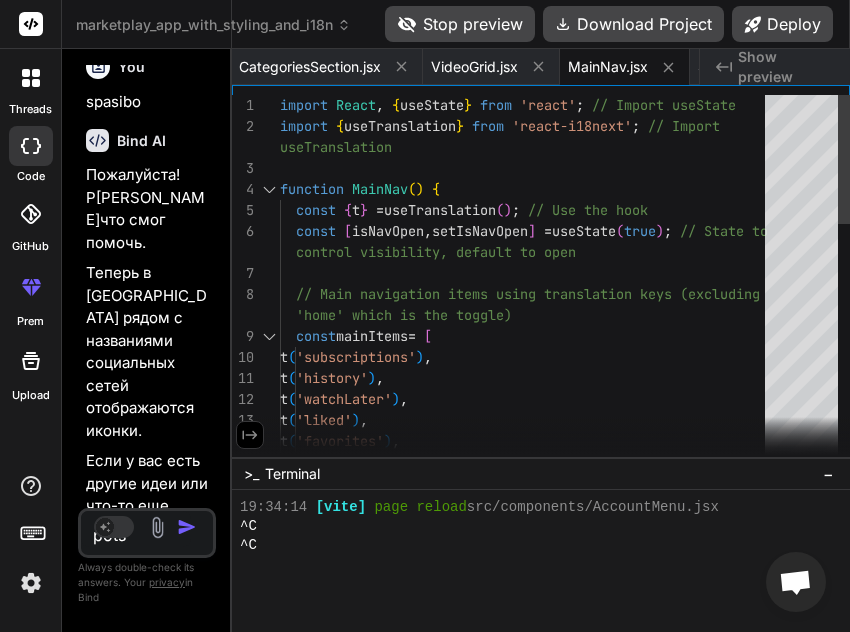 scroll, scrollTop: 0, scrollLeft: 0, axis: both 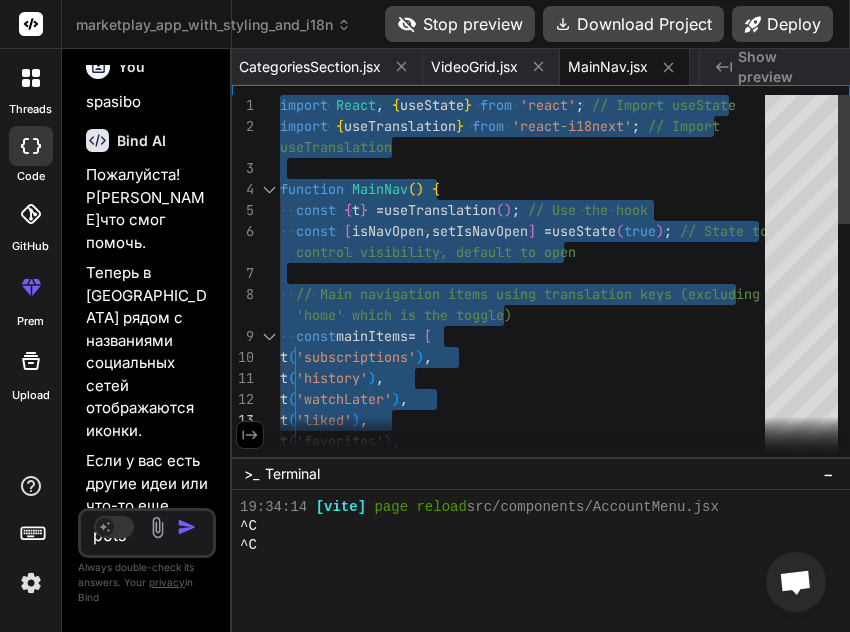 drag, startPoint x: 281, startPoint y: 101, endPoint x: 633, endPoint y: 415, distance: 471.69907 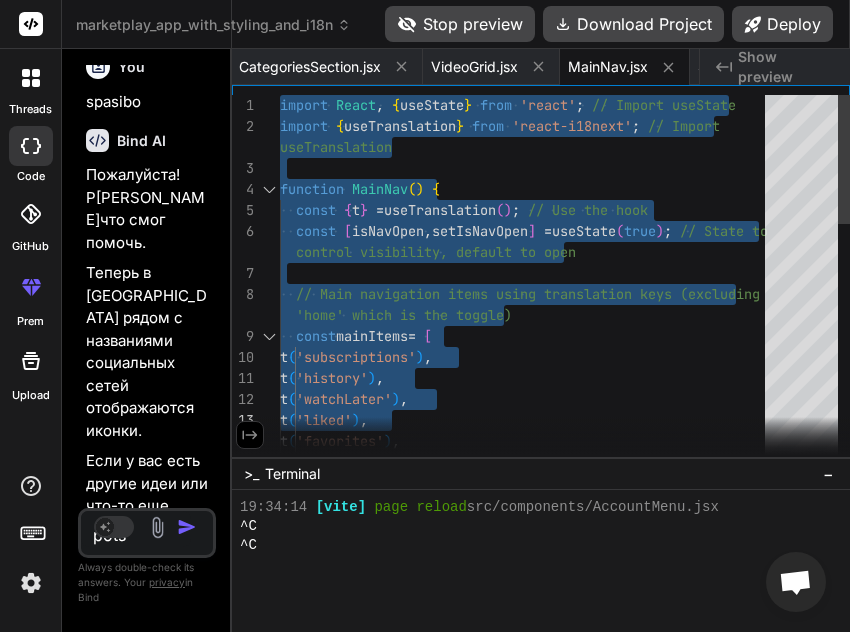 click on "t ( 'history' ) ,     t ( 'watchLater' ) ,     t ( 'liked' ) ,     t ( 'favorites' ) ,    ] ;    // Main navigation items using translation keys (e xcluding     const  mainItems  =   [     t ( 'subscriptions' ) ,    const   [ isNavOpen ,  setIsNavOpen ]   =  useState ( true ) ;   // State to     const   {  t  }   =  useTranslation ( ) ;   // Use the hook    'home' which is the toggle)    control visibility, default to open useTranslation function   MainNav ( )   { import   React ,   {  useState  }   from   'react' ;   // Import useState import   {  useTranslation  }   from   'react-i18next' ;   // Import" at bounding box center [528, 630] 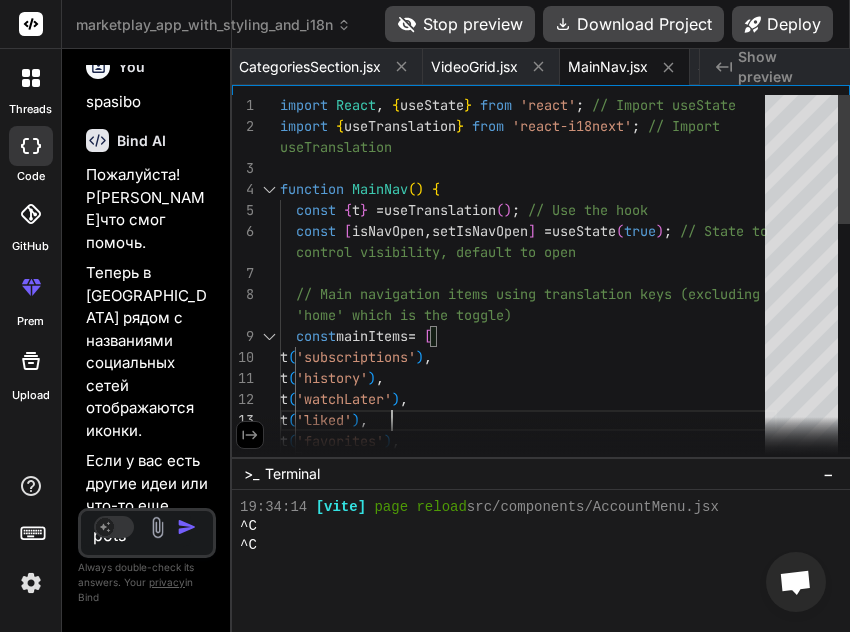 click on "t ( 'history' ) ,     t ( 'watchLater' ) ,     t ( 'liked' ) ,     t ( 'favorites' ) ,    ] ;    // Main navigation items using translation keys (e xcluding     const  mainItems  =   [     t ( 'subscriptions' ) ,    const   [ isNavOpen ,  setIsNavOpen ]   =  useState ( true ) ;   // State to     const   {  t  }   =  useTranslation ( ) ;   // Use the hook    'home' which is the toggle)    control visibility, default to open useTranslation function   MainNav ( )   { import   React ,   {  useState  }   from   'react' ;   // Import useState import   {  useTranslation  }   from   'react-i18next' ;   // Import" at bounding box center [528, 630] 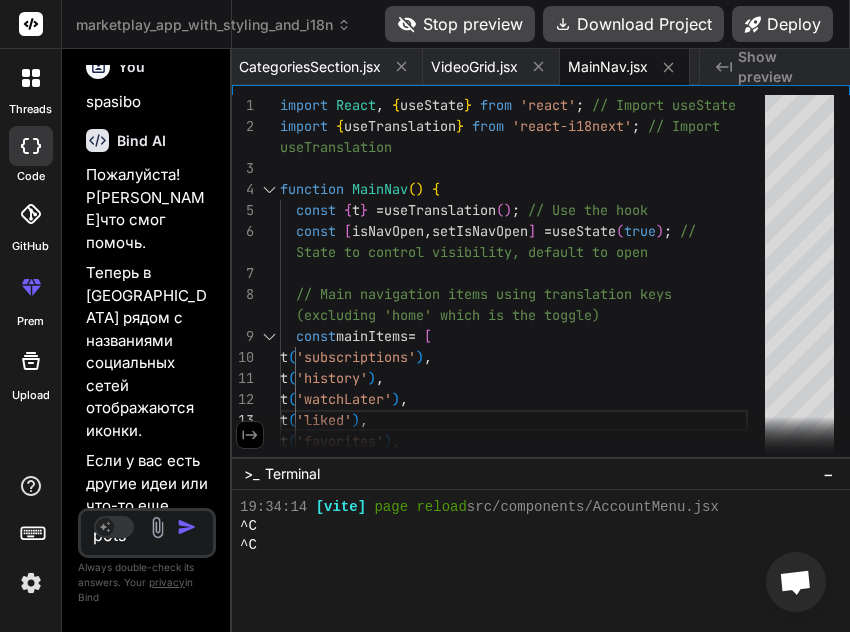 scroll, scrollTop: 56793, scrollLeft: 0, axis: vertical 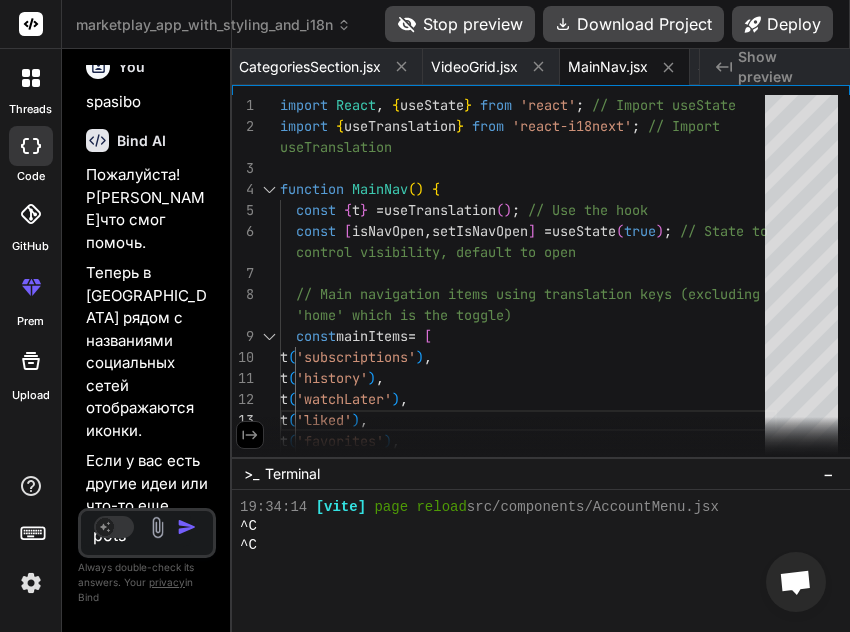 drag, startPoint x: 230, startPoint y: 141, endPoint x: 108, endPoint y: 169, distance: 125.17188 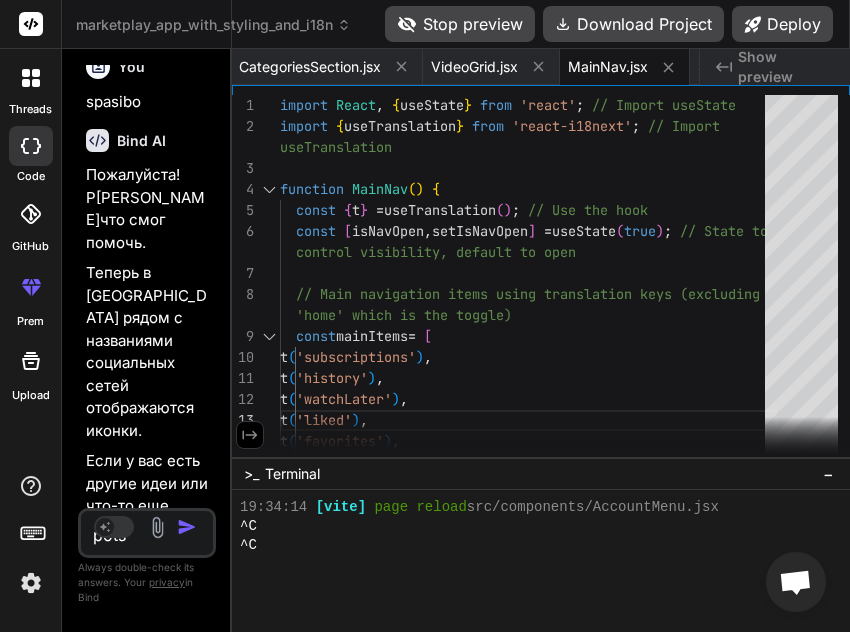 click on "Bind AI Web Search Created with Pixso. Code Generator You Bind AI I can see you have a React app with internationalization using react-i18next. To help you effectively, I need to understand what you'd like me to do with this code.
Current Analysis:
🔹  Project : MarketPlay App
🔧  Tech Stack : React + i18next + Bootstrap
📁  Components :
App.jsx (main component)
Sidebar component
i18n configuration
CSS styling
What I can help with:
Complete the missing components (Sidebar, i18n config)
Set up the full project structure
Add functionality to the categories/search
Improve the UI/styling
Fix any issues or add features
Please let me know:
What would you like me to do? For example:
"Complete the missing files and set up the full project"
"Add a product listing feature"
"Improve the design and make it responsive"
"Add shopping cart functionality"
Once you clarify, I'll provide a complete solution! You ti mojesh sozdat stil ? Bind AI
🔹  Project
🔧  Files" at bounding box center [147, 340] 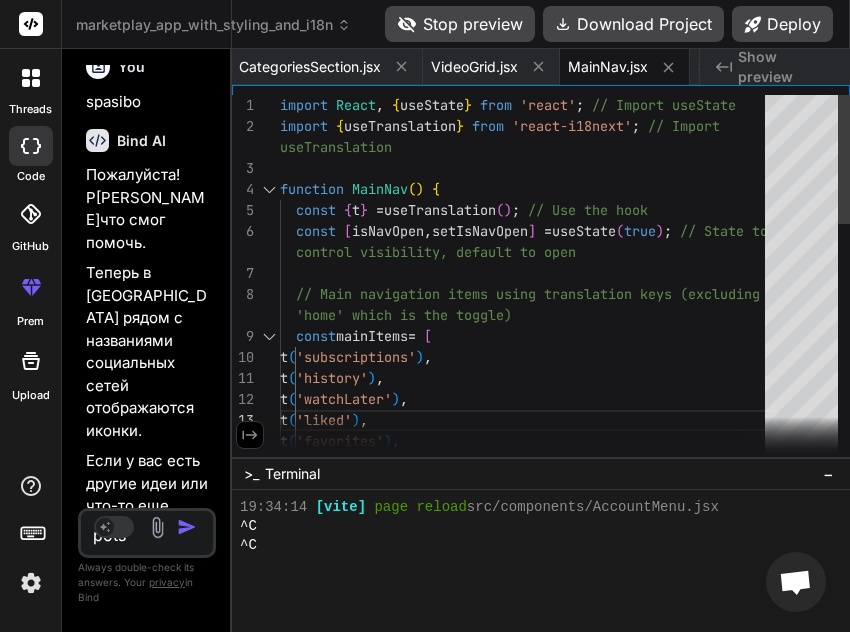 click on "1" at bounding box center [256, 105] 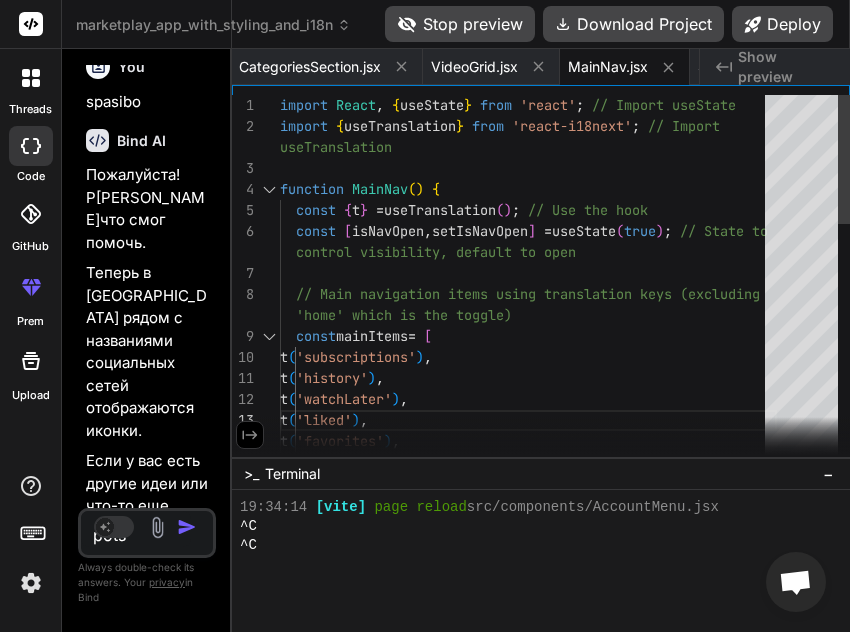 scroll, scrollTop: 0, scrollLeft: 0, axis: both 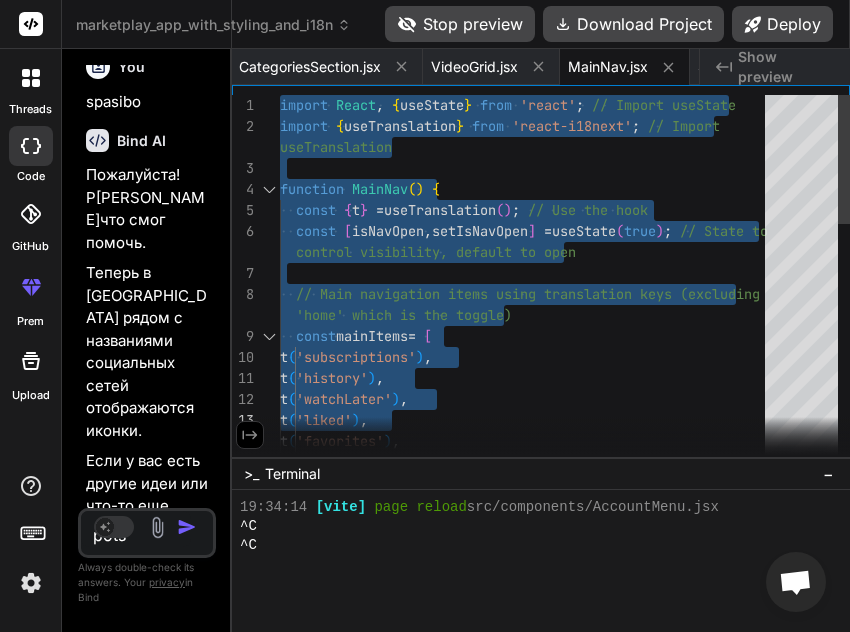 drag, startPoint x: 280, startPoint y: 104, endPoint x: 729, endPoint y: 439, distance: 560.2017 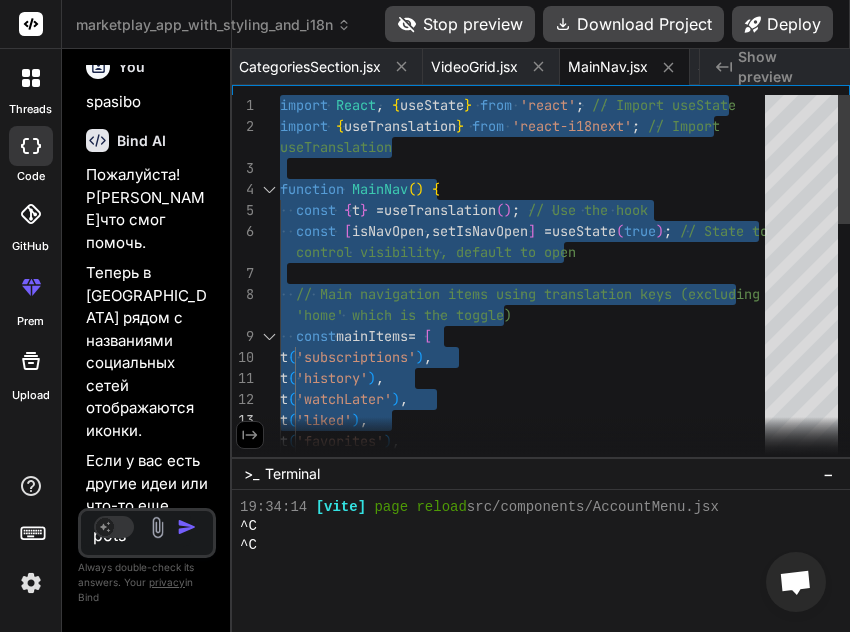click on "import   React ,   {  useState  }   from   'react' ;   // Import useState import   {  useTranslation  }   from   'react-i18next' ;   // Import  useTranslation function   MainNav ( )   {    const   {  t  }   =  useTranslation ( ) ;   // Use the hook    const   [ isNavOpen ,  setIsNavOpen ]   =  useState ( true ) ;   // State to     control visibility, default to open    // Main navigation items using translation keys (e xcluding     'home' which is the toggle)    const  mainItems  =   [     t ( 'subscriptions' ) ,     t ( 'history' ) ,     t ( 'watchLater' ) ,     t ( 'liked' ) ,     t ( 'favorites' ) ,    ] ;" at bounding box center [528, 630] 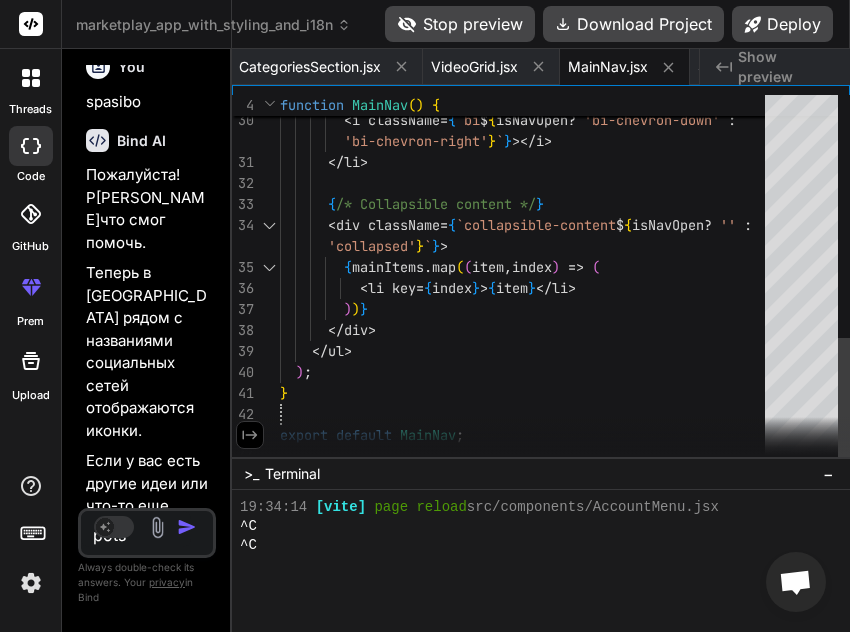 drag, startPoint x: 385, startPoint y: 219, endPoint x: 624, endPoint y: 396, distance: 297.40546 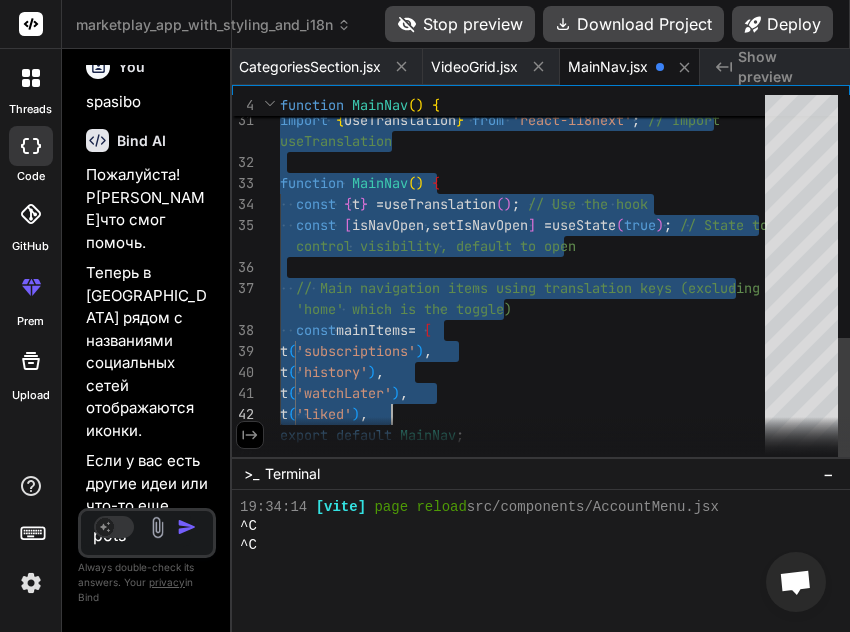 scroll, scrollTop: 0, scrollLeft: 873, axis: horizontal 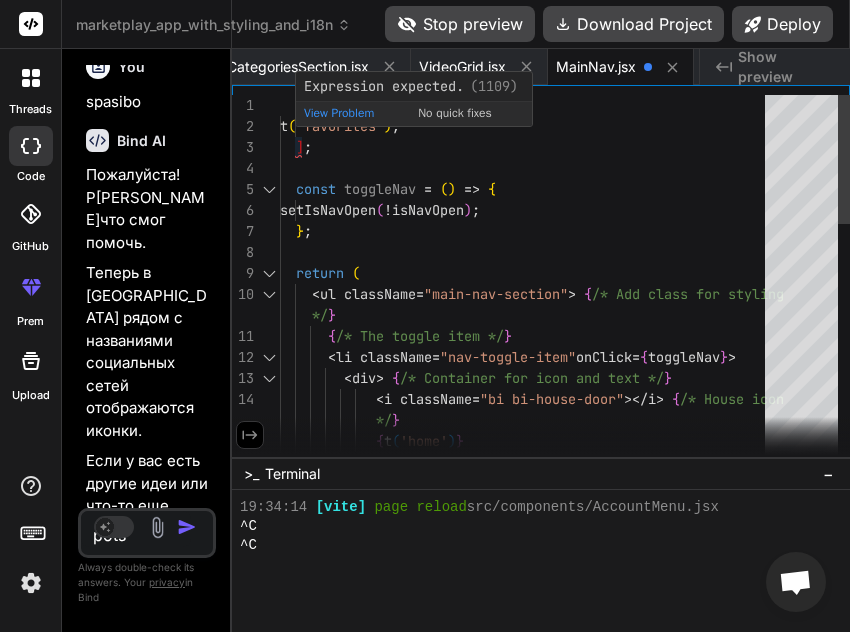 click on "{ t ( 'home' ) }          </ div >              < i className = "bi bi-house-door" ></i >   { /* House icon               */ }        { /* The toggle item */ }        < li className = "nav-toggle-item"  onClick = { toggleNav } >          < div >   { /* Container for icon and text */ }      < ul className = "main-nav-section" >   { /* Add class for styling       */ }    return   (    const   toggleNav   =   ( )   =>   {     setIsNavOpen ( ! isNavOpen ) ;    } ;    ] ;     t ( 'favorites' ) ," at bounding box center (528, 630) 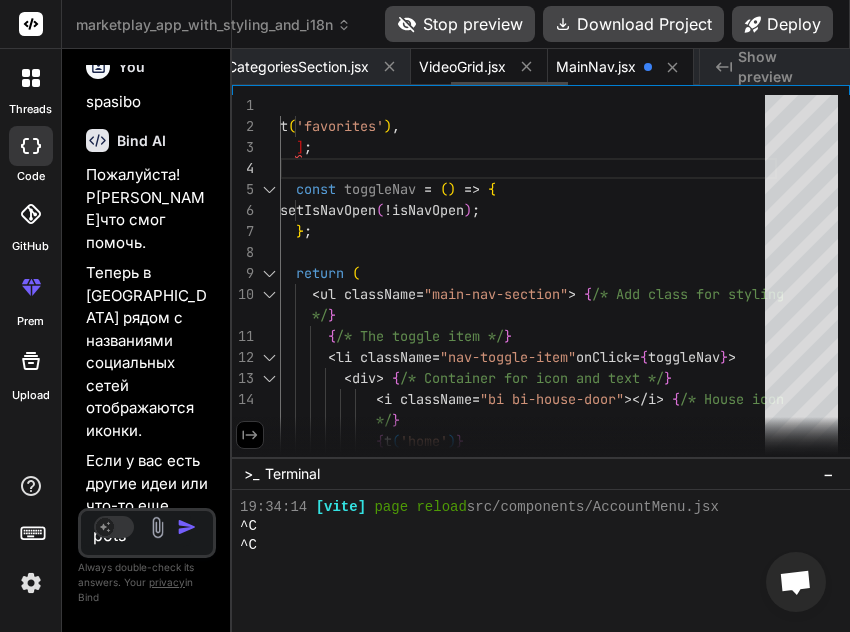 click on "VideoGrid.jsx" at bounding box center (462, 67) 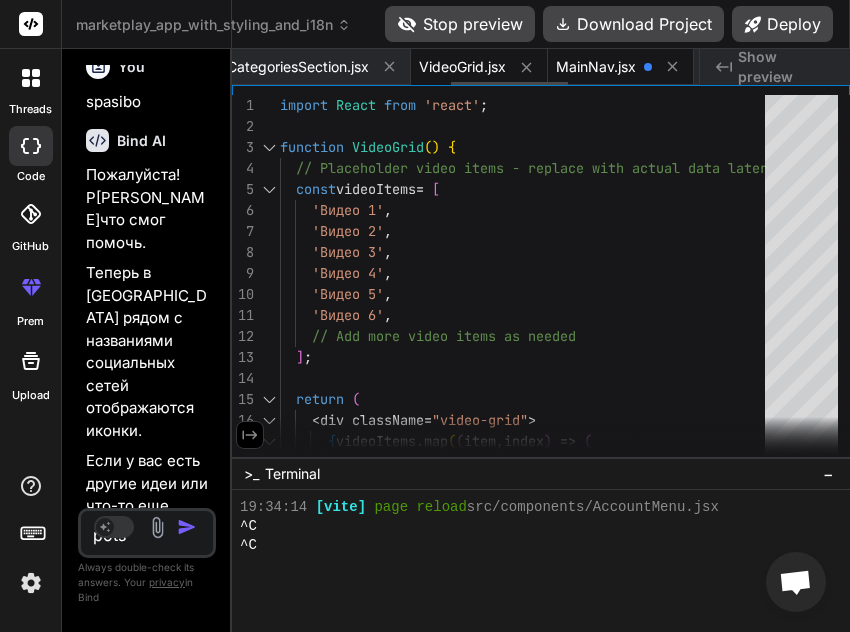 click on "MainNav.jsx" at bounding box center (596, 67) 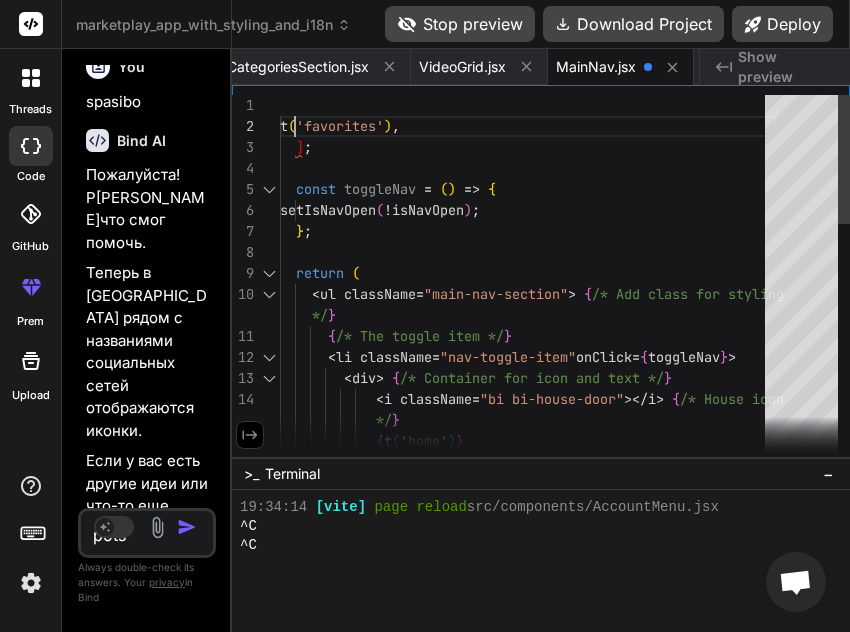 scroll, scrollTop: 0, scrollLeft: 0, axis: both 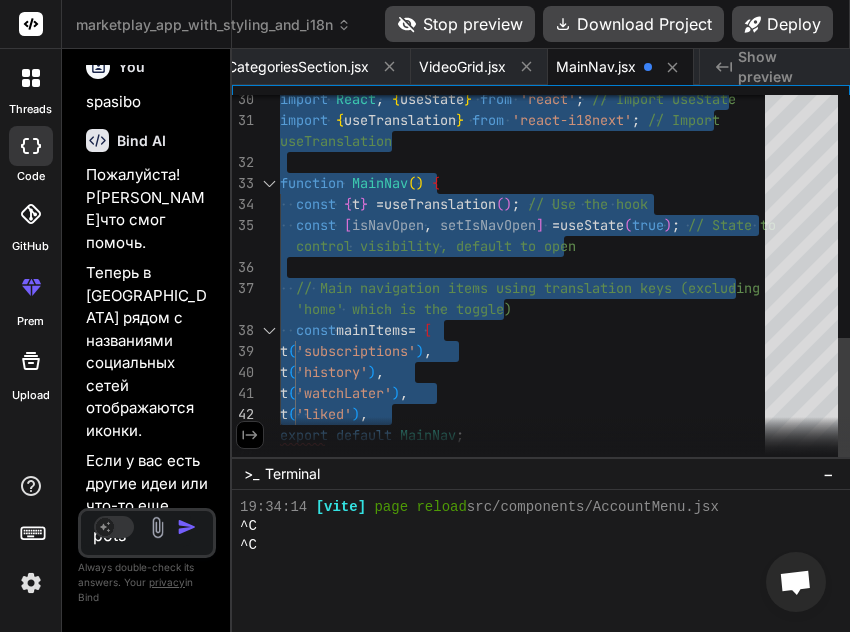 drag, startPoint x: 292, startPoint y: 114, endPoint x: 620, endPoint y: 409, distance: 441.1451 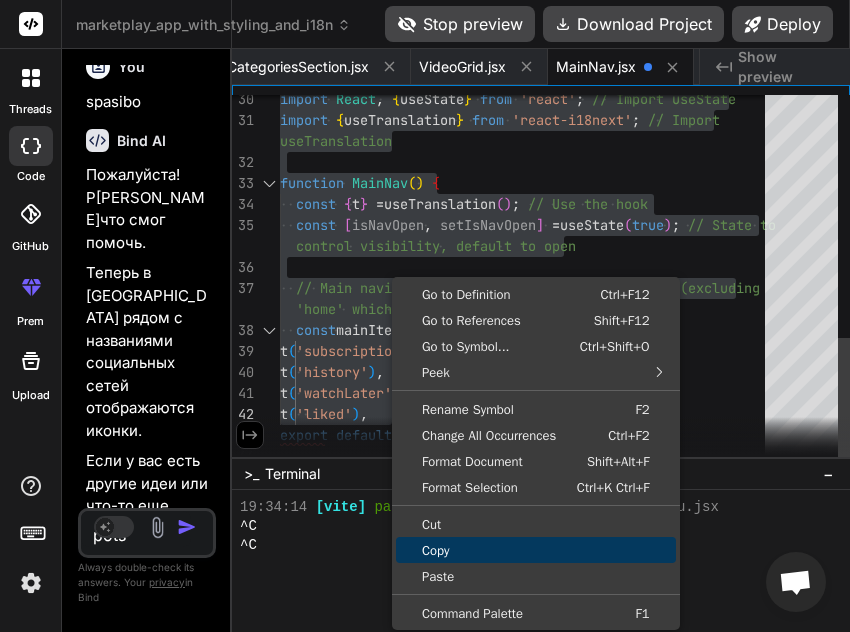 click on "Copy" at bounding box center (536, 550) 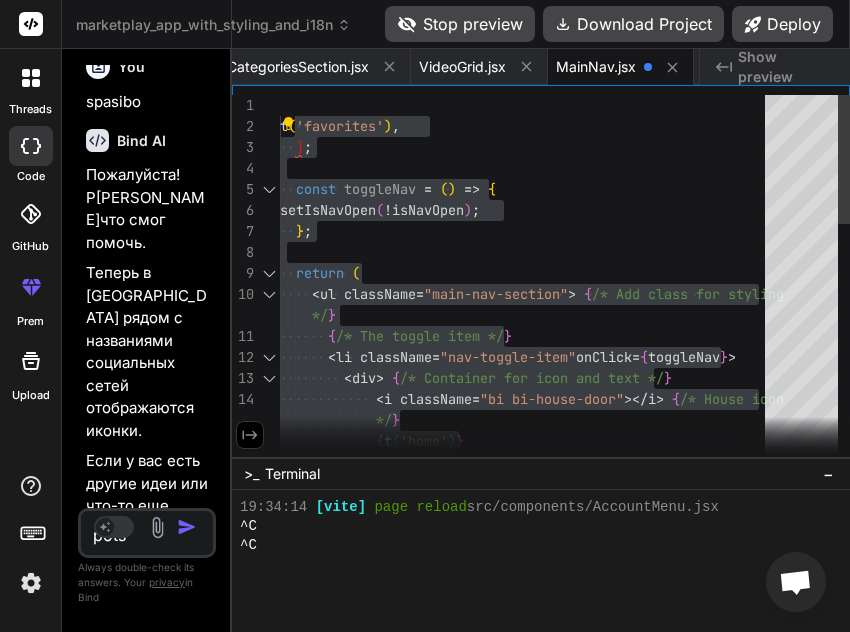 click on "15 16 14 11 12 13 10 8 9 5 6 7 3 4 1 2              { t ( 'home' ) }          </ div >              < i className = "bi bi-house-door" ></i >   { /* House icon               */ }        { /* The toggle item */ }        < li className = "nav-toggle-item"  onClick = { toggleNav } >          < div >   { /* Container for icon and text */ }      < ul className = "main-nav-section" >   { /* Add class for styling       */ }    return   (    const   toggleNav   =   ( )   =>   {     setIsNavOpen ( ! isNavOpen ) ;    } ;    ] ;     t ( 'favorites' ) , import  useTranslation" at bounding box center (541, 271) 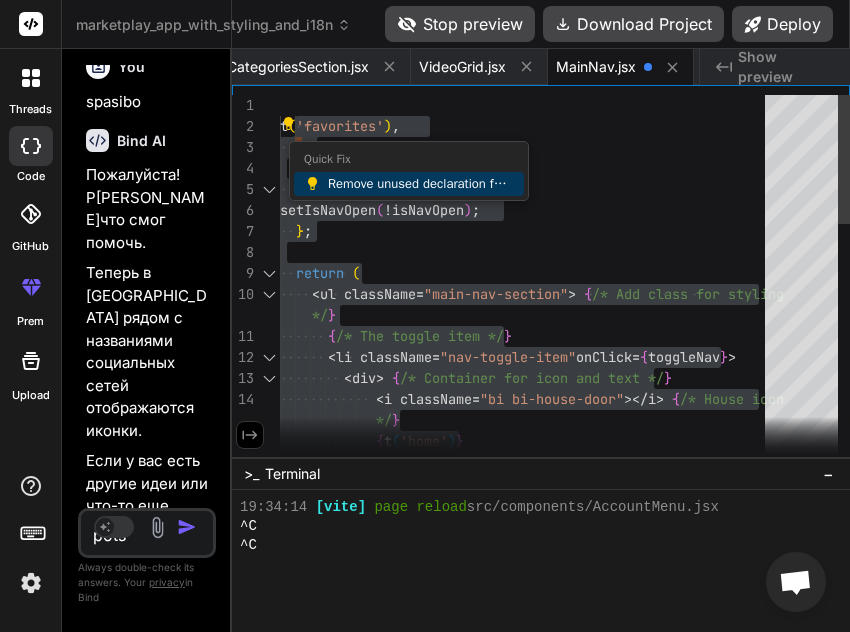 click on "Remove unused declaration for: 't'" at bounding box center [421, 184] 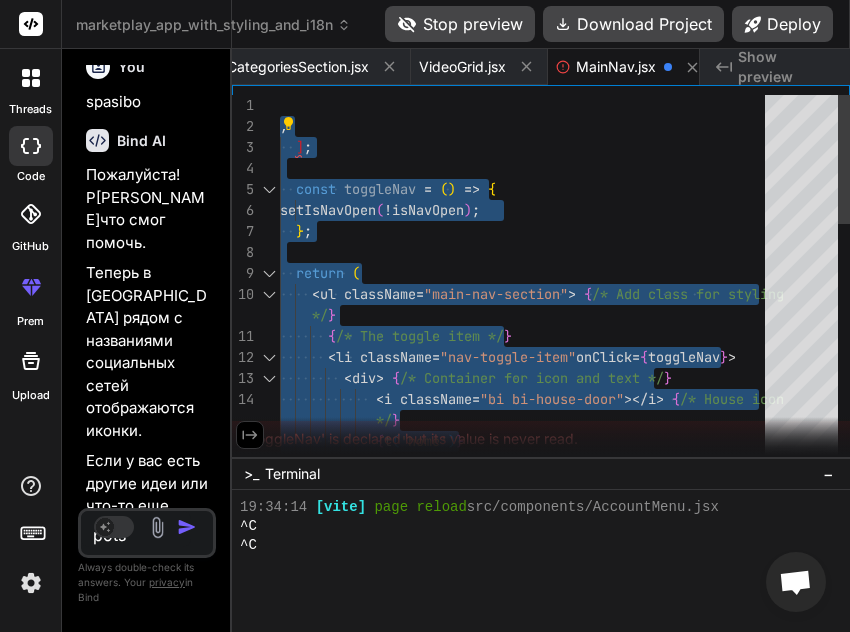 scroll, scrollTop: 0, scrollLeft: 893, axis: horizontal 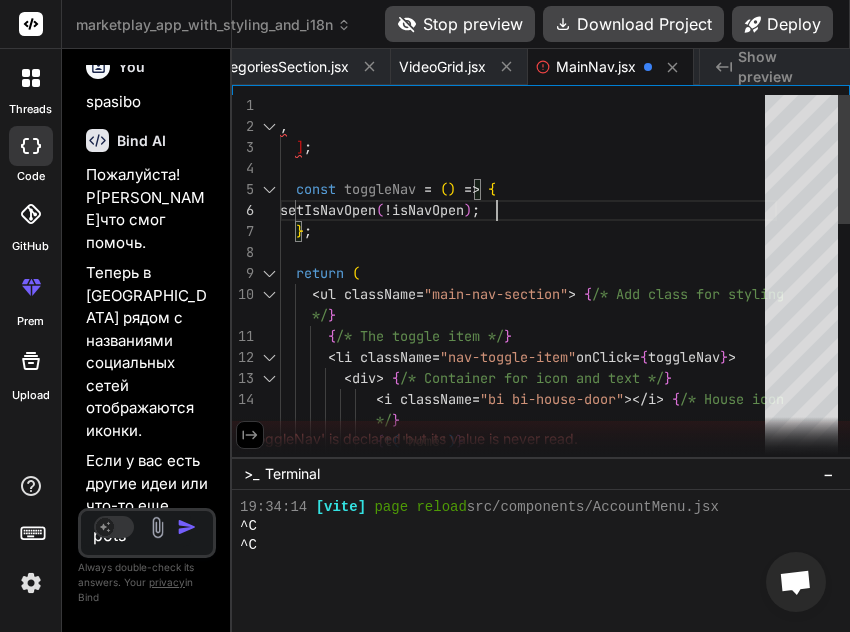 click on "{ t ( 'home' ) }          </ div >              < i className = "bi bi-house-door" ></i >   { /* House icon               */ }        { /* The toggle item */ }        < li className = "nav-toggle-item"  onClick = { toggleNav } >          < div >   { /* Container for icon and text */ }      < ul className = "main-nav-section" >   { /* Add class for styling       */ }    return   (    const   toggleNav   =   ( )   =>   {     setIsNavOpen ( ! isNavOpen ) ;    } ;    ] ; ," at bounding box center (528, 630) 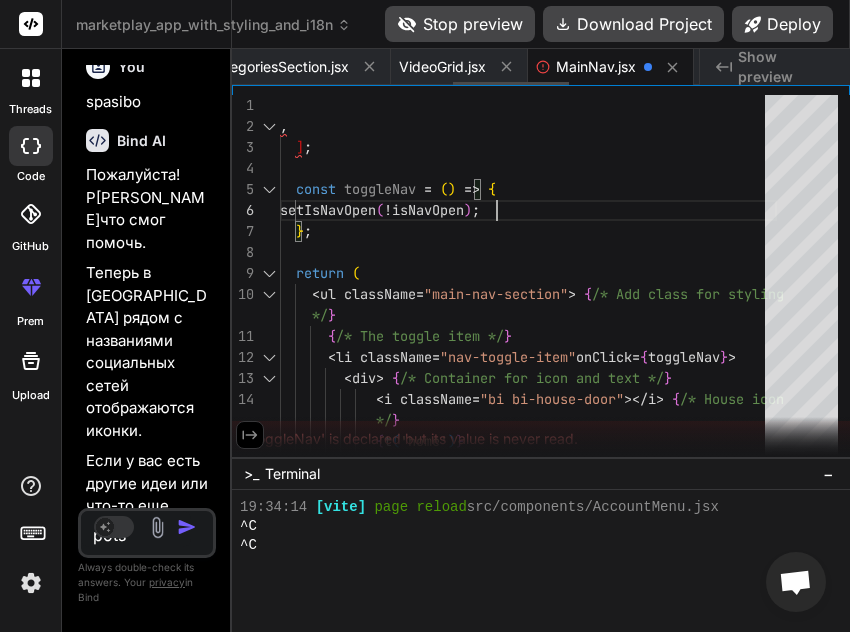 click on "MainNav.jsx" at bounding box center [596, 67] 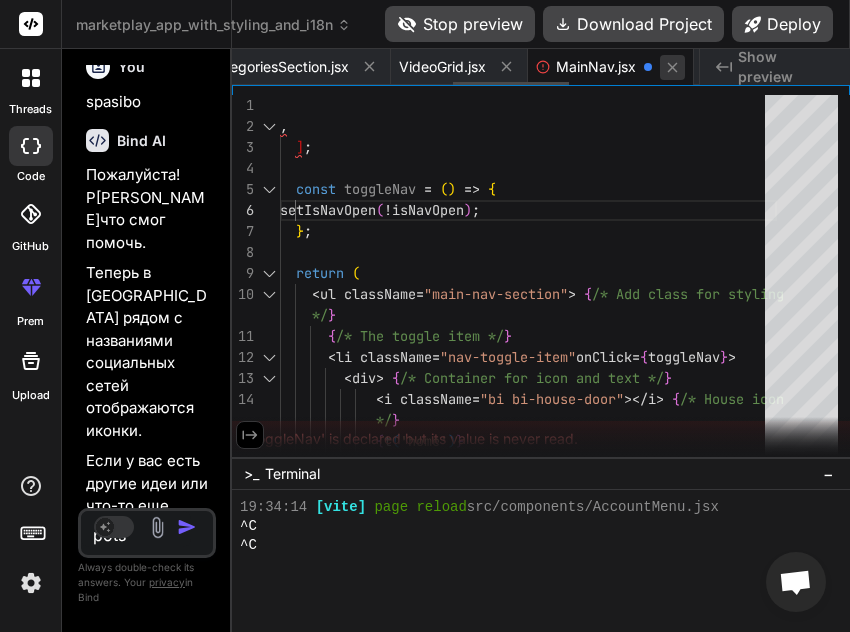 click 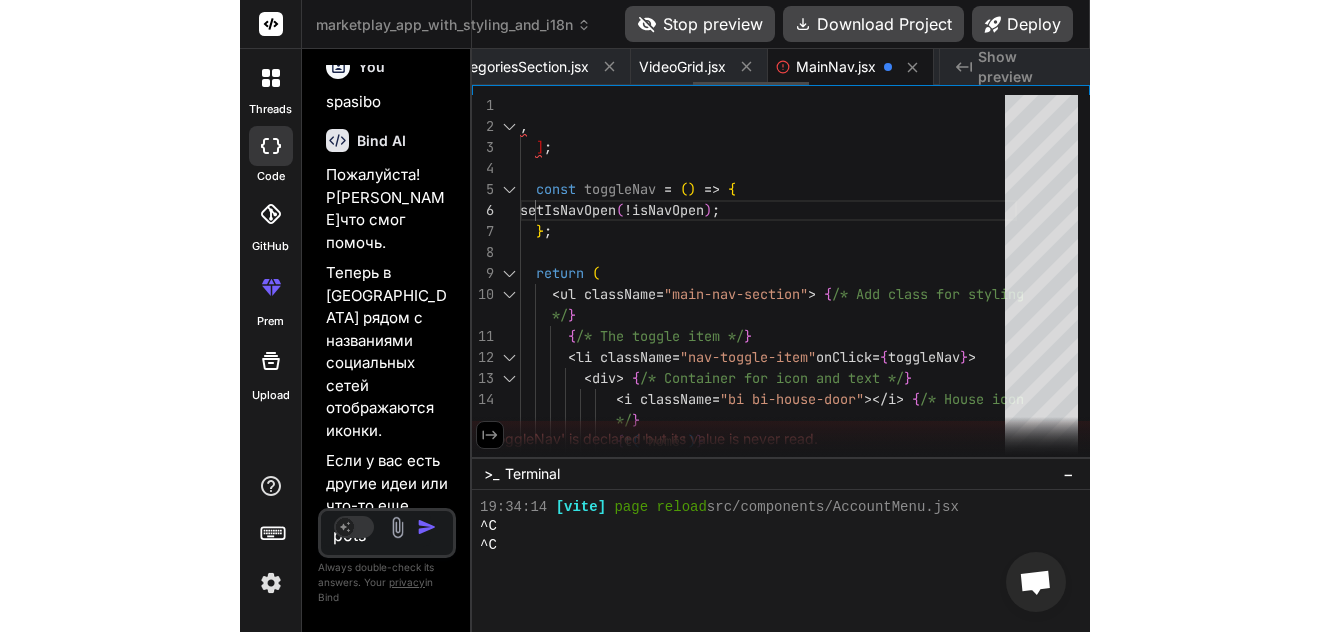 scroll, scrollTop: 0, scrollLeft: 1252, axis: horizontal 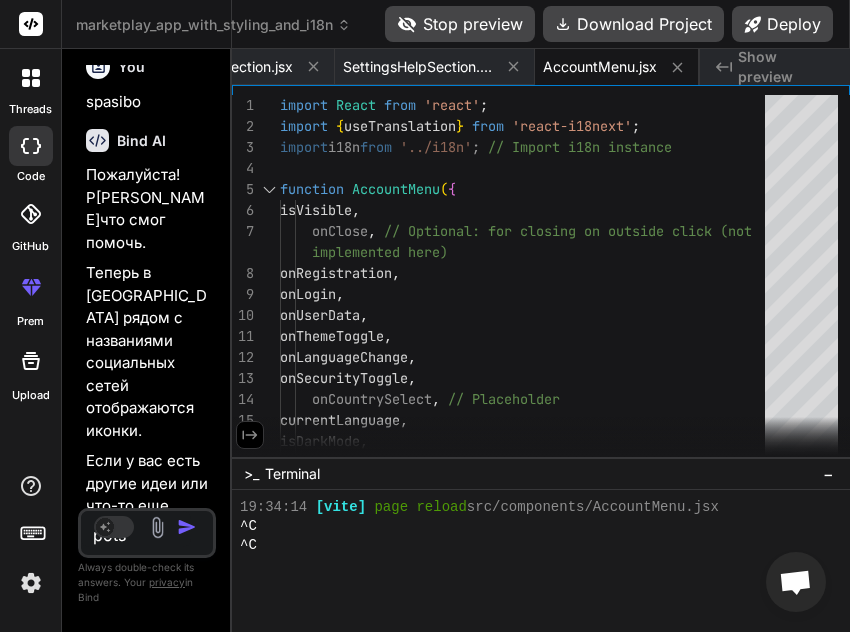 click 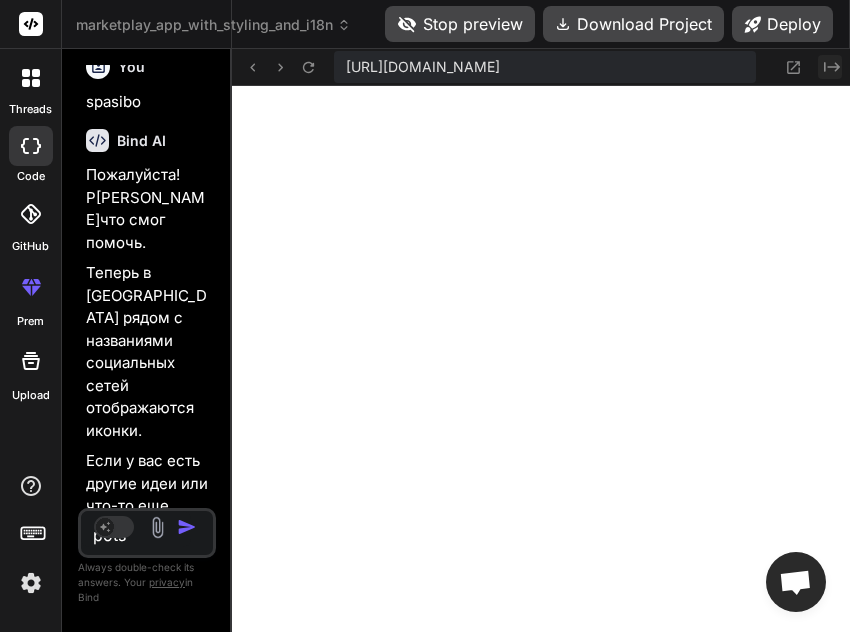 click 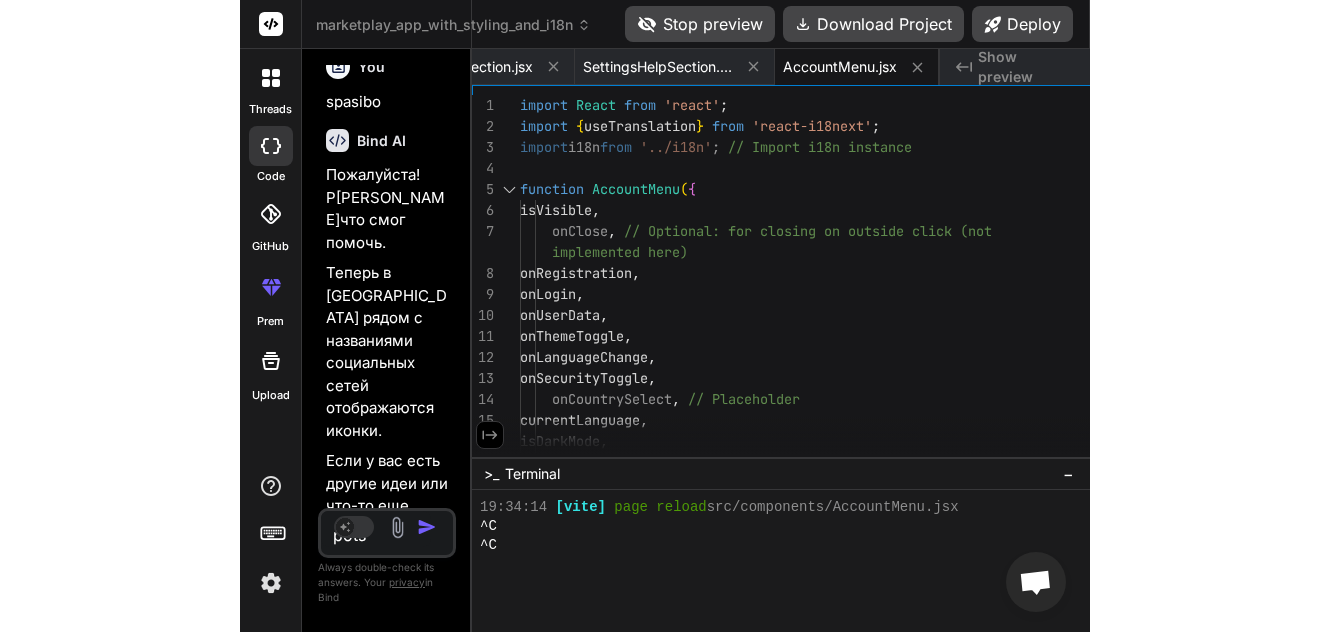 scroll, scrollTop: 0, scrollLeft: 868, axis: horizontal 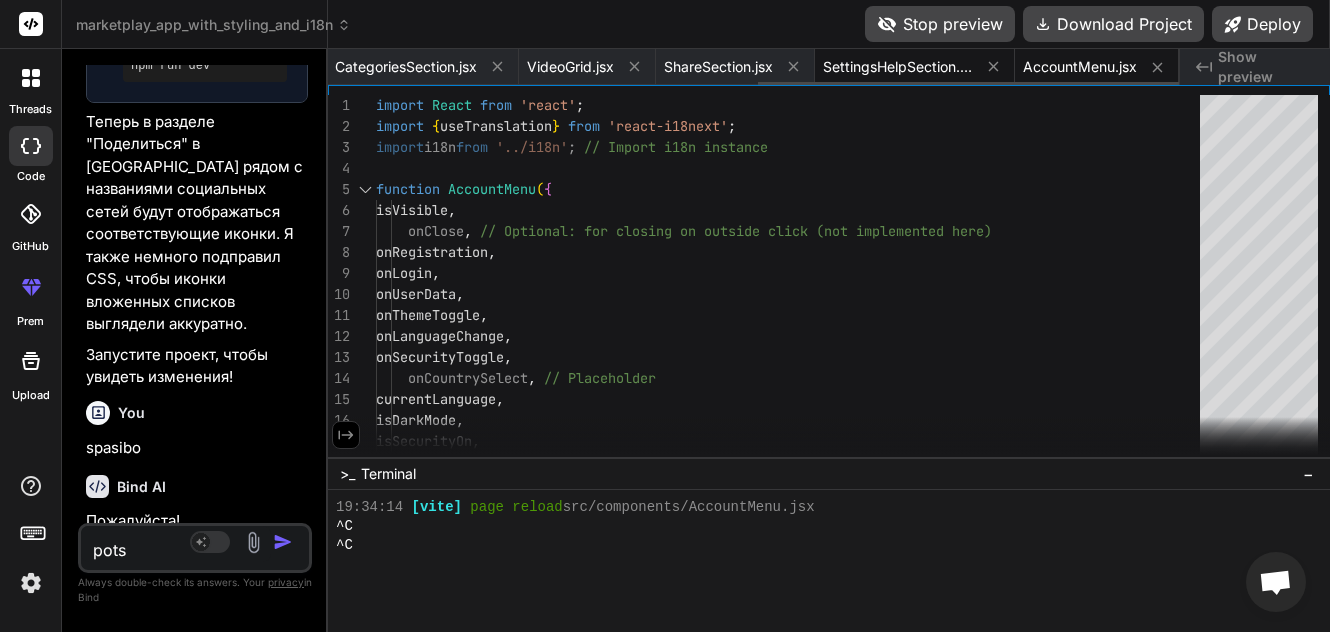 click on "SettingsHelpSection.jsx" at bounding box center [898, 67] 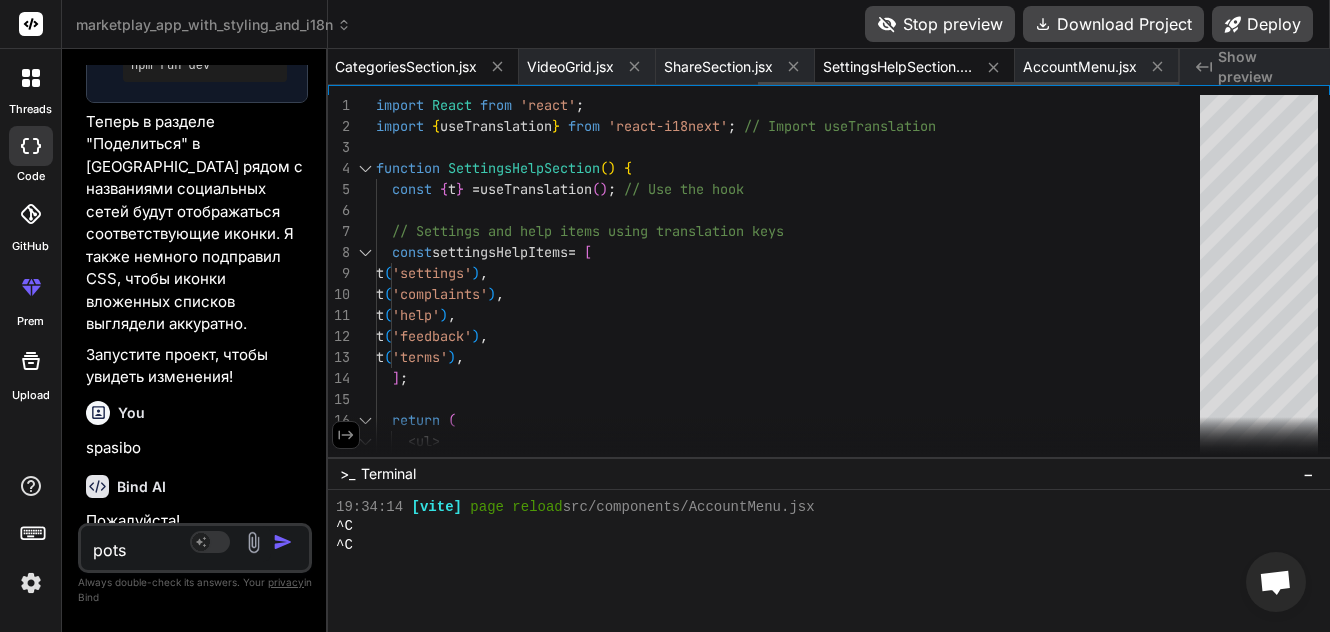 click on "CategoriesSection.jsx" at bounding box center (406, 67) 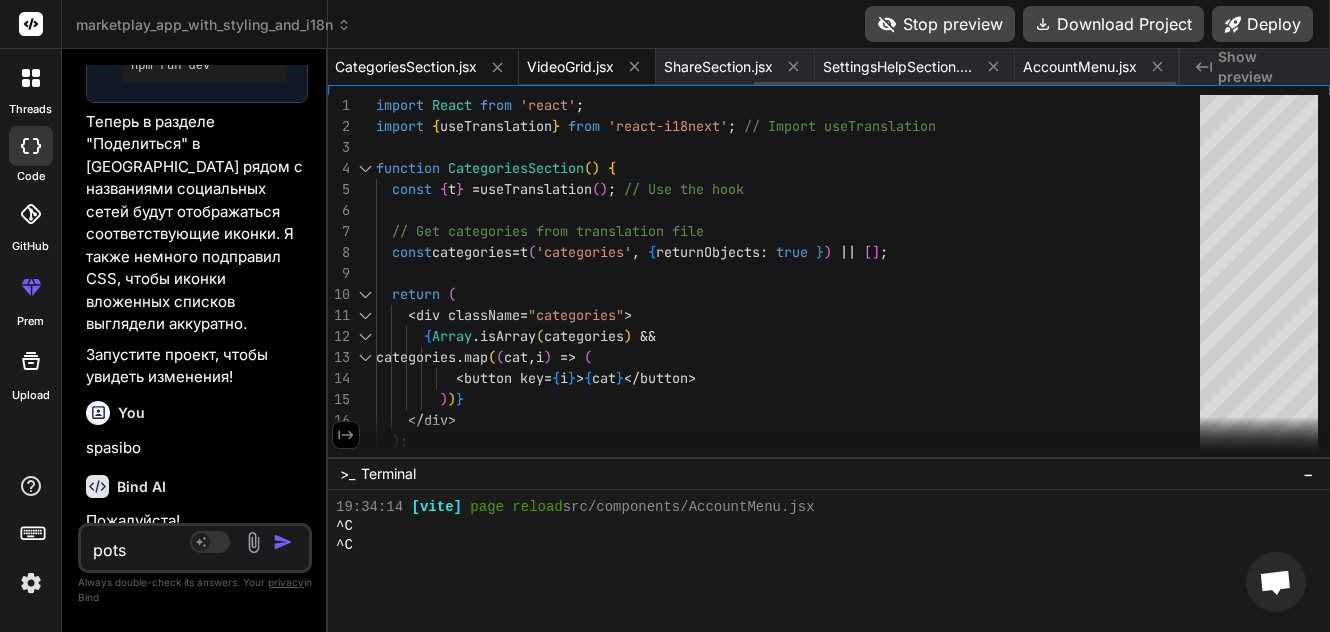 click on "VideoGrid.jsx" at bounding box center (570, 67) 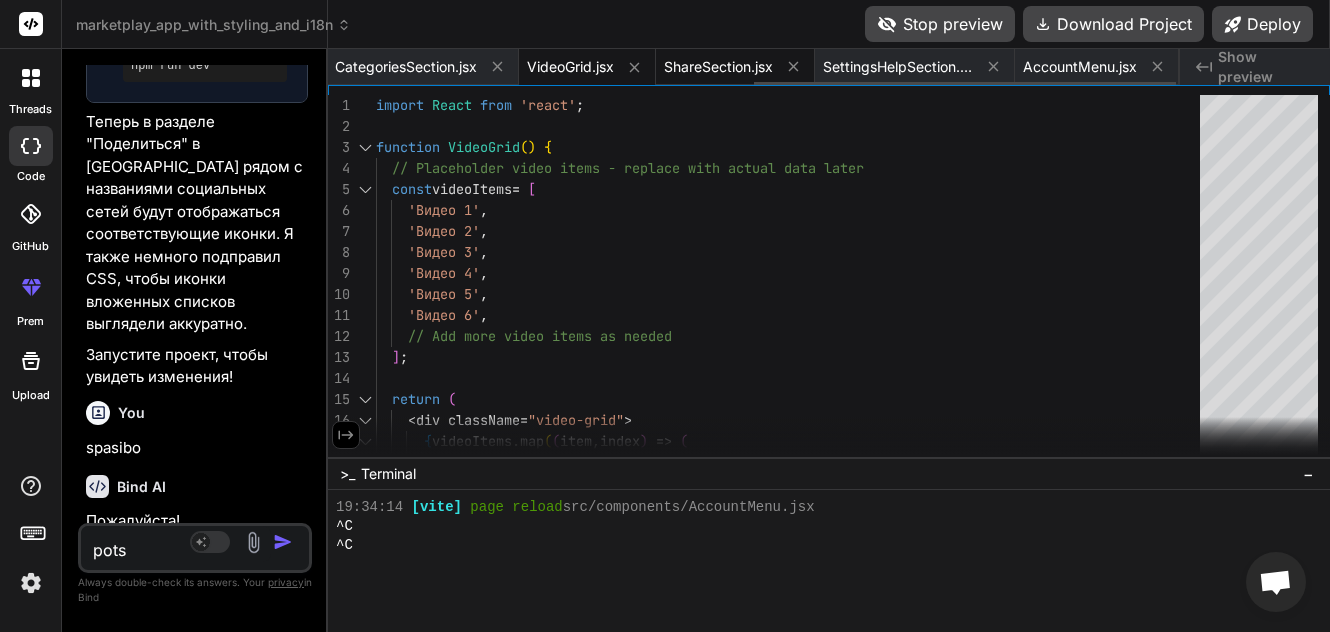 click on "ShareSection.jsx" at bounding box center (718, 67) 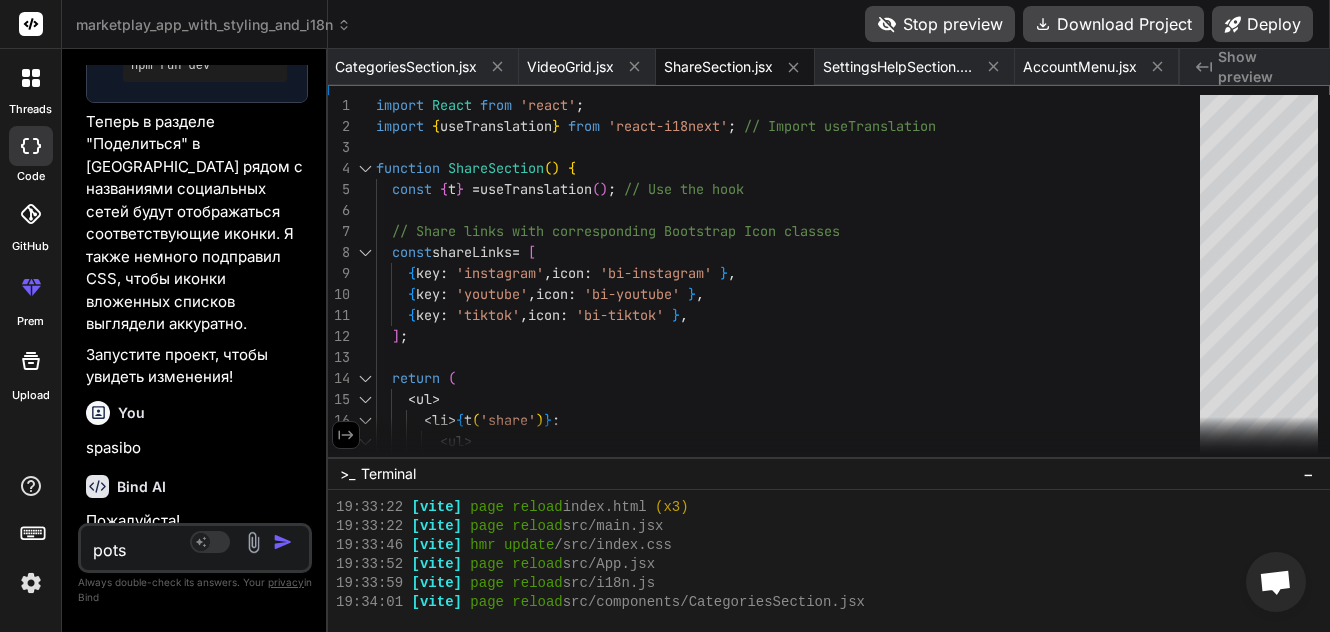 scroll, scrollTop: 14942, scrollLeft: 0, axis: vertical 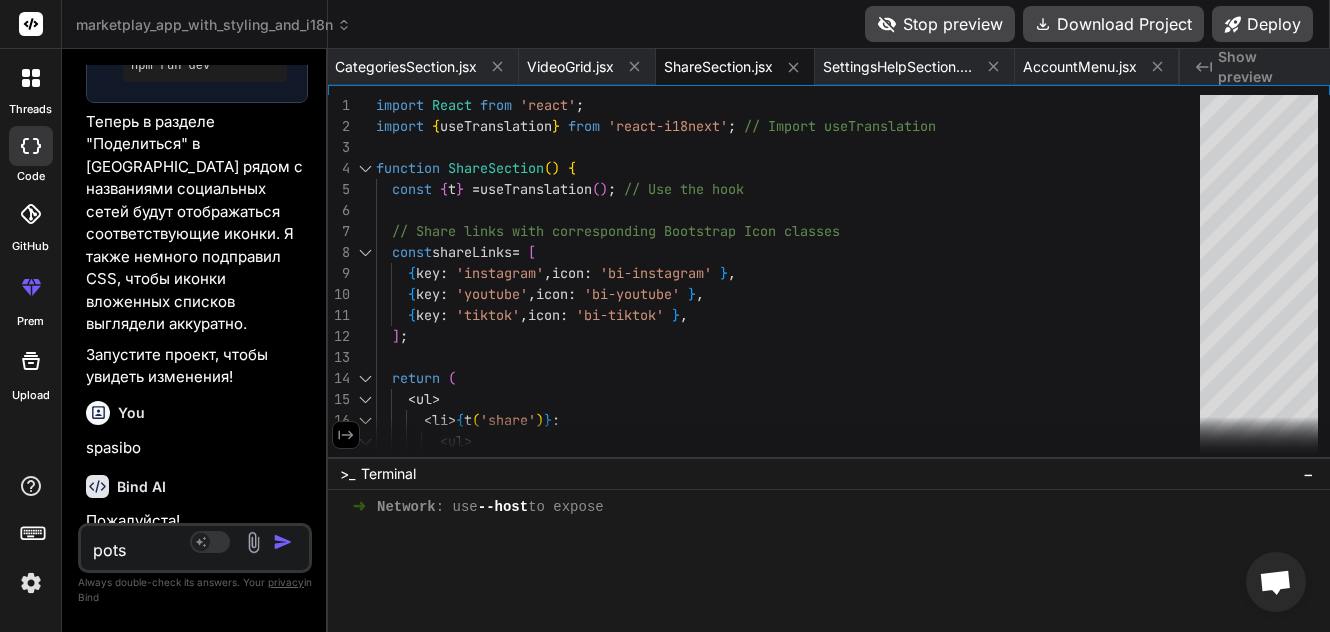 drag, startPoint x: 135, startPoint y: 550, endPoint x: 67, endPoint y: 547, distance: 68.06615 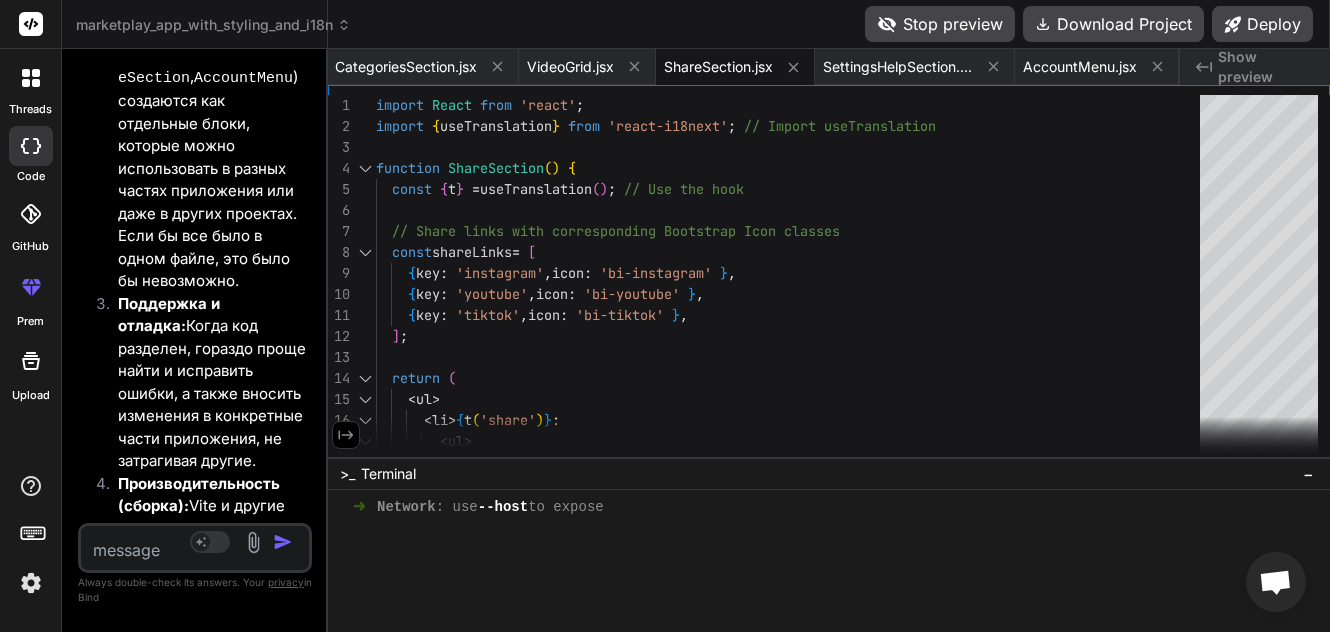 scroll, scrollTop: 36963, scrollLeft: 0, axis: vertical 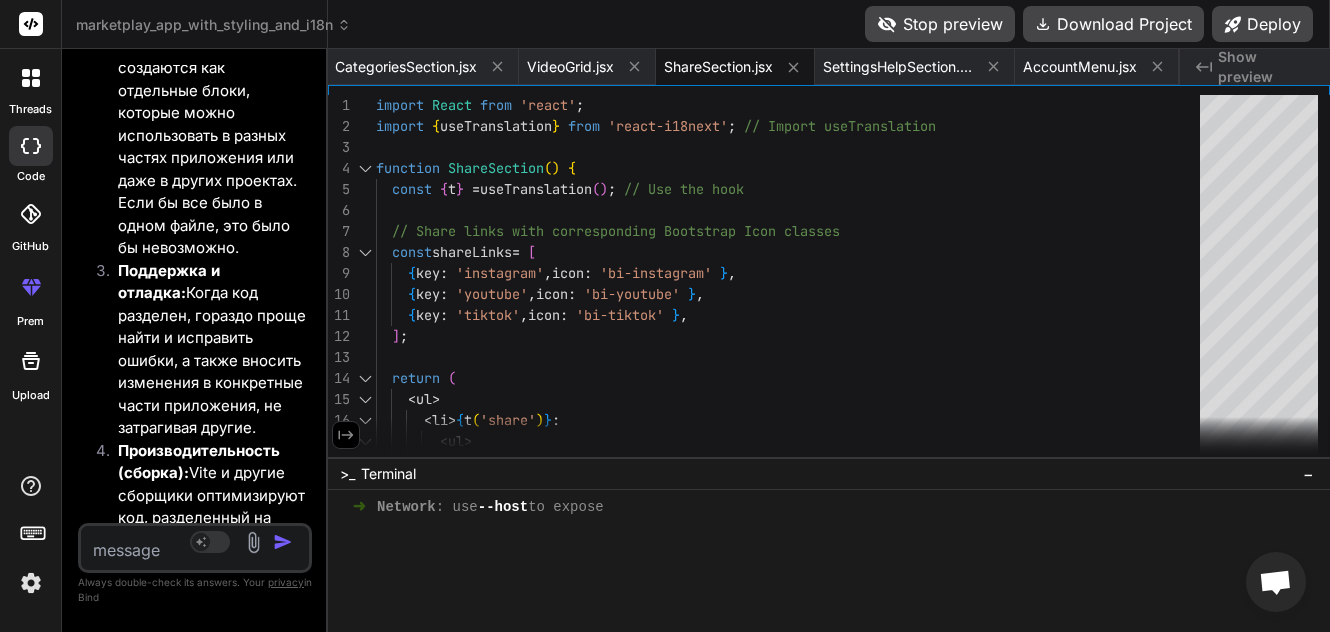 click at bounding box center [176, 544] 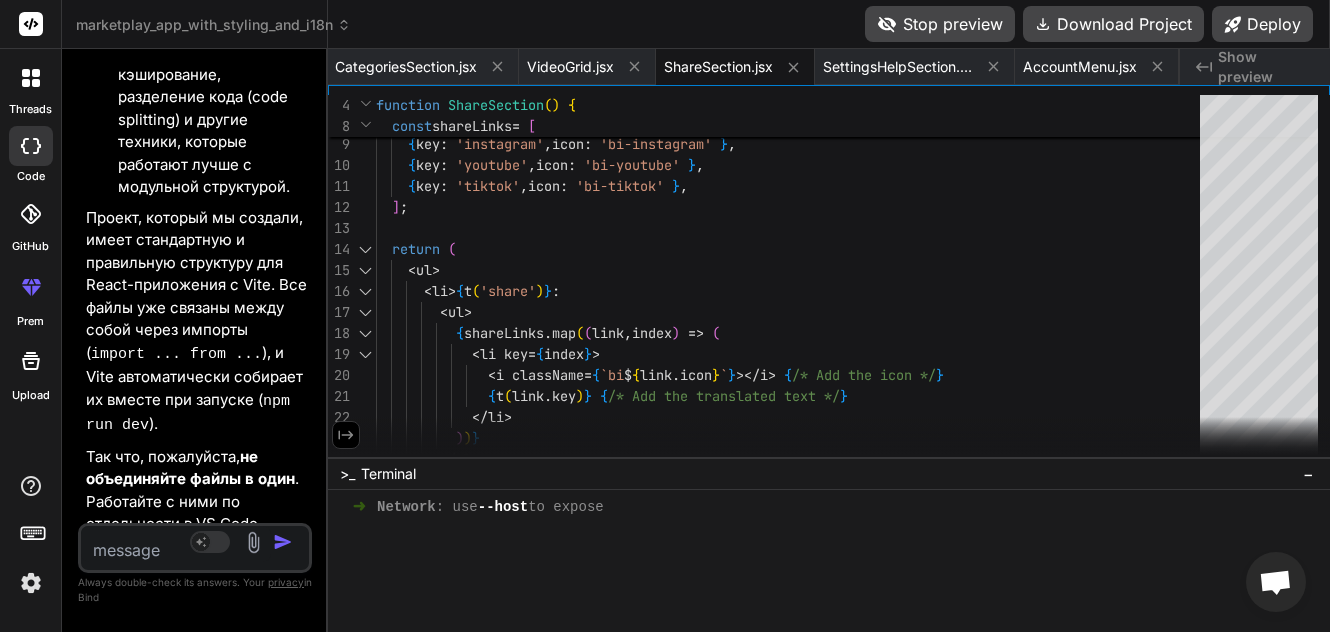 scroll, scrollTop: 37251, scrollLeft: 0, axis: vertical 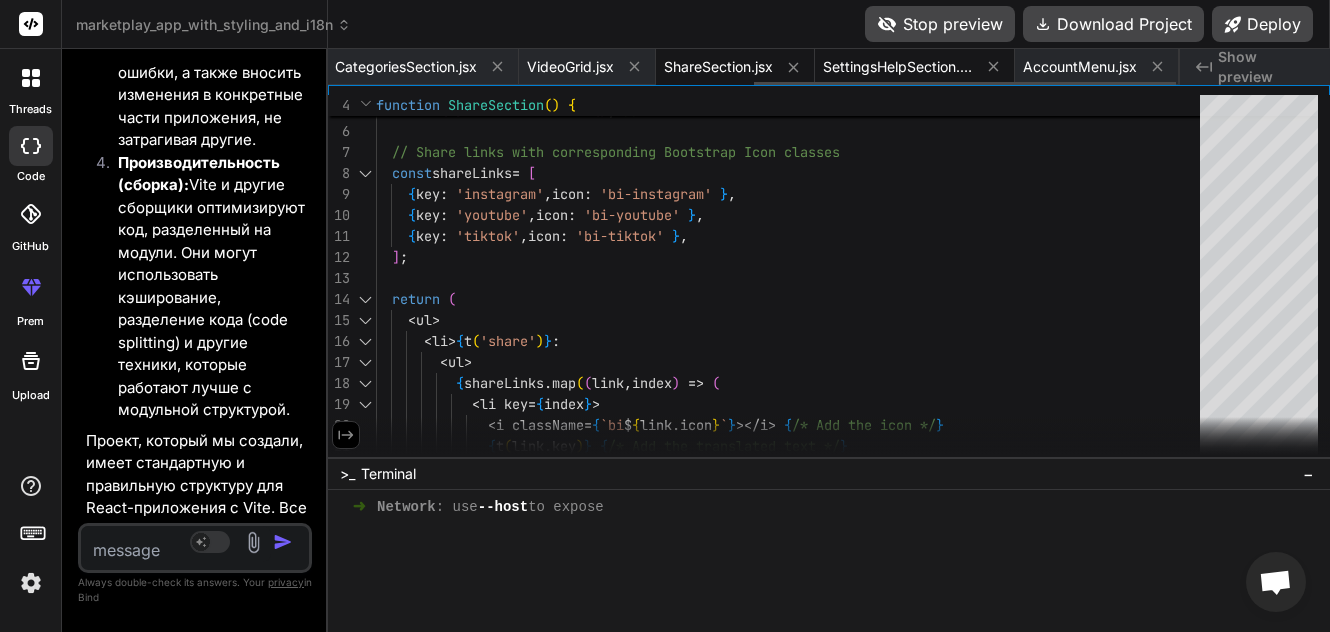 click on "SettingsHelpSection.jsx" at bounding box center [898, 67] 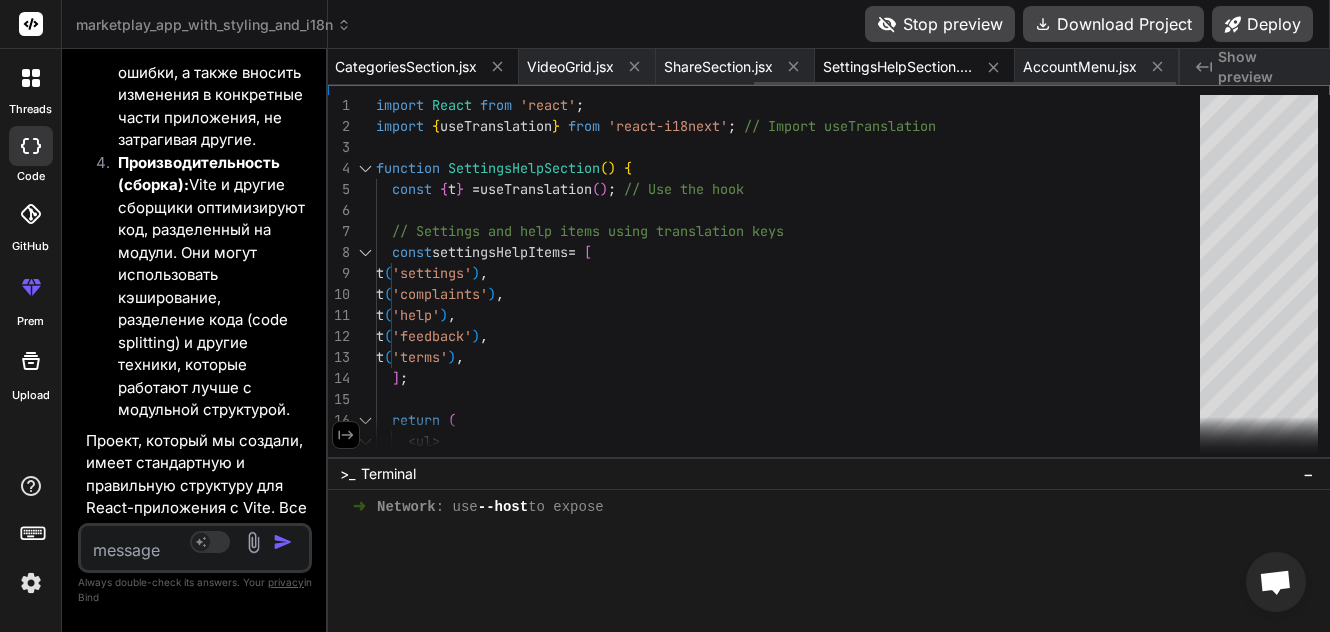 click on "CategoriesSection.jsx" at bounding box center [406, 67] 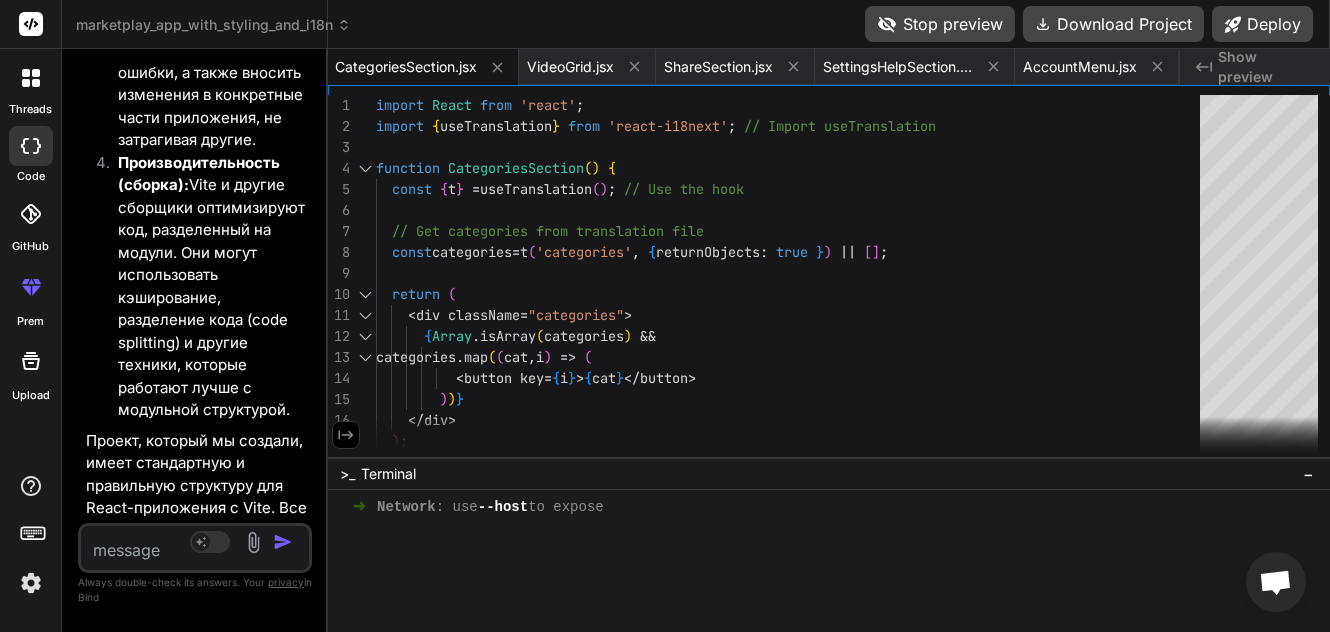 click on "Created with Pixso." 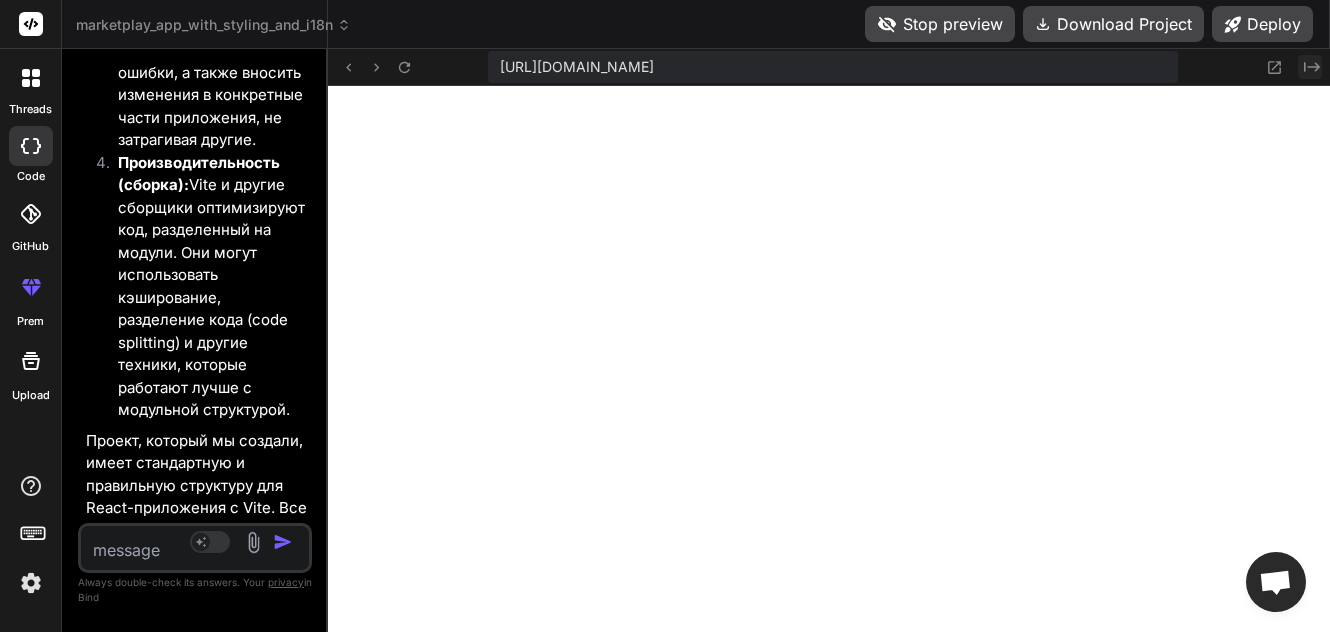 click 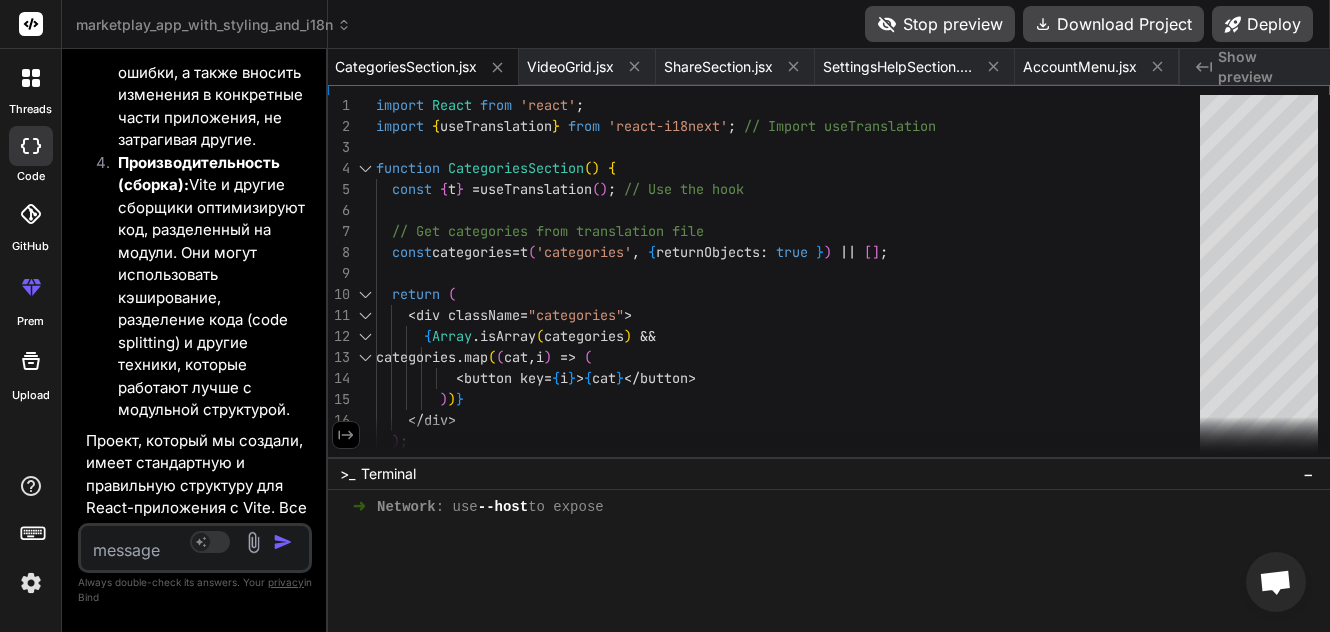 click on "−" at bounding box center (1308, 474) 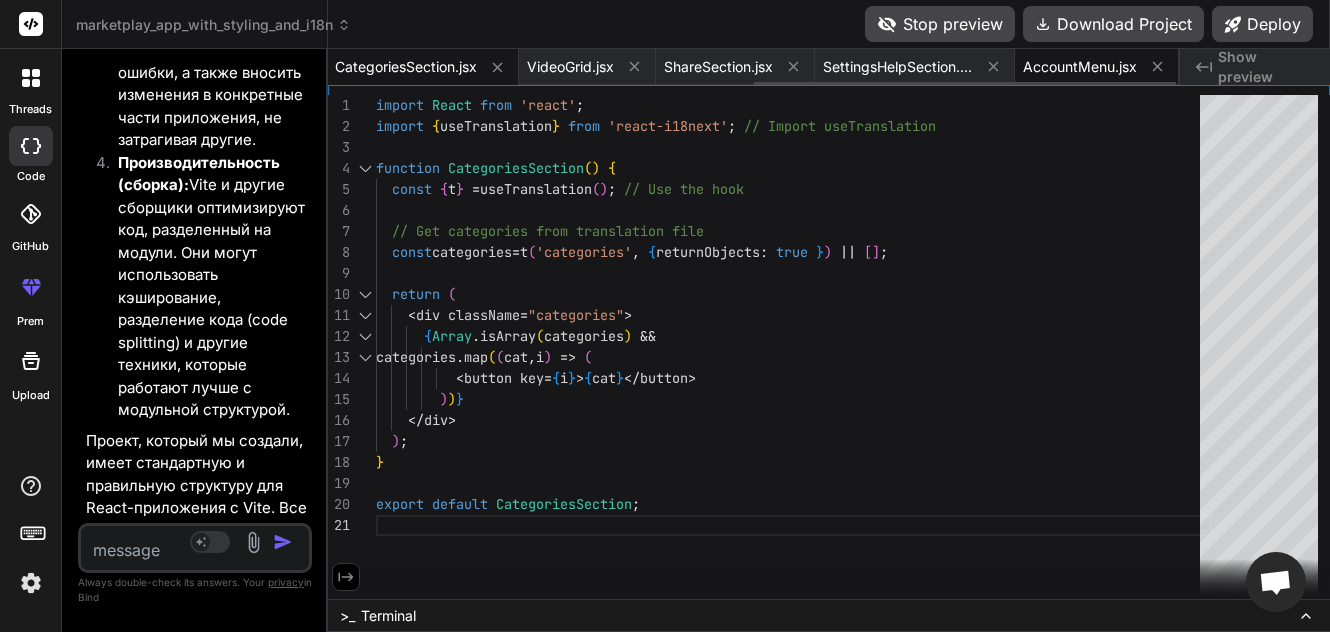 click on "AccountMenu.jsx" at bounding box center (1080, 67) 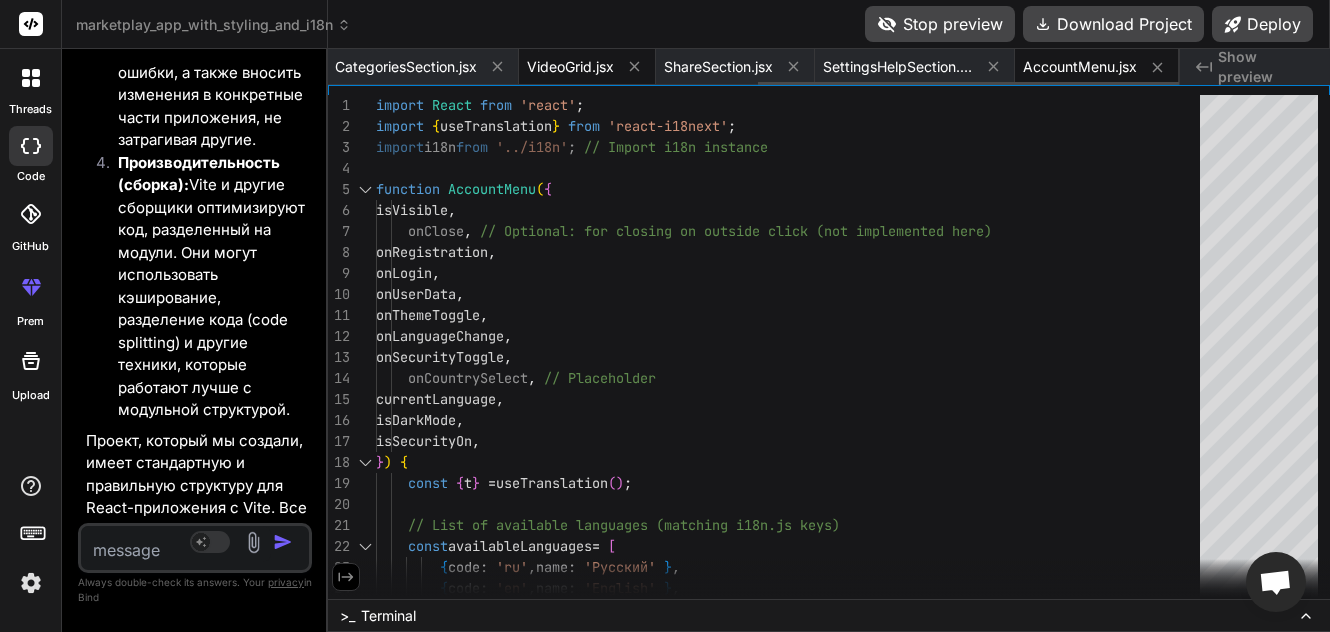 click on "VideoGrid.jsx" at bounding box center (570, 67) 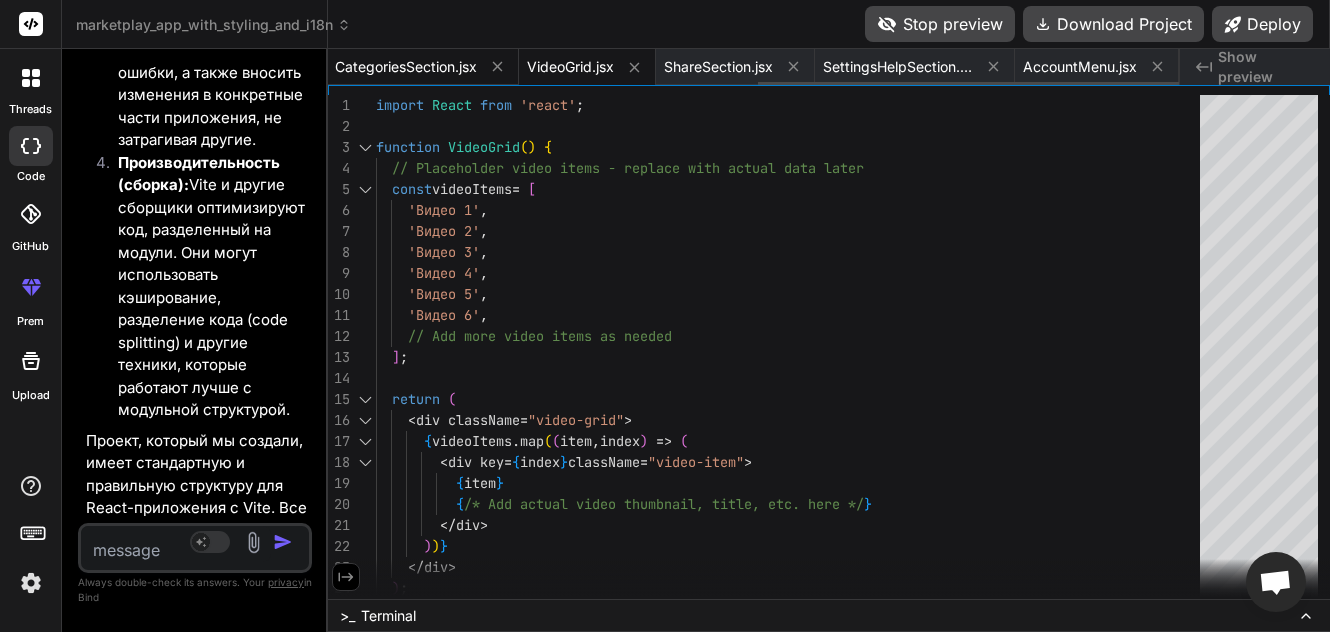 click on "CategoriesSection.jsx" at bounding box center (406, 67) 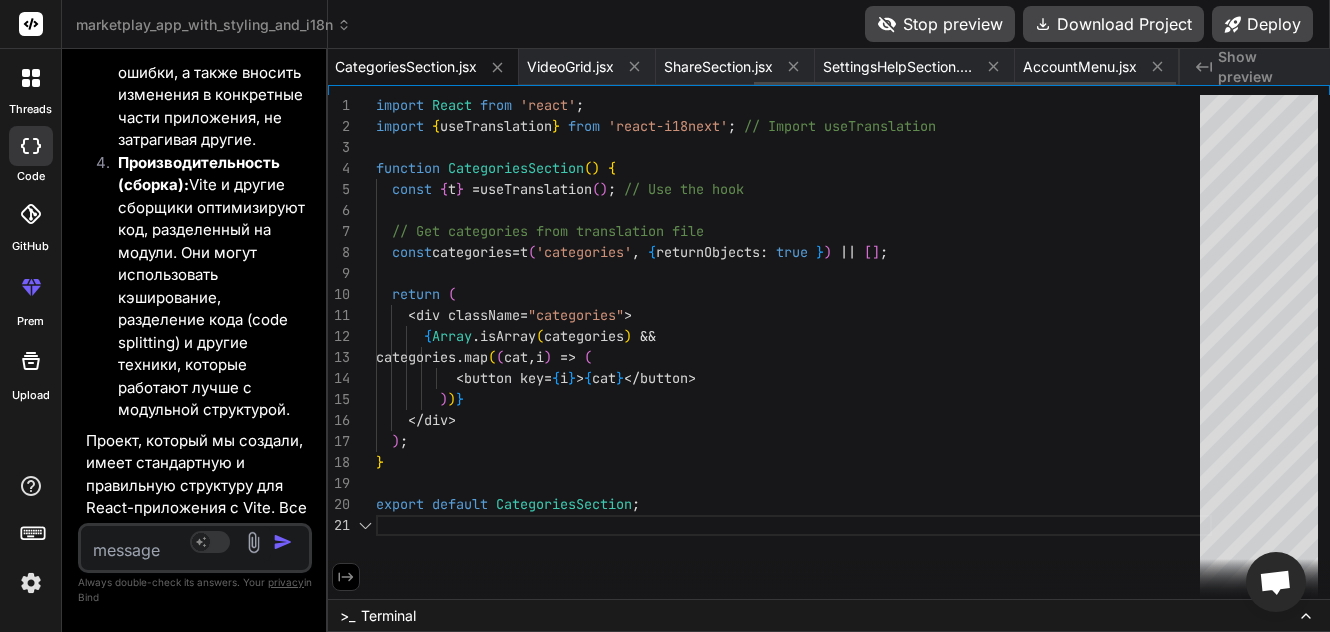 scroll, scrollTop: 0, scrollLeft: 861, axis: horizontal 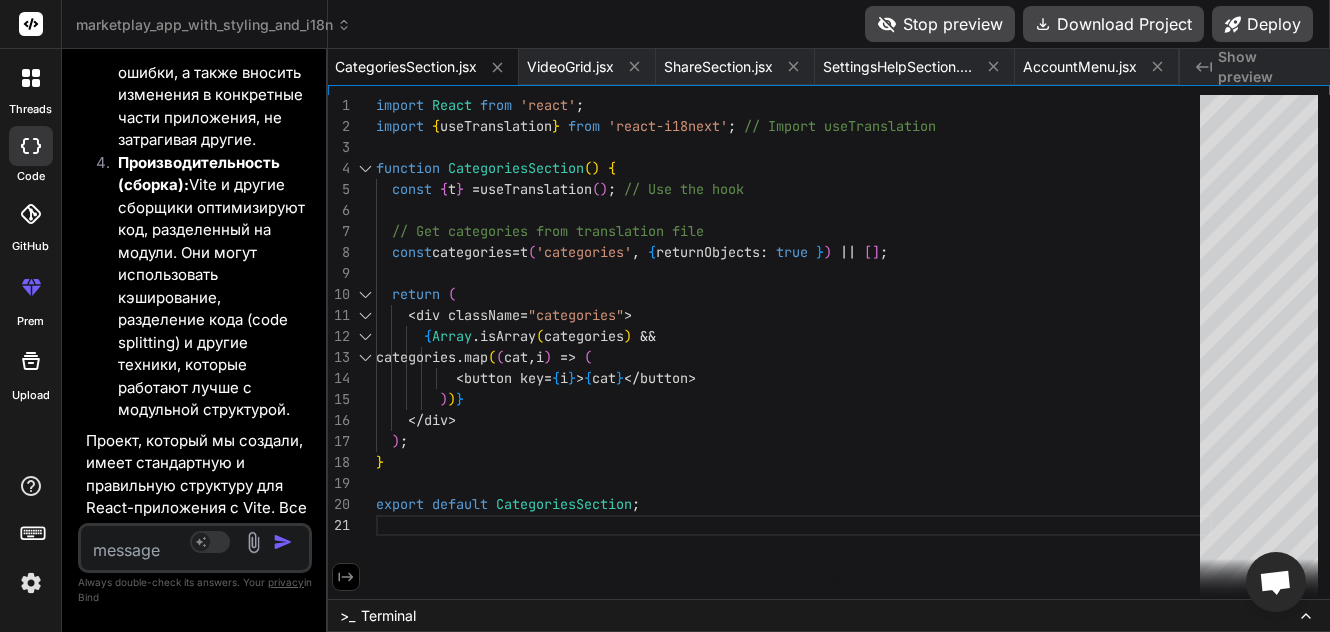 click 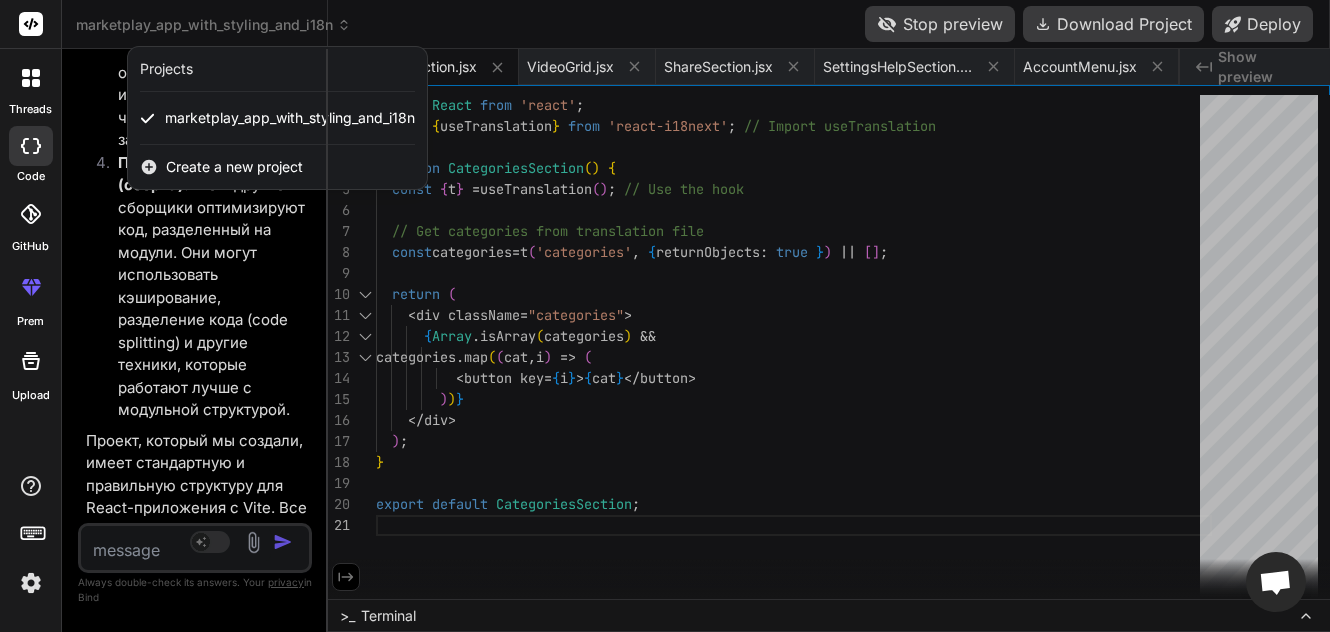 click at bounding box center [665, 316] 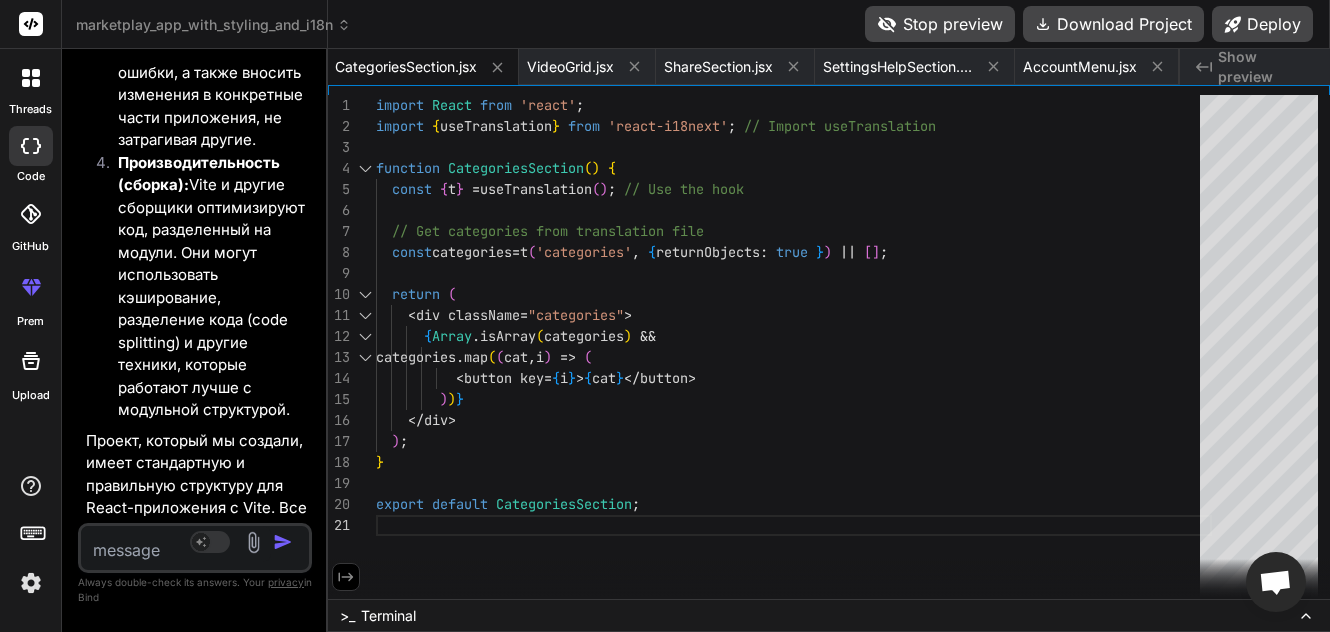drag, startPoint x: 738, startPoint y: 318, endPoint x: 598, endPoint y: 367, distance: 148.32735 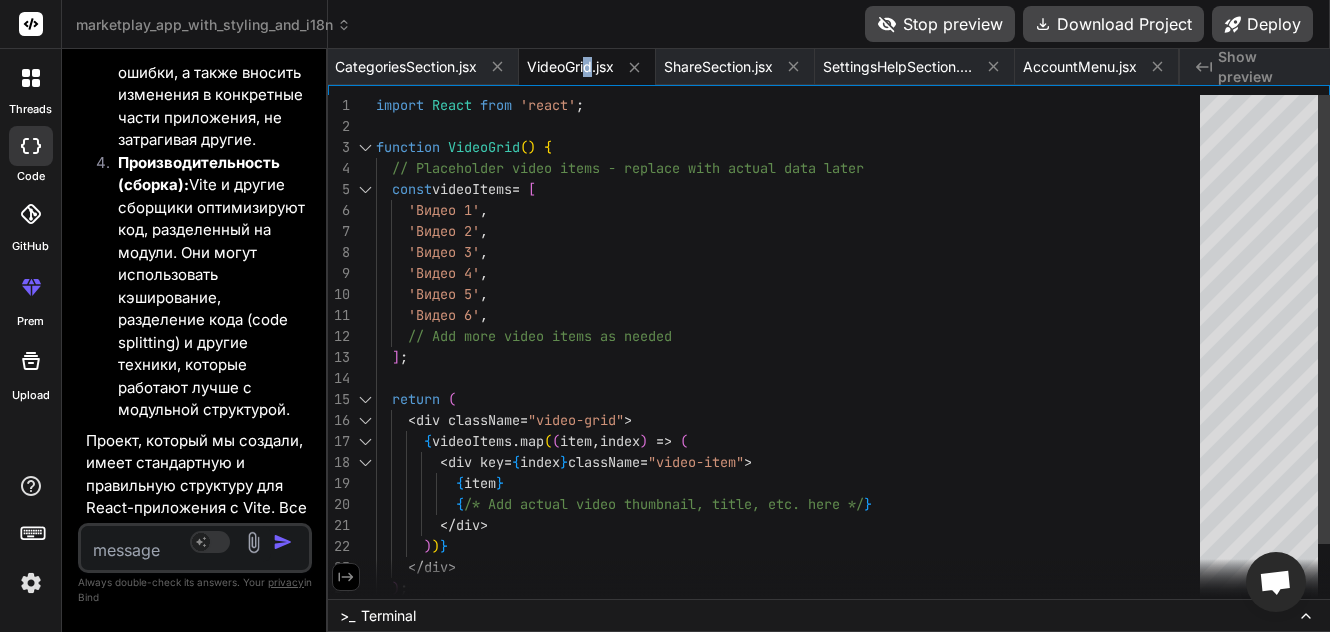 scroll, scrollTop: 0, scrollLeft: 0, axis: both 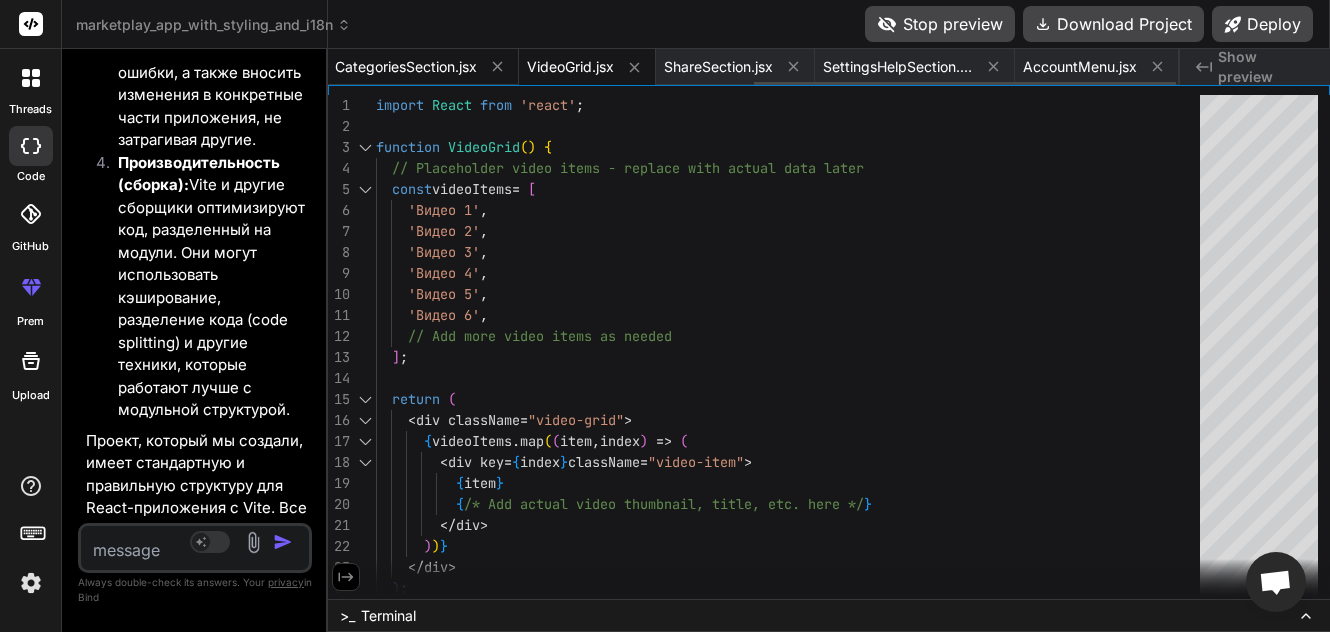 click on "CategoriesSection.jsx" at bounding box center (406, 67) 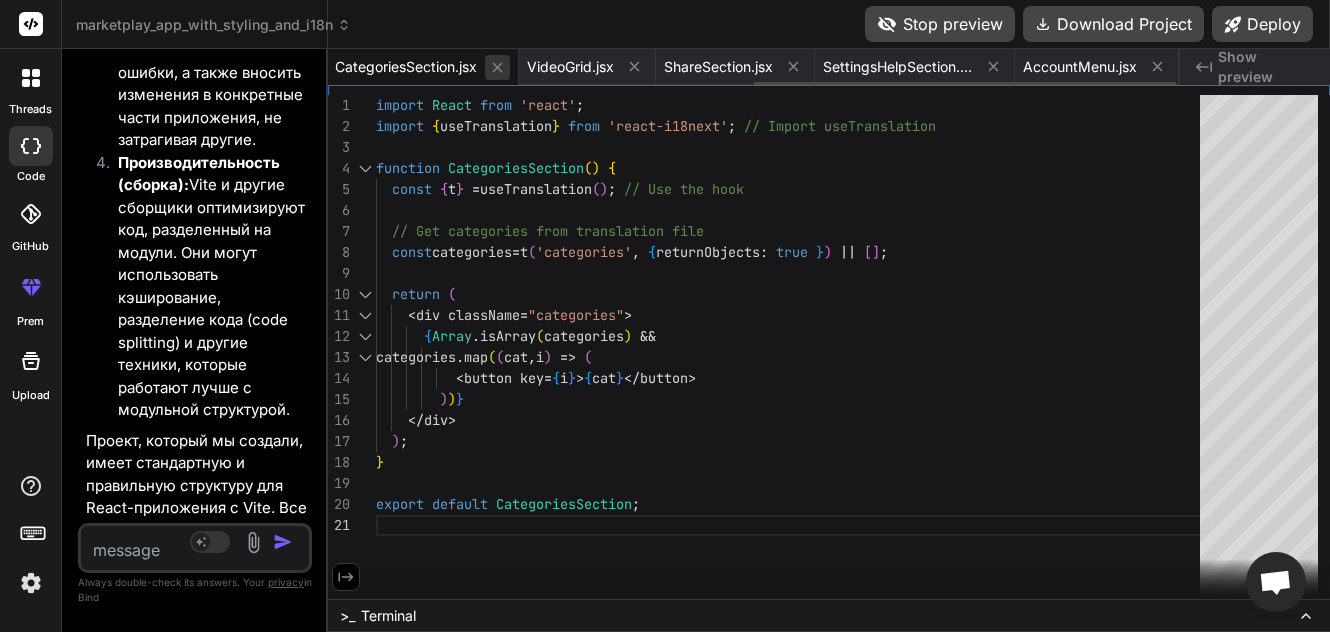 click 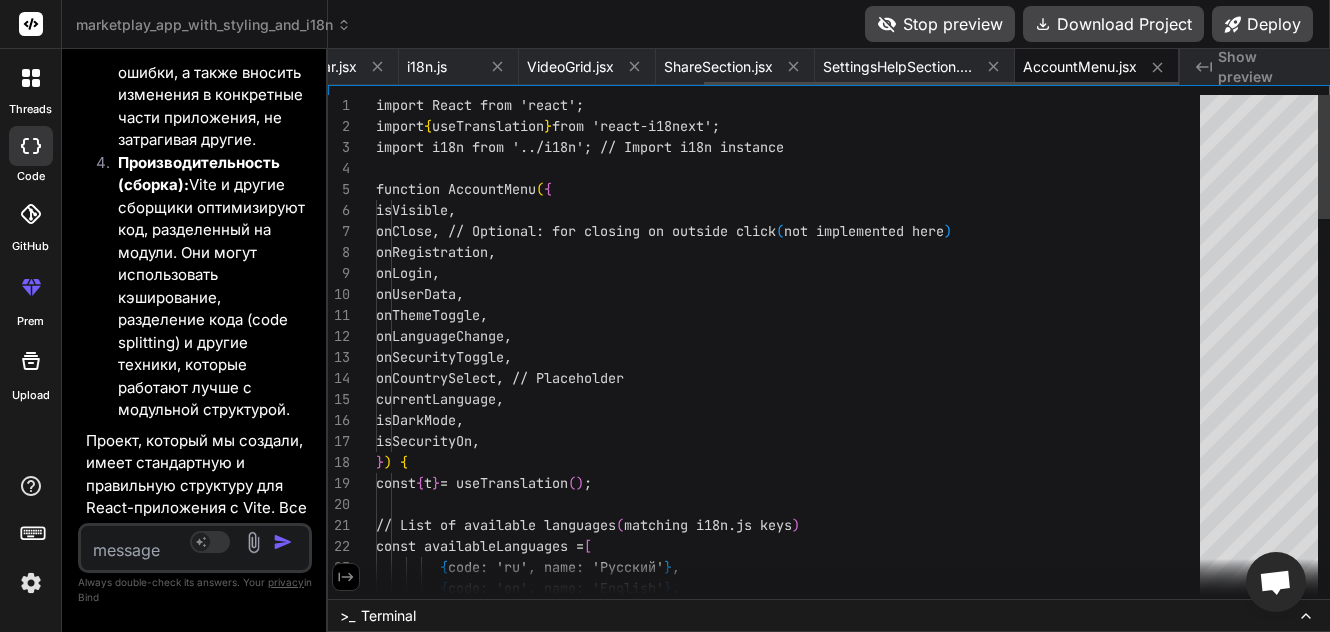 scroll, scrollTop: 0, scrollLeft: 674, axis: horizontal 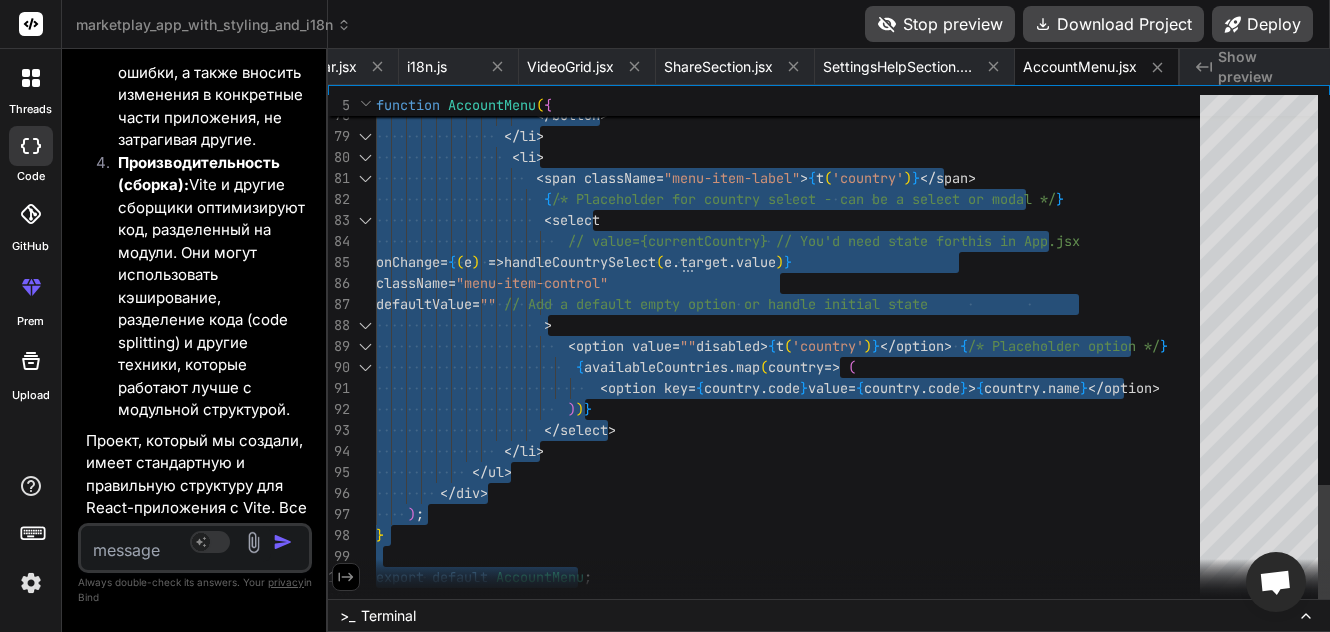 drag, startPoint x: 377, startPoint y: 104, endPoint x: 858, endPoint y: 584, distance: 679.52997 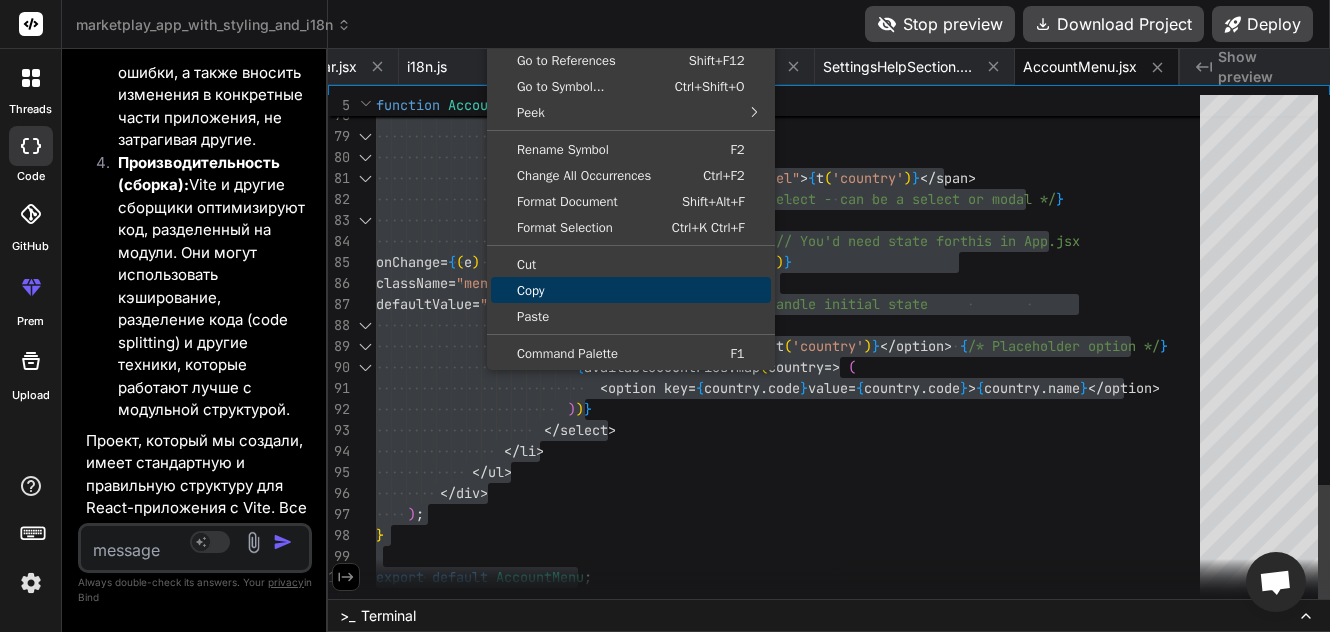click on "Copy" at bounding box center (631, 290) 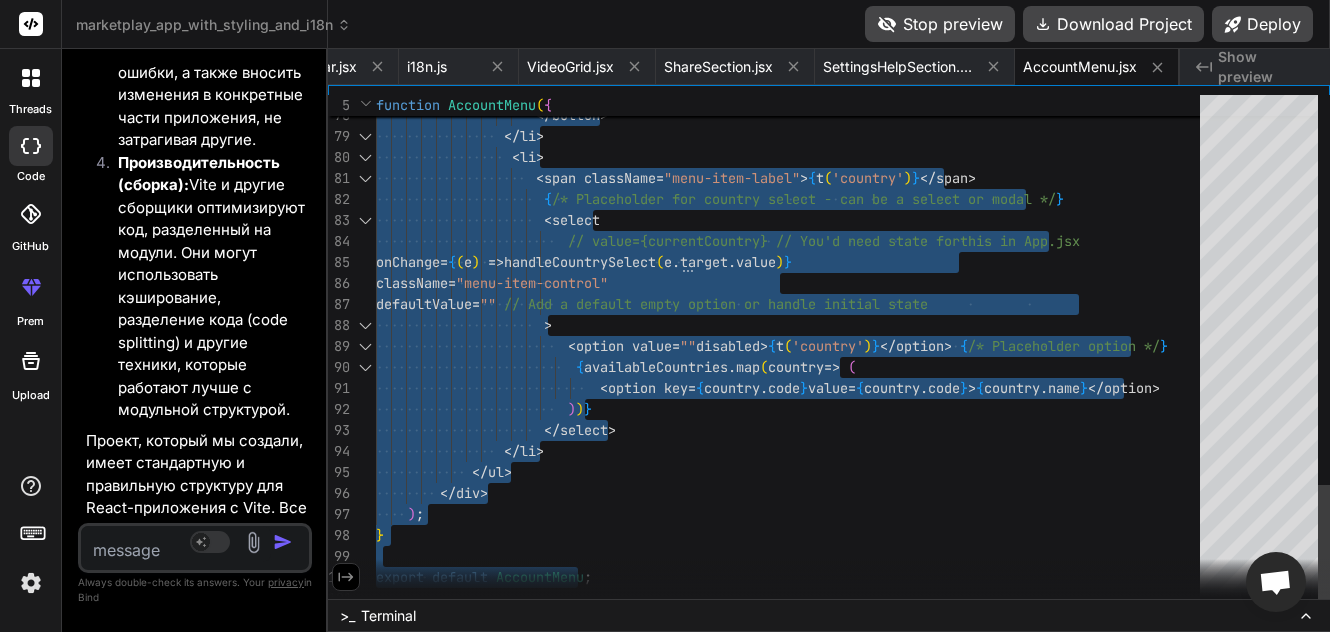 click on "{ isSecurityOn  ?  t ( 'securityOn' )   :  t ( 'securityOff' ) }                      </ button >                  </ li >                   < li >                      < span className = "menu-item-label" > { t ( 'country' ) } </ span >                       { /* Placeholder for country select - can be a selec t or modal */ }                       < select                          // value={currentCountry} // You'd need state for  this in App.jsx                         onChange = { ( e )   =>  handleCountrySelect ( e . target . value ) }                         className = "menu-item-control"                         defaultValue = ""   // Add a default empty option or handle initial st ate > < option value = "" >" at bounding box center (794, -452) 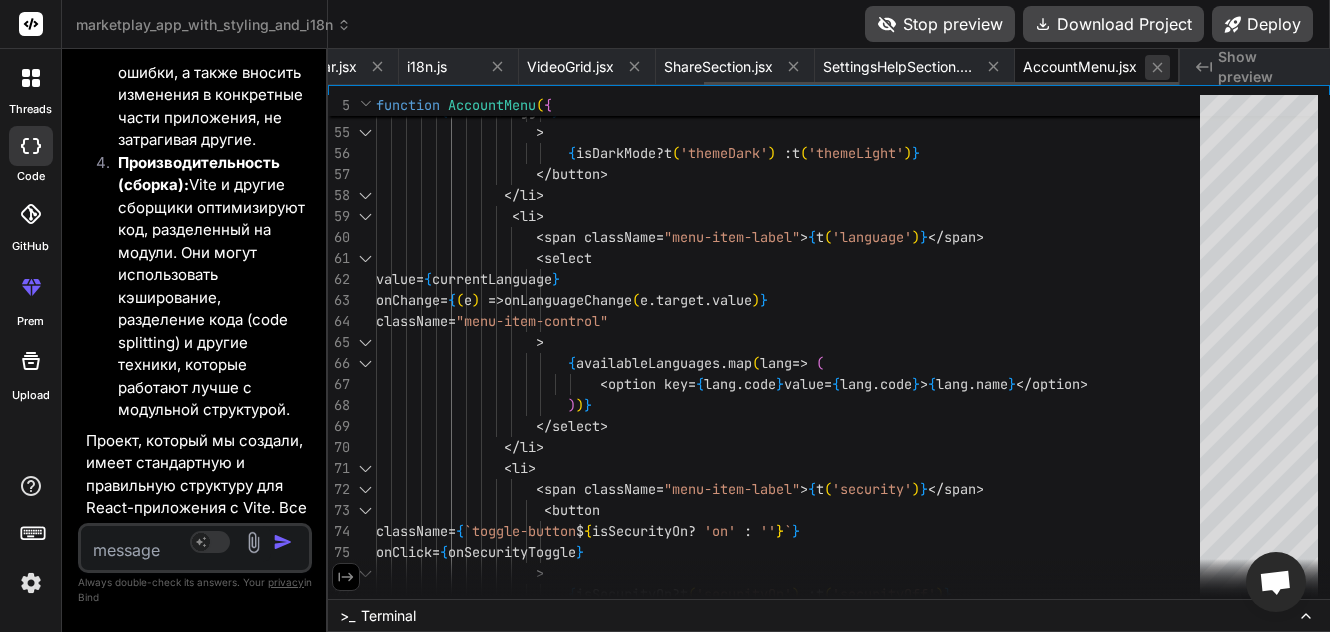 click 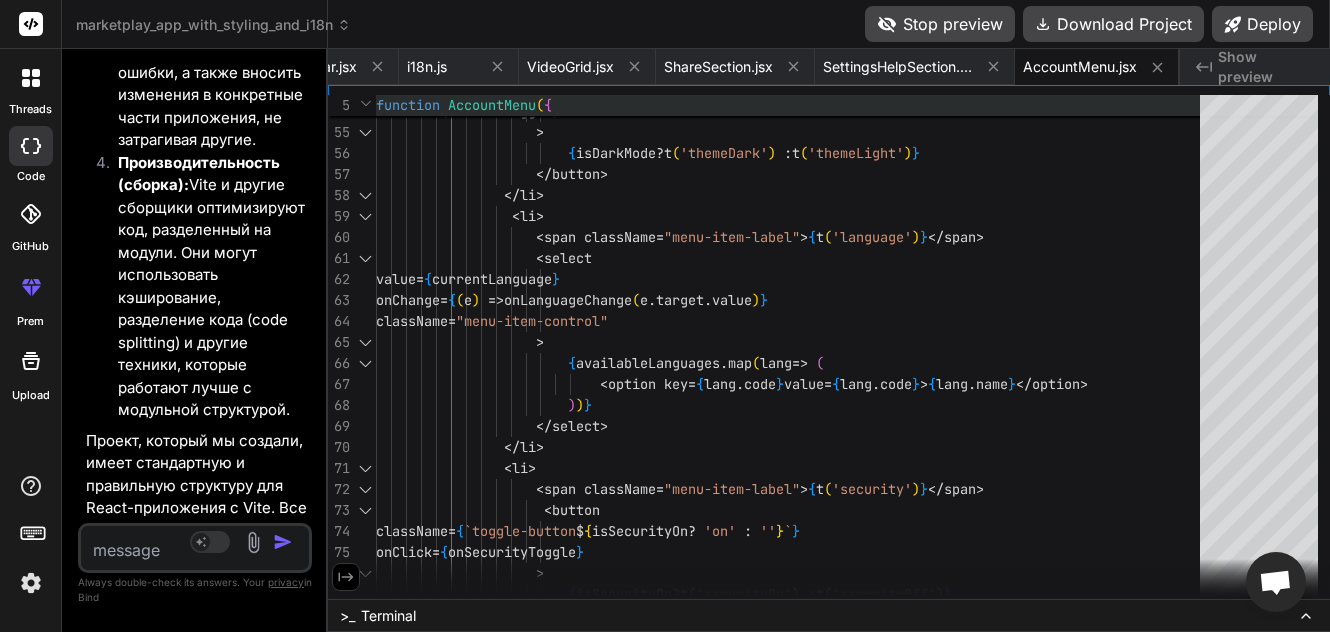 scroll, scrollTop: 0, scrollLeft: 509, axis: horizontal 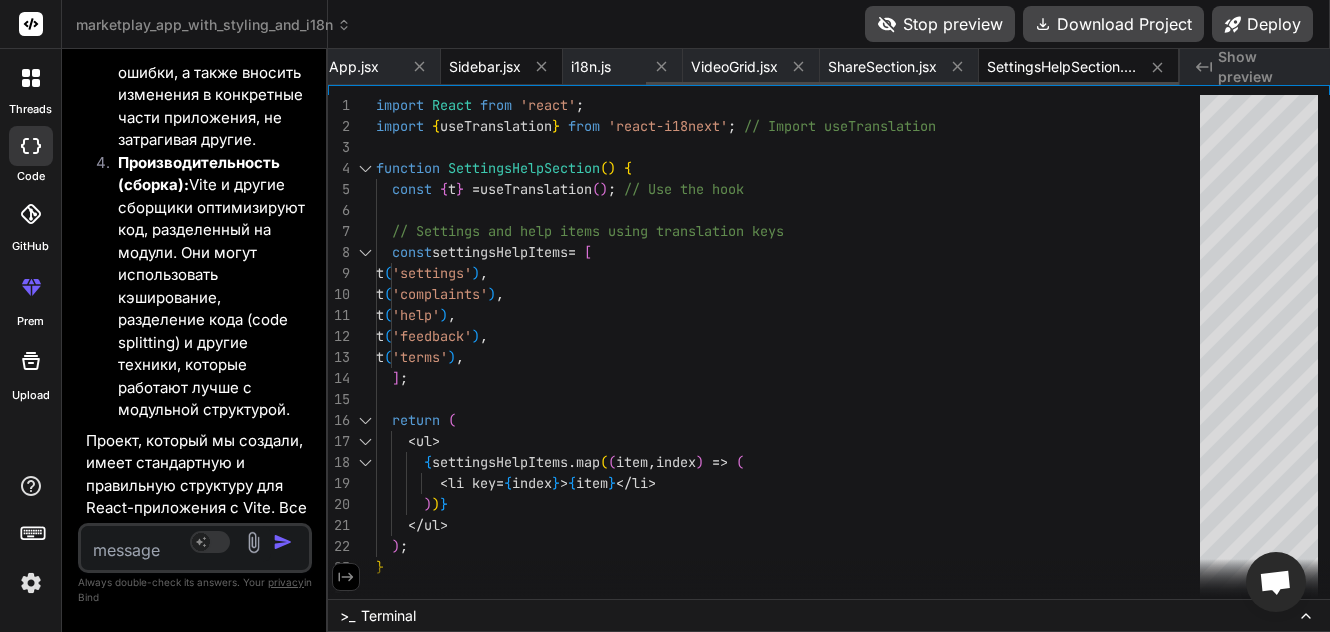 click on "Sidebar.jsx" at bounding box center (485, 67) 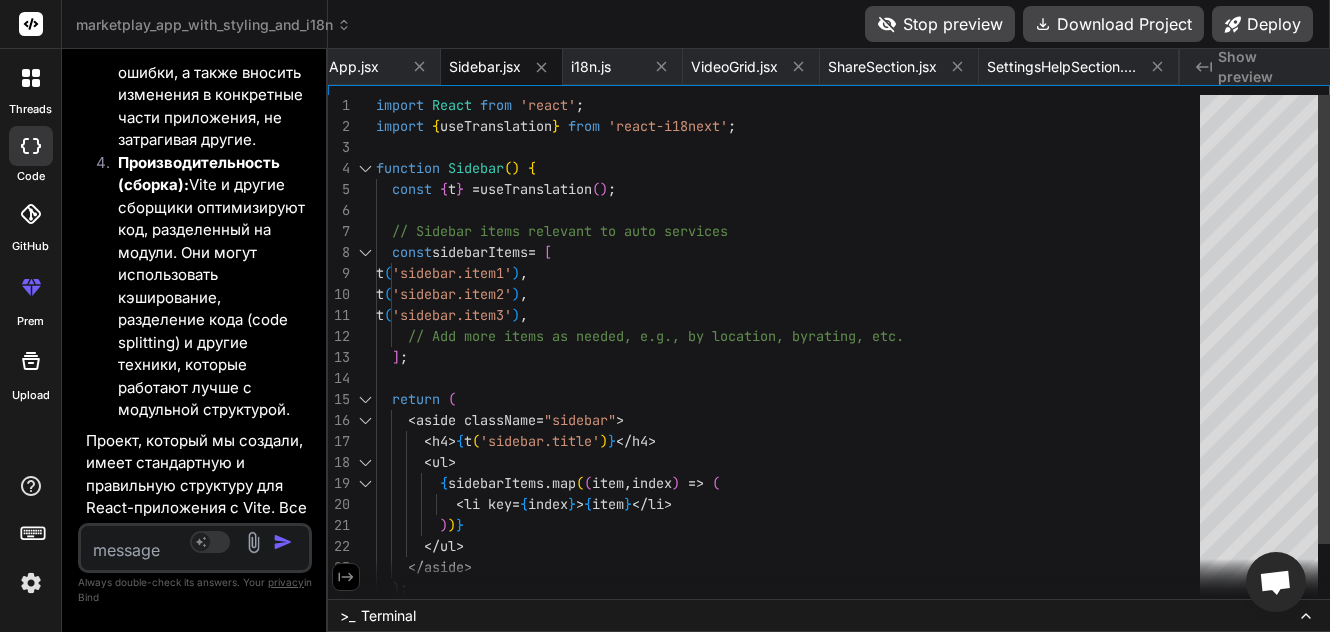 scroll, scrollTop: 0, scrollLeft: 0, axis: both 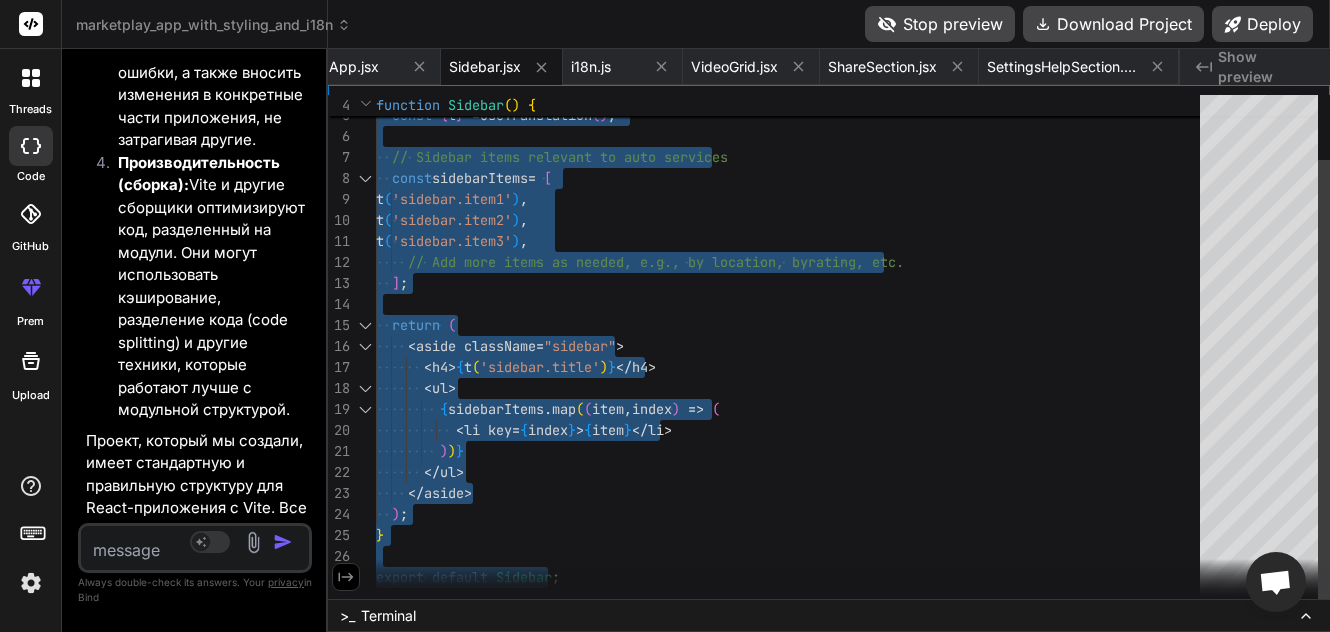 drag, startPoint x: 377, startPoint y: 101, endPoint x: 701, endPoint y: 578, distance: 576.63245 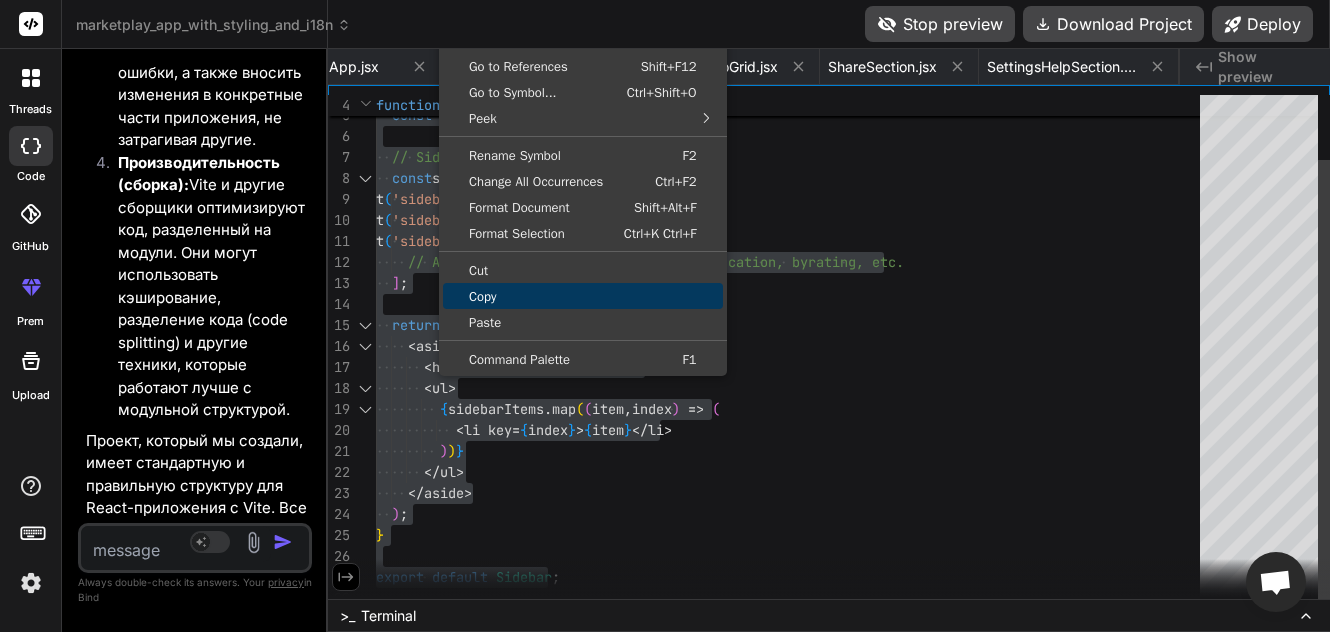 click on "Copy" at bounding box center (583, 296) 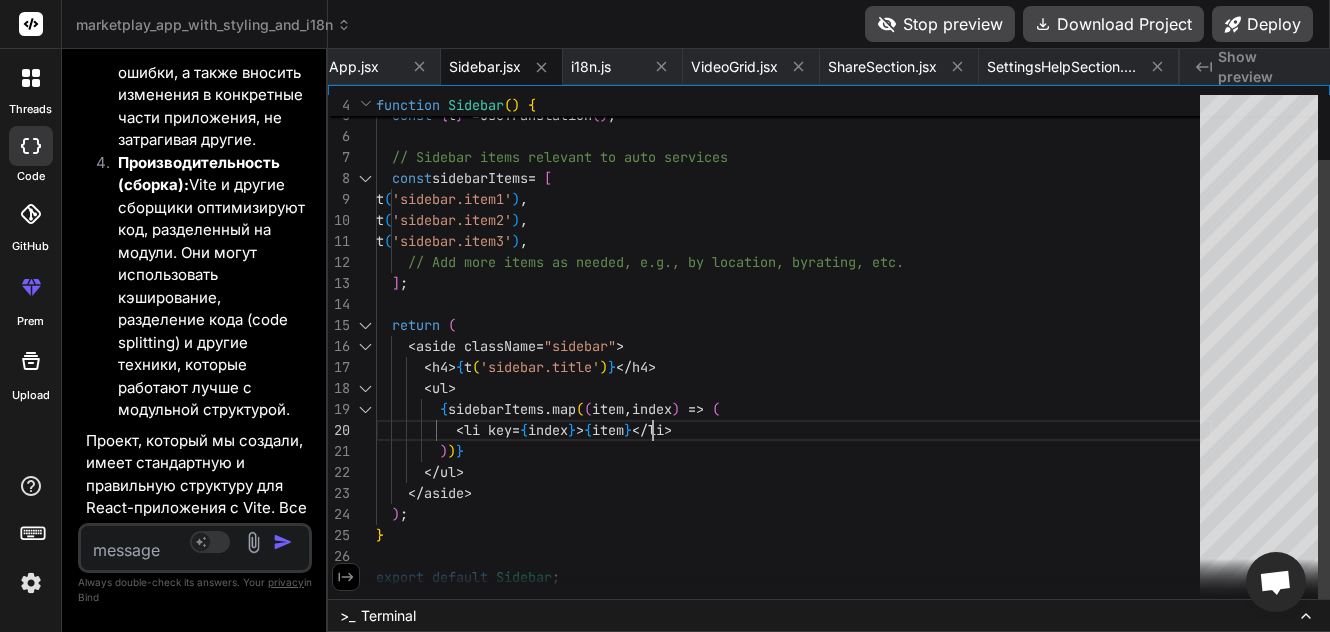click on "function   Sidebar ( )   {    const   {  t  }   =  useTranslation ( ) ;    // Sidebar items relevant to auto services    const  sidebarItems  =   [     t ( 'sidebar.item1' ) ,     t ( 'sidebar.item2' ) ,     t ( 'sidebar.item3' ) ,      // Add more items as needed, e.g., by location, by  rating, etc.    ] ;    return   (      < aside className = "sidebar" >        < h4 > { t ( 'sidebar.title' ) } </ h4 >        < ul >          { sidebarItems . map ( ( item ,  index )   =>   (            < li key = { index } > { item } </ li >          ) ) }        </ ul >      </ aside >    ) ; } export   default   Sidebar ;" at bounding box center [794, 315] 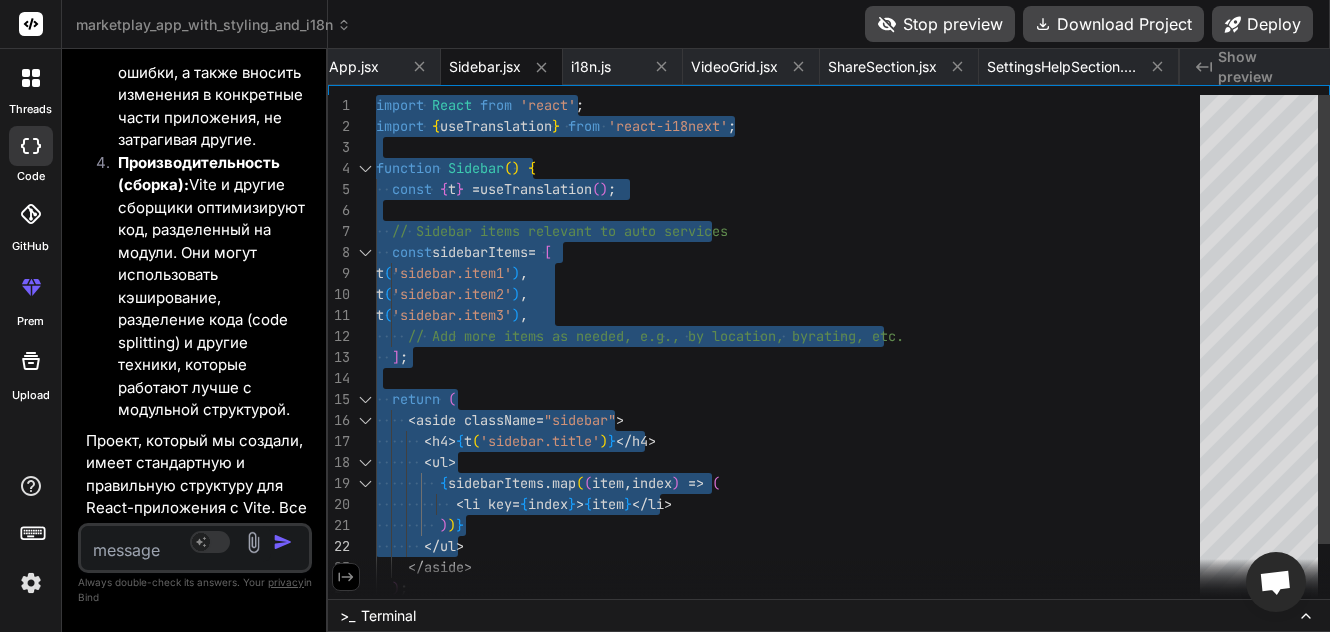 drag, startPoint x: 377, startPoint y: 102, endPoint x: 1024, endPoint y: 519, distance: 769.7389 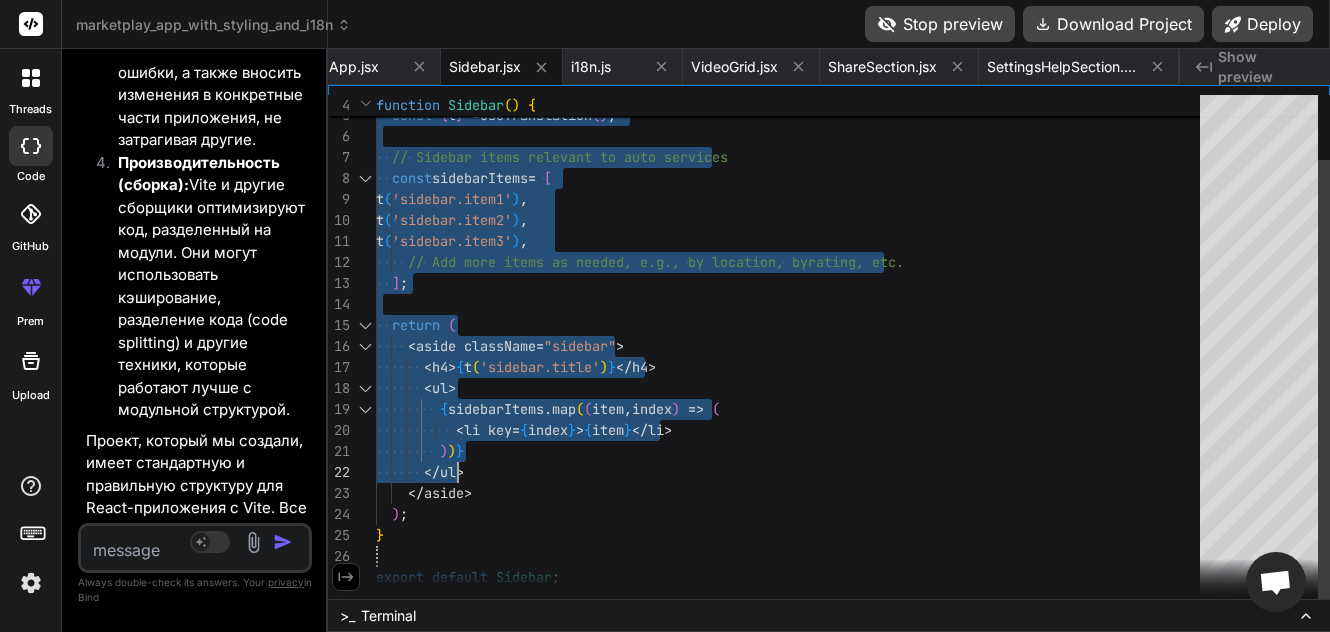 drag, startPoint x: 454, startPoint y: 470, endPoint x: 593, endPoint y: 541, distance: 156.08331 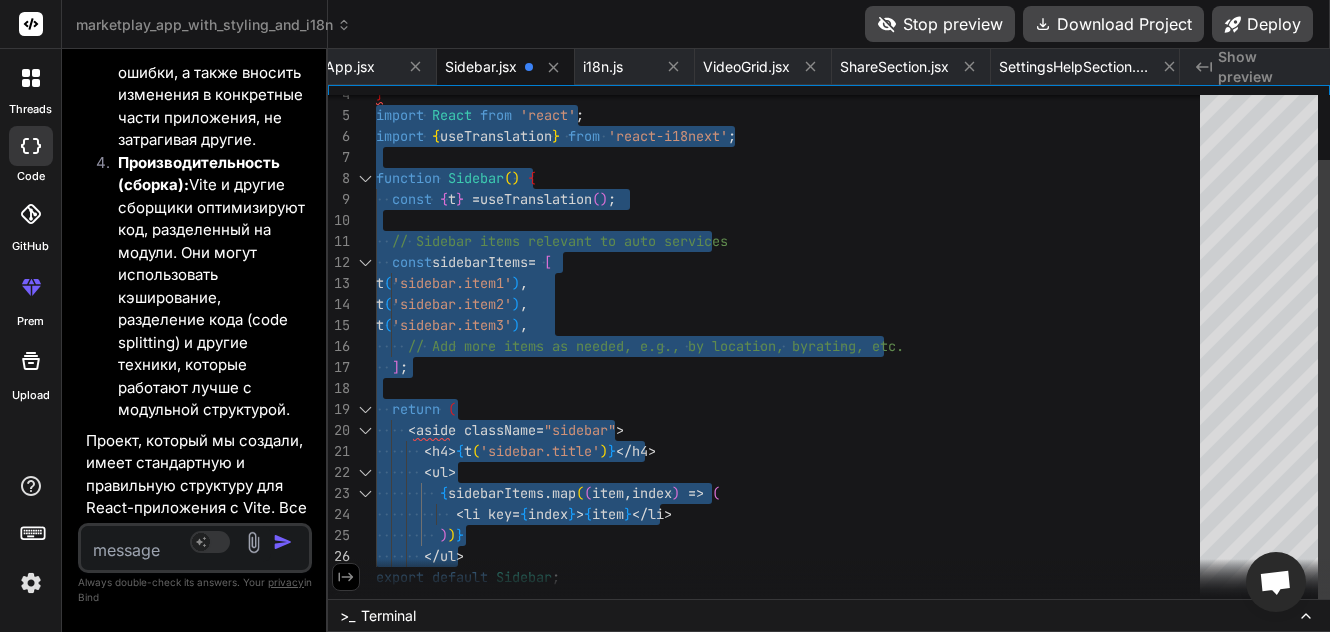 click on "} import   React   from   'react' ; import   {  useTranslation  }   from   'react-i18next' ; function   Sidebar ( )   {    const   {  t  }   =  useTranslation ( ) ;    // Sidebar items relevant to auto services    const  sidebarItems  =   [     t ( 'sidebar.item1' ) ,     t ( 'sidebar.item2' ) ,     t ( 'sidebar.item3' ) ,      // Add more items as needed, e.g., by location, by  rating, etc.    ] ;    return   (      < aside className = "sidebar" >        < h4 > { t ( 'sidebar.title' ) } </ h4 >        < ul >          { sidebarItems . map ( ( item ,  index )   =>   (            < li key = { index } > { item } </ li >          ) ) }        </ ul > export   default   Sidebar ;" at bounding box center (794, 315) 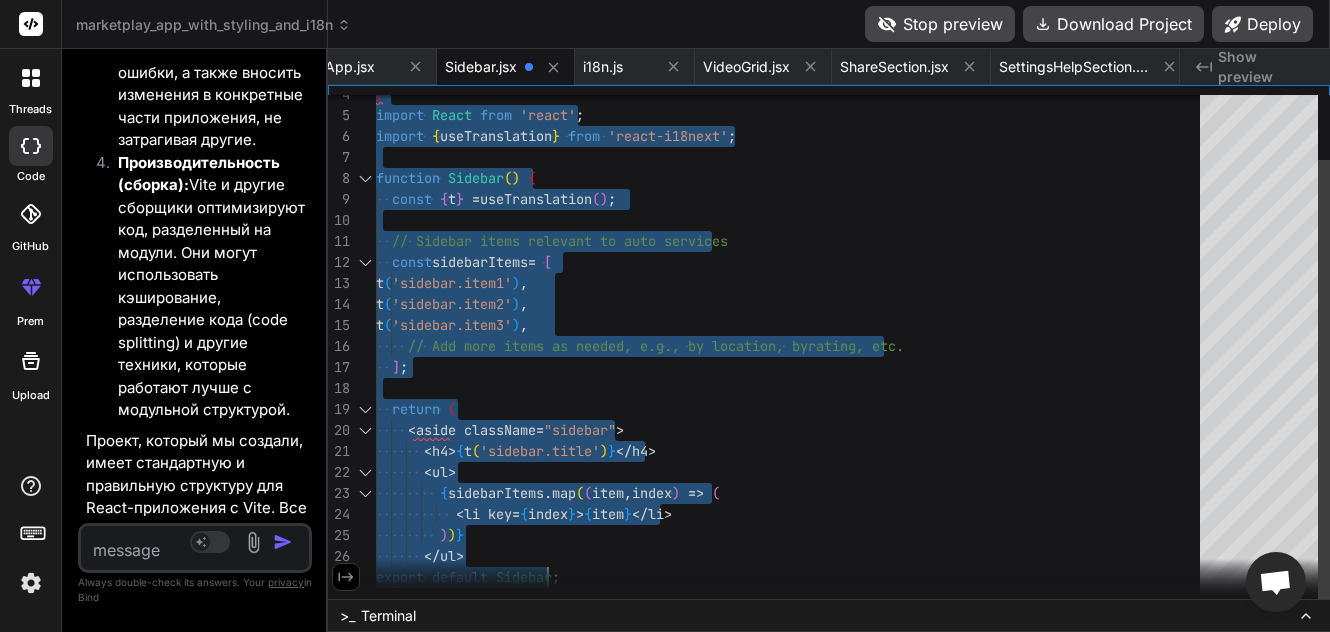 drag, startPoint x: 384, startPoint y: 118, endPoint x: 903, endPoint y: 571, distance: 688.89044 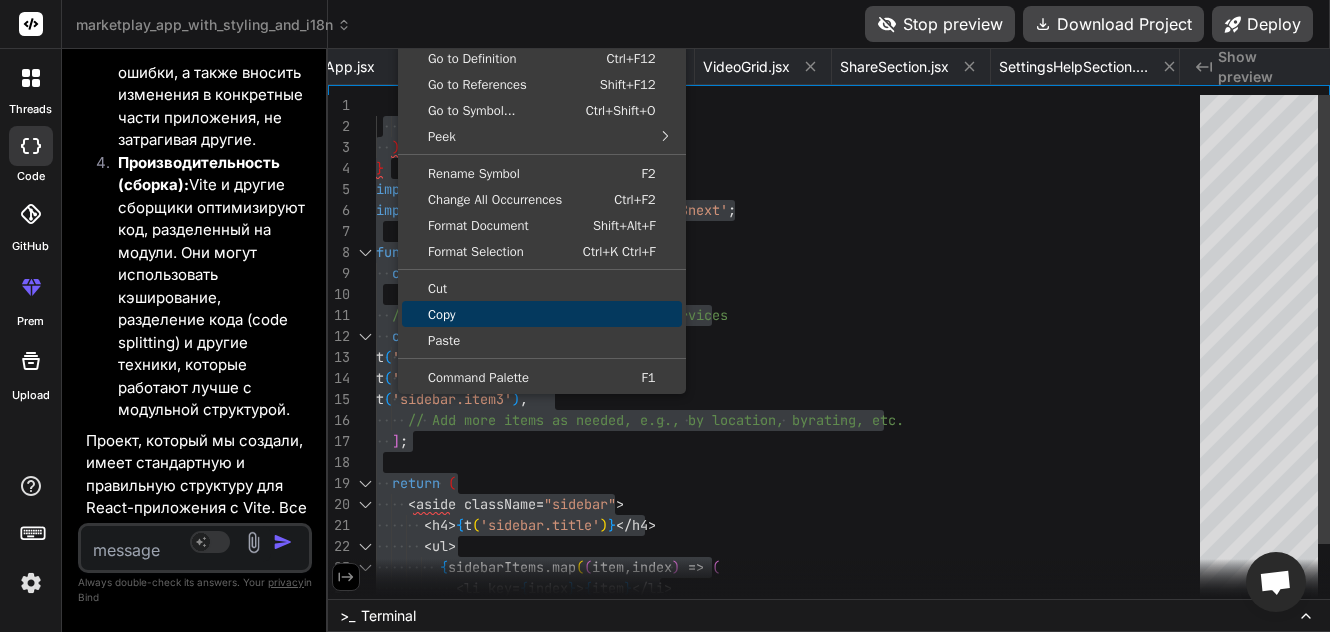 click on "Copy" at bounding box center [542, 314] 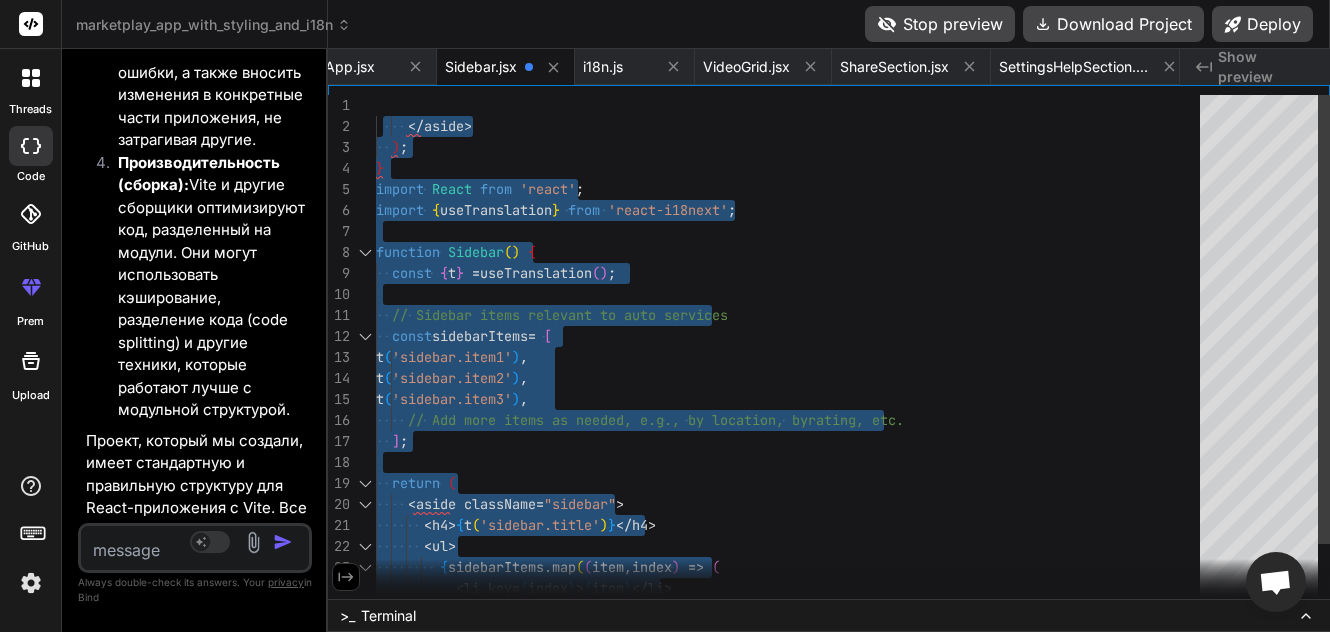 click on "} import   React   from   'react' ; import   {  useTranslation  }   from   'react-i18next' ; function   Sidebar ( )   {    const   {  t  }   =  useTranslation ( ) ;    // Sidebar items relevant to auto services    const  sidebarItems  =   [     t ( 'sidebar.item1' ) ,     t ( 'sidebar.item2' ) ,     t ( 'sidebar.item3' ) ,      // Add more items as needed, e.g., by location, by  rating, etc.    ] ;    return   (      < aside className = "sidebar" >        < h4 > { t ( 'sidebar.title' ) } </ h4 >        < ul >          { sidebarItems . map ( ( item ,  index )   =>   (            < li key = { index } > { item } </ li >          ) ) }      </ aside >    ) ;" at bounding box center (794, 389) 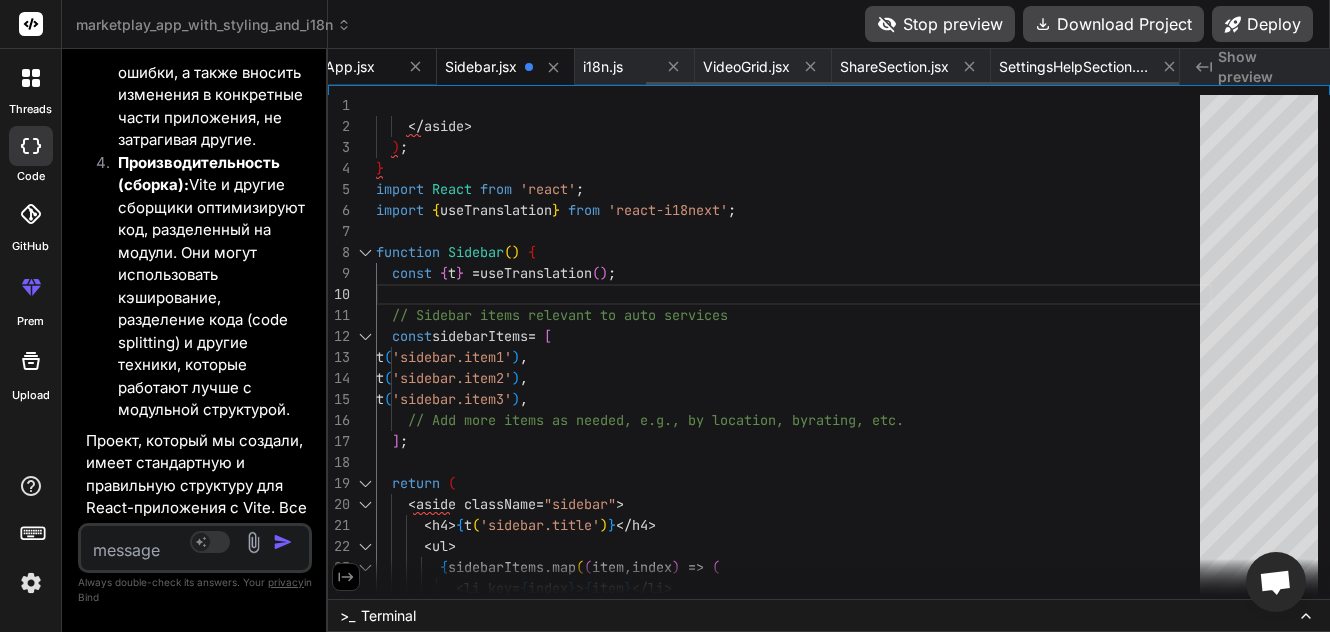 click 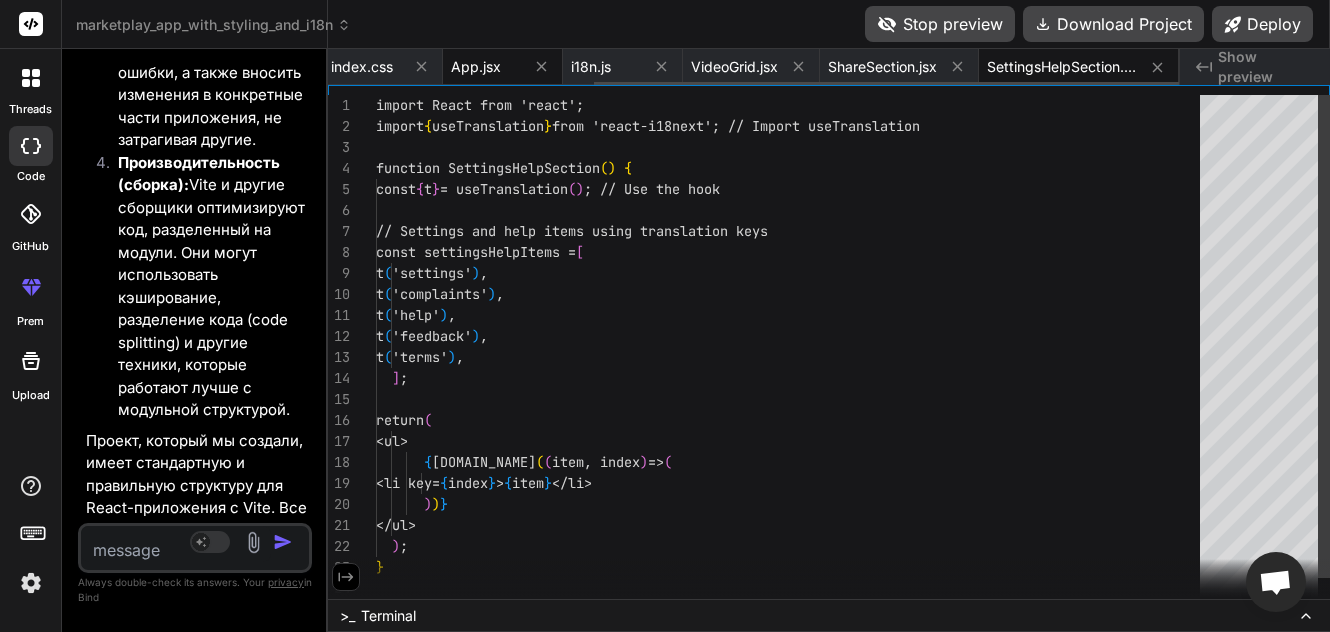 scroll, scrollTop: 0, scrollLeft: 386, axis: horizontal 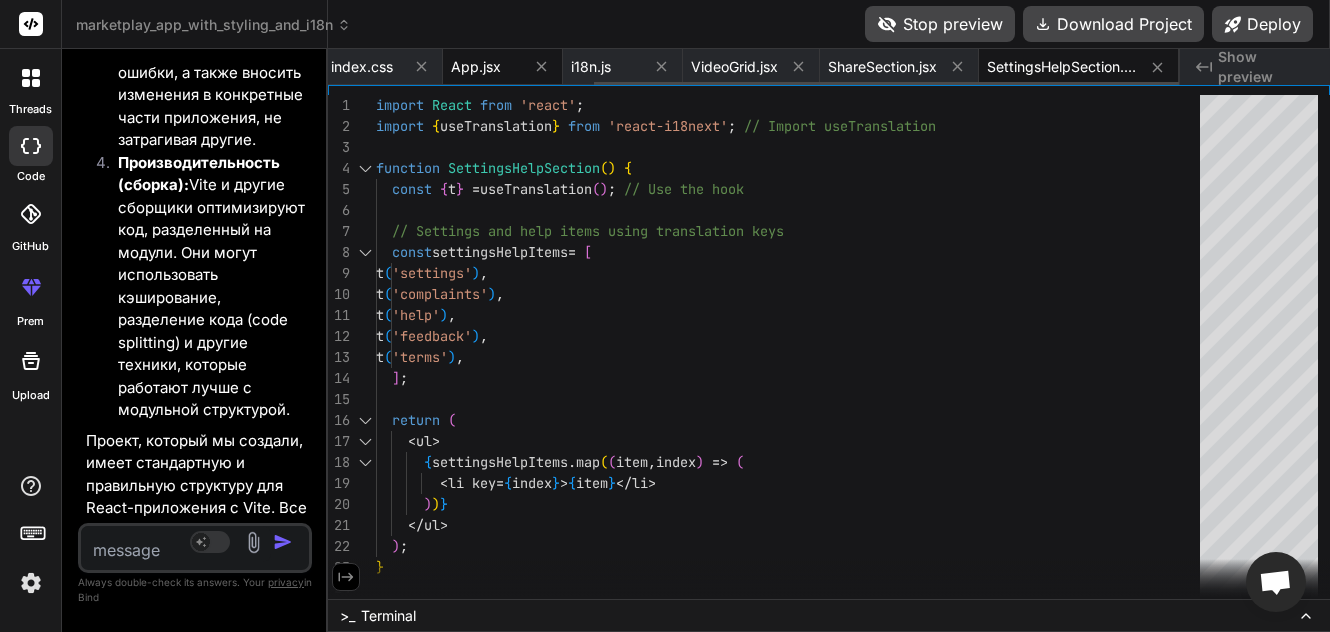click on "App.jsx" at bounding box center [476, 67] 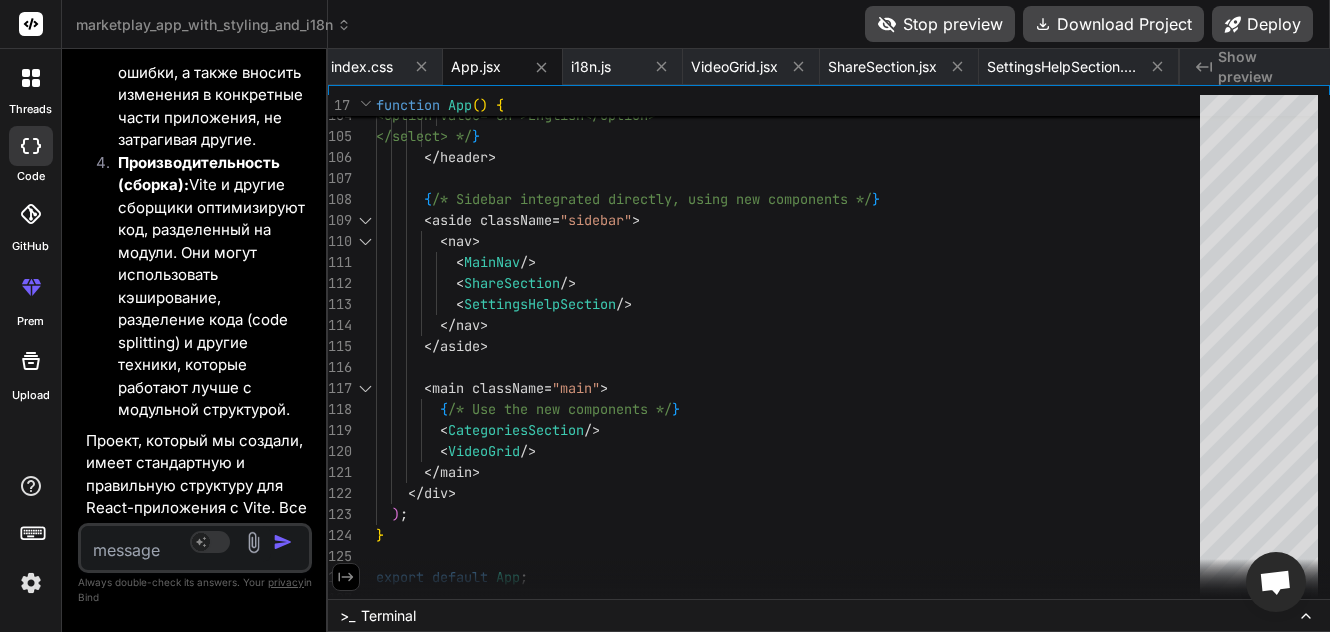 click at bounding box center (176, 544) 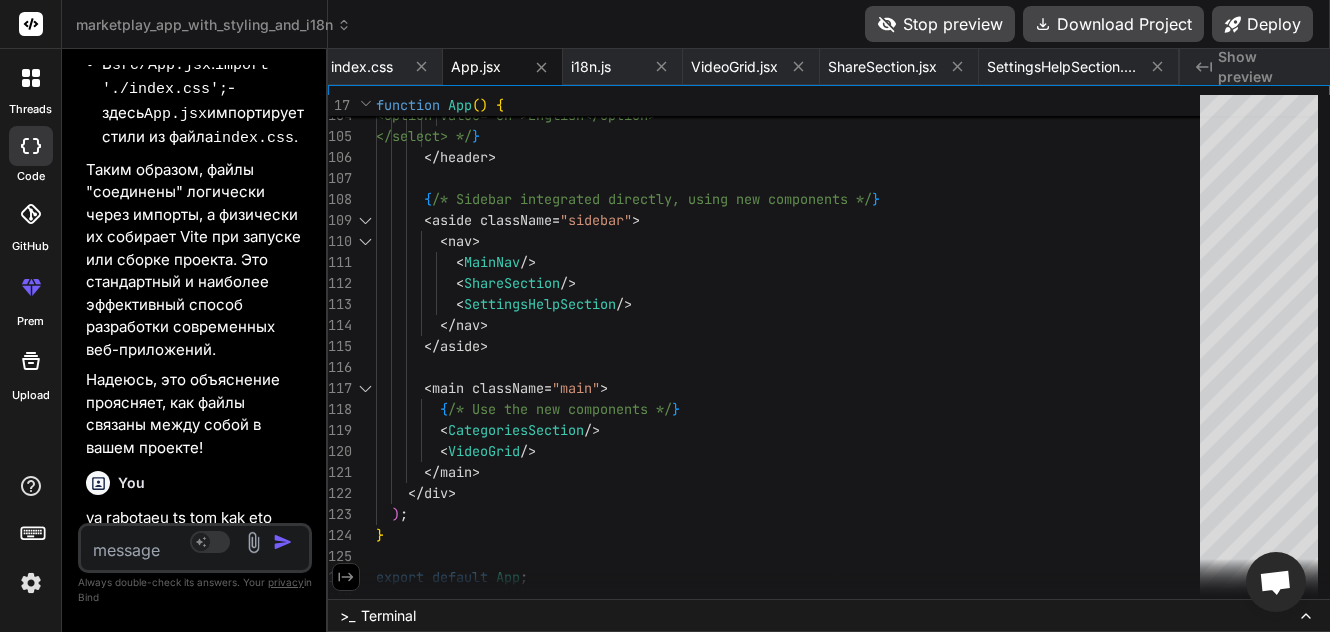 scroll, scrollTop: 41081, scrollLeft: 0, axis: vertical 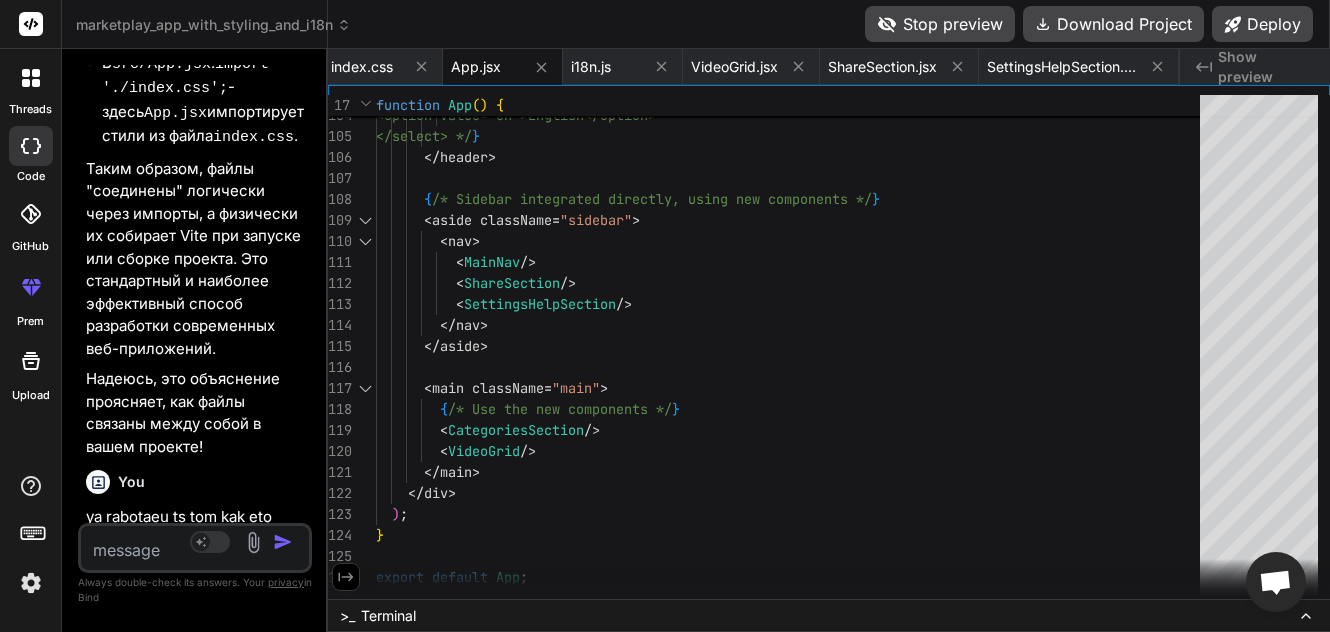 click at bounding box center (176, 544) 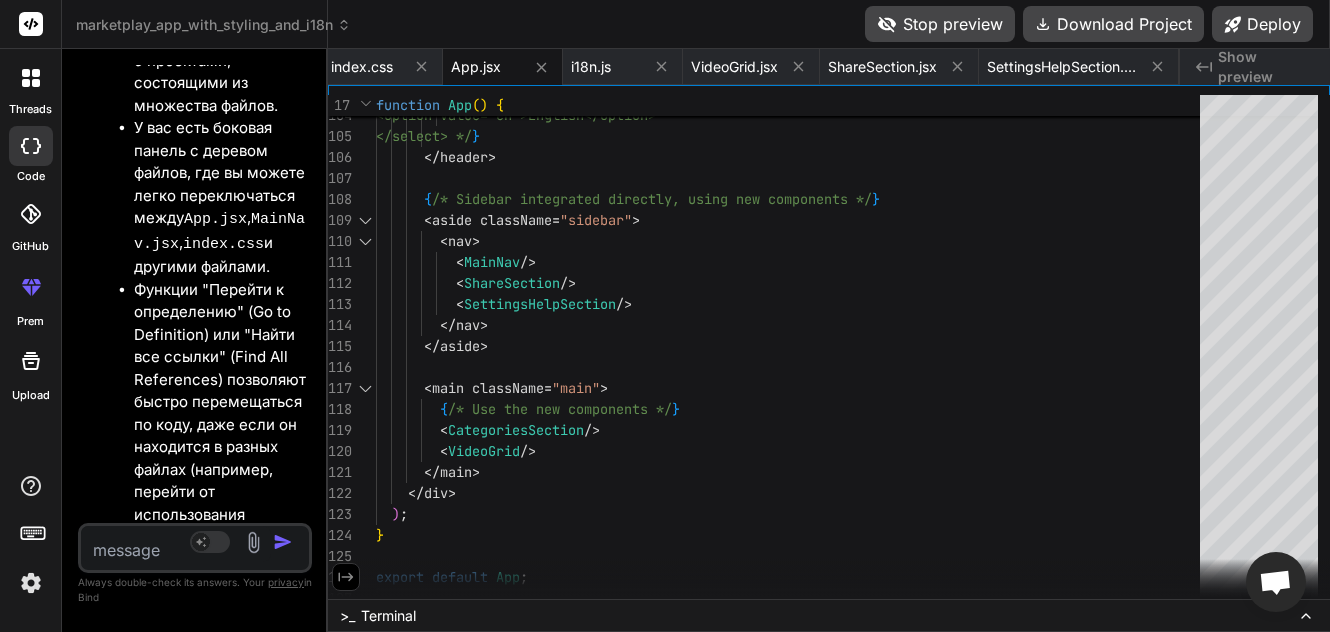 scroll, scrollTop: 48501, scrollLeft: 0, axis: vertical 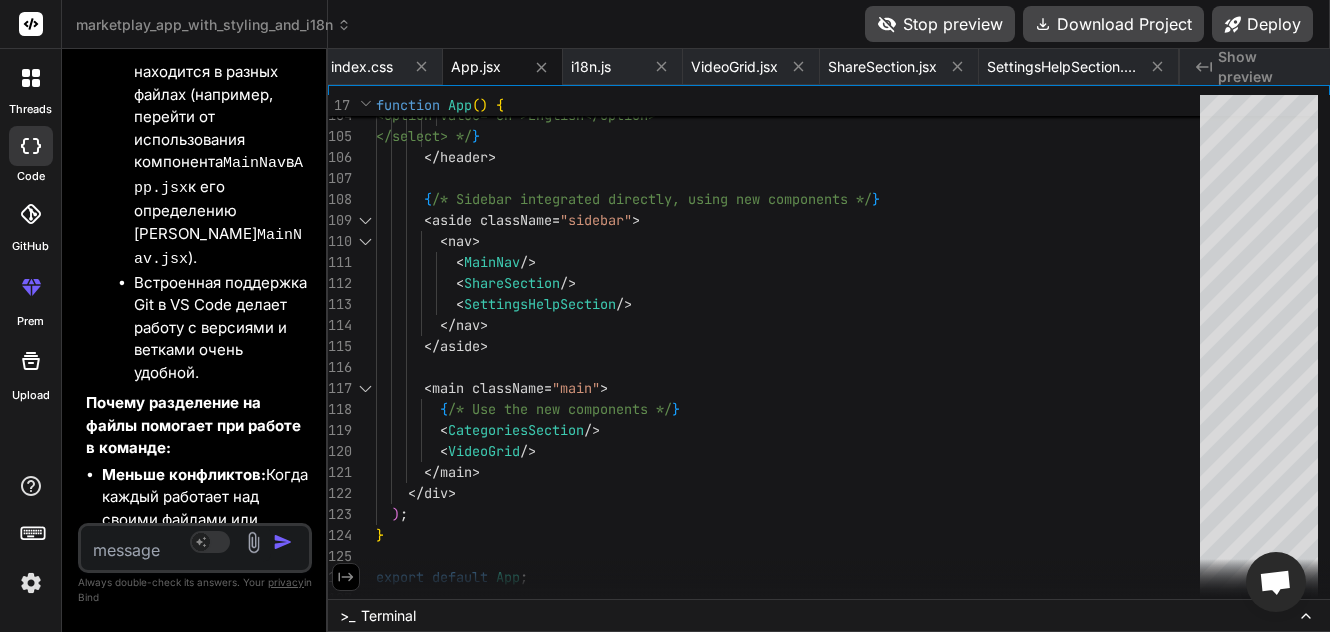 click at bounding box center [176, 544] 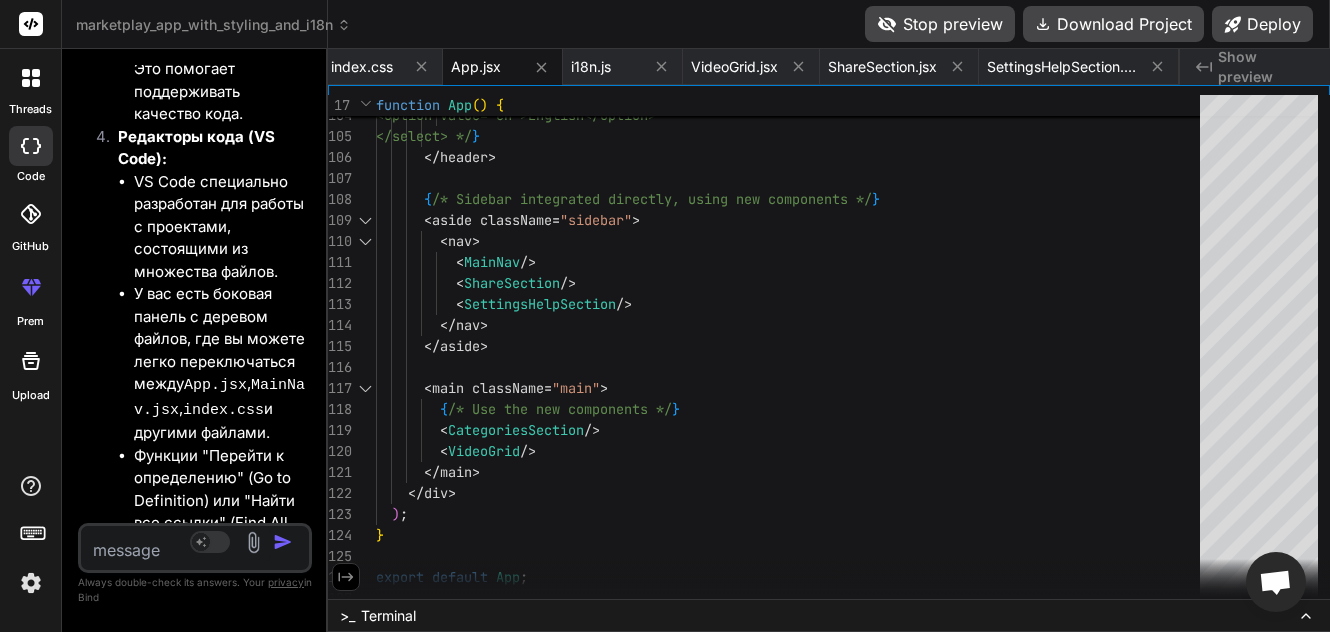 scroll, scrollTop: 47763, scrollLeft: 0, axis: vertical 